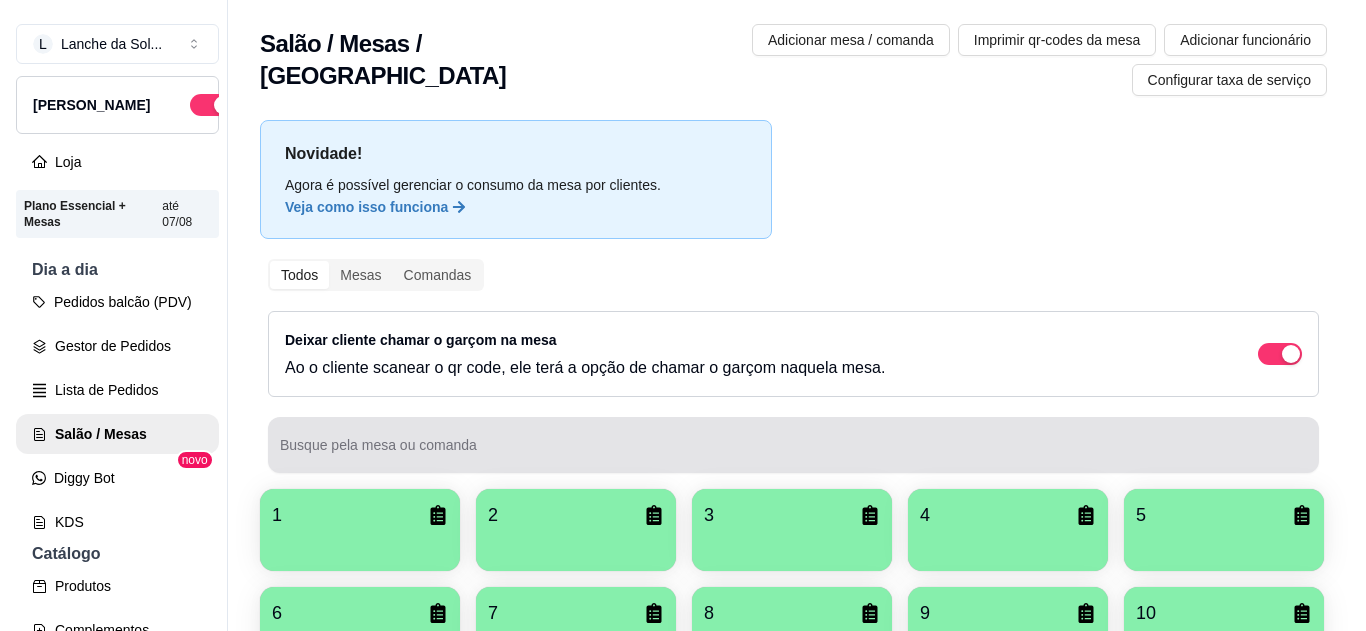scroll, scrollTop: 0, scrollLeft: 0, axis: both 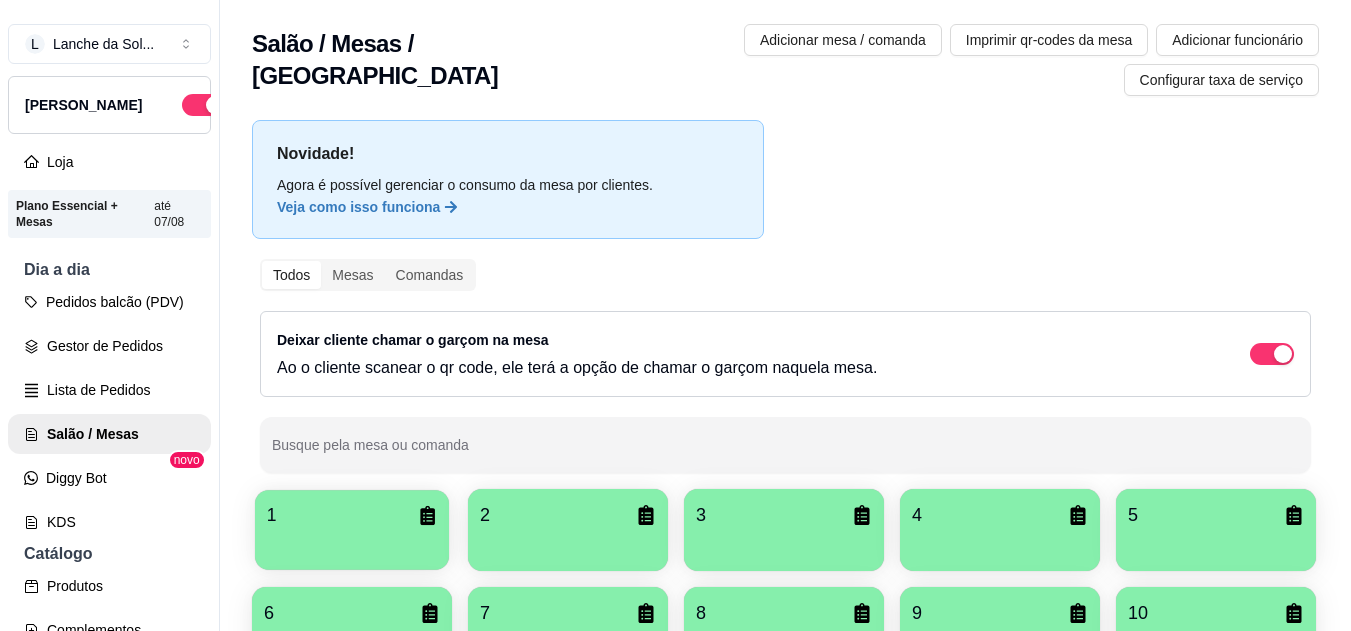 click at bounding box center (352, 543) 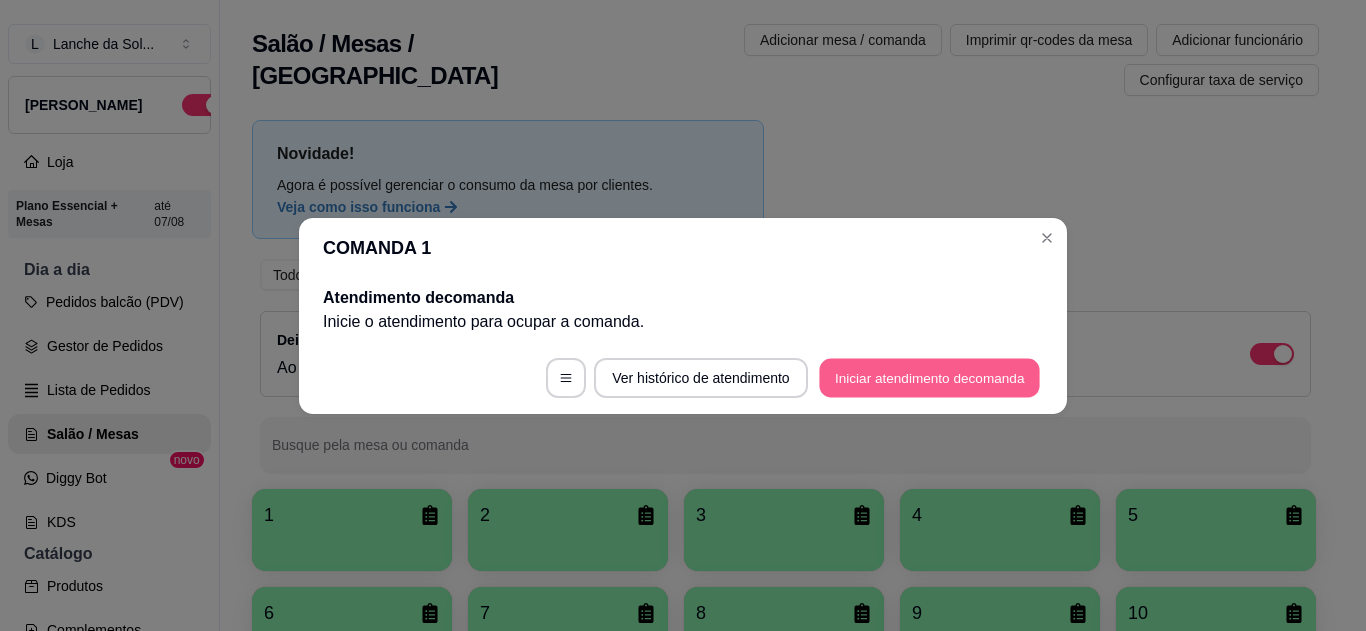 click on "Iniciar atendimento de  comanda" at bounding box center [929, 377] 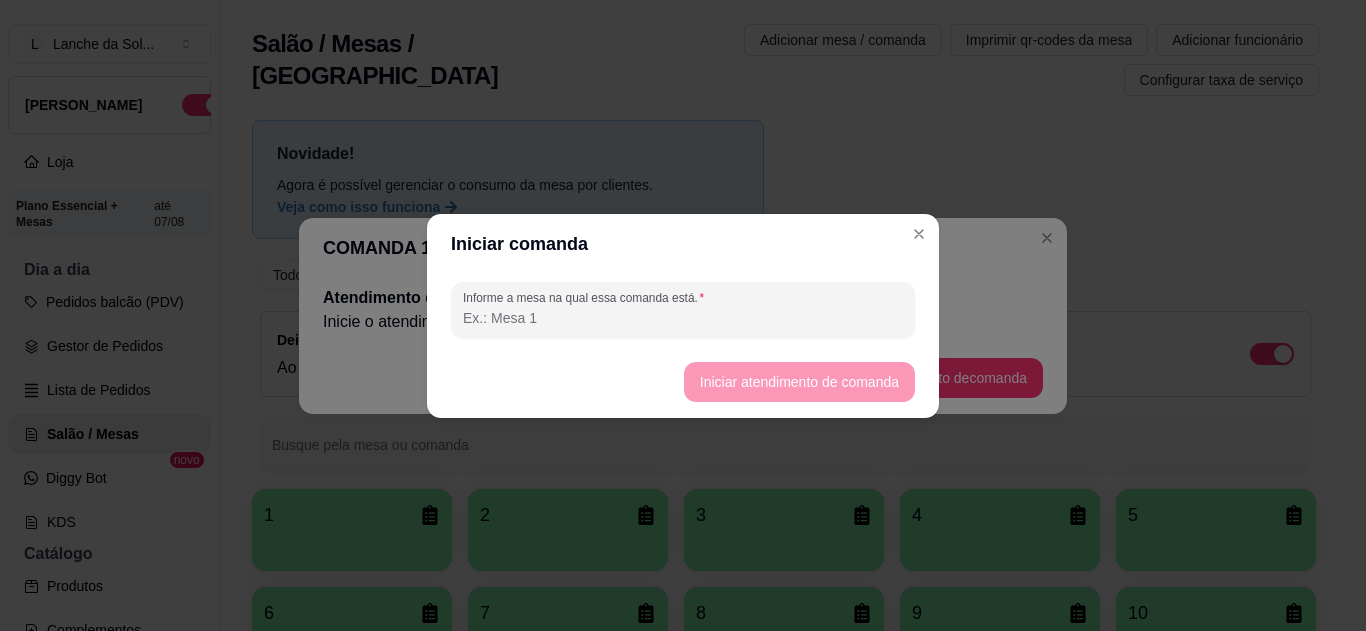 click on "Informe a mesa na qual essa comanda está." at bounding box center [683, 318] 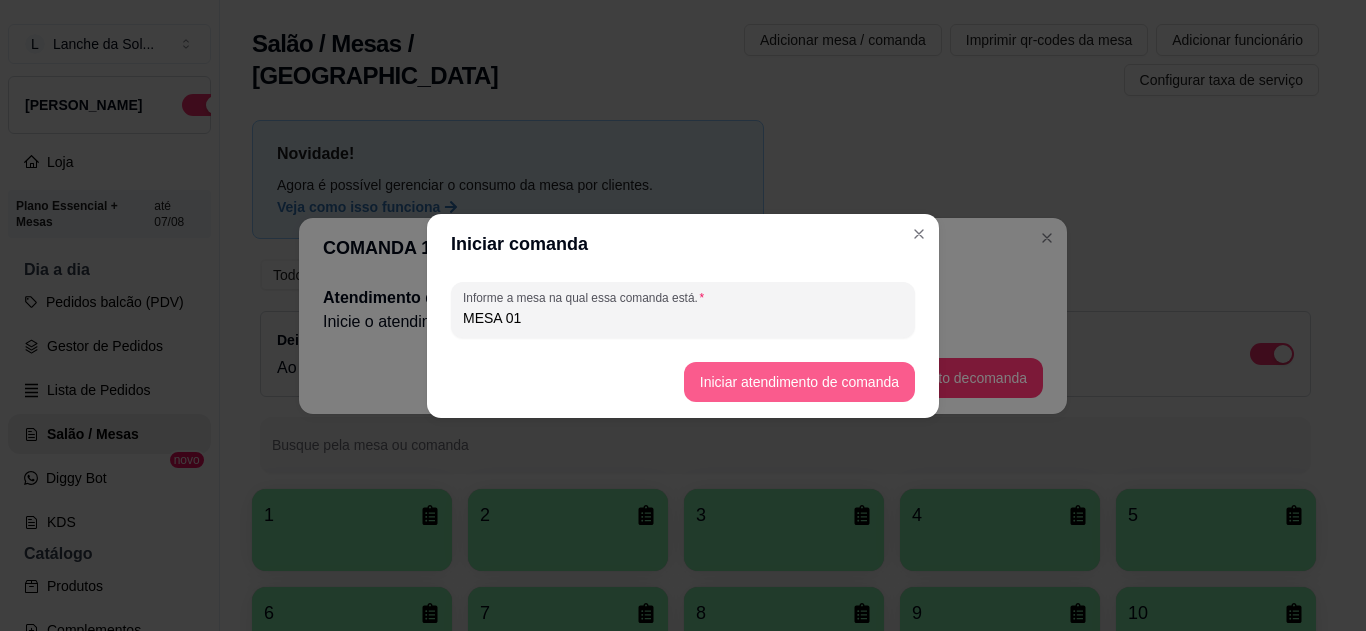 type on "MESA 01" 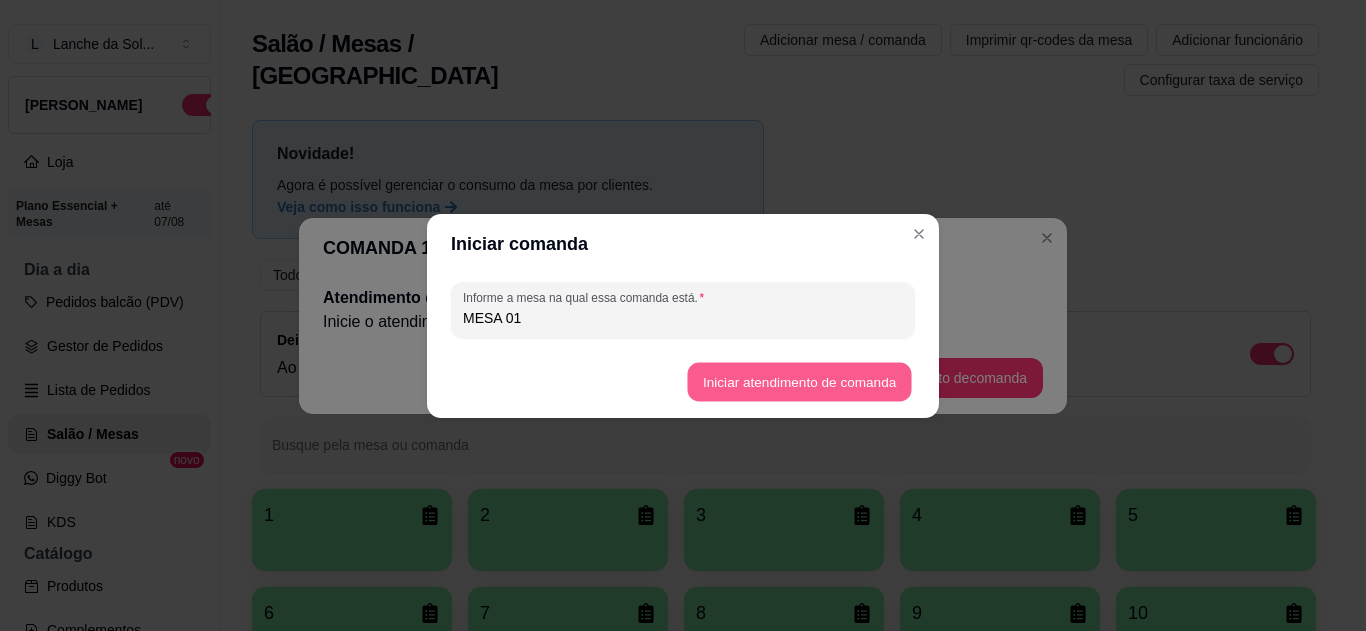 click on "Iniciar atendimento de comanda" at bounding box center [799, 381] 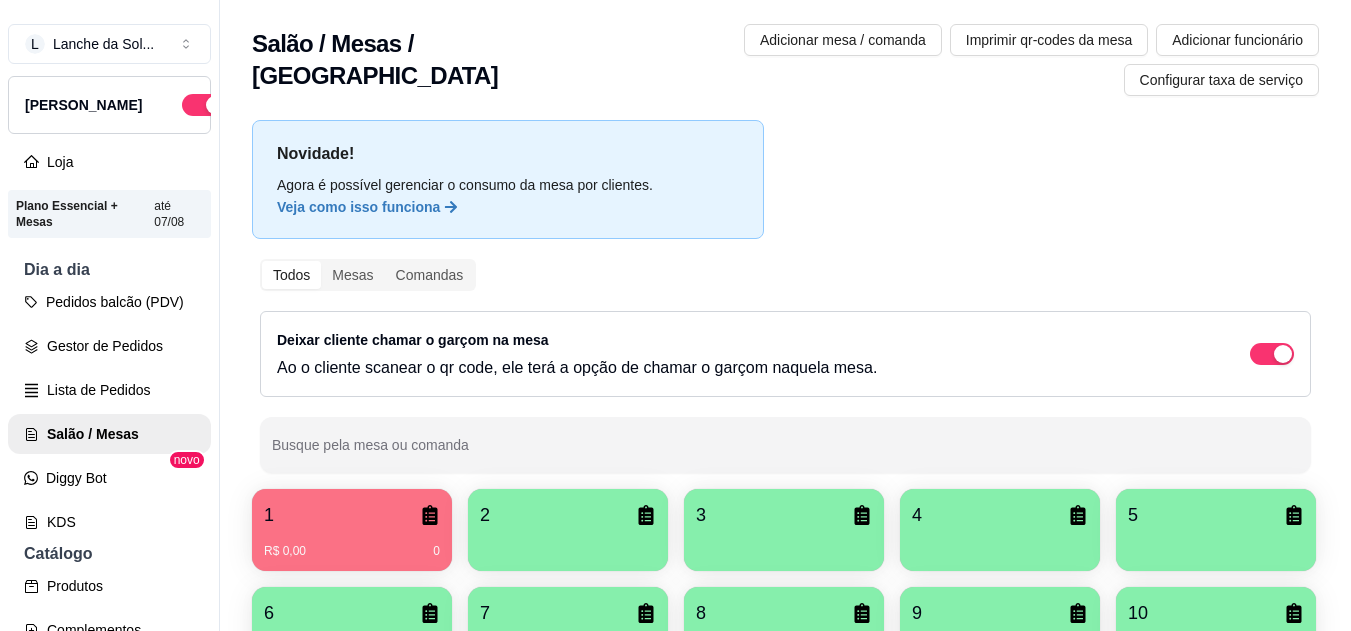 click on "Salão / Mesas / [GEOGRAPHIC_DATA]" at bounding box center (434, 60) 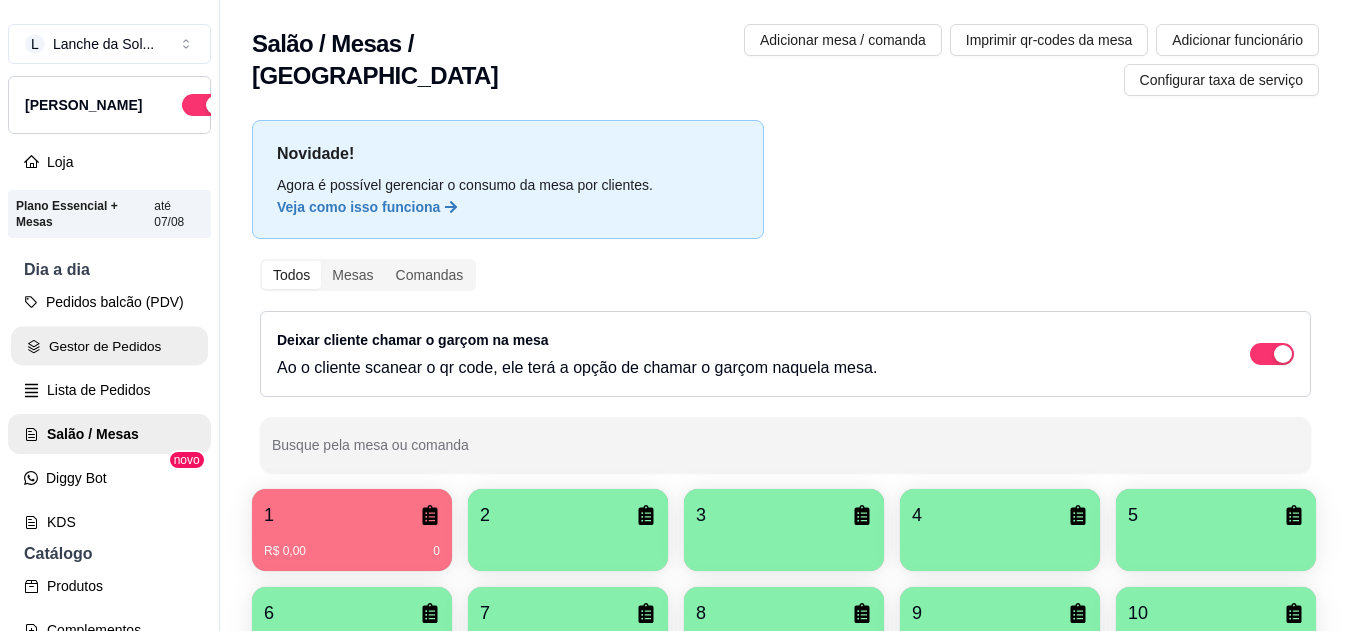 click on "Gestor de Pedidos" at bounding box center [109, 346] 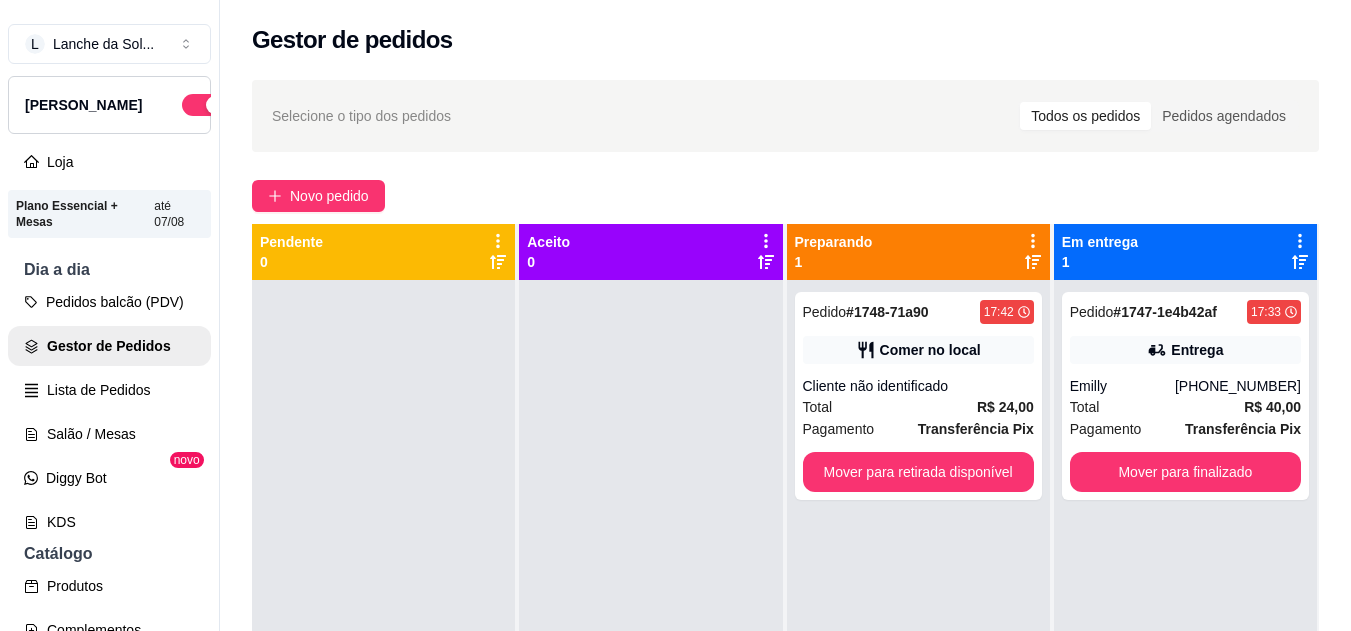 click on "Pedido  # 1747-1e4b42af 17:33 Entrega Emilly  [PHONE_NUMBER] Total R$ 40,00 Pagamento Transferência Pix Mover para finalizado" at bounding box center [1185, 396] 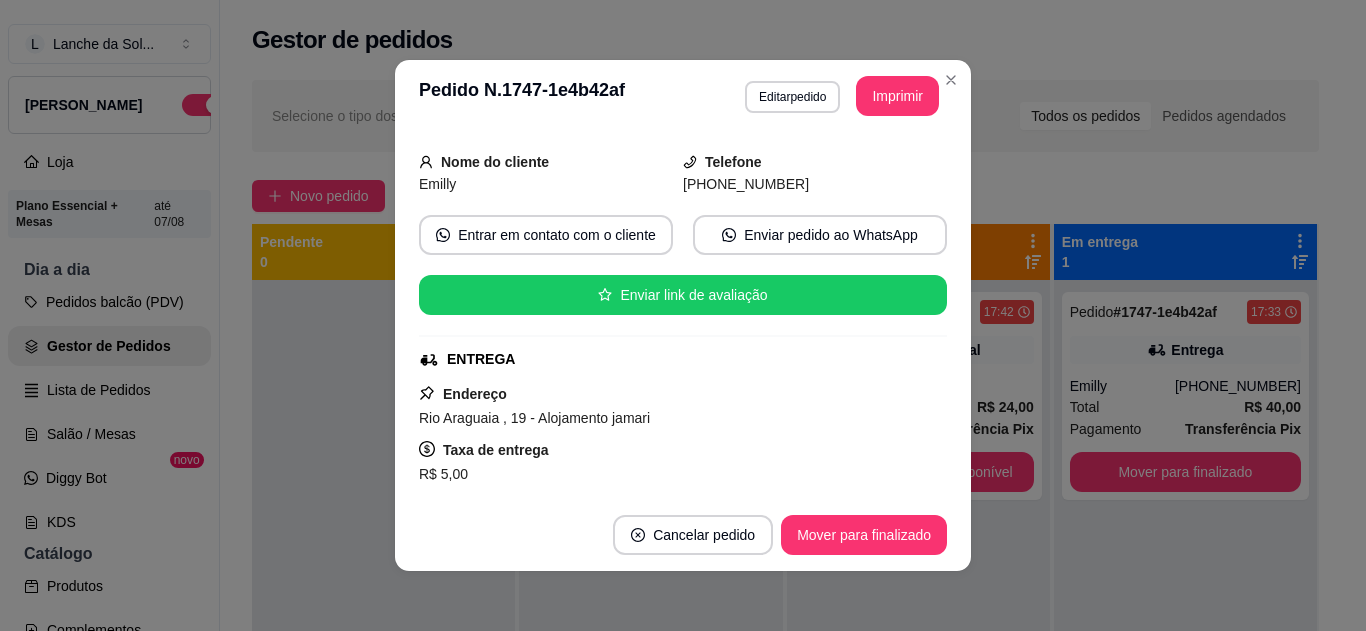 scroll, scrollTop: 160, scrollLeft: 0, axis: vertical 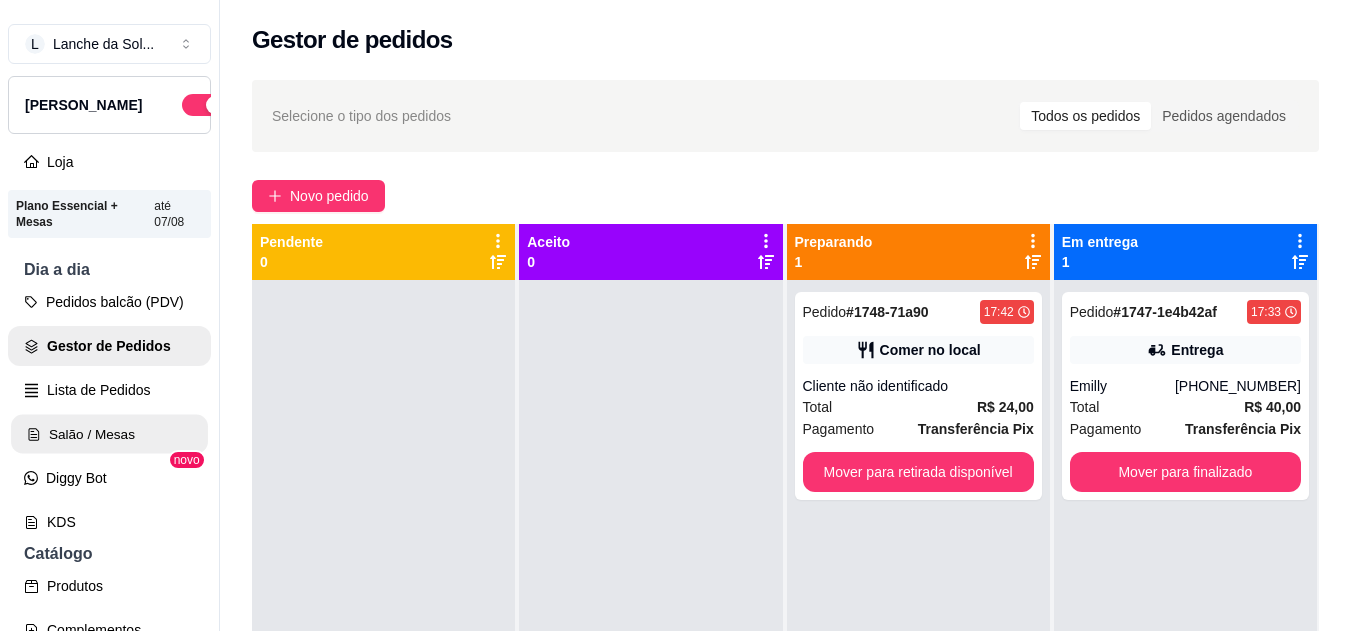 click on "Salão / Mesas" at bounding box center [109, 434] 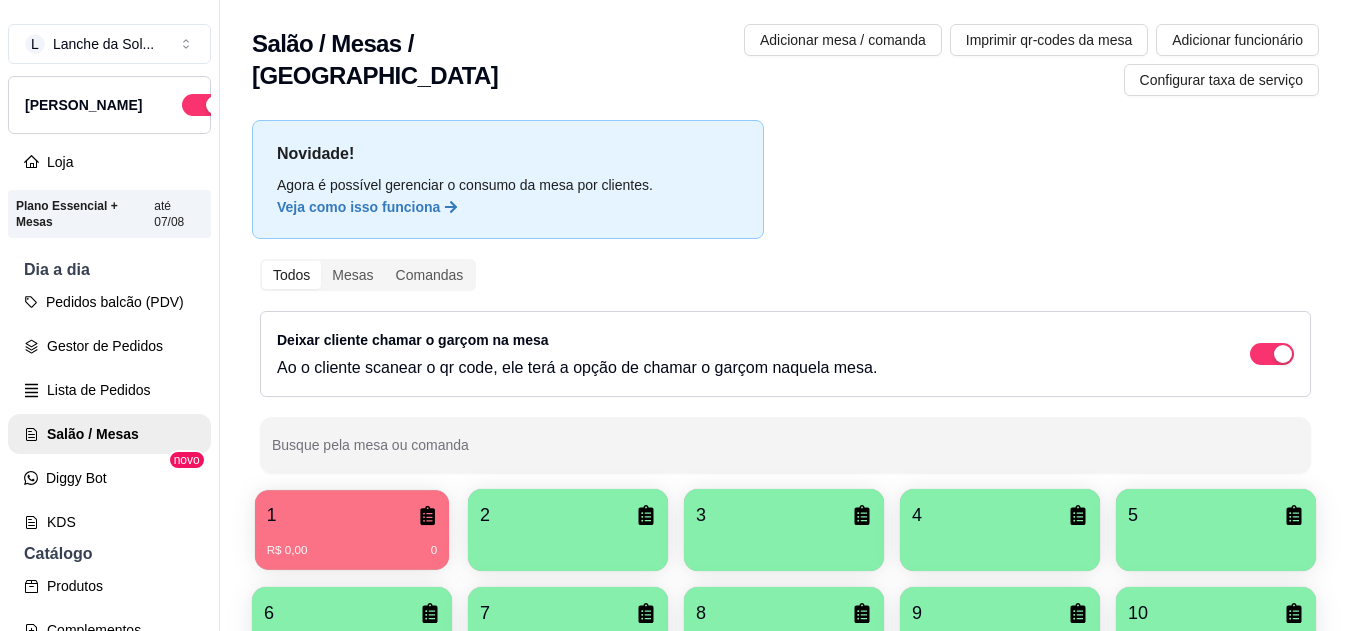 click on "1" at bounding box center (352, 515) 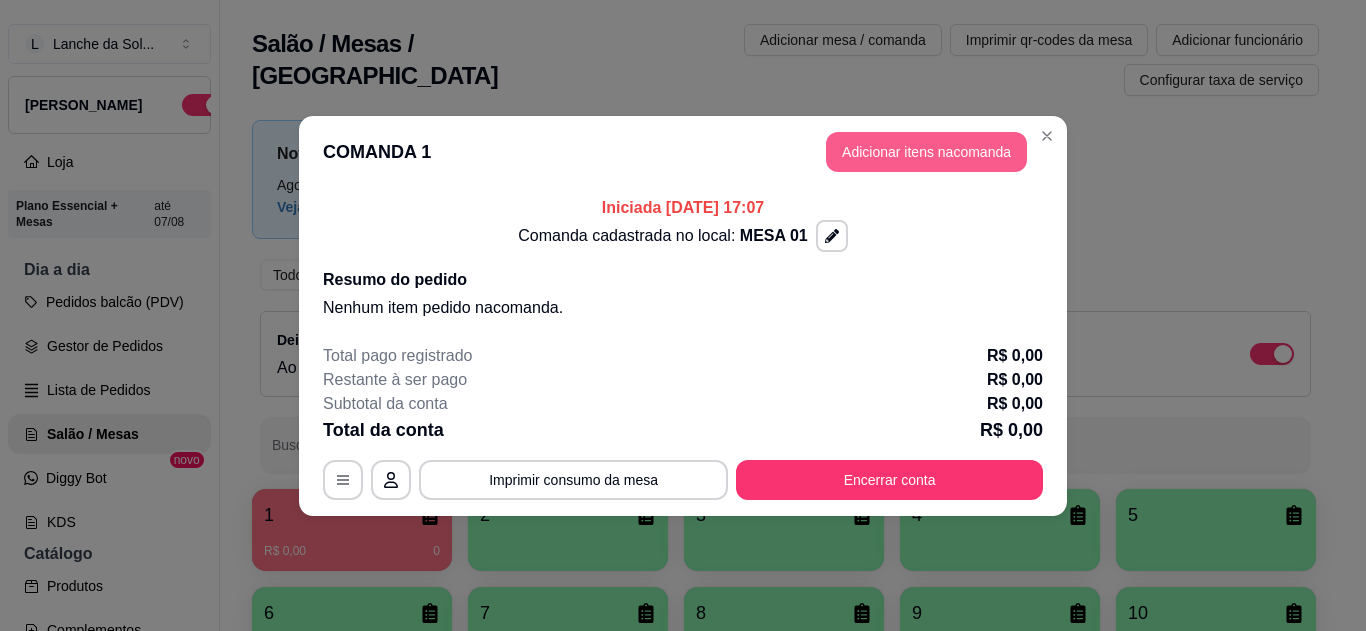 click on "Adicionar itens na  comanda" at bounding box center (926, 152) 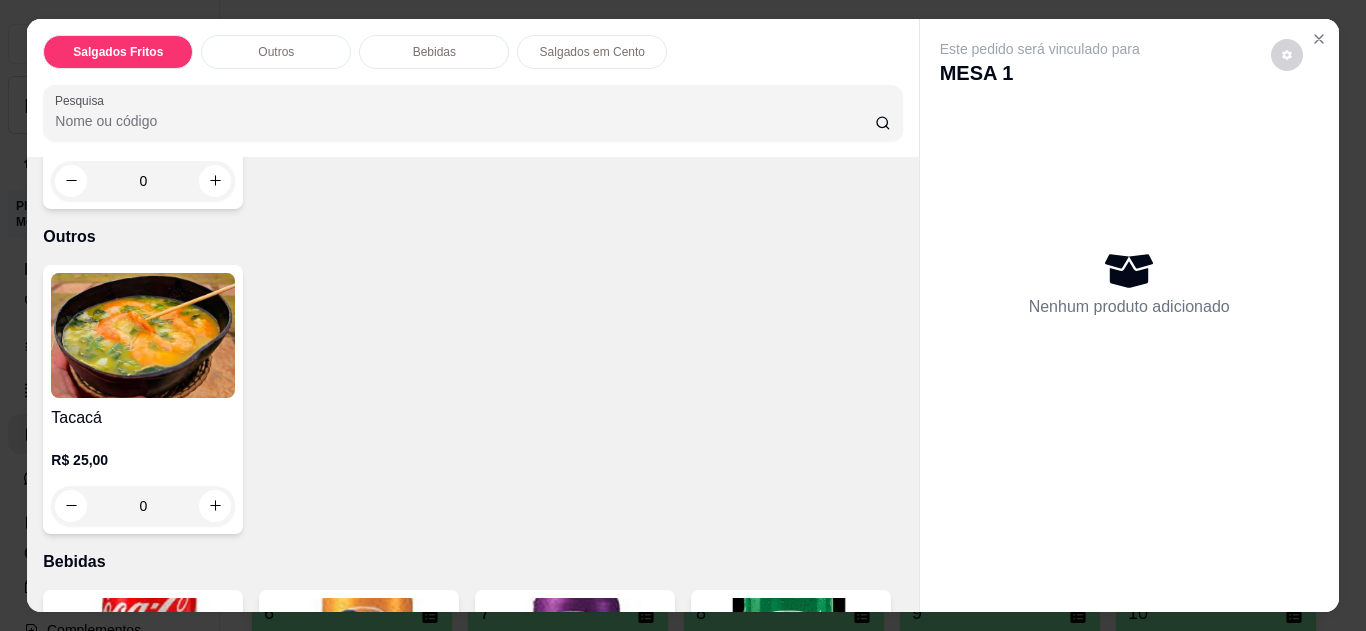 scroll, scrollTop: 640, scrollLeft: 0, axis: vertical 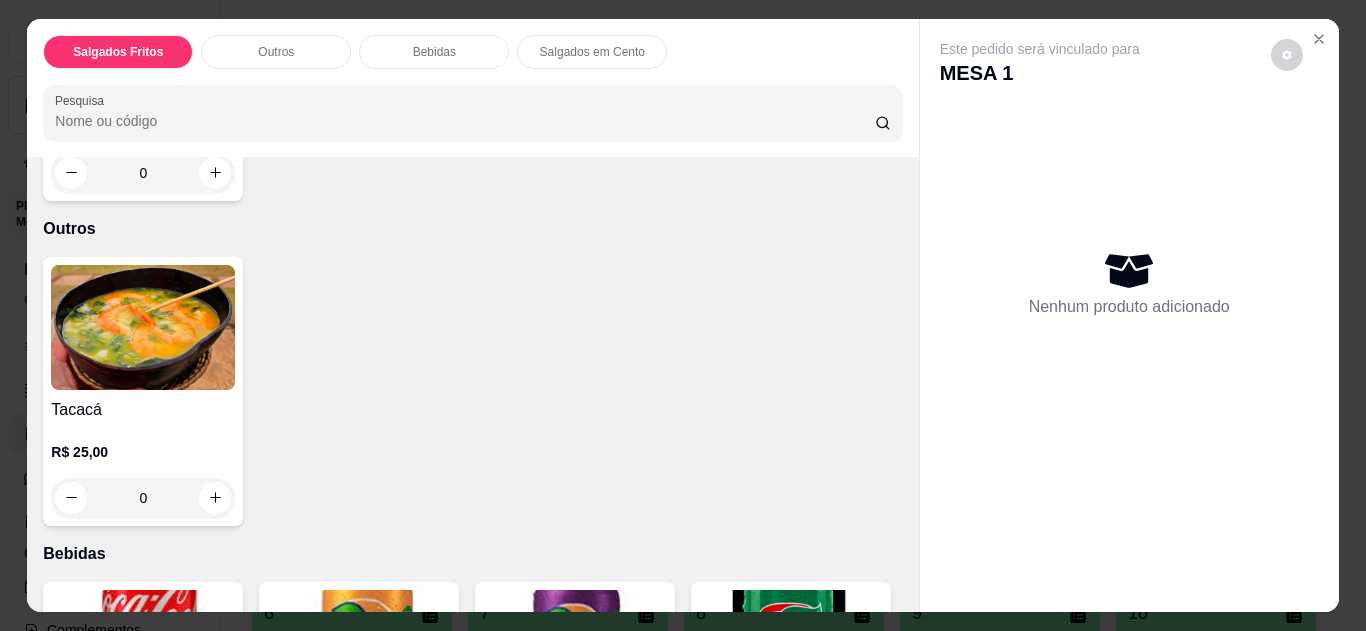 click on "0" at bounding box center [143, 498] 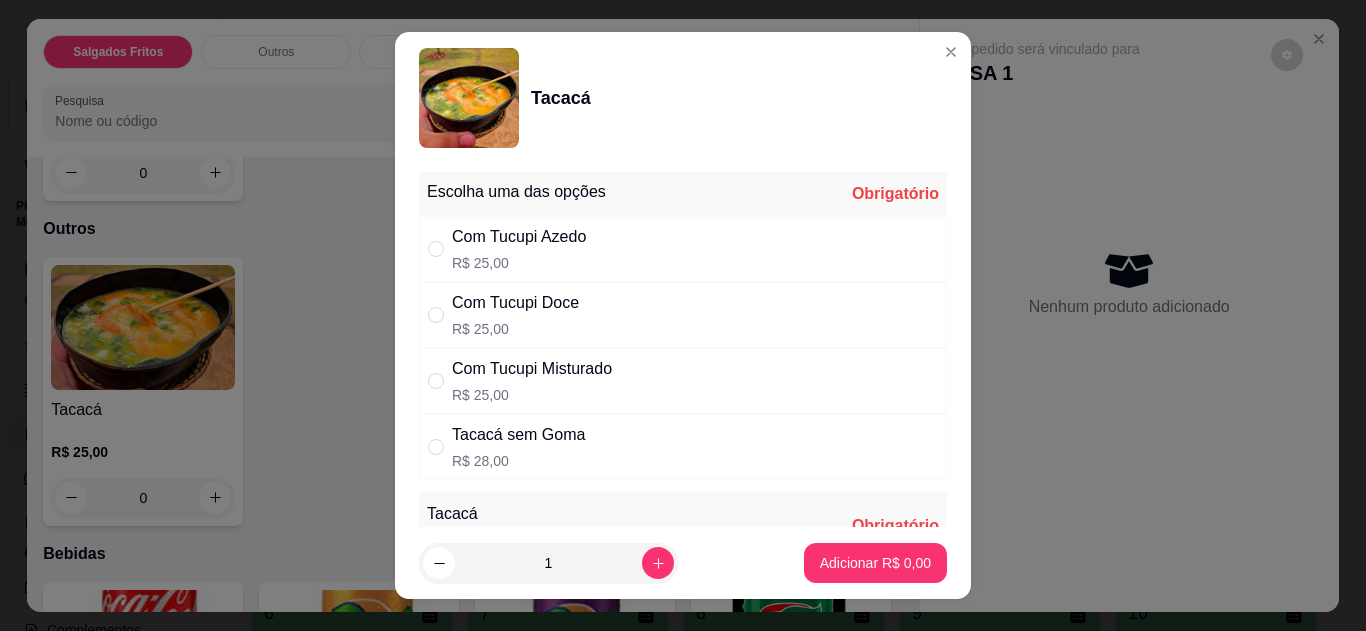 click on "Com Tucupi Azedo R$ 25,00" at bounding box center (683, 249) 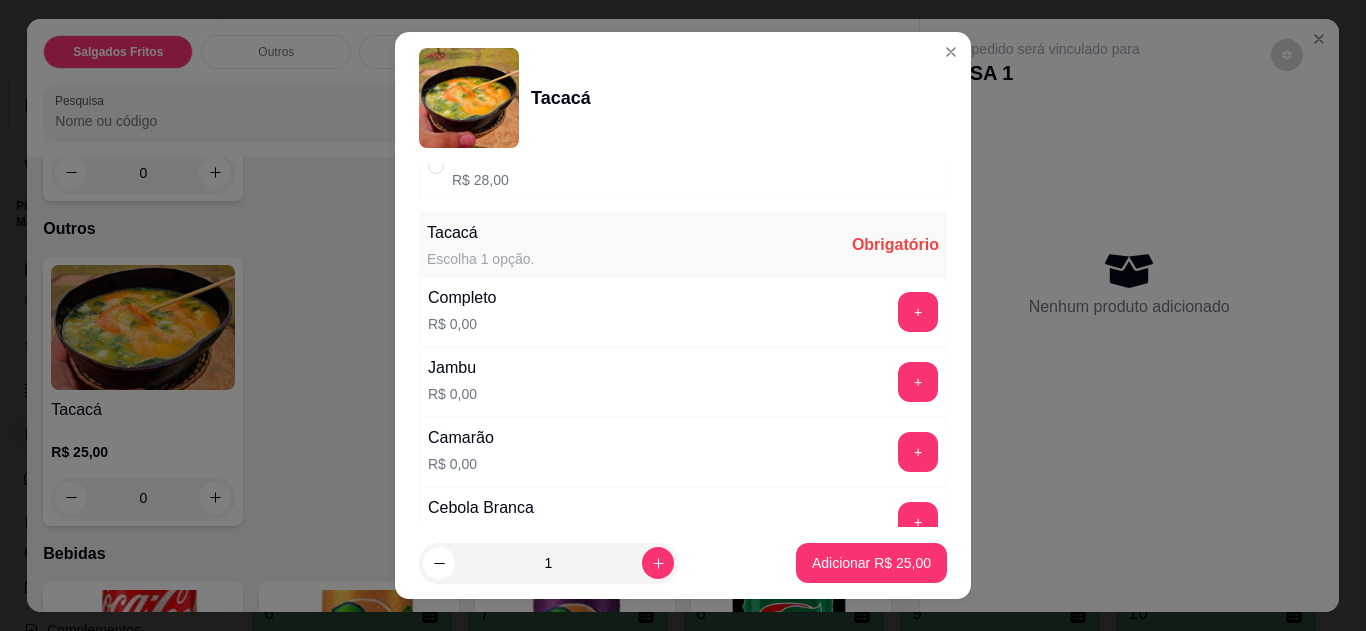 scroll, scrollTop: 320, scrollLeft: 0, axis: vertical 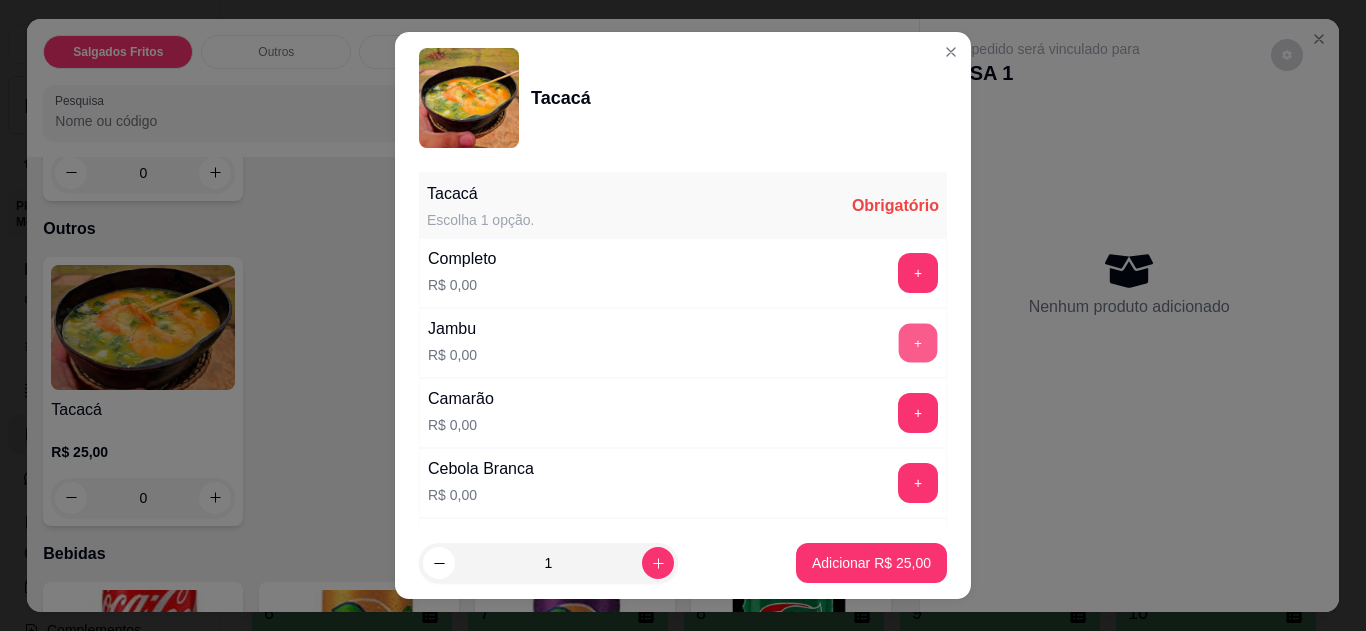 click on "+" at bounding box center (918, 342) 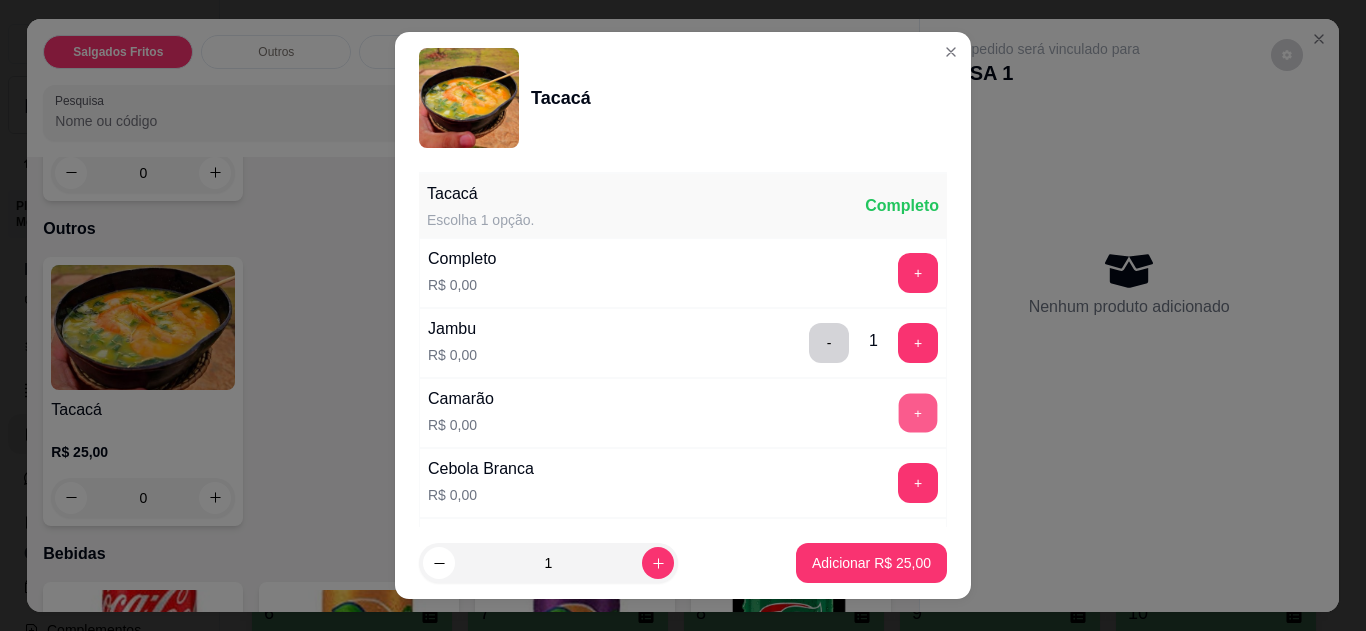 click on "+" at bounding box center (918, 412) 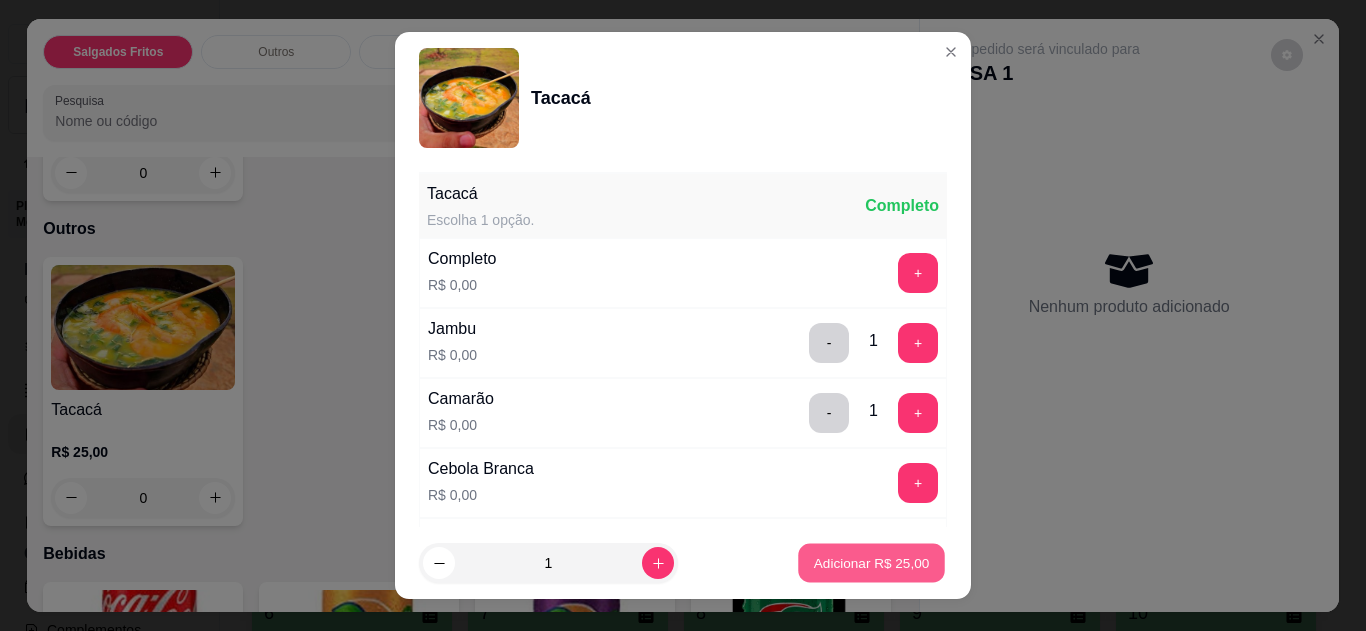 click on "Adicionar   R$ 25,00" at bounding box center [871, 563] 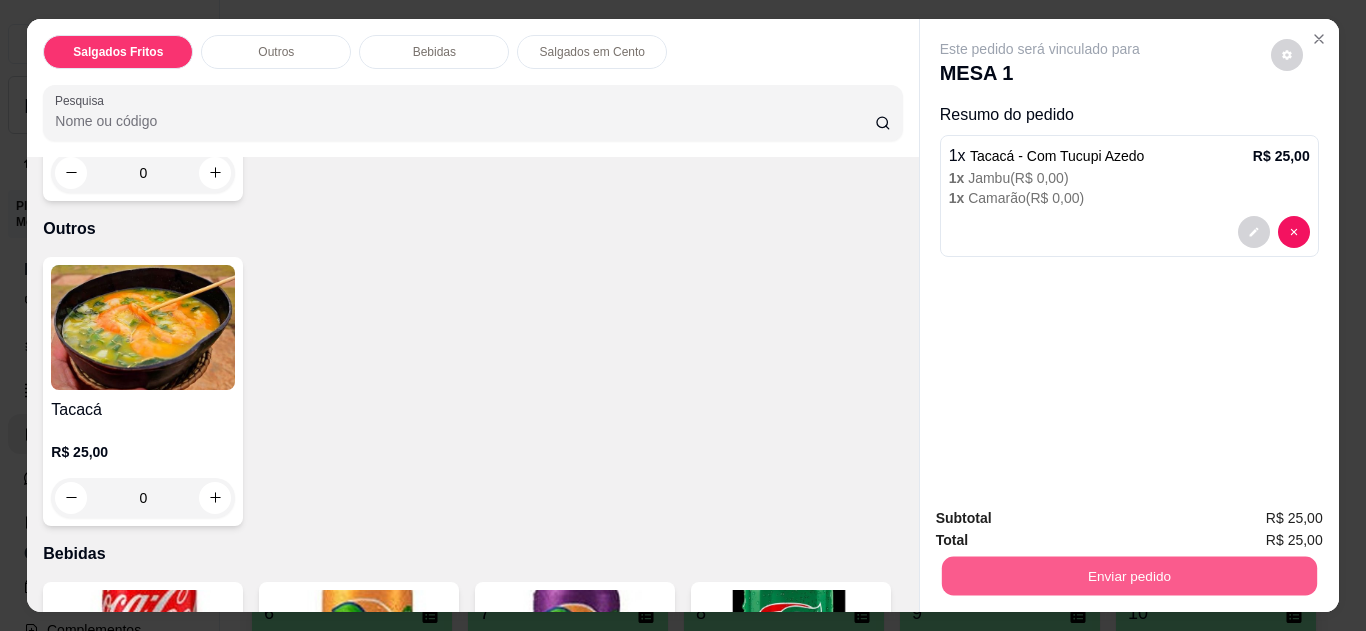 click on "Enviar pedido" at bounding box center [1128, 576] 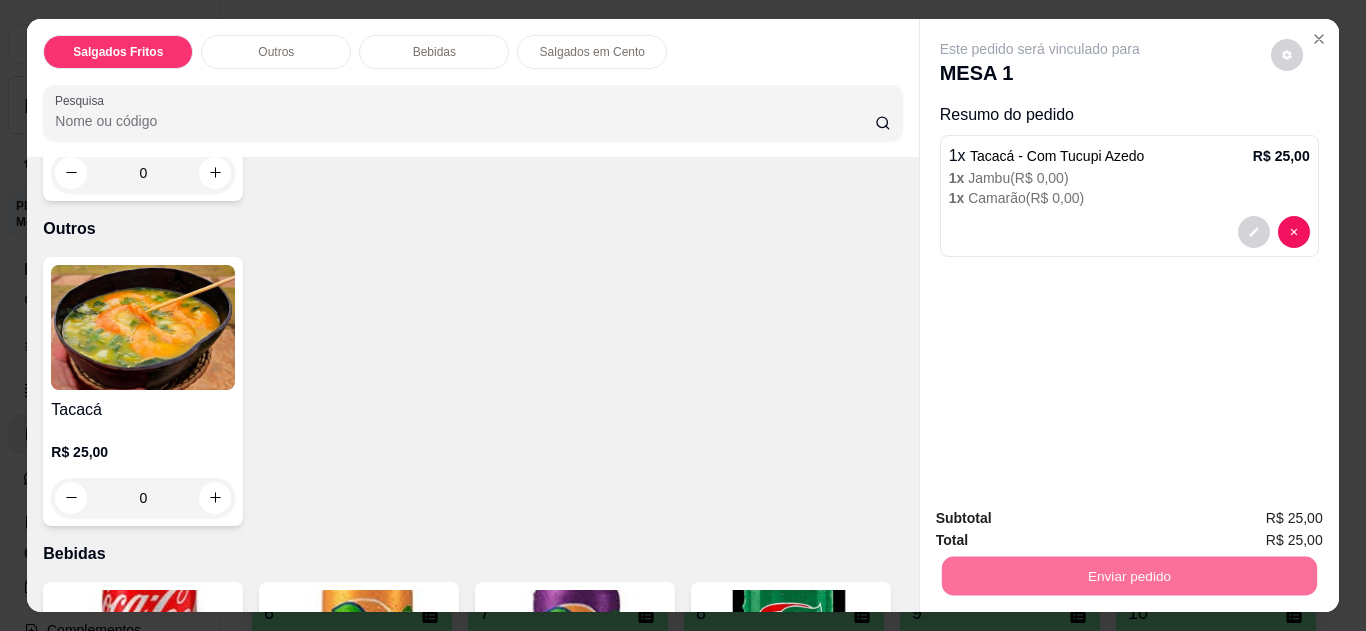 click on "Não registrar e enviar pedido" at bounding box center [1063, 519] 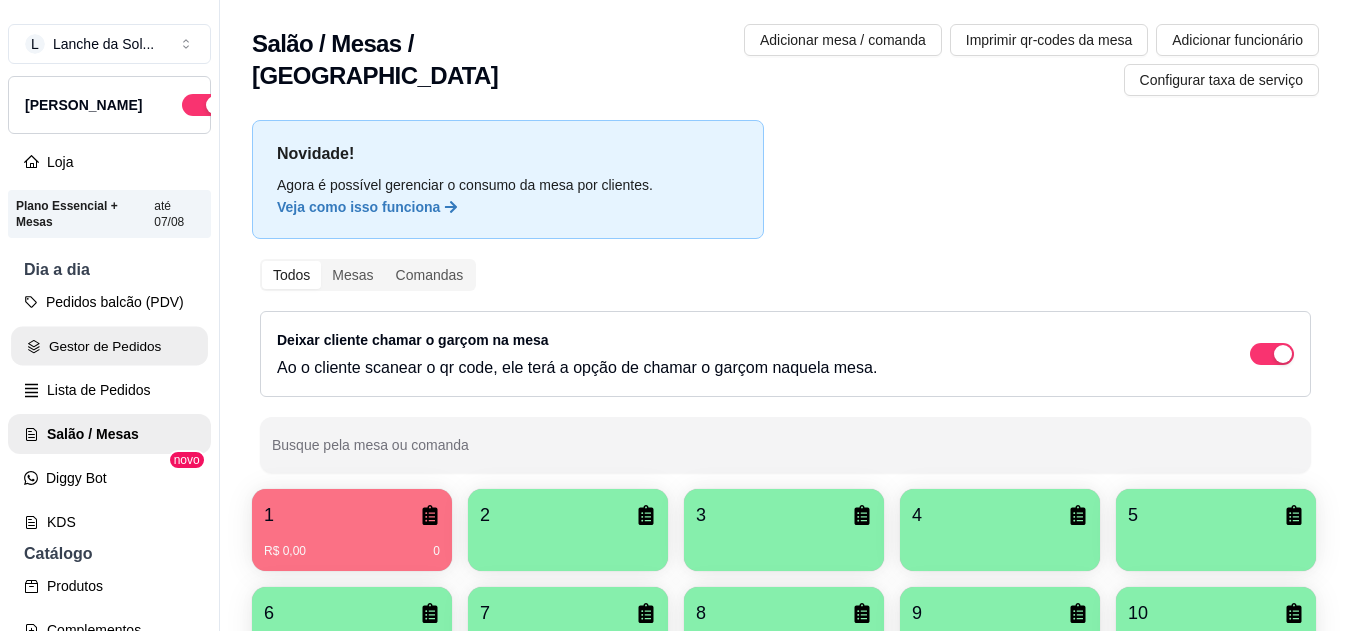 click on "Gestor de Pedidos" at bounding box center (109, 346) 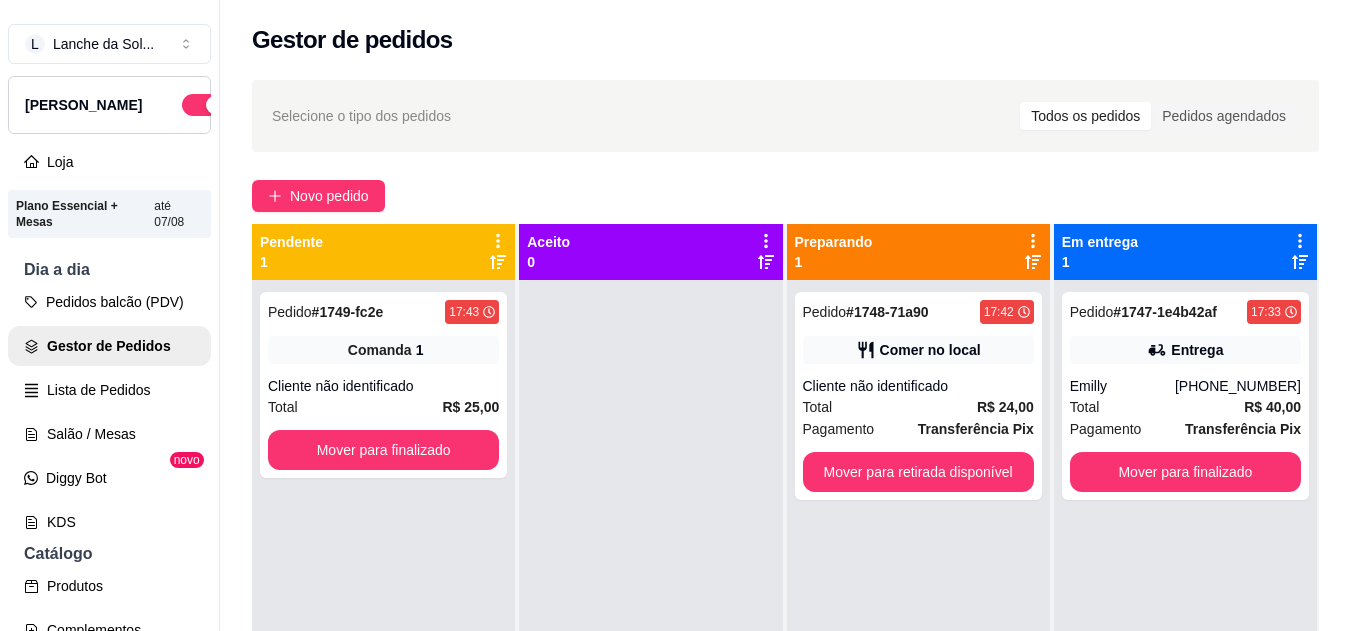 click on "Emilly" at bounding box center [1122, 386] 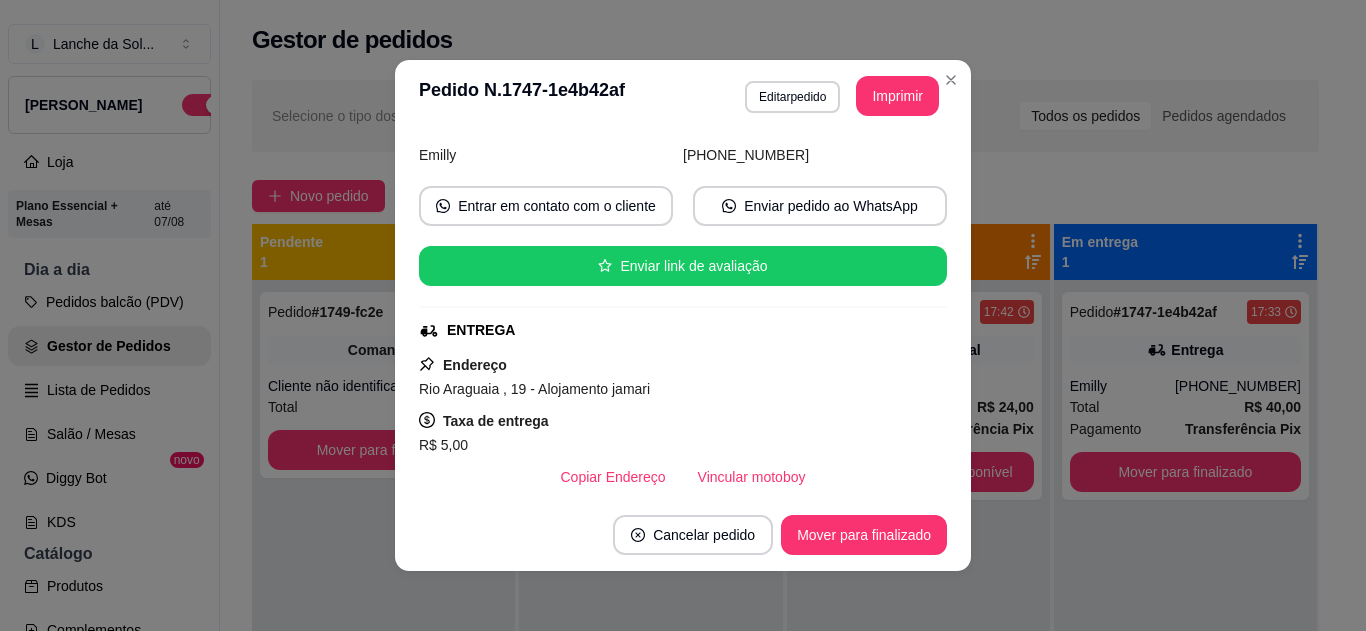 scroll, scrollTop: 160, scrollLeft: 0, axis: vertical 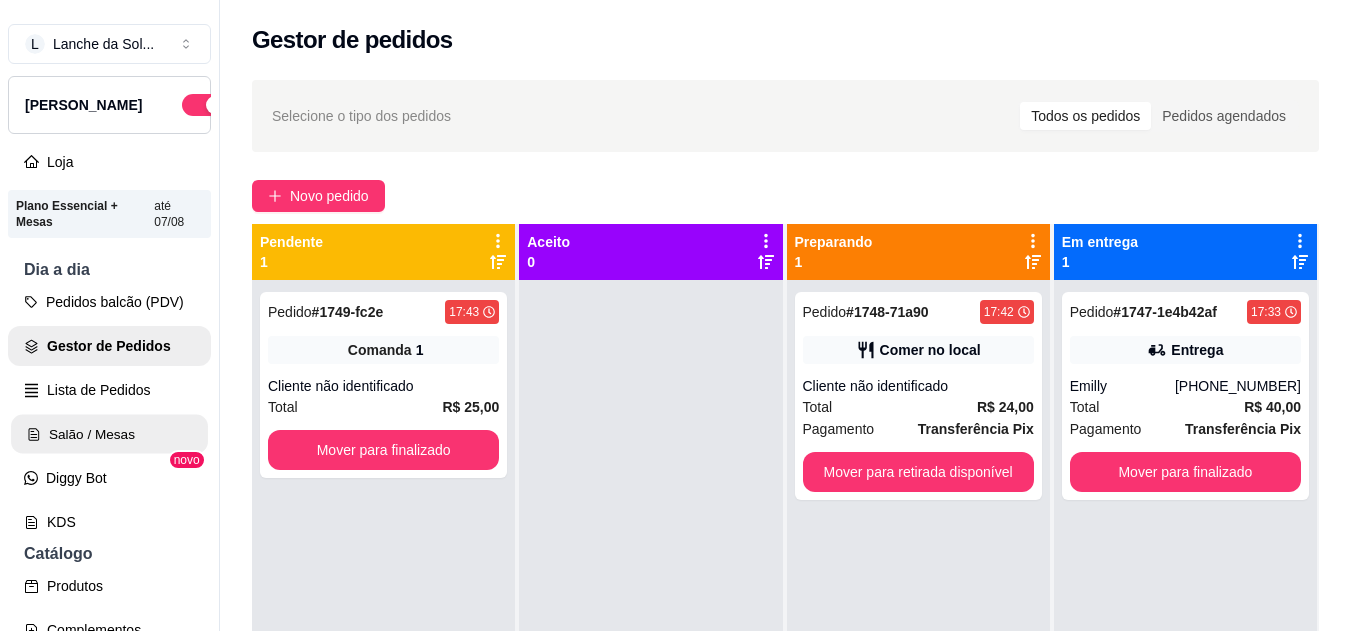 click on "Salão / Mesas" at bounding box center (109, 434) 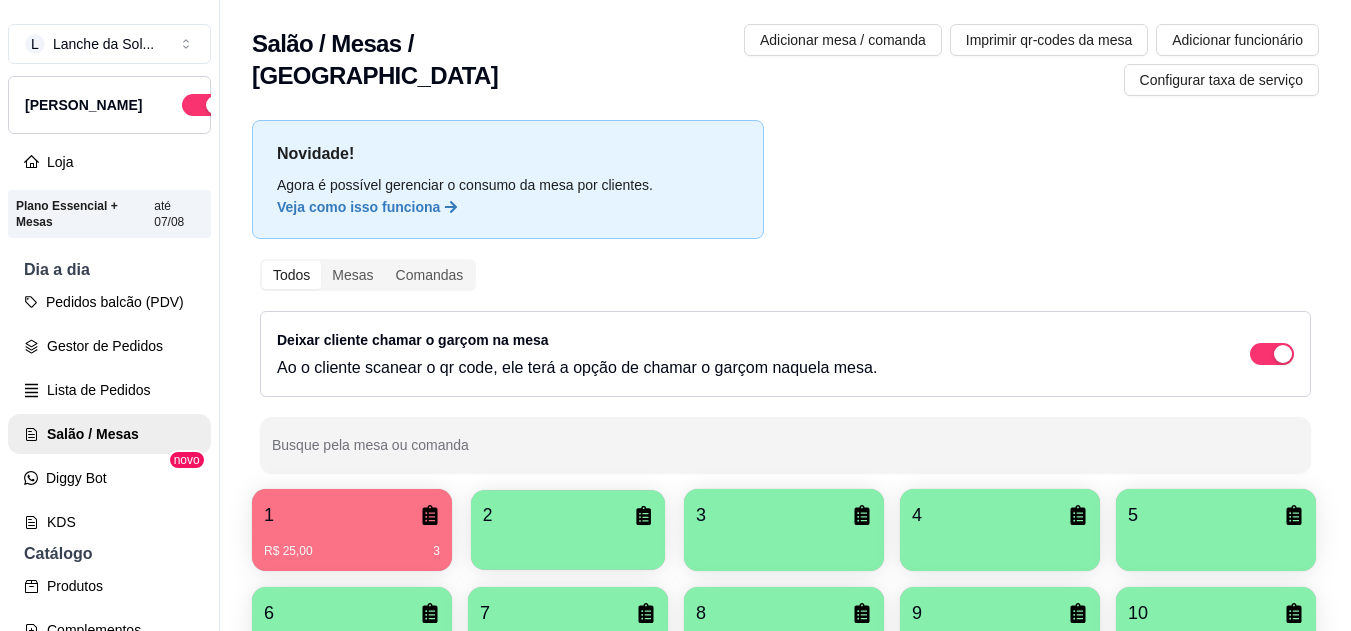 click on "2" at bounding box center [568, 515] 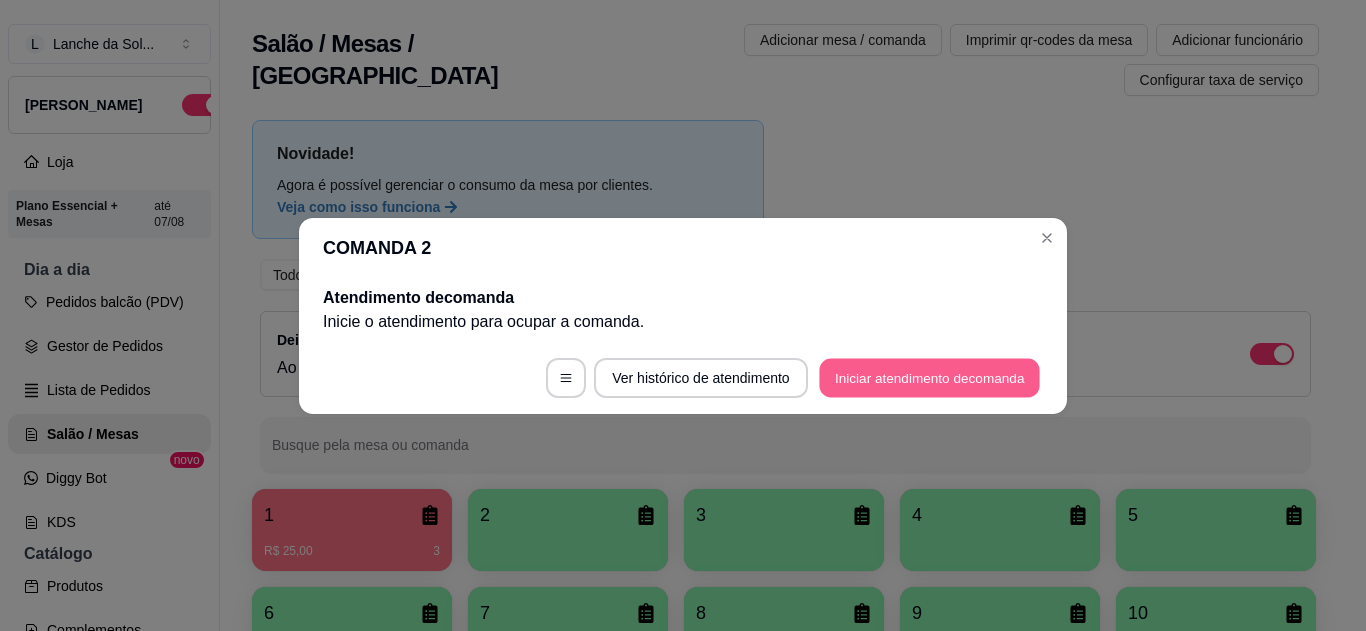 click on "Iniciar atendimento de  comanda" at bounding box center [929, 377] 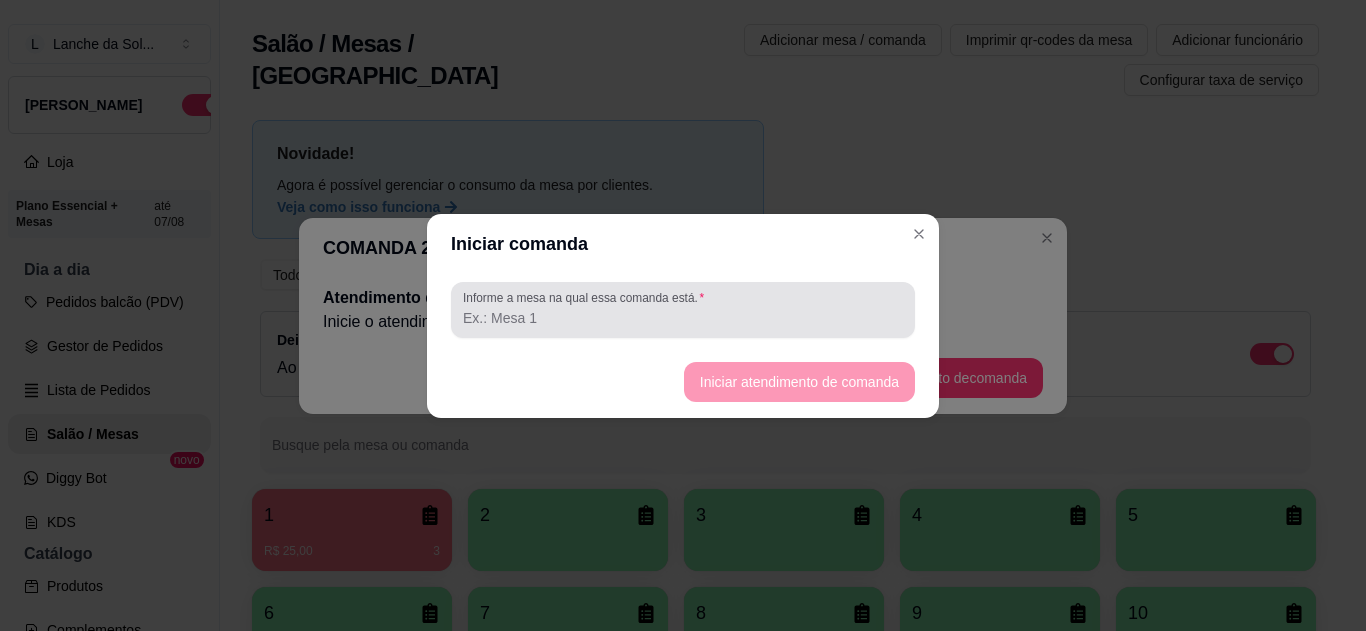 click at bounding box center [683, 310] 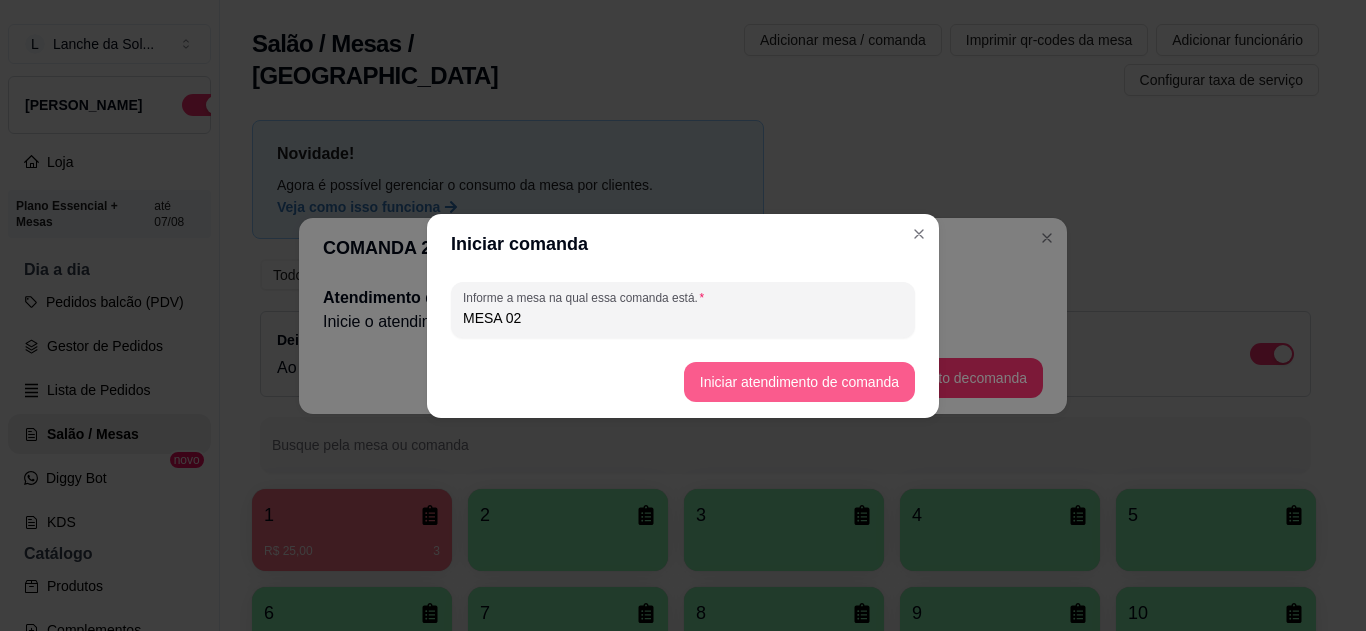 type on "MESA 02" 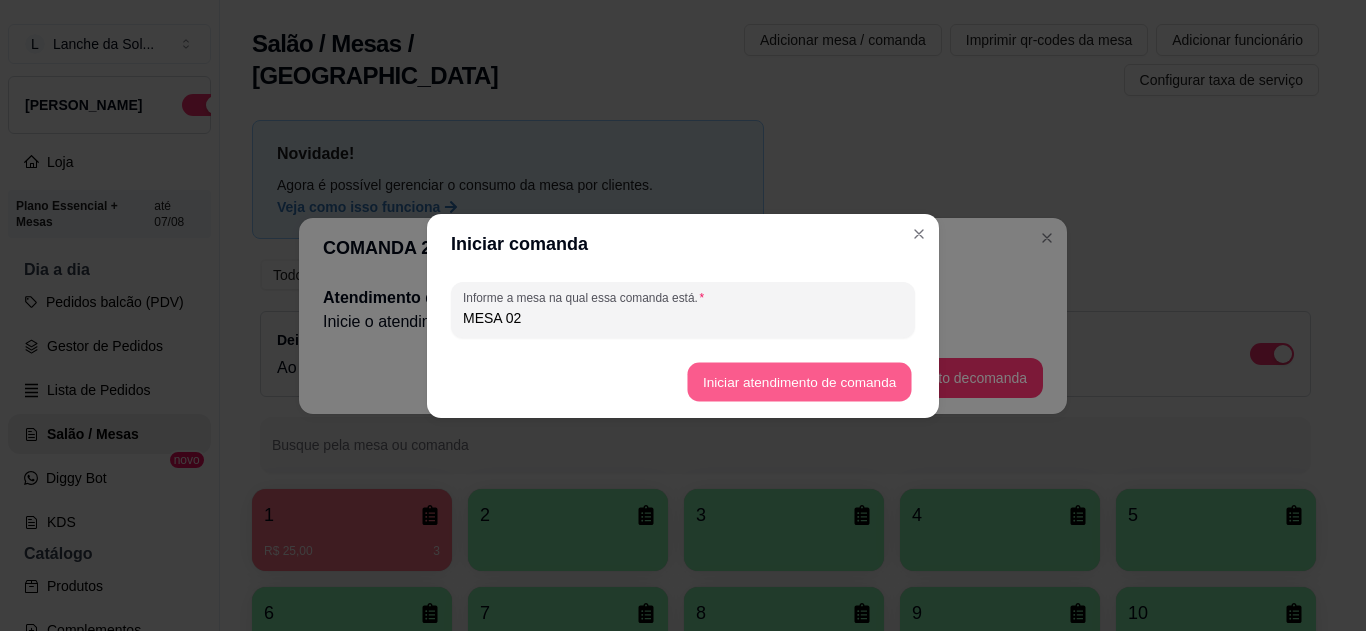 click on "Iniciar atendimento de comanda" at bounding box center (799, 381) 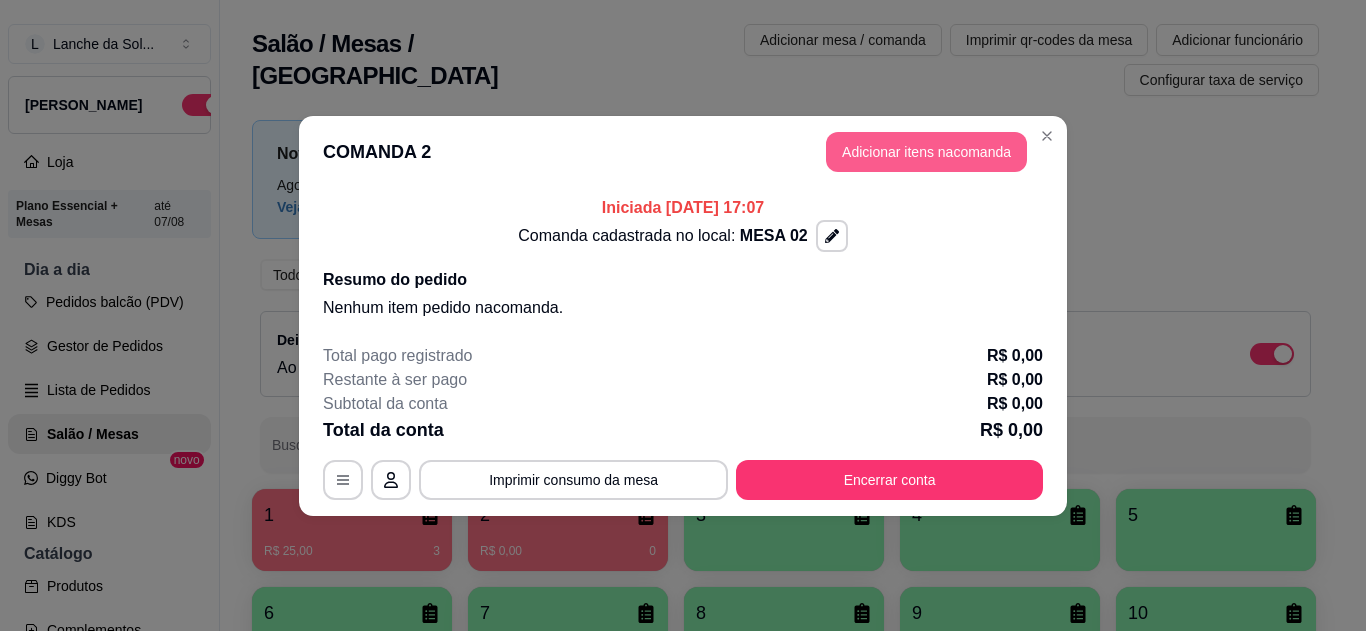 click on "Adicionar itens na  comanda" at bounding box center (926, 152) 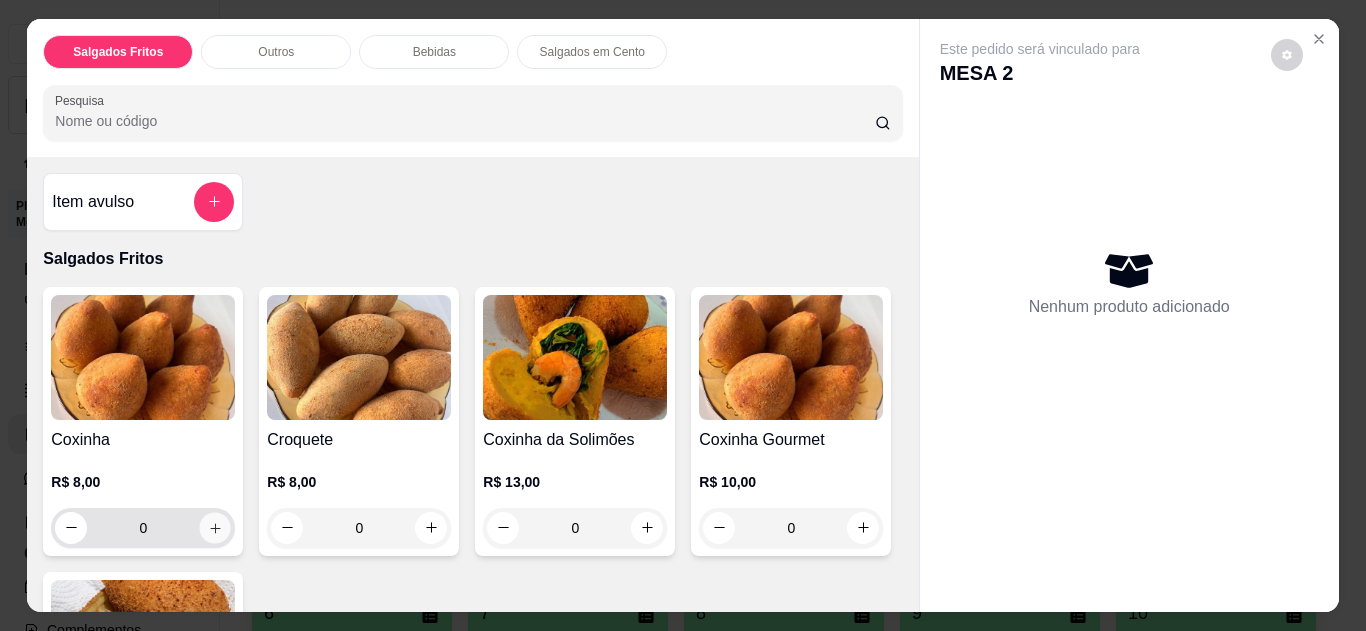 click at bounding box center [215, 527] 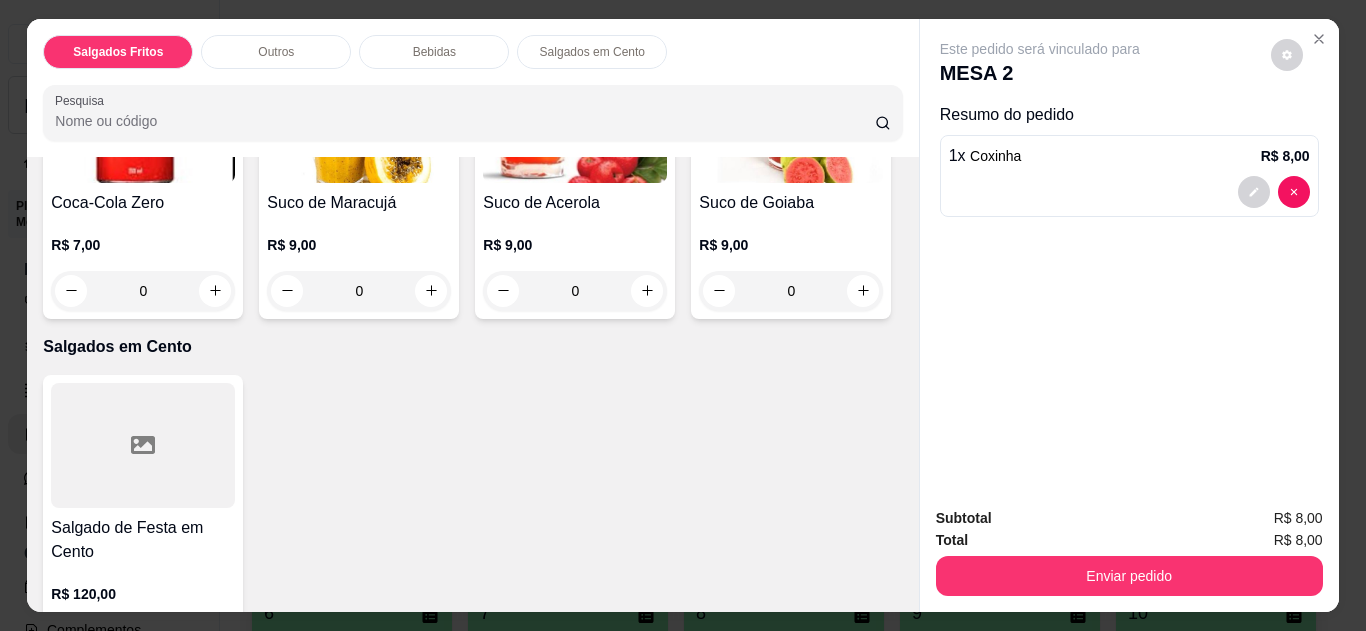 scroll, scrollTop: 1596, scrollLeft: 0, axis: vertical 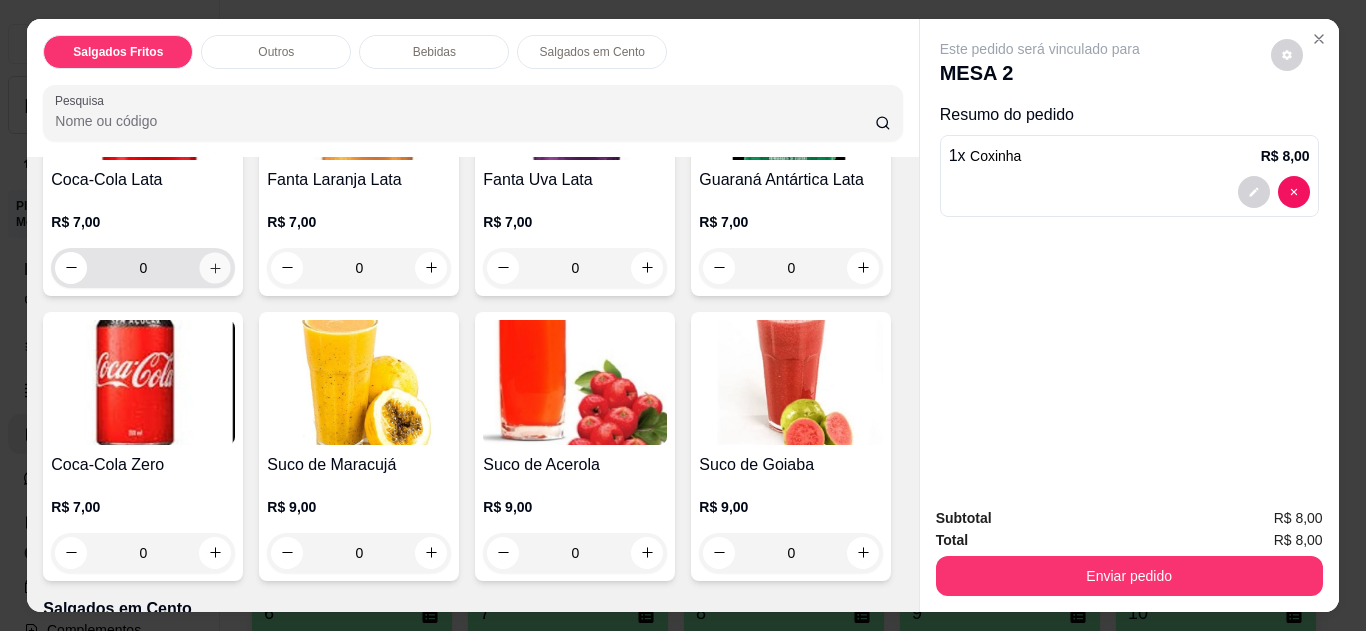 click 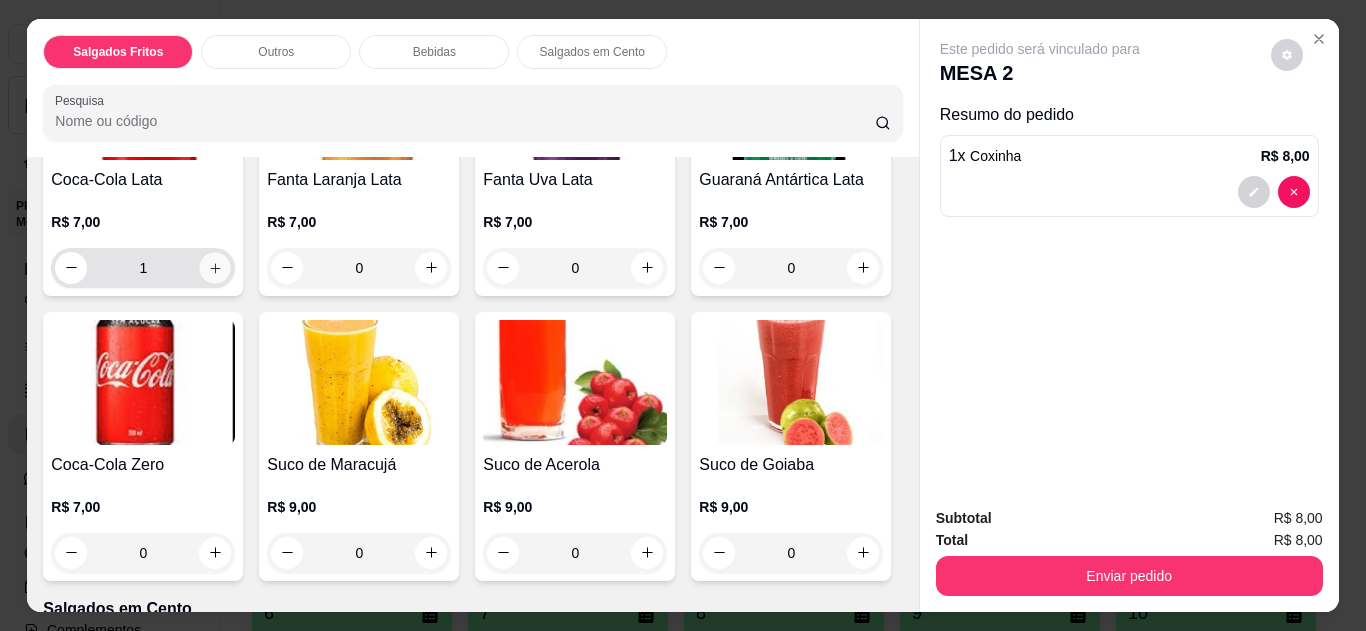 scroll, scrollTop: 1198, scrollLeft: 0, axis: vertical 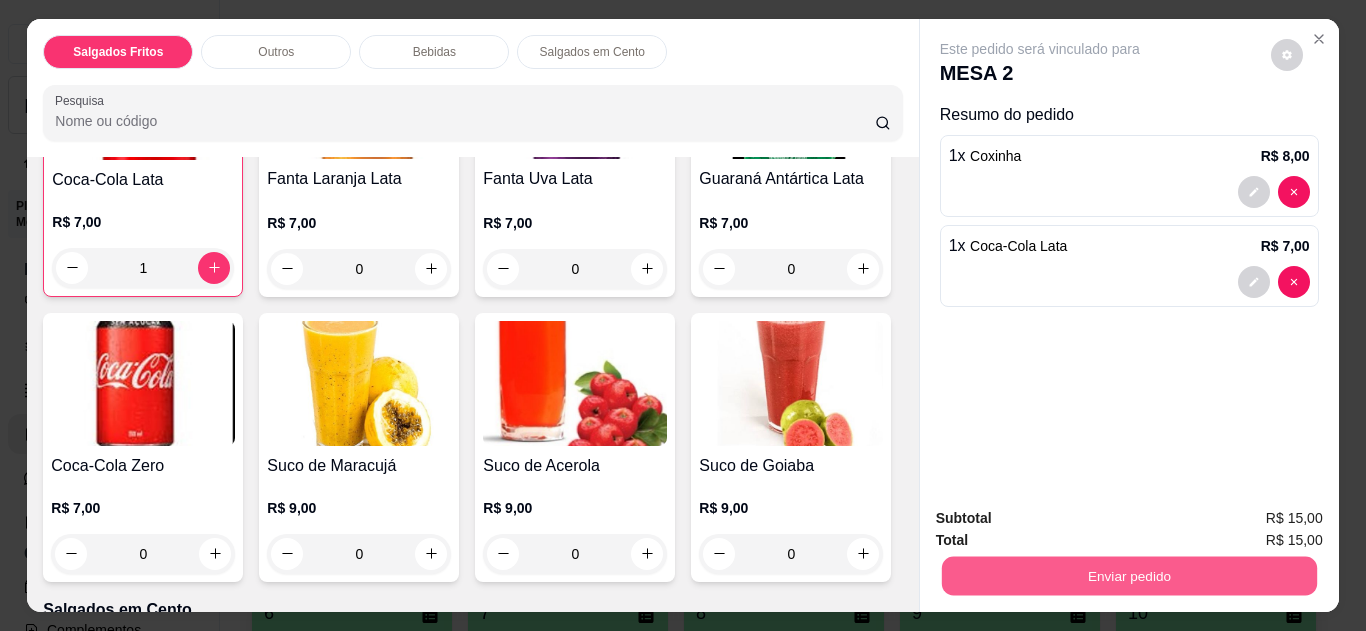 click on "Enviar pedido" at bounding box center (1128, 576) 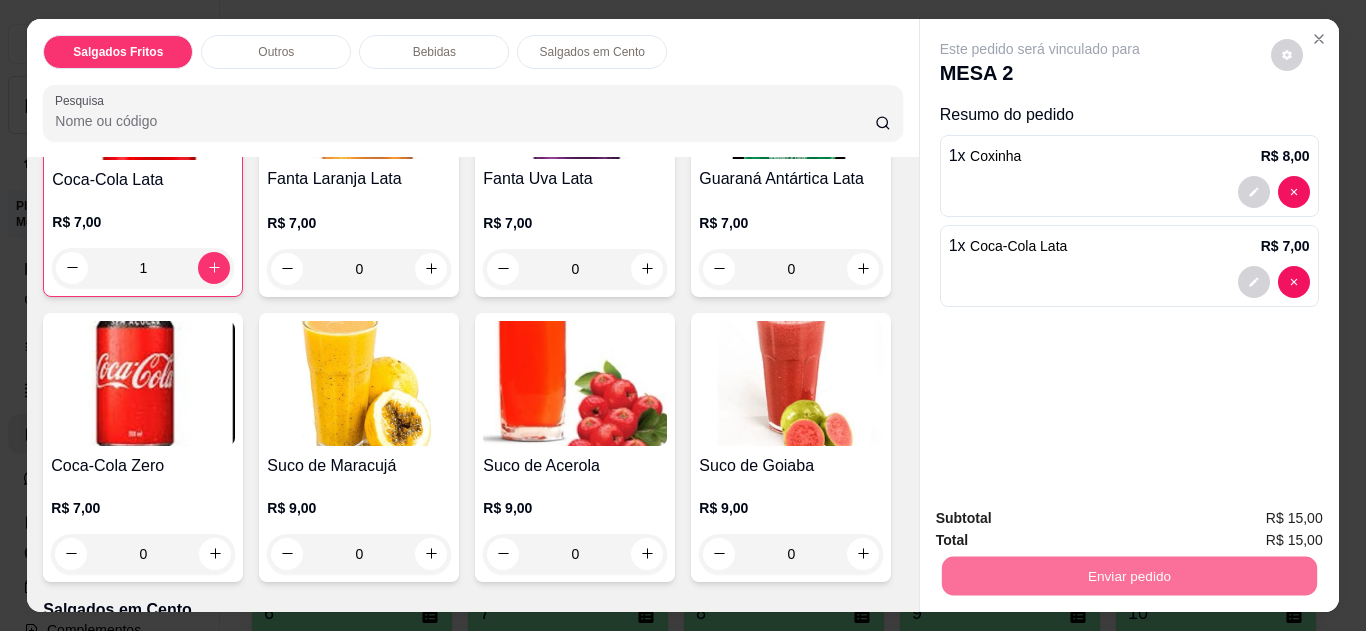 click on "Não registrar e enviar pedido" at bounding box center [1063, 519] 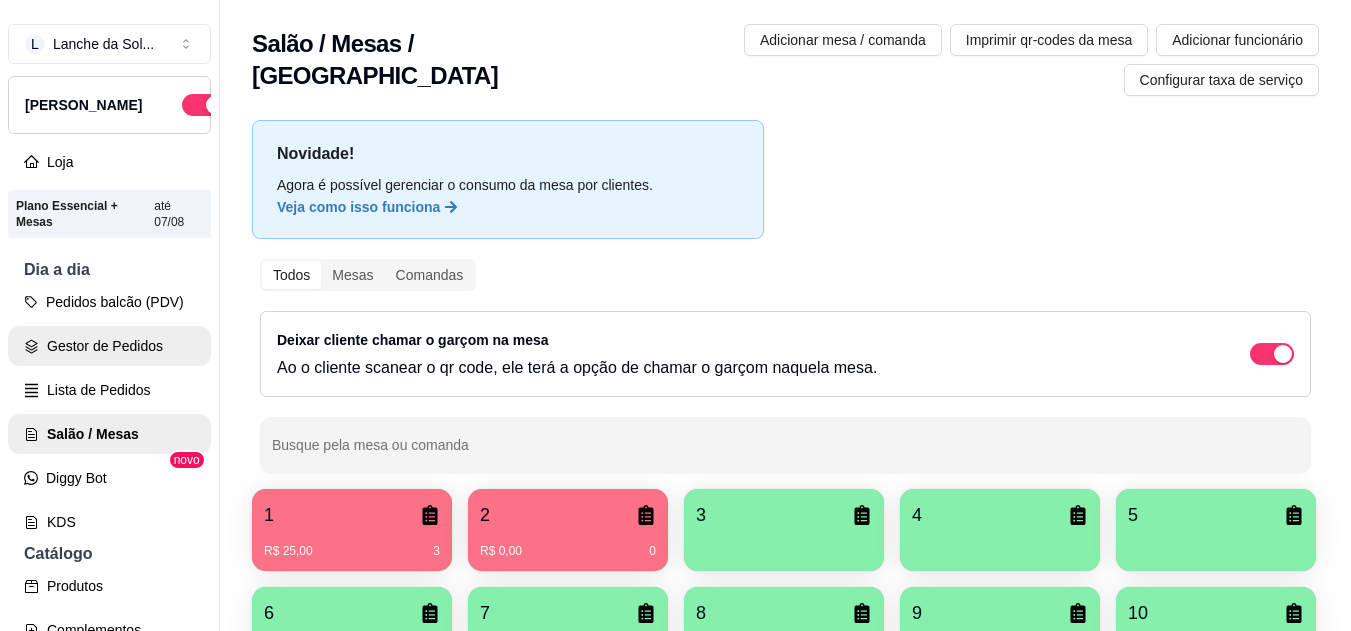 click on "Gestor de Pedidos" at bounding box center (109, 346) 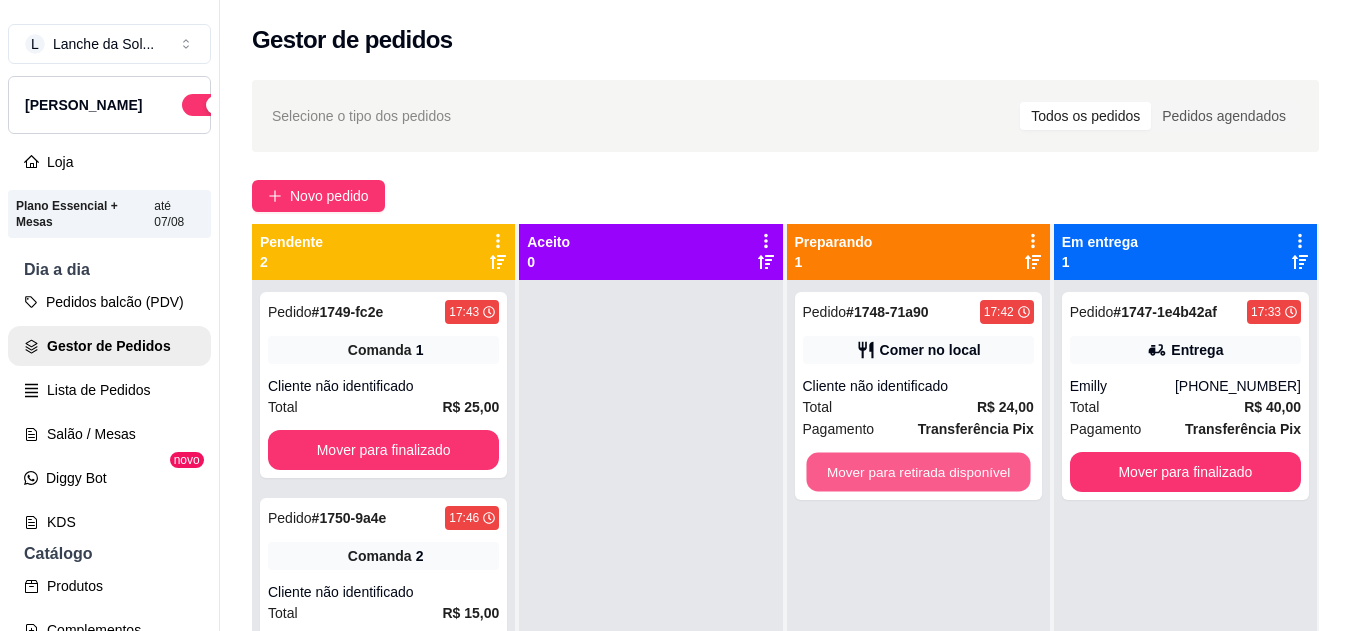 click on "Mover para retirada disponível" at bounding box center (918, 472) 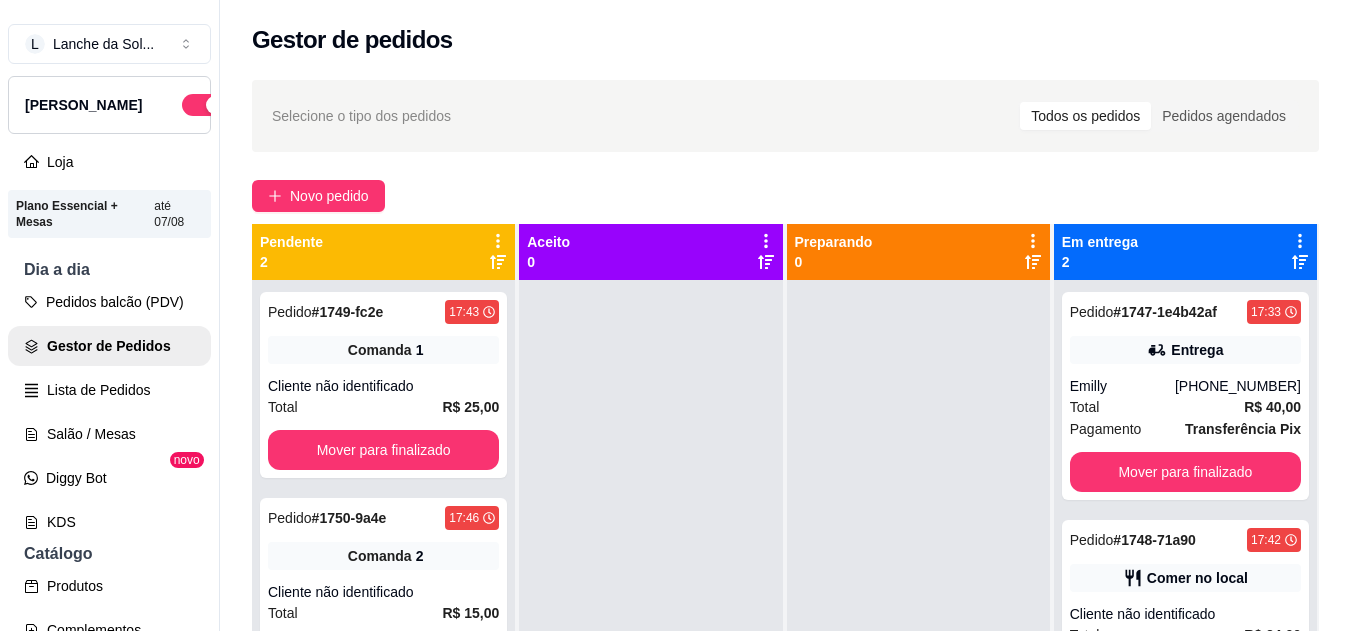 click on "Comer no local" at bounding box center [1197, 578] 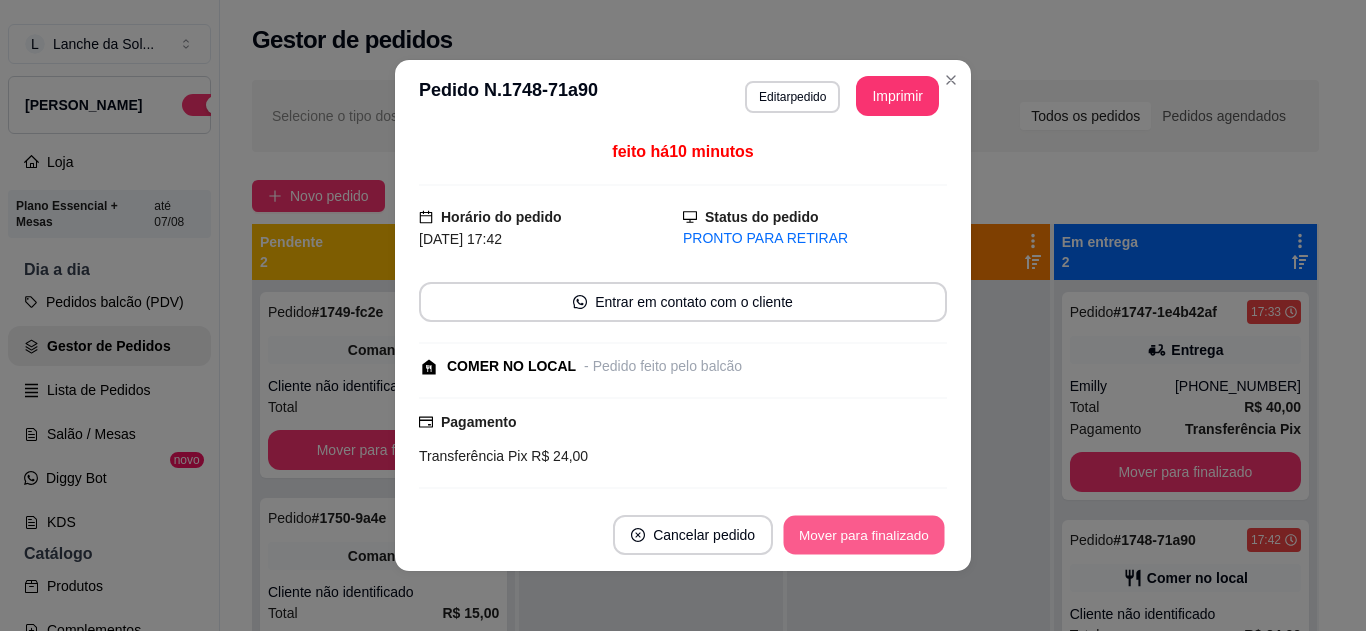 click on "Mover para finalizado" at bounding box center [864, 535] 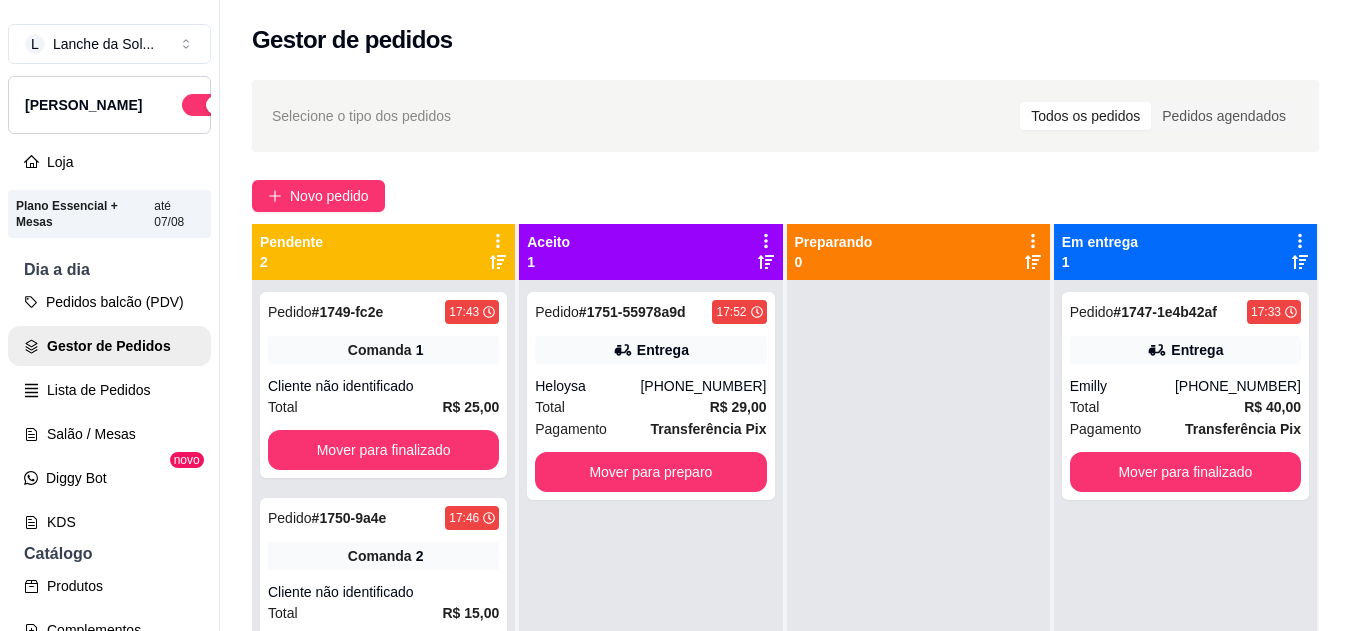 click on "[PHONE_NUMBER]" at bounding box center (703, 386) 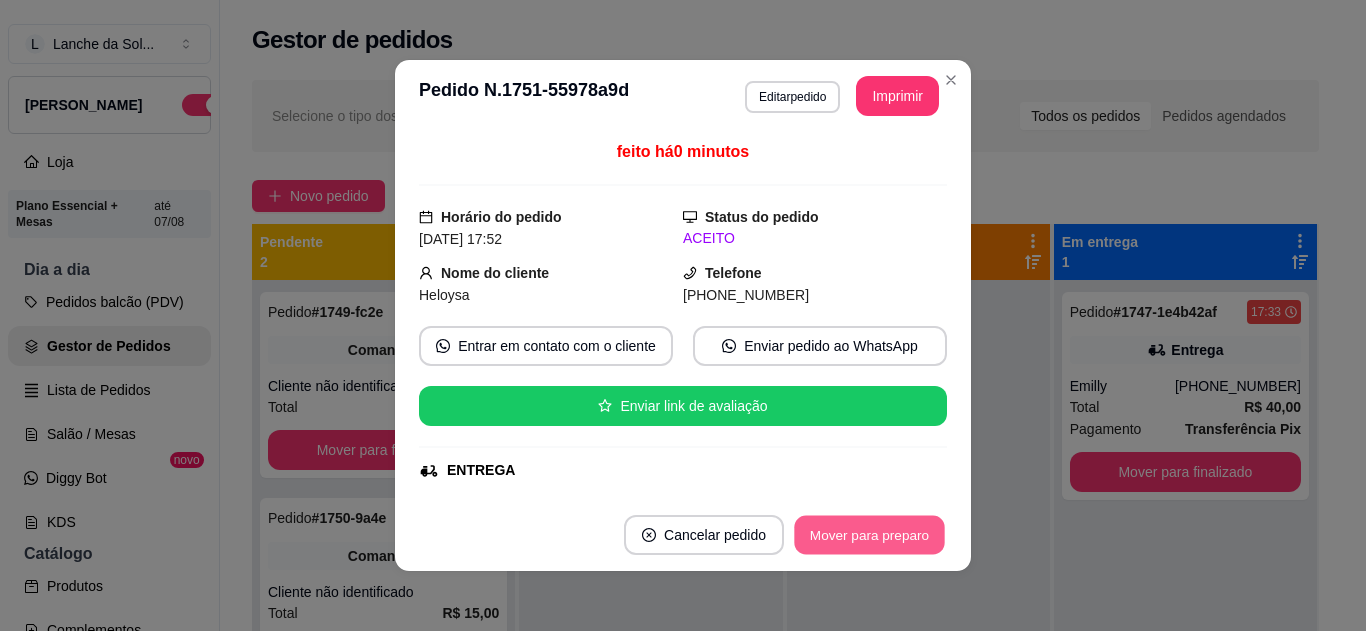 click on "Mover para preparo" at bounding box center (869, 535) 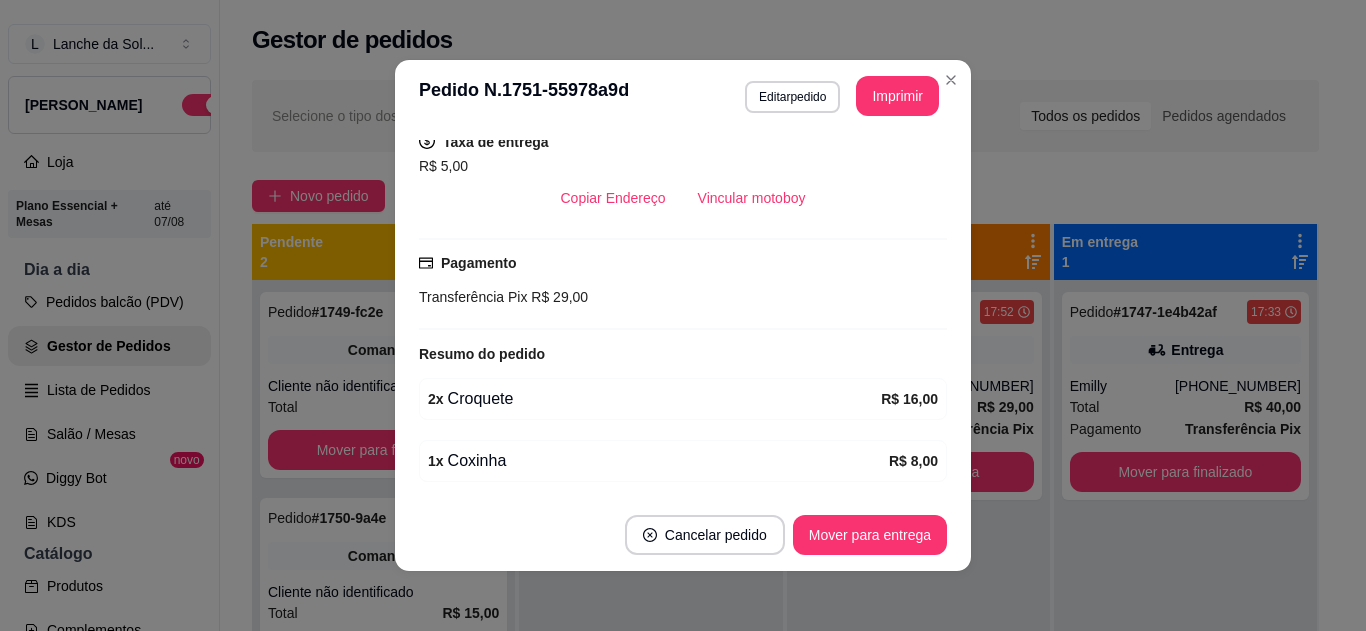 scroll, scrollTop: 488, scrollLeft: 0, axis: vertical 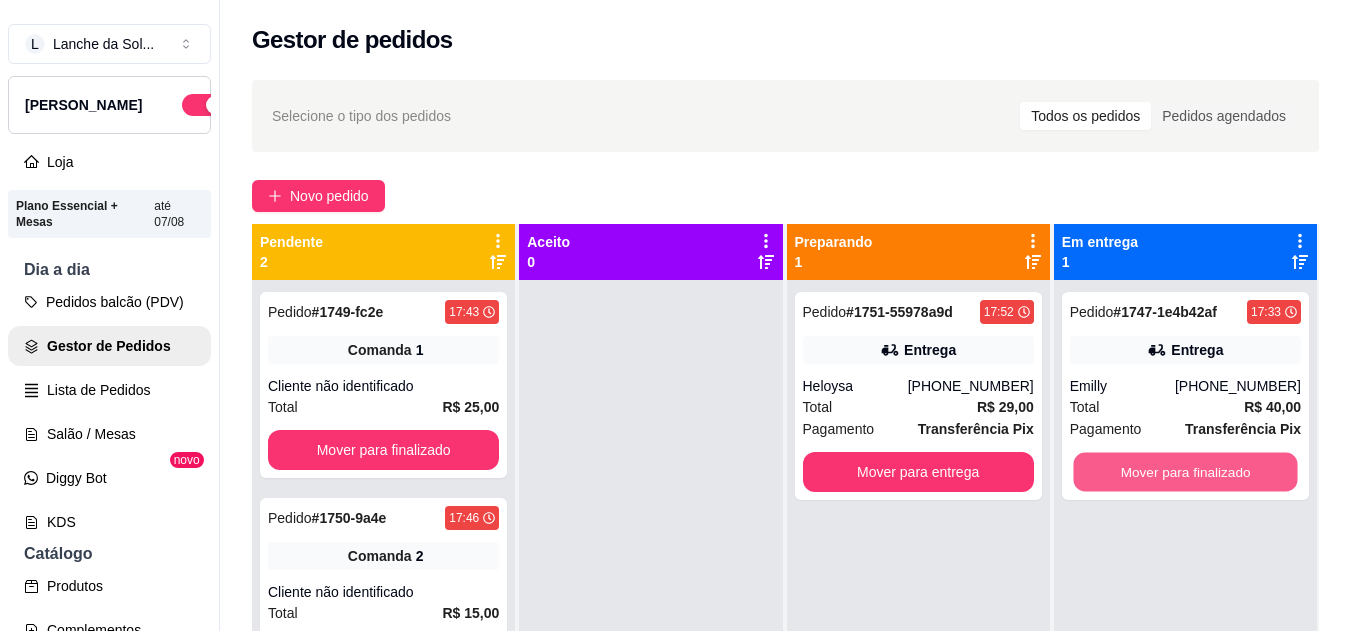 click on "Mover para finalizado" at bounding box center (1185, 472) 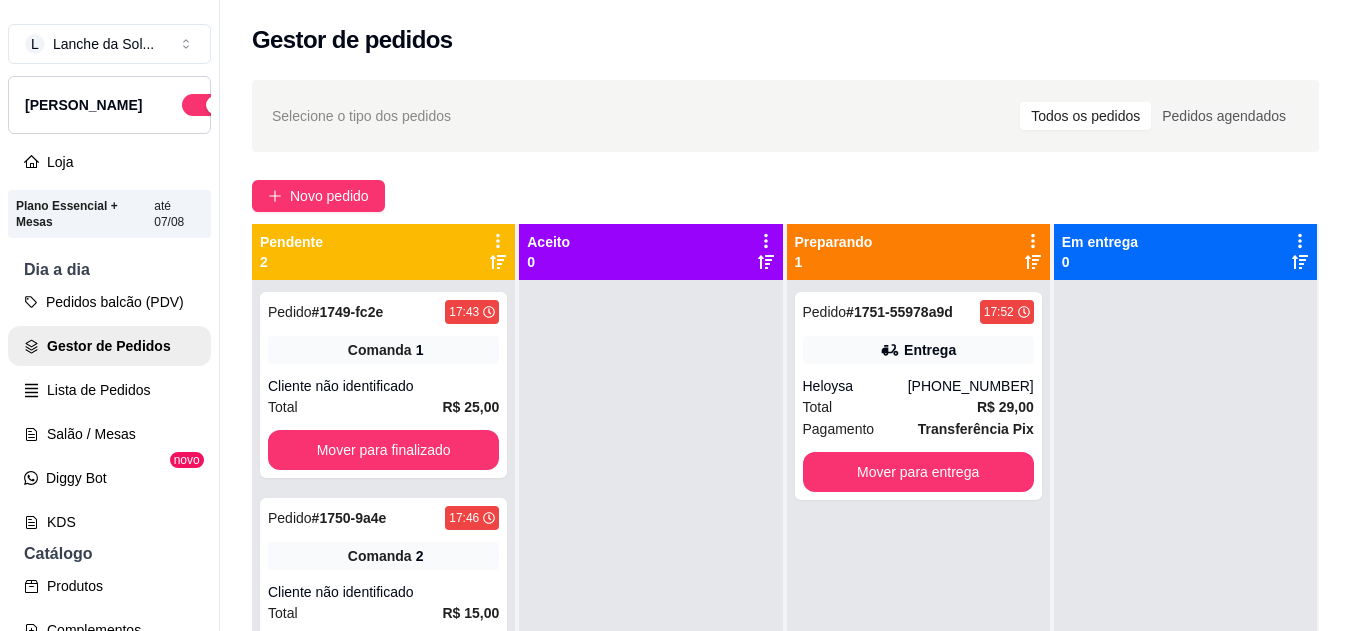 click on "Heloysa" at bounding box center [855, 386] 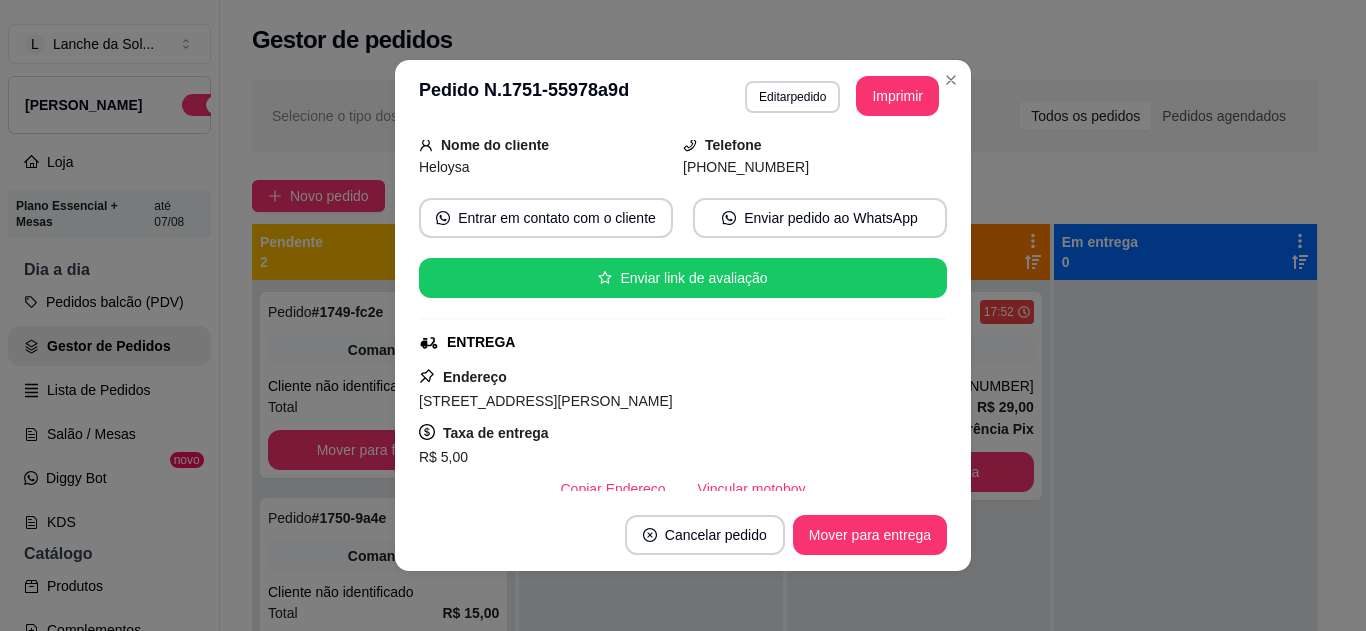 scroll, scrollTop: 0, scrollLeft: 0, axis: both 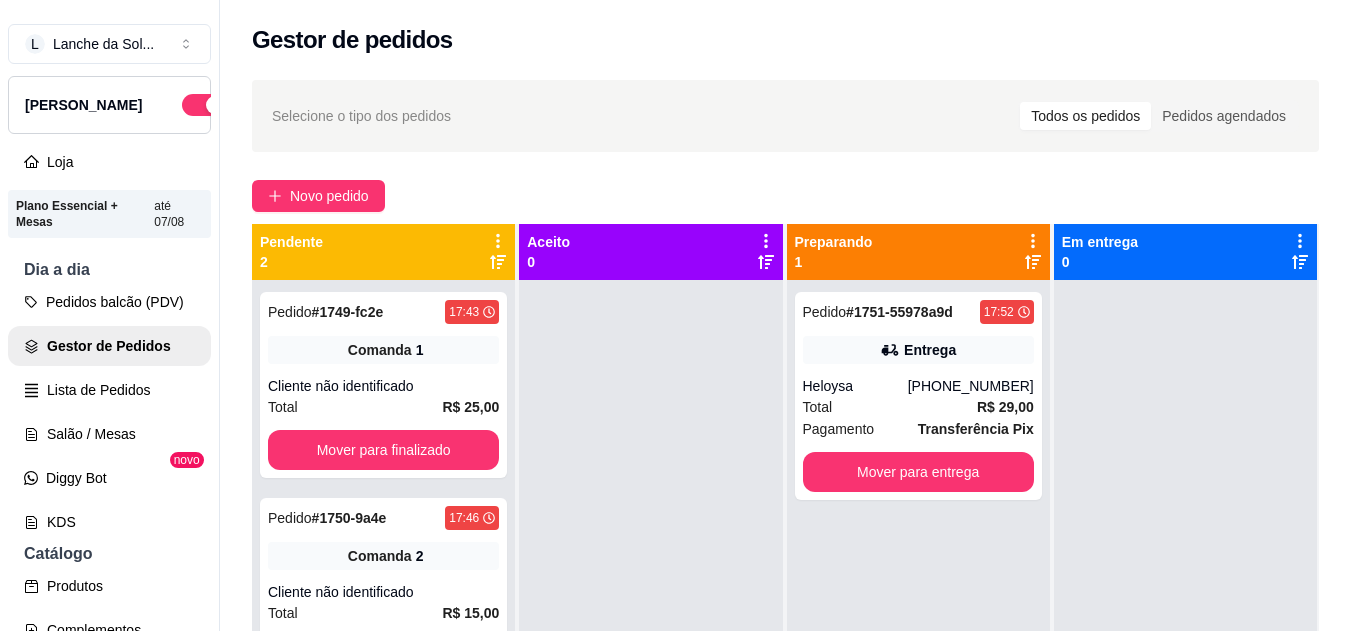 click on "Heloysa" at bounding box center [855, 386] 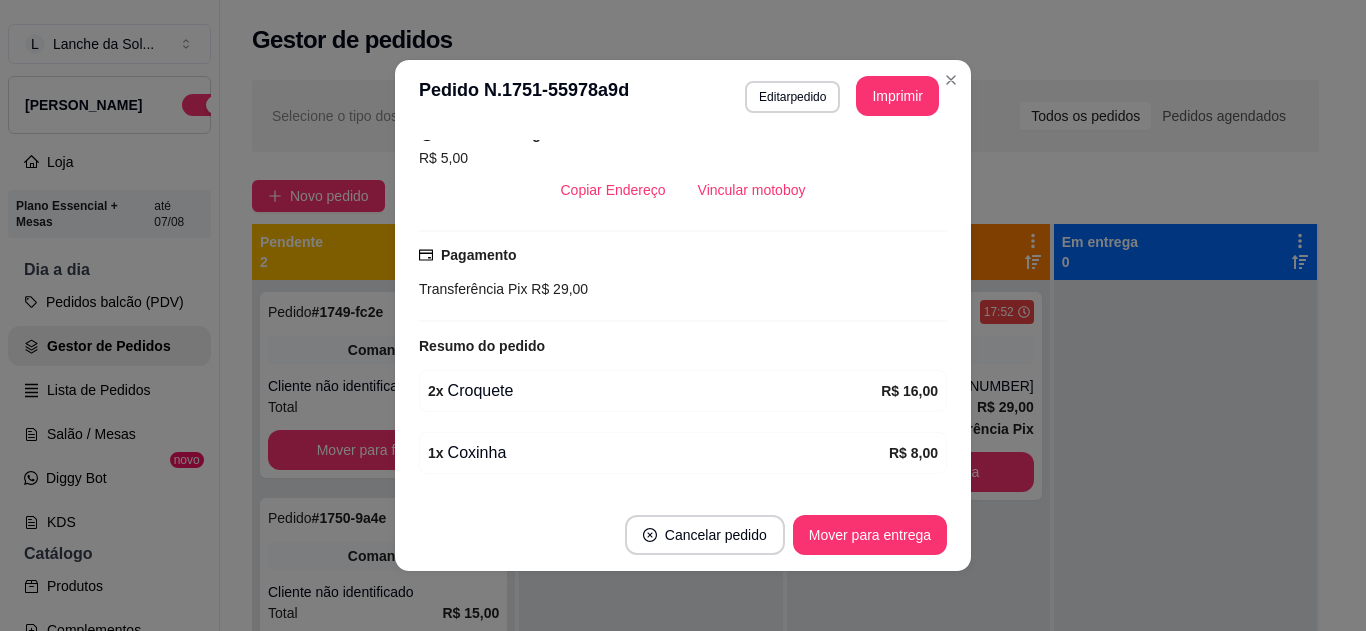 scroll, scrollTop: 445, scrollLeft: 0, axis: vertical 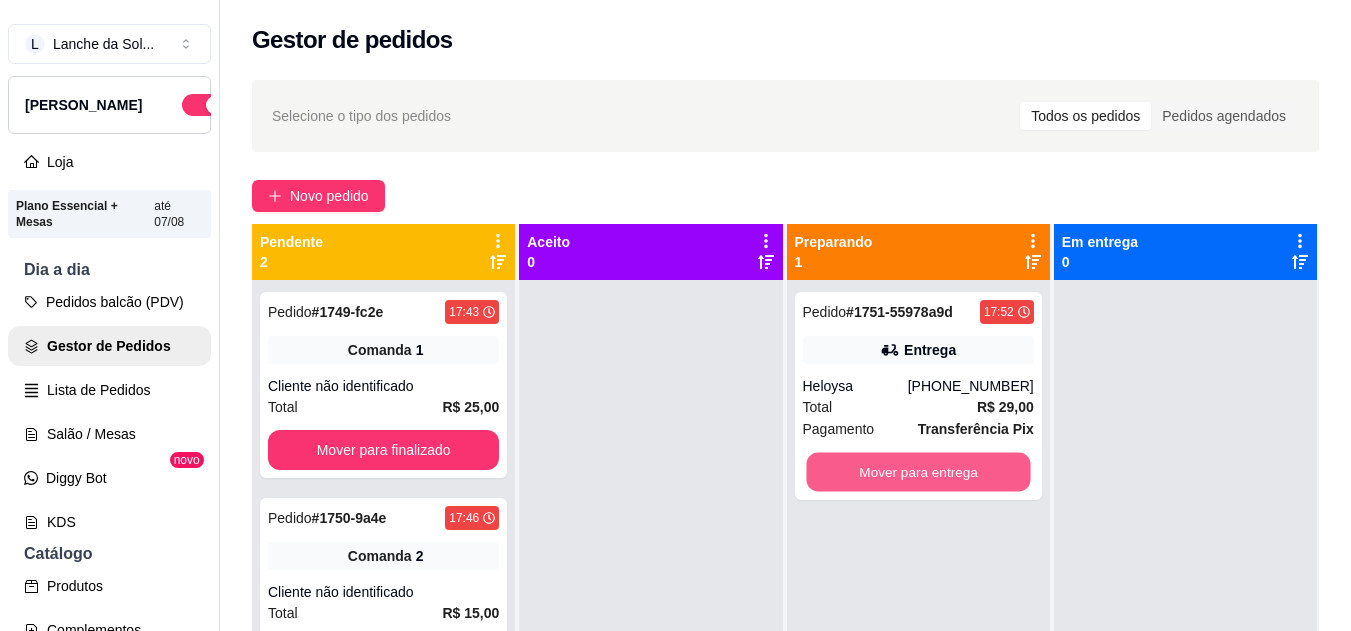 click on "Mover para entrega" at bounding box center (918, 472) 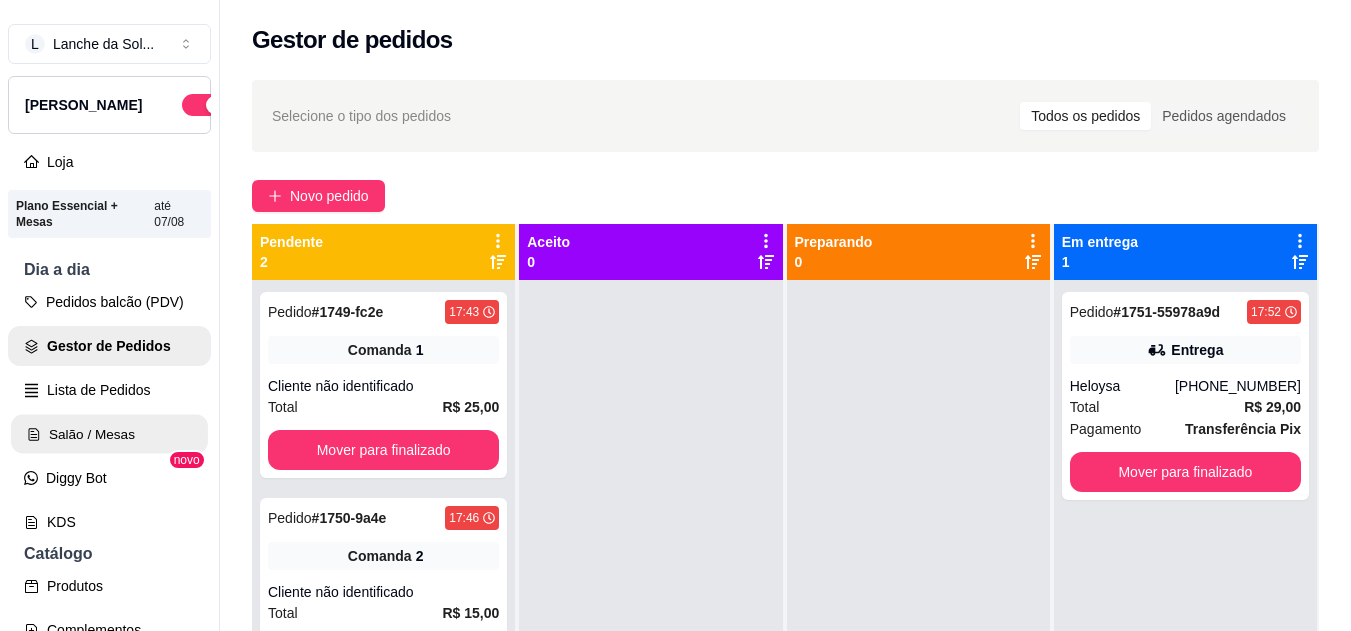 click on "Salão / Mesas" at bounding box center [109, 434] 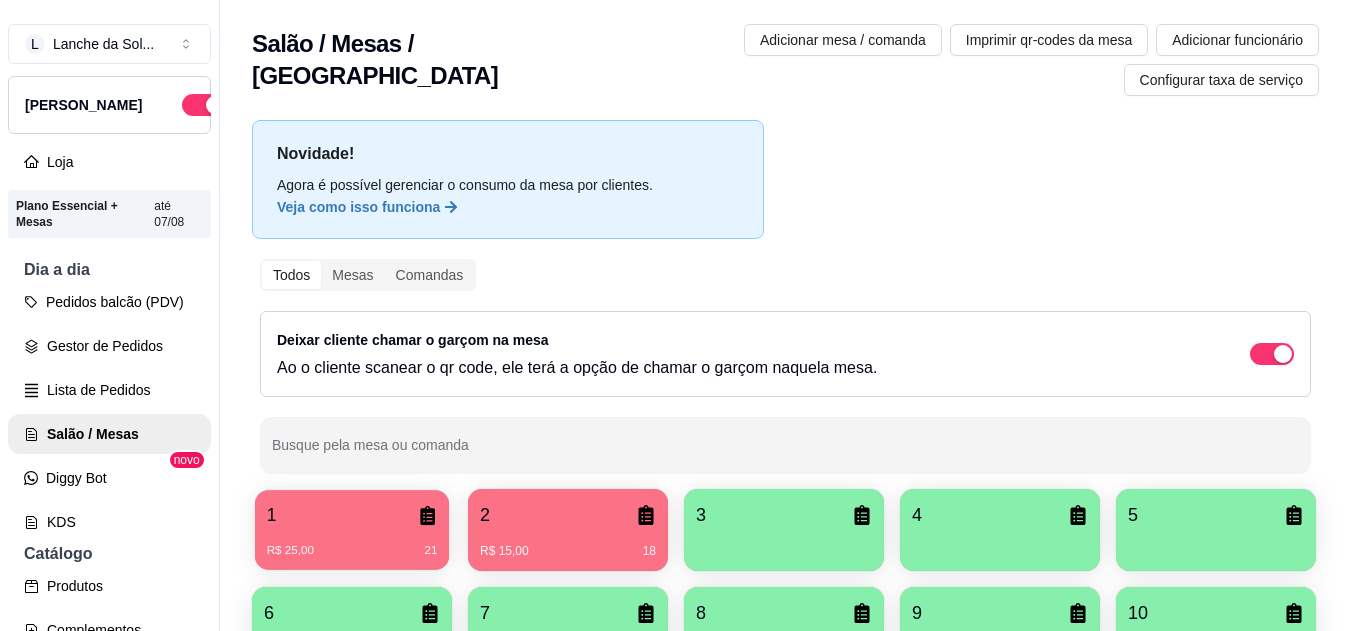 click on "1 R$ 25,00 21" at bounding box center (352, 530) 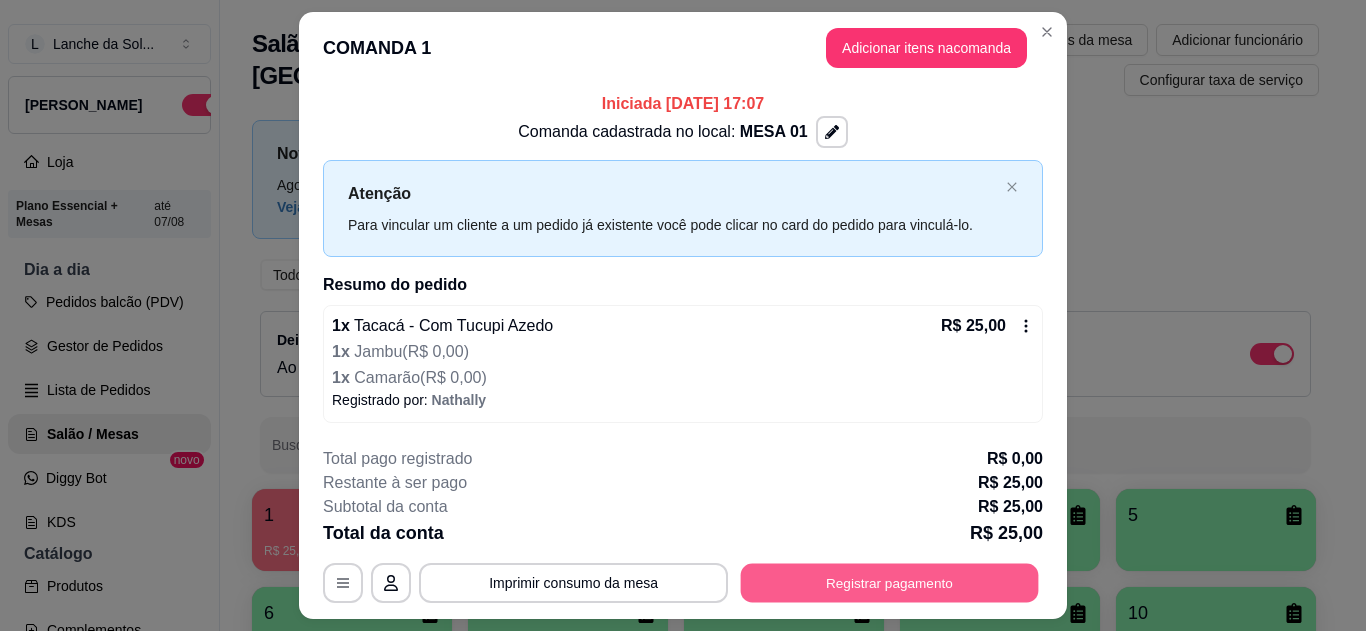 click on "Registrar pagamento" at bounding box center [890, 583] 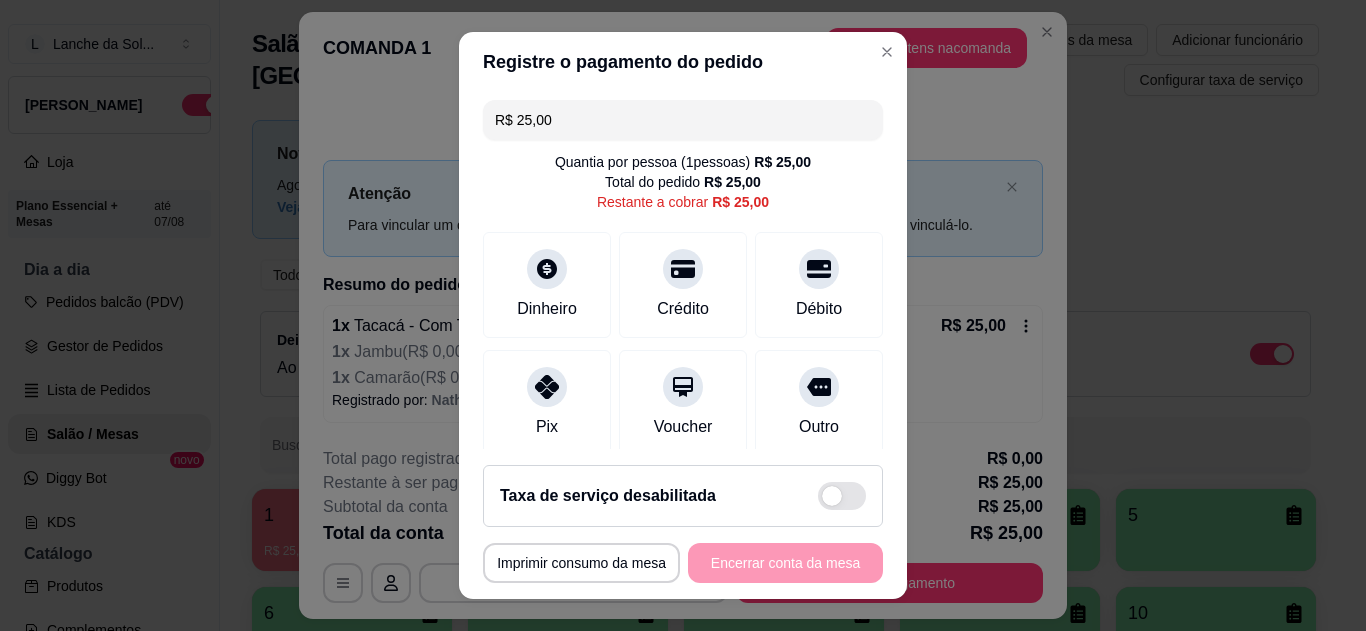 click 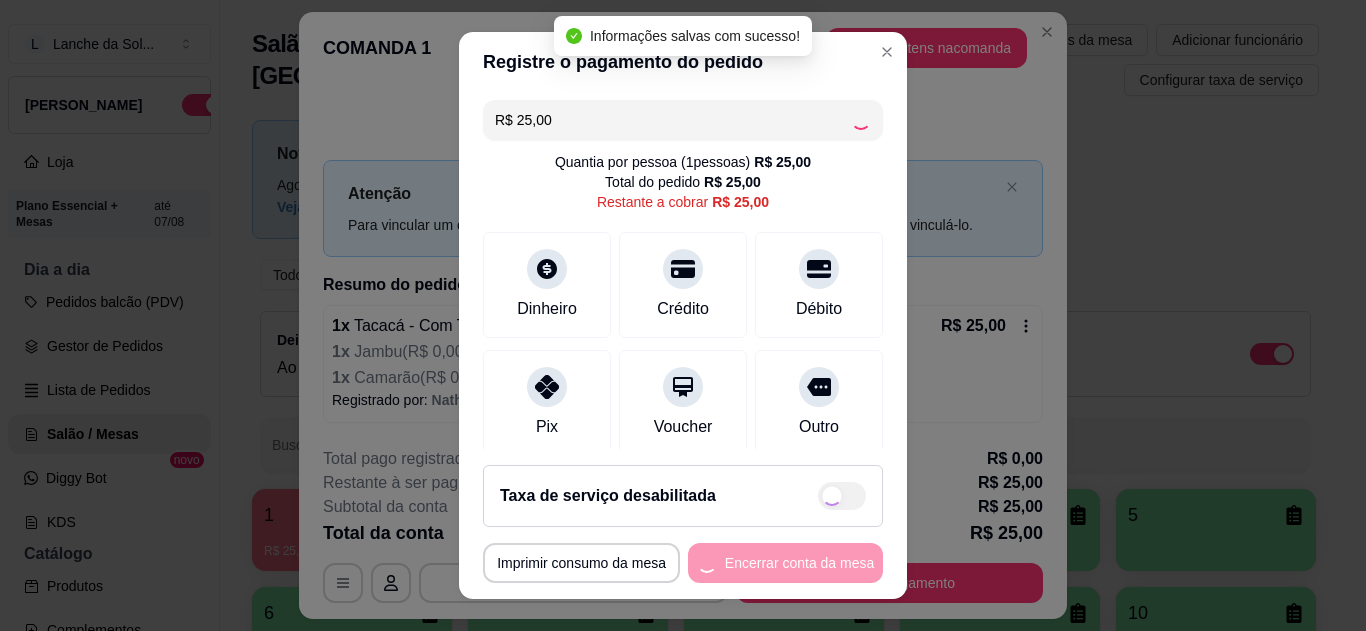 type on "R$ 0,00" 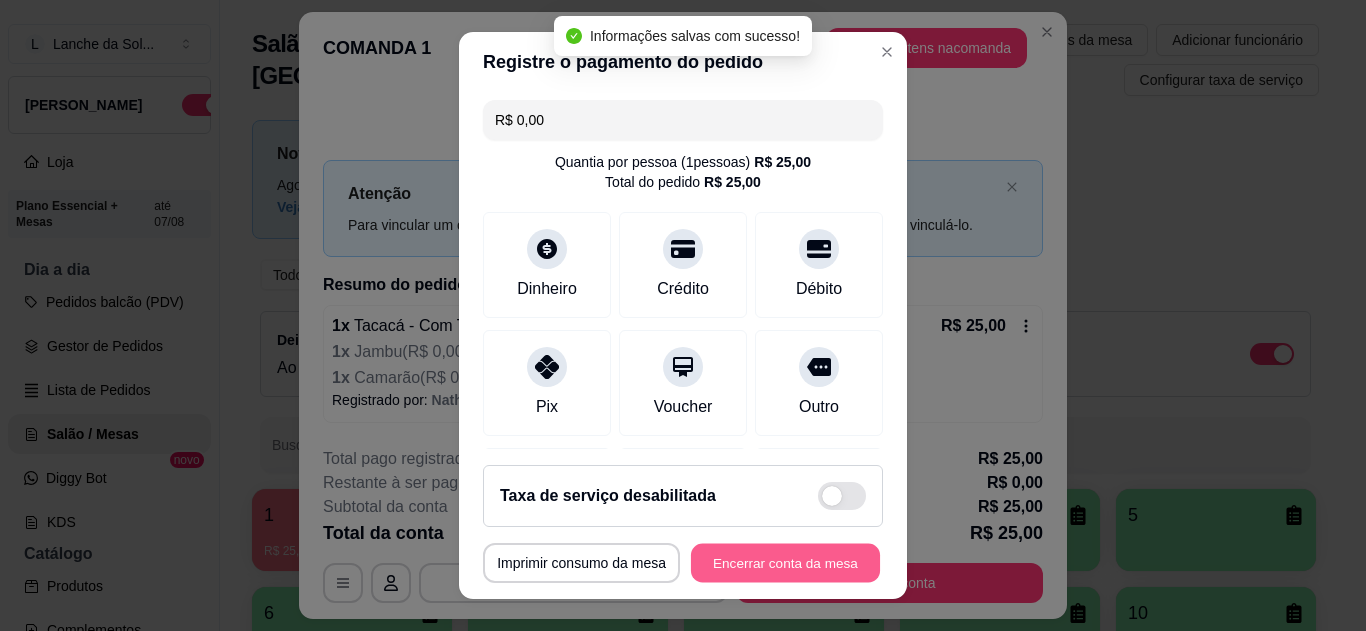 click on "Encerrar conta da mesa" at bounding box center [785, 563] 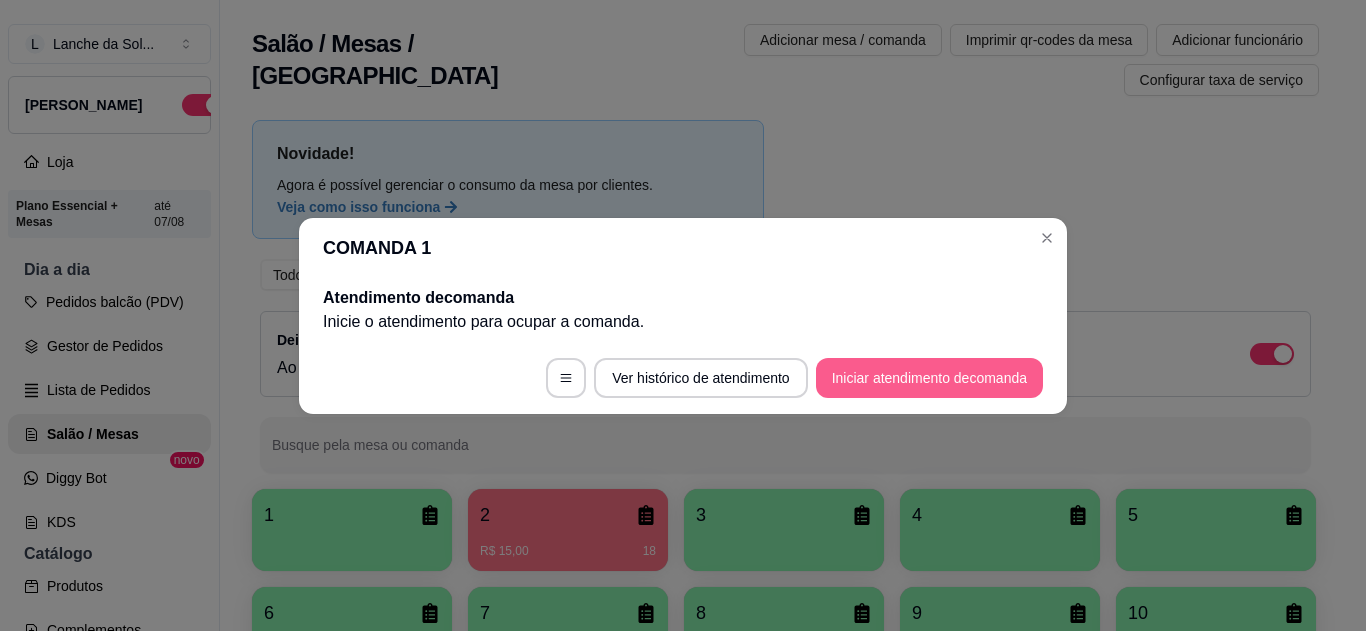 click on "Iniciar atendimento de  comanda" at bounding box center [929, 378] 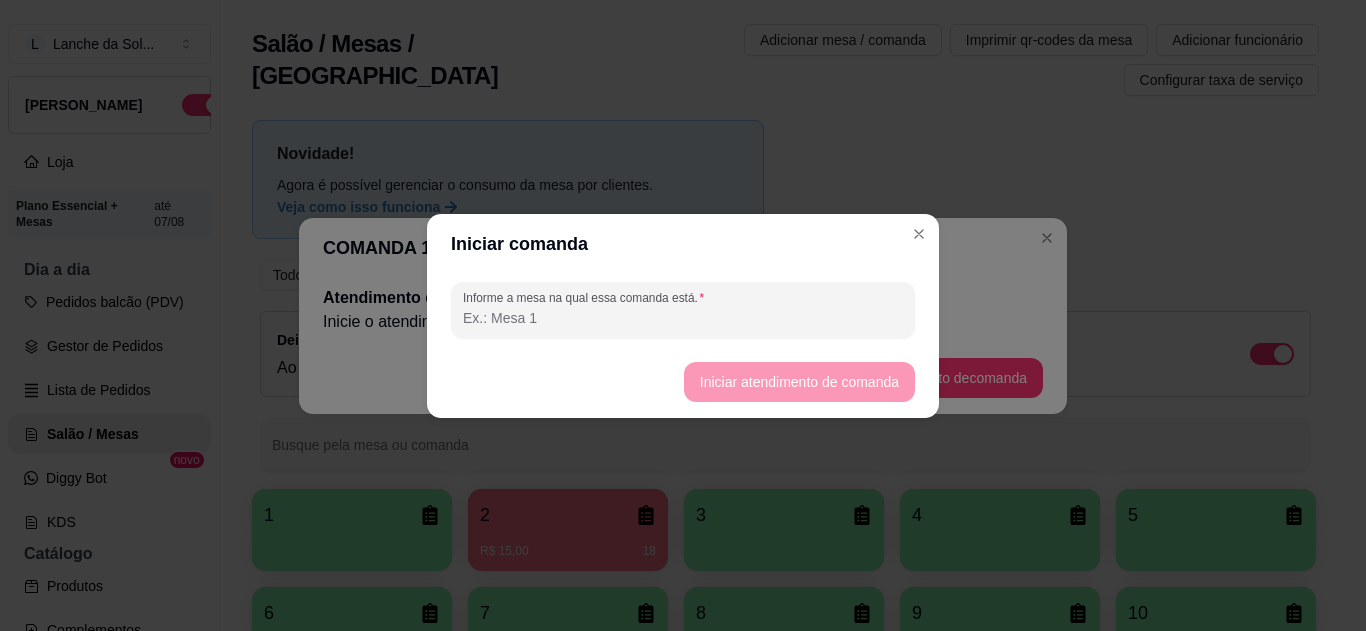 click on "Informe a mesa na qual essa comanda está." at bounding box center (683, 318) 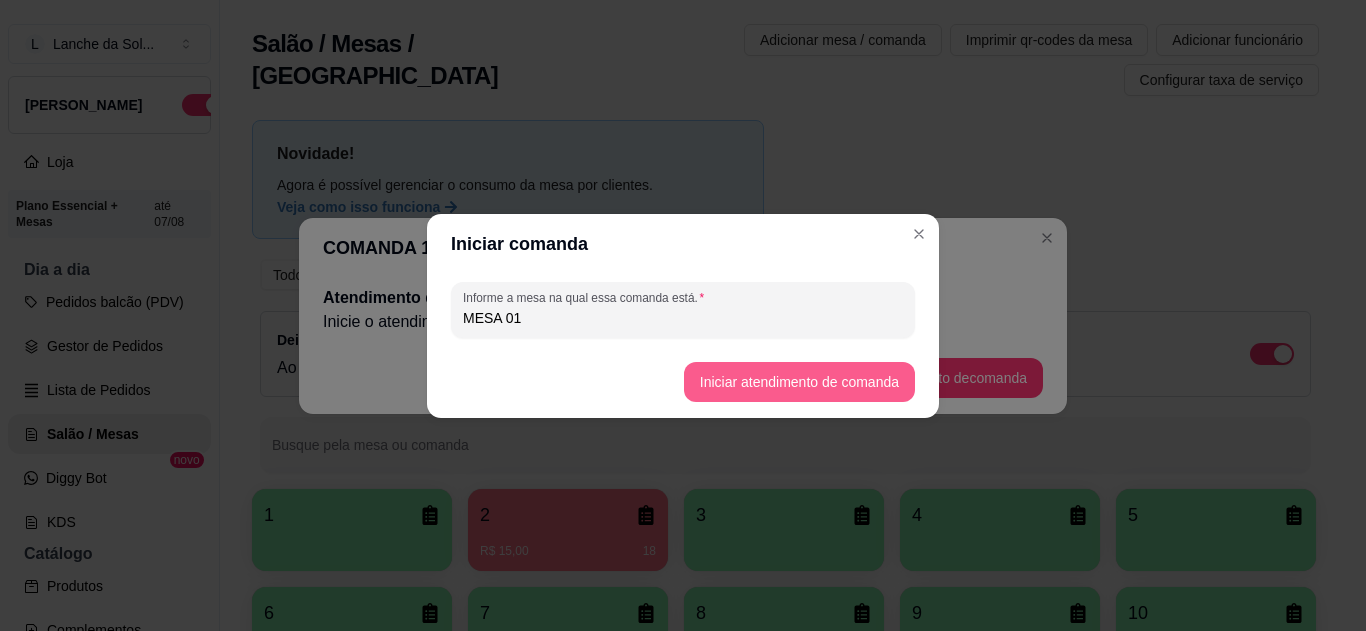 type on "MESA 01" 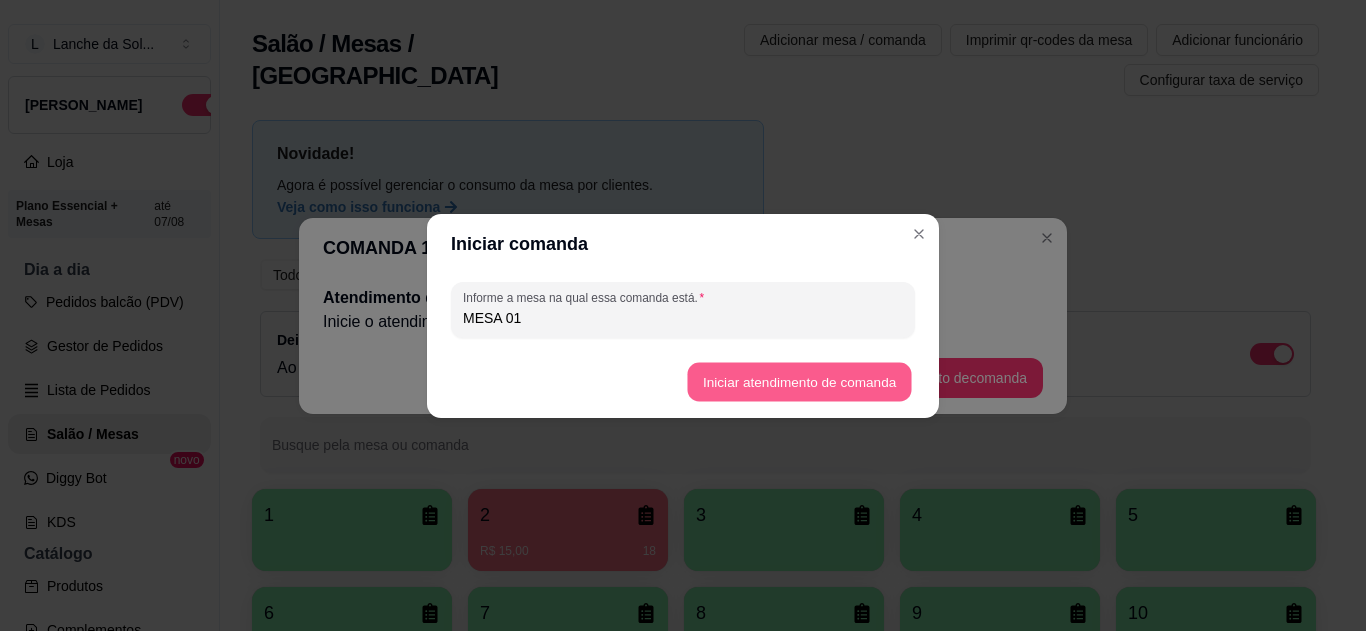 click on "Iniciar atendimento de comanda" at bounding box center (799, 381) 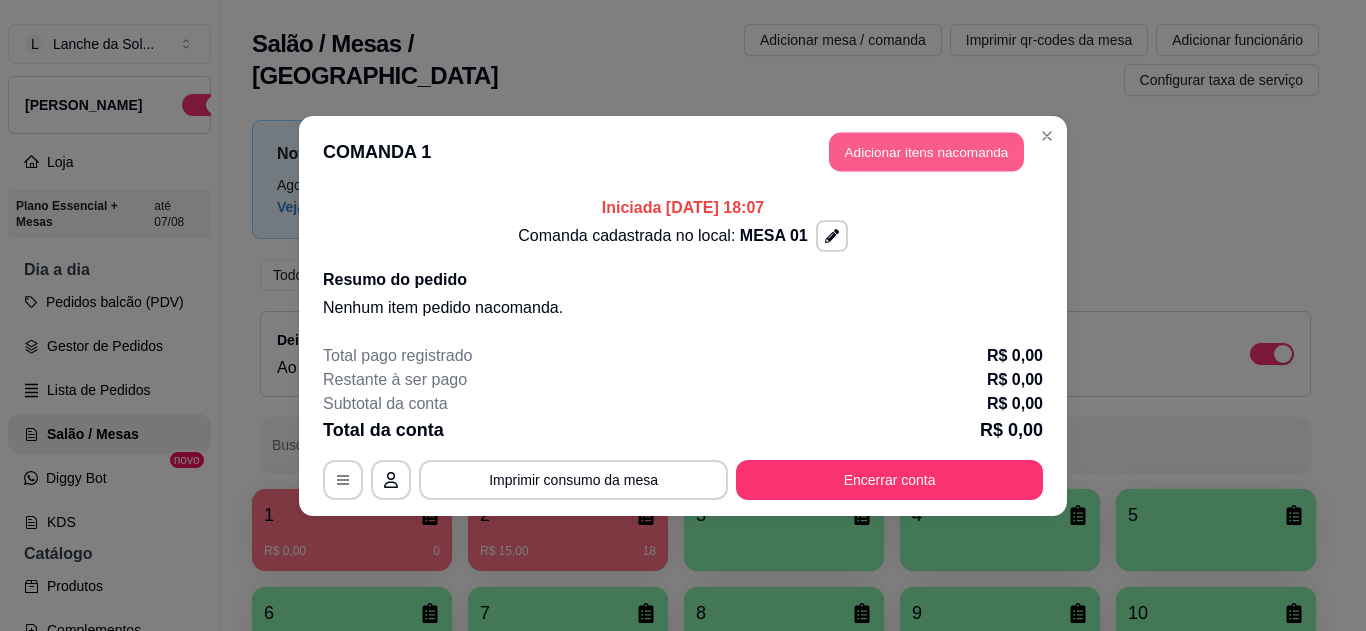 click on "Adicionar itens na  comanda" at bounding box center (926, 151) 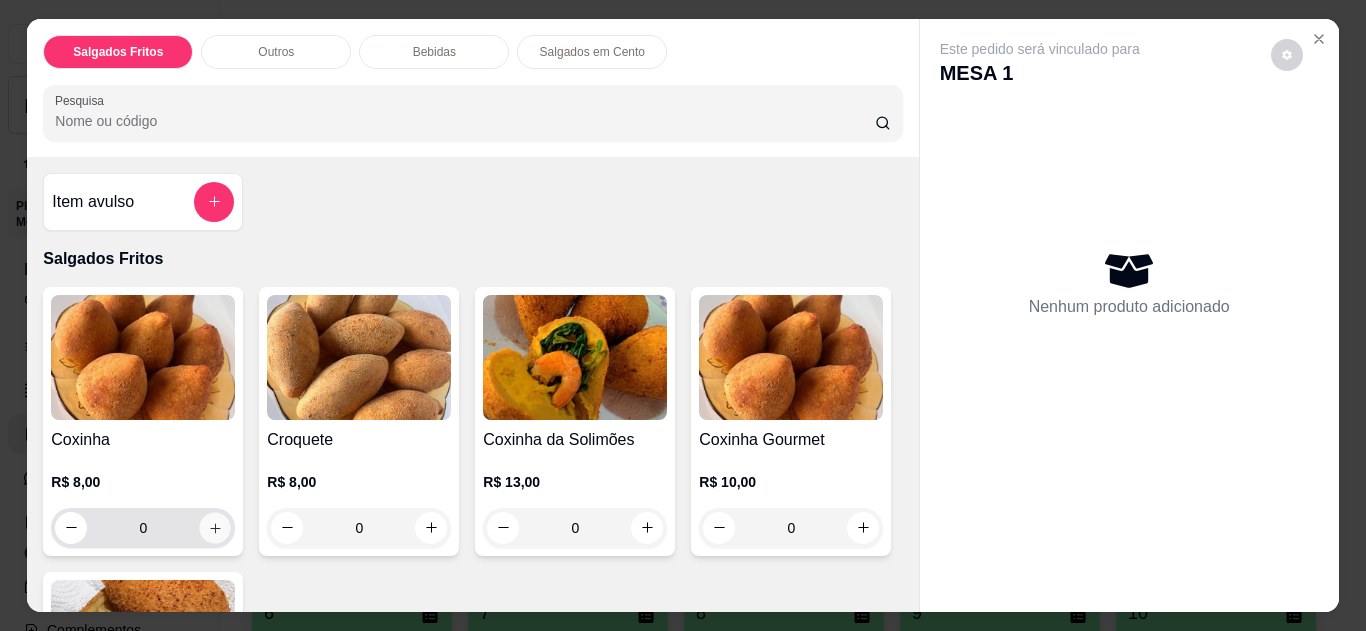 click 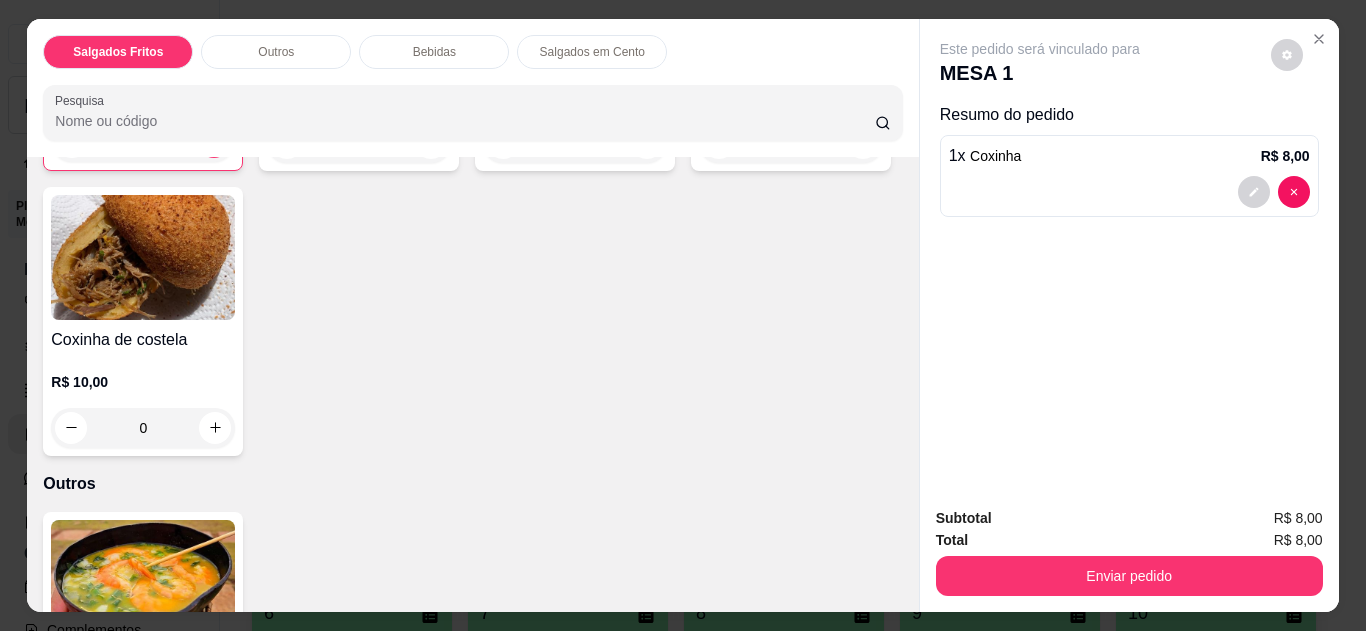 scroll, scrollTop: 400, scrollLeft: 0, axis: vertical 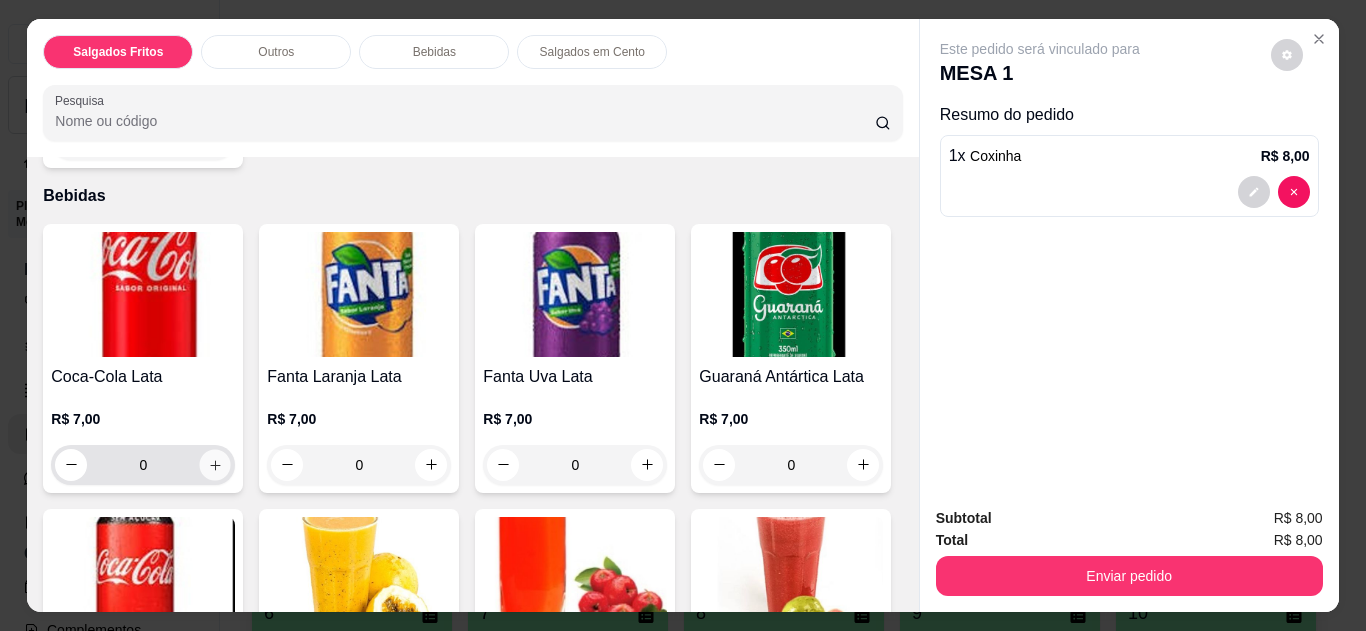 click at bounding box center (215, 464) 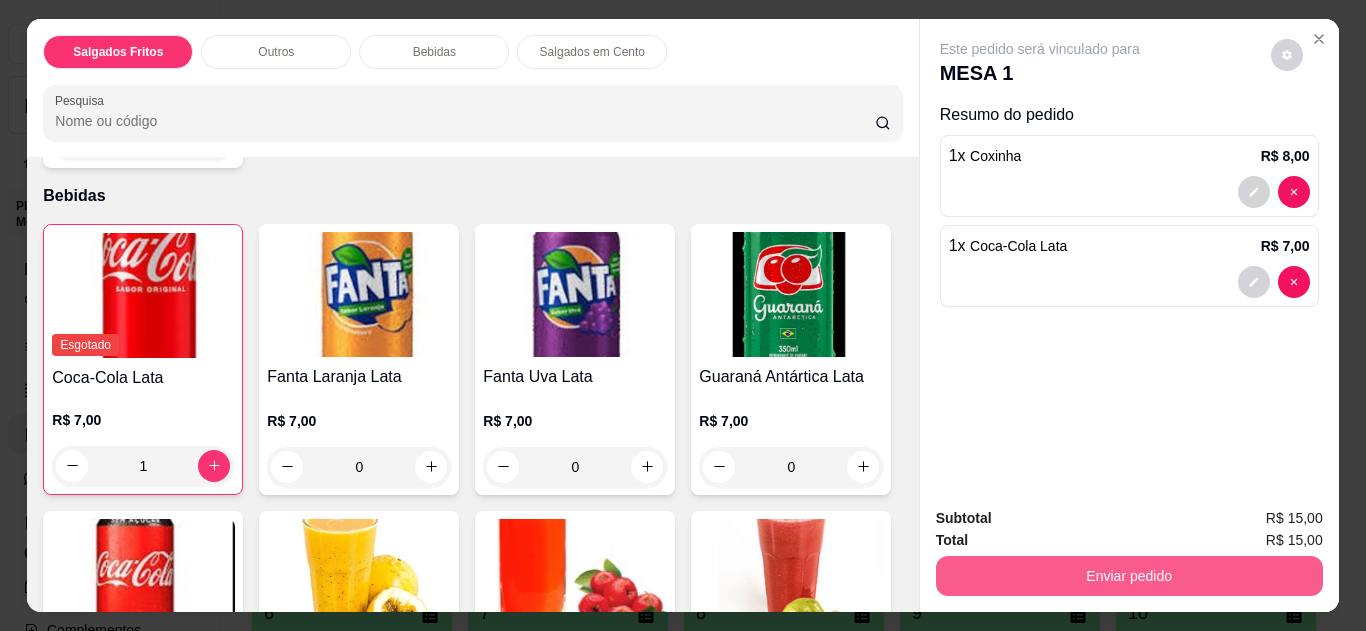 click on "Enviar pedido" at bounding box center [1129, 576] 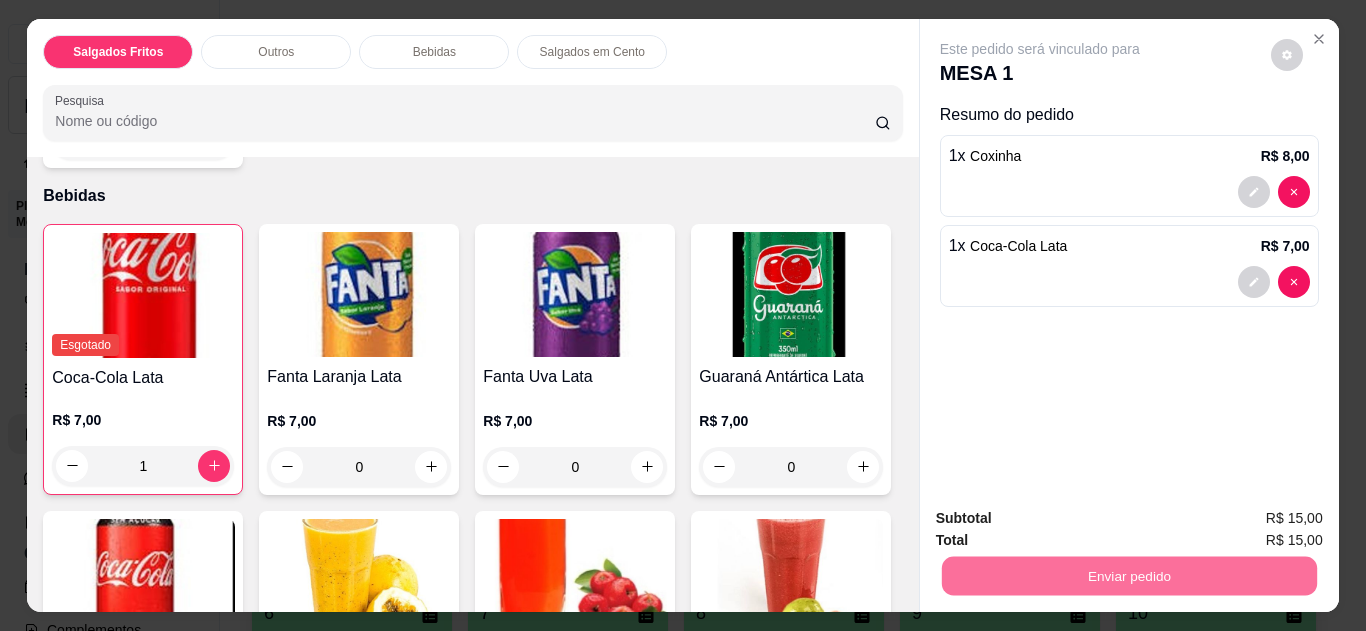 click on "Não registrar e enviar pedido" at bounding box center [1063, 519] 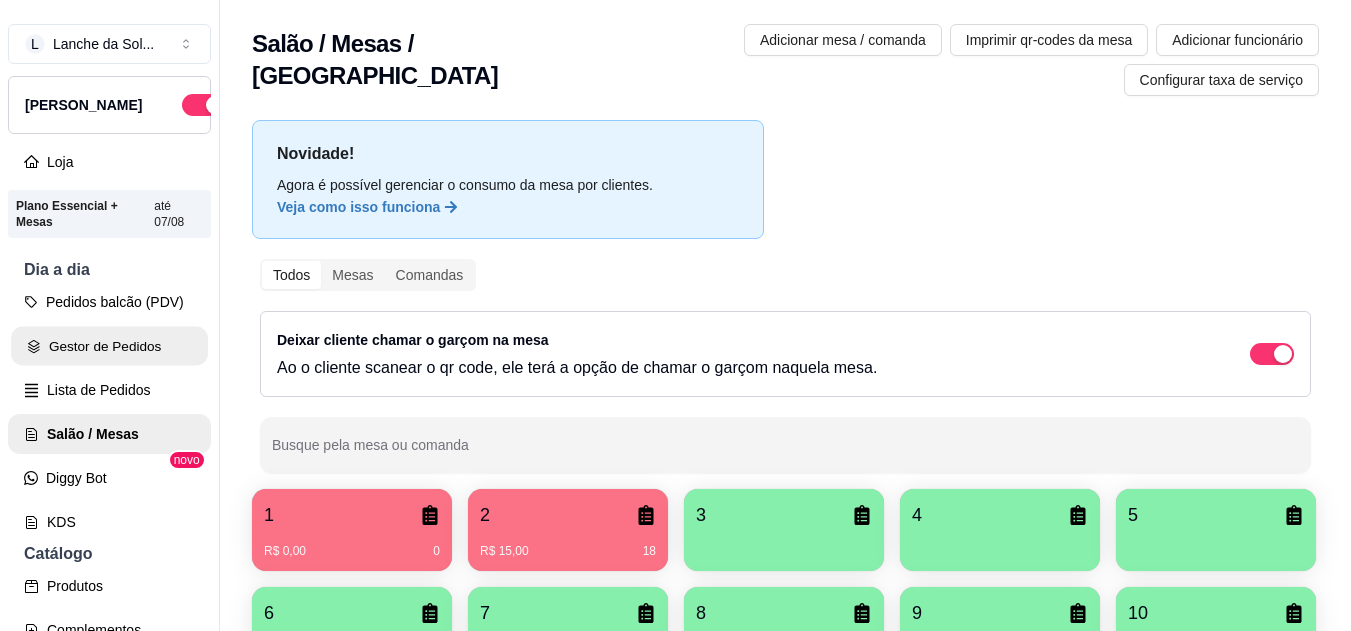 click on "Gestor de Pedidos" at bounding box center [109, 346] 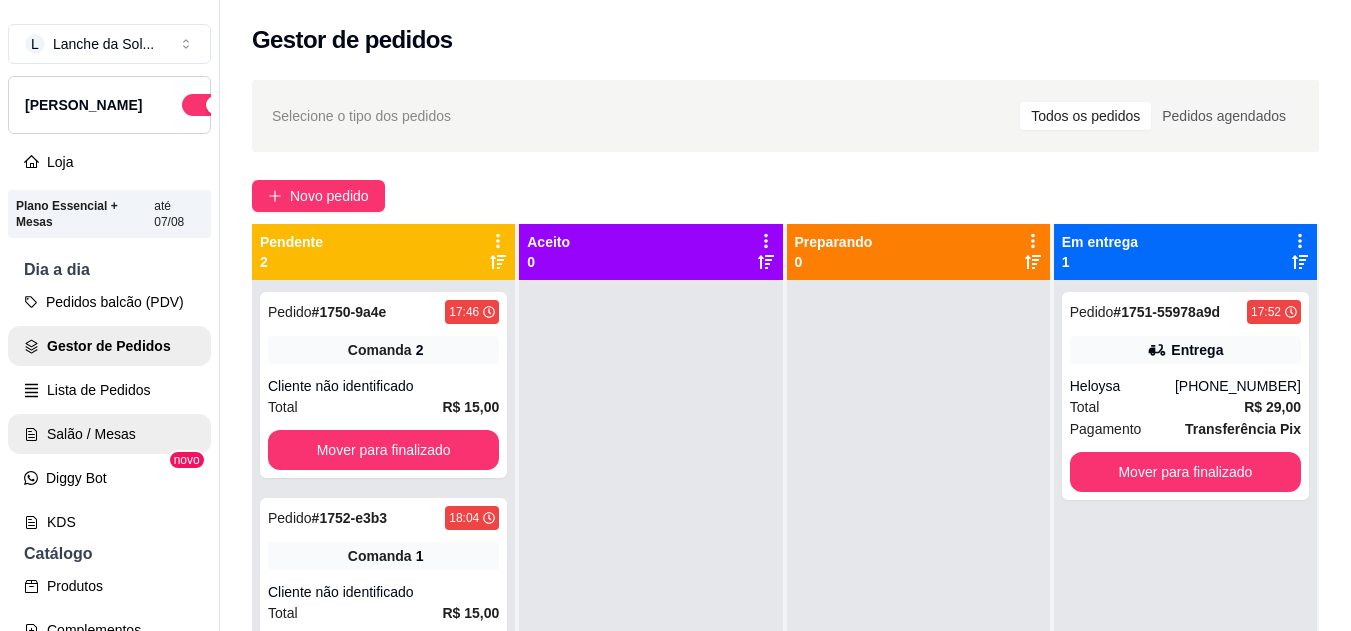click on "Salão / Mesas" at bounding box center [109, 434] 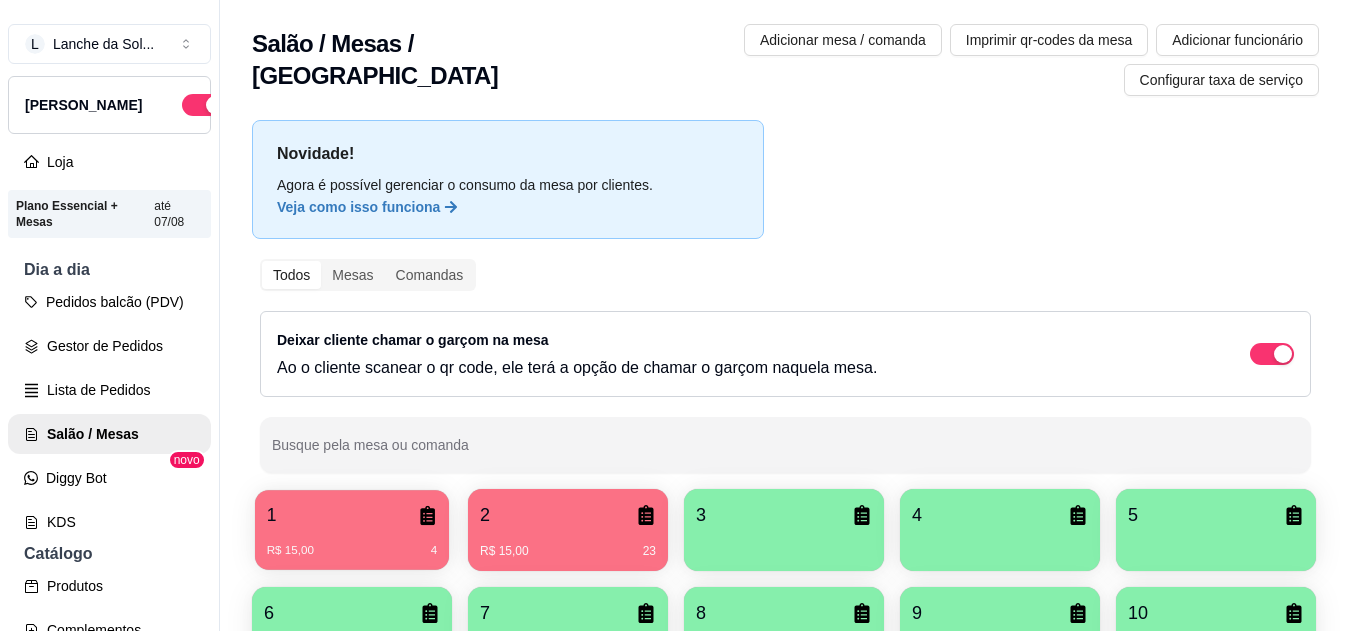 click on "1" at bounding box center (352, 515) 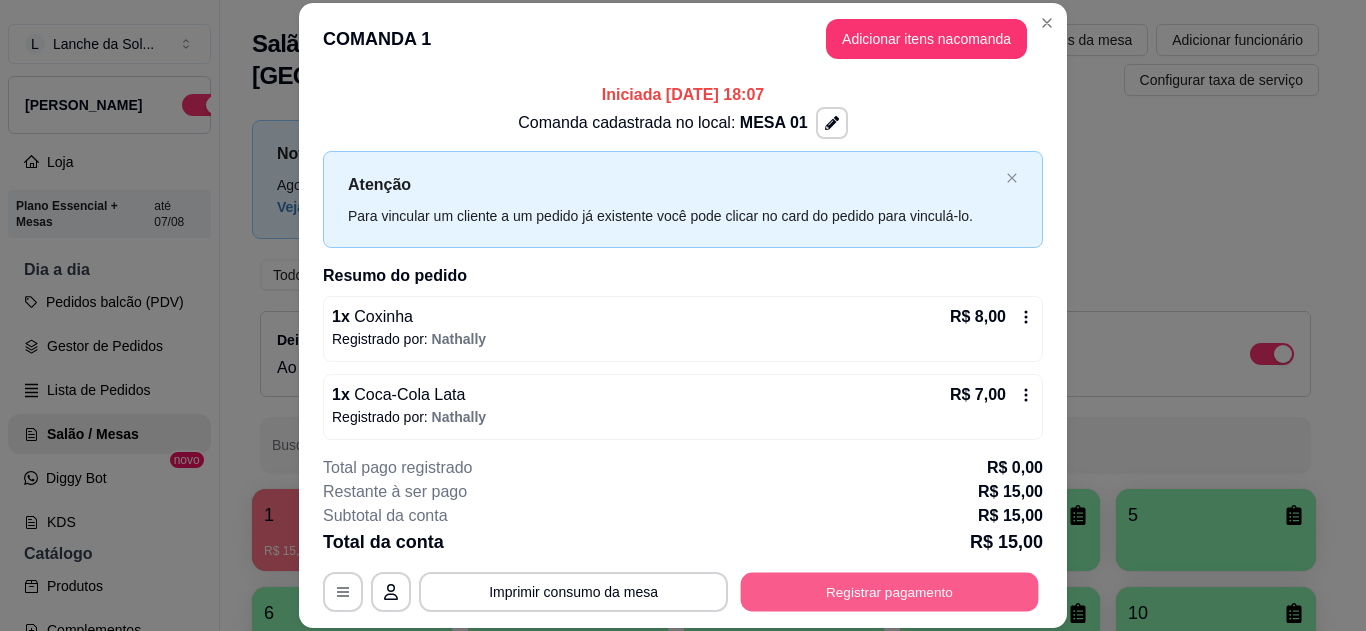 click on "Registrar pagamento" at bounding box center (890, 591) 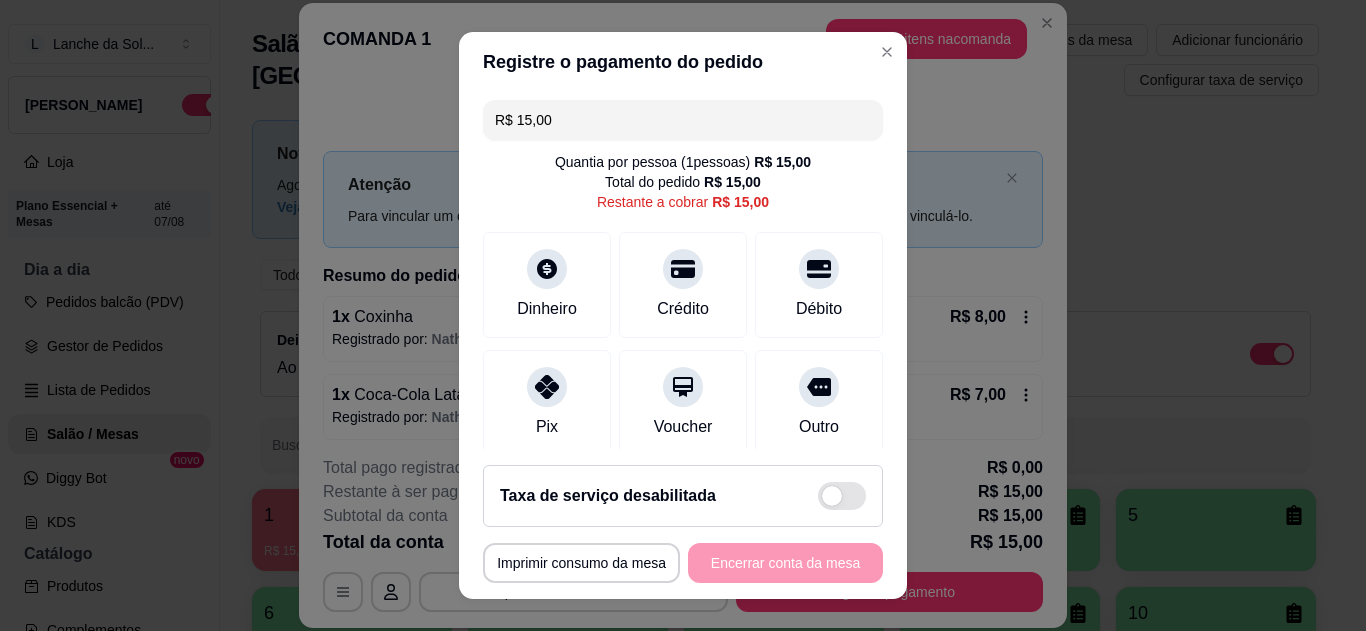 click on "Pix" at bounding box center (547, 403) 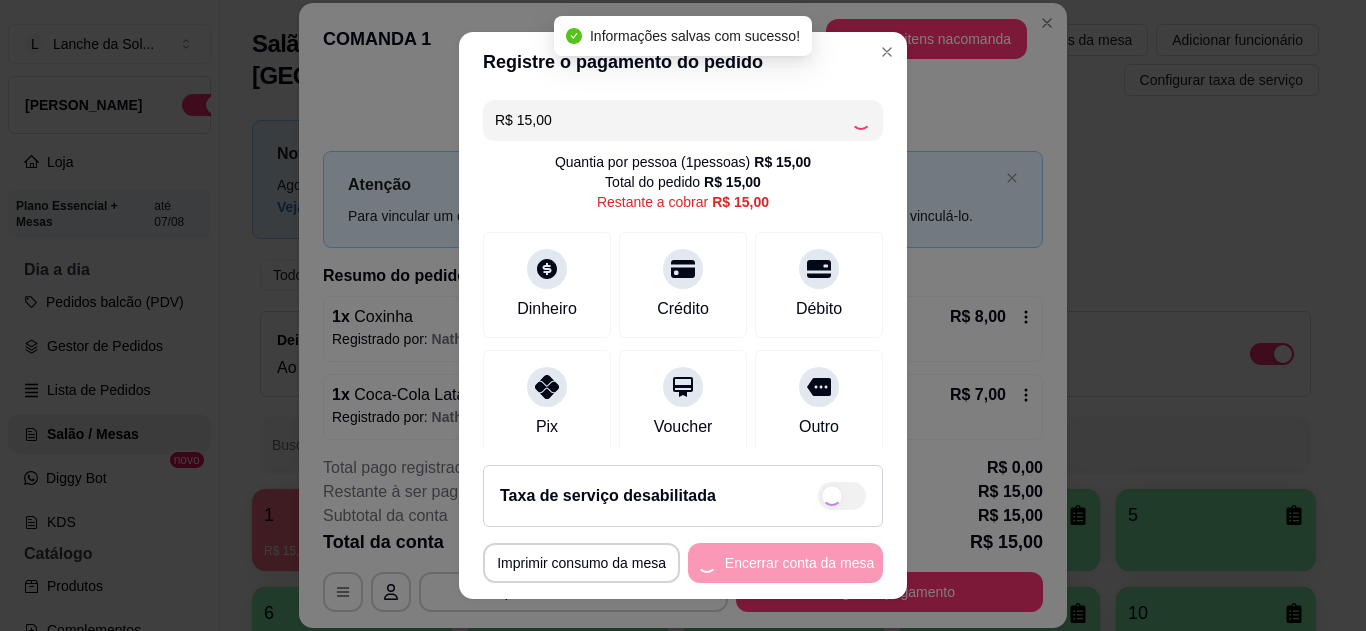 type on "R$ 0,00" 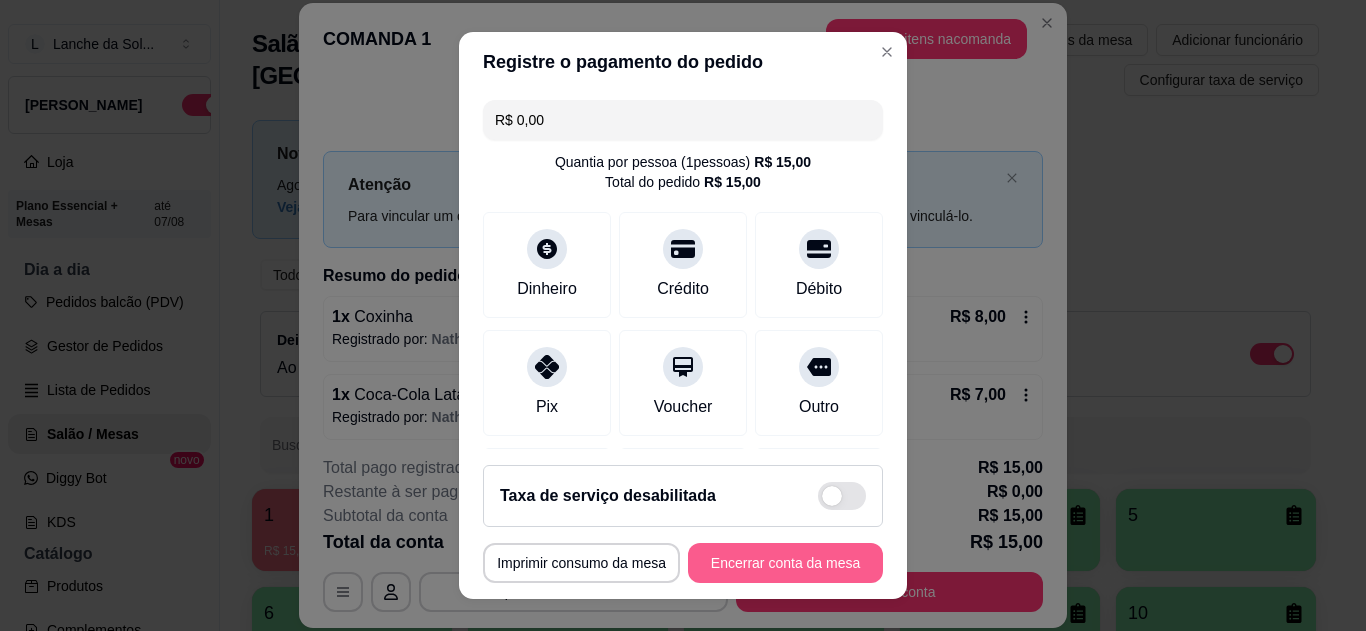 click on "Encerrar conta da mesa" at bounding box center [785, 563] 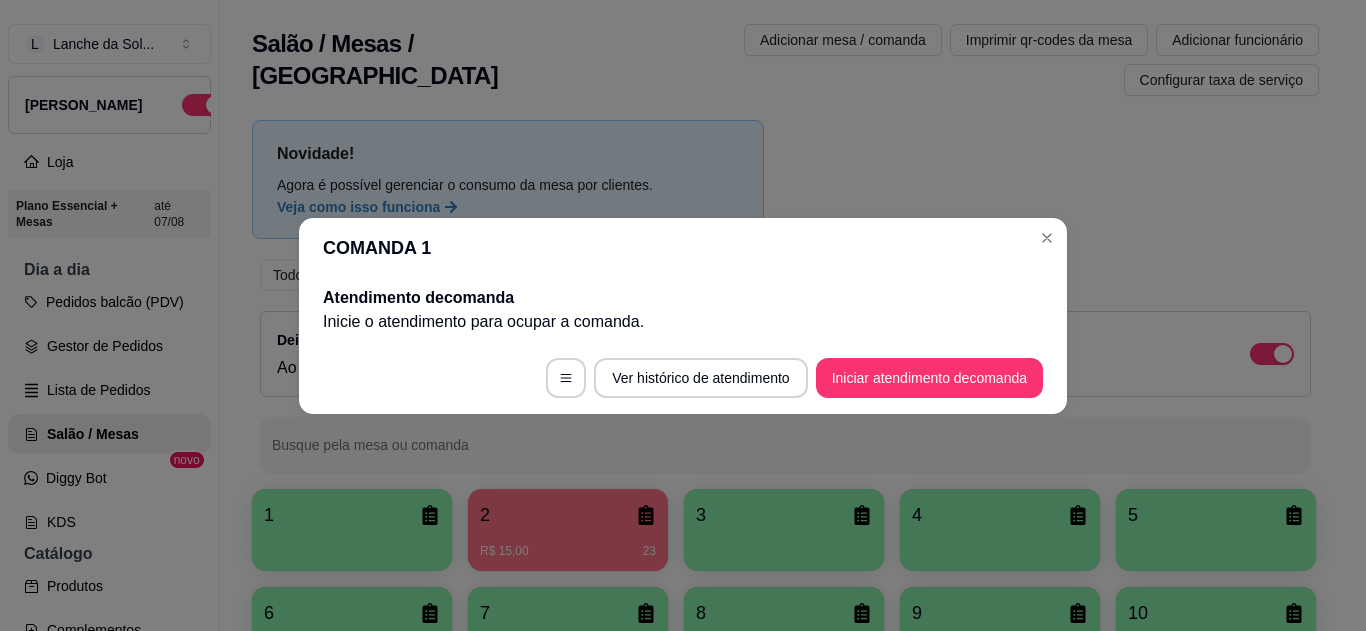 click on "COMANDA 1" at bounding box center (683, 248) 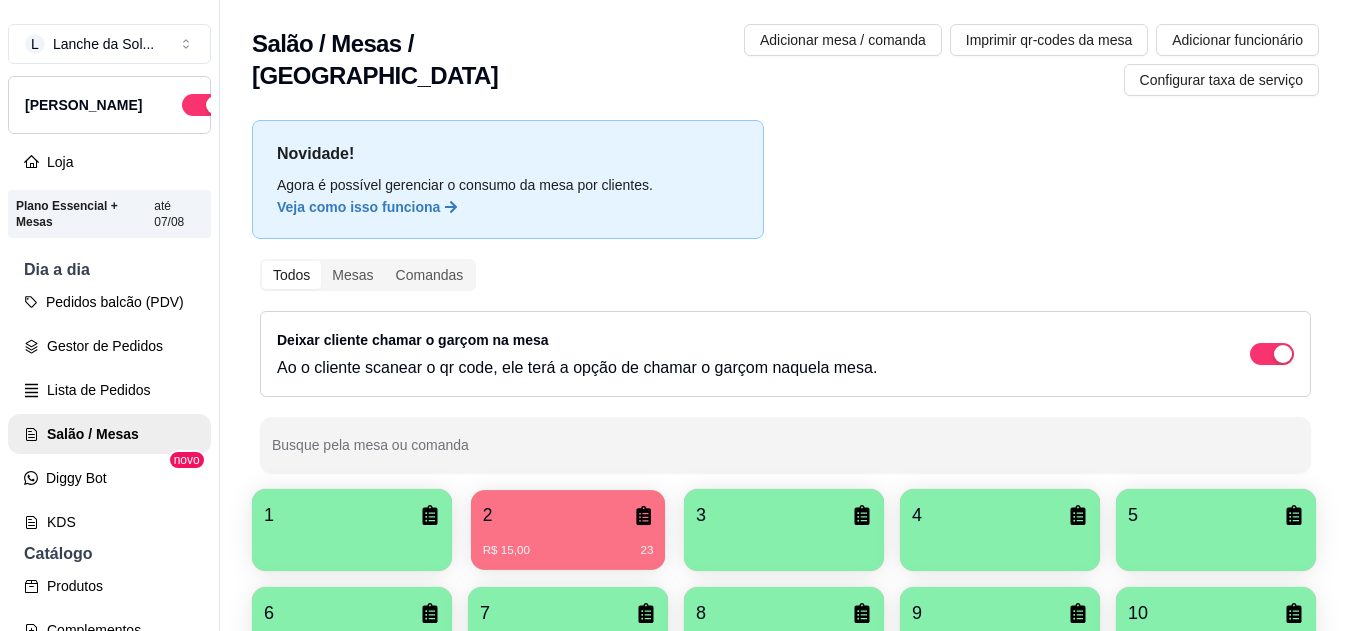click on "2" at bounding box center (568, 515) 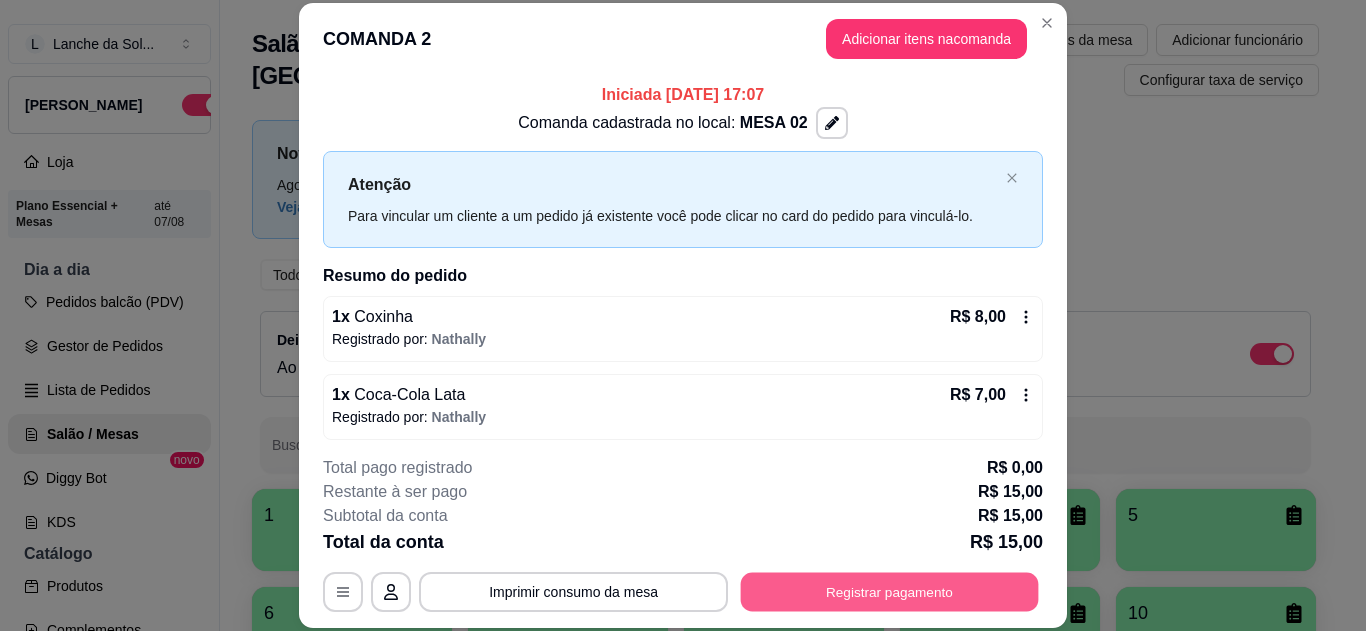 click on "Registrar pagamento" at bounding box center [890, 591] 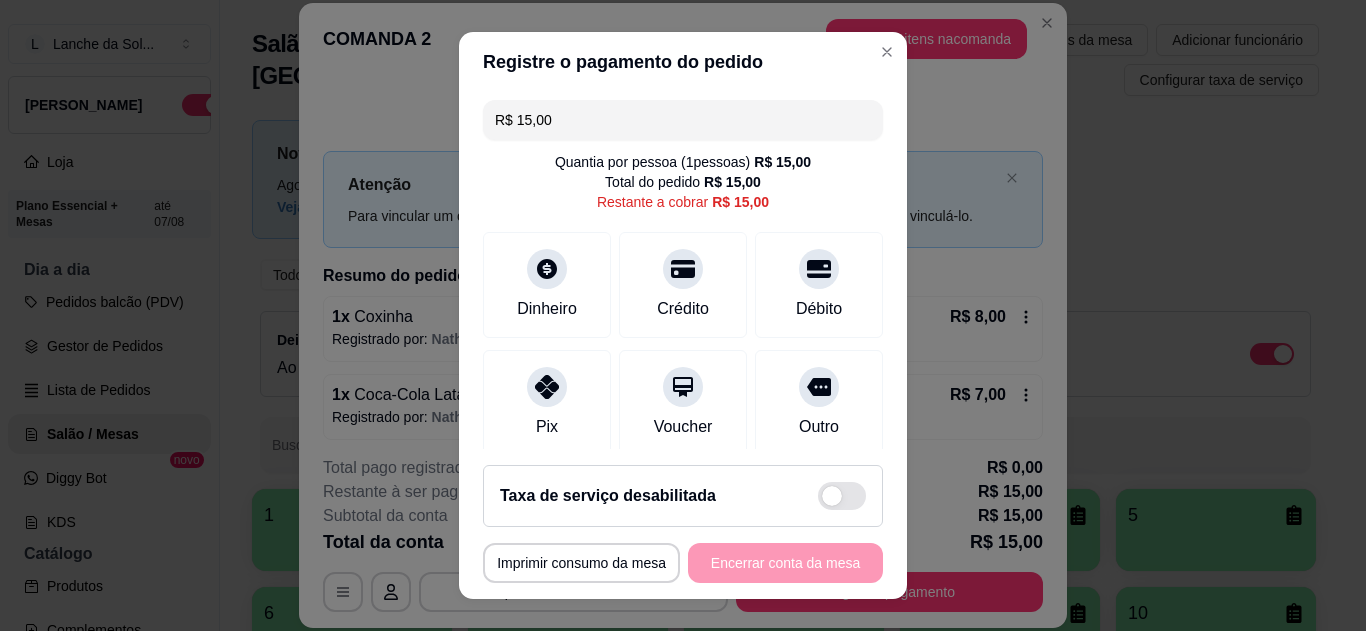 click at bounding box center [547, 387] 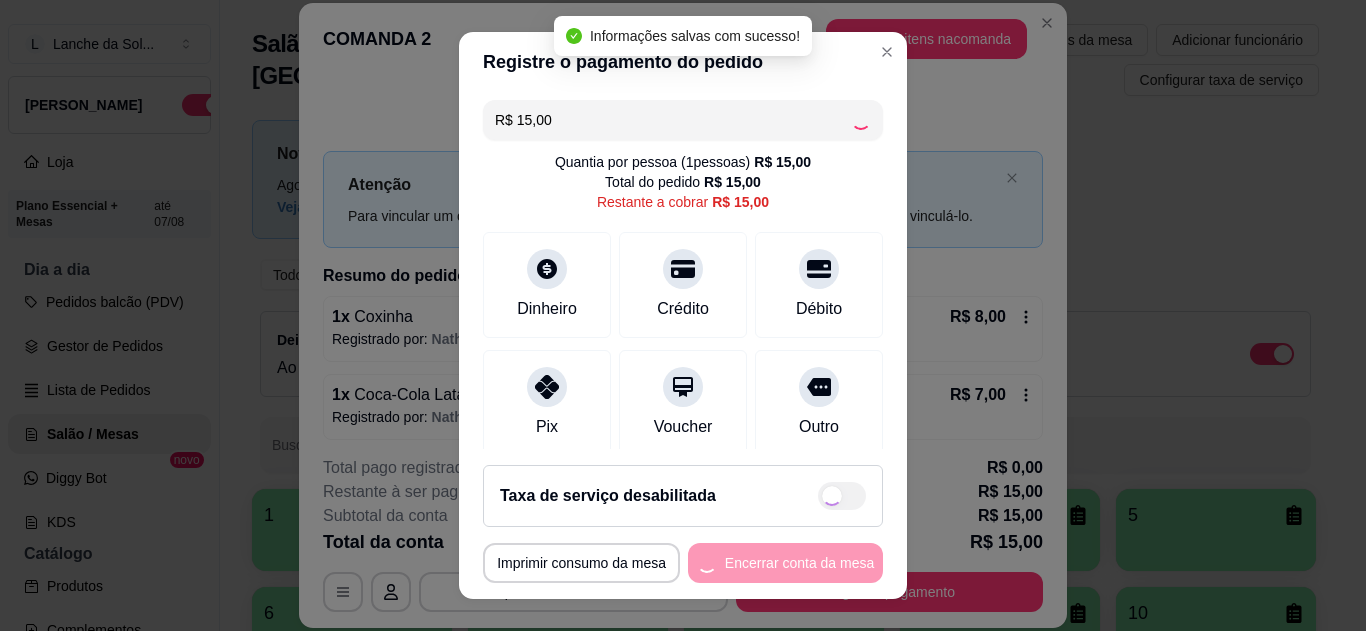 type on "R$ 0,00" 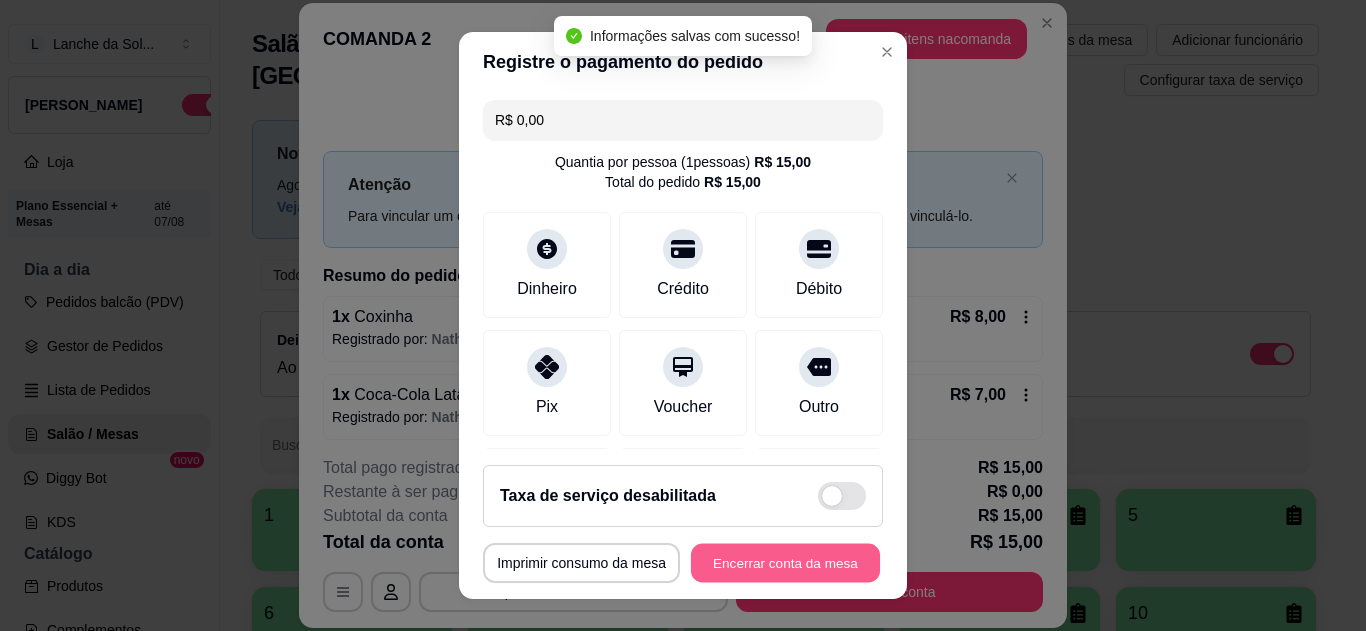 click on "Encerrar conta da mesa" at bounding box center [785, 563] 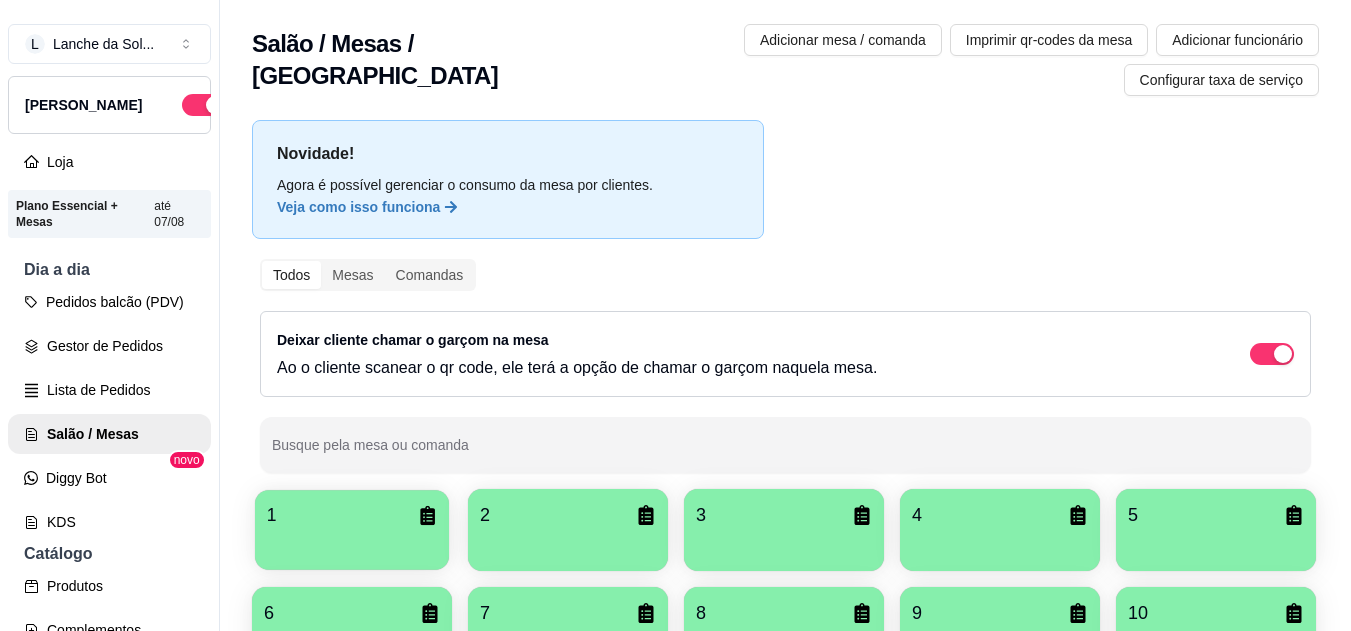 click on "1" at bounding box center (352, 515) 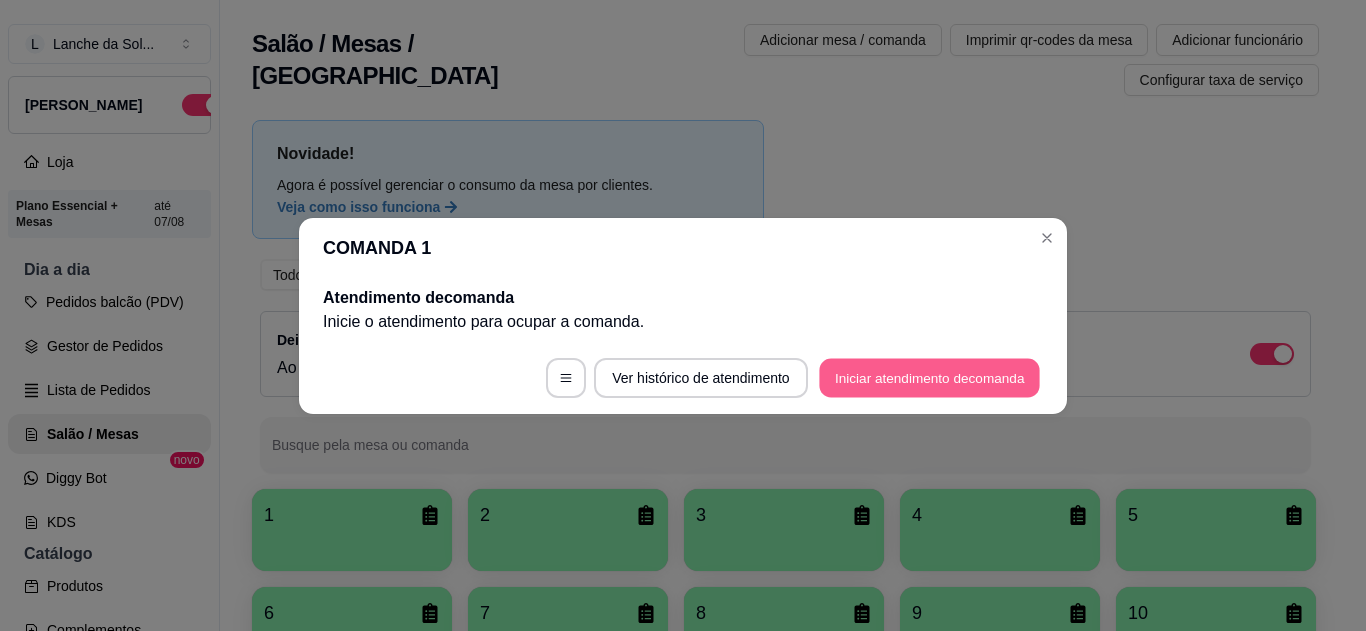 click on "Iniciar atendimento de  comanda" at bounding box center (929, 377) 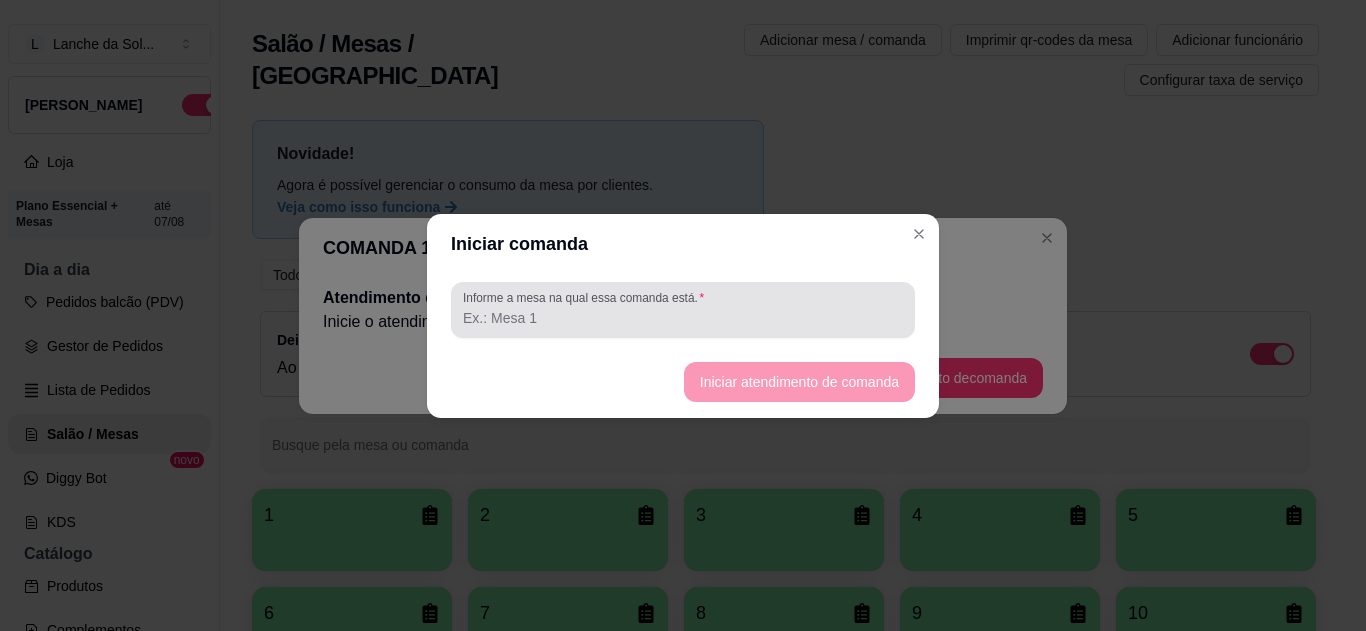 click at bounding box center (683, 310) 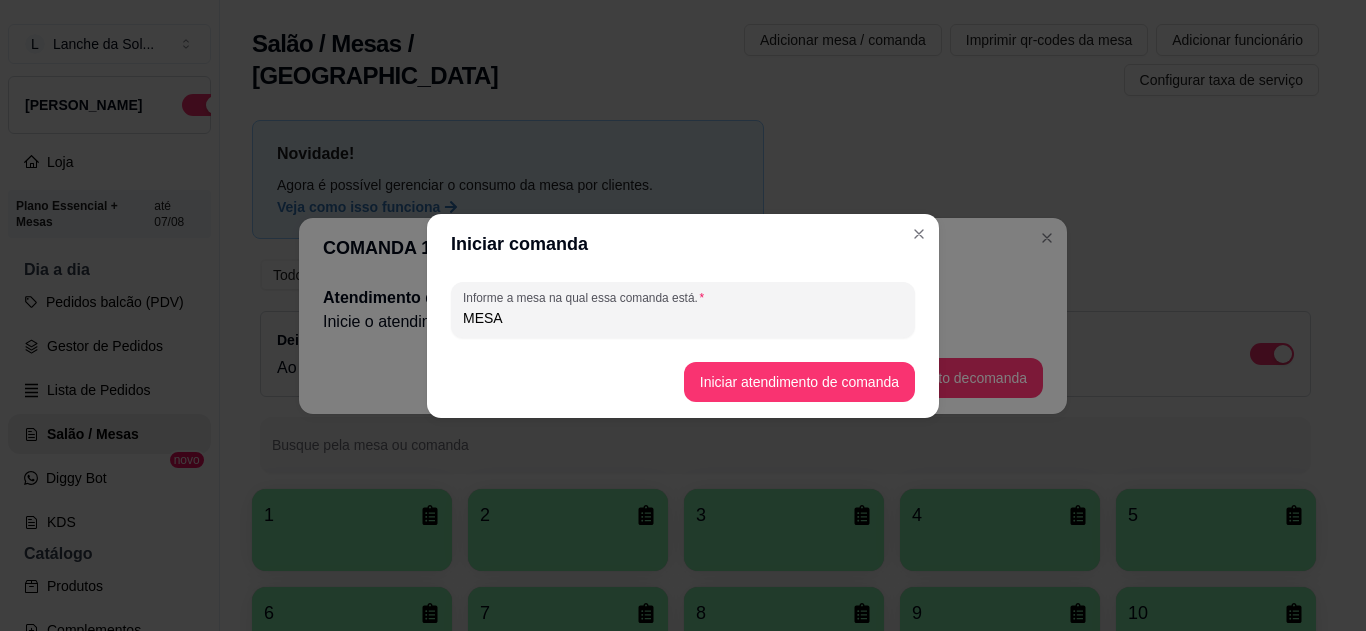 type on "MESA" 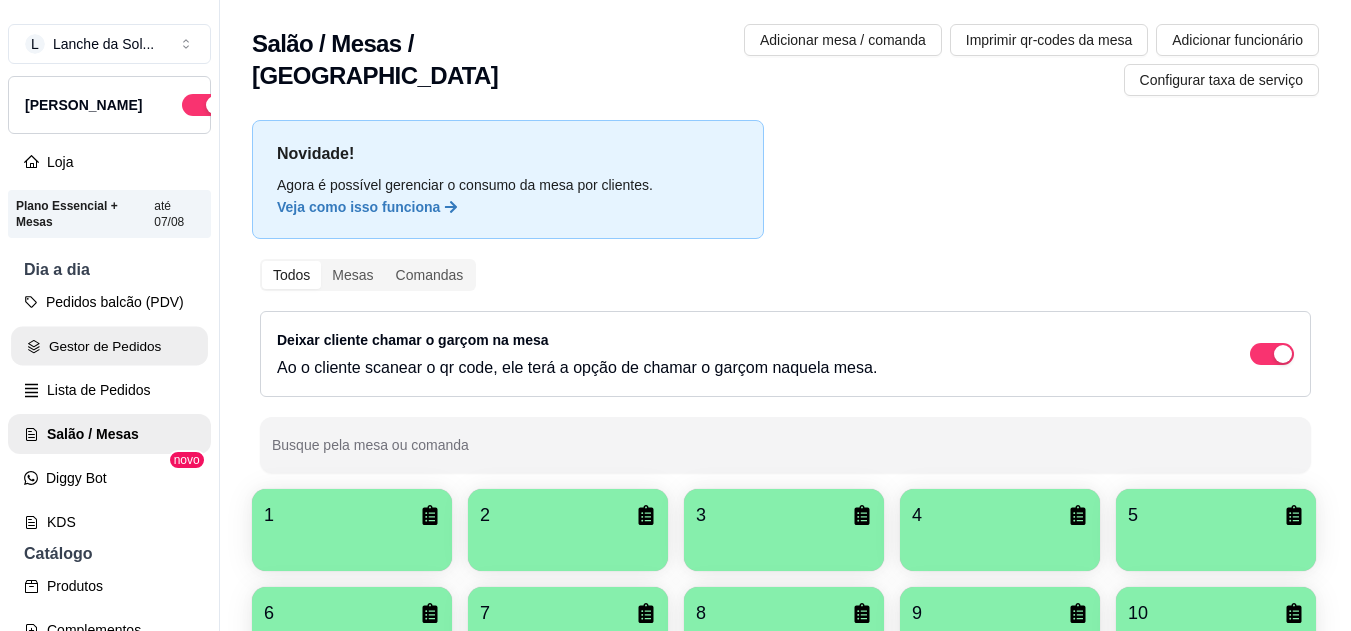 click on "Gestor de Pedidos" at bounding box center [109, 346] 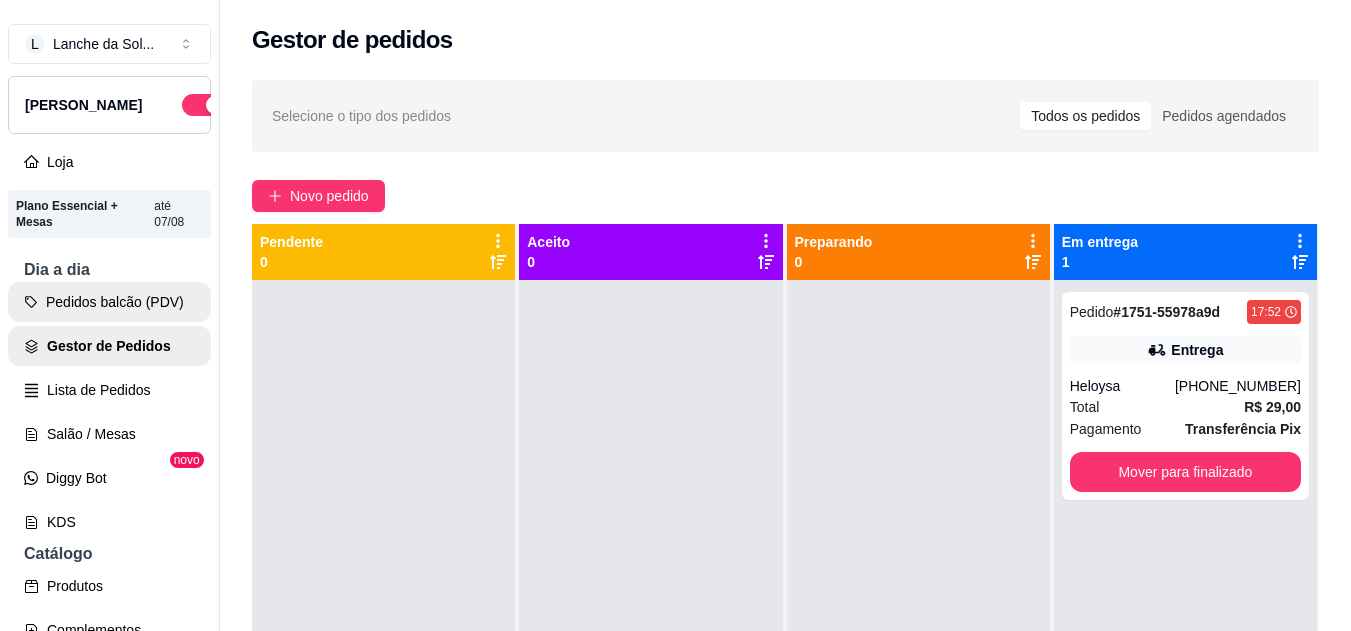 click on "Pedidos balcão (PDV)" at bounding box center (109, 302) 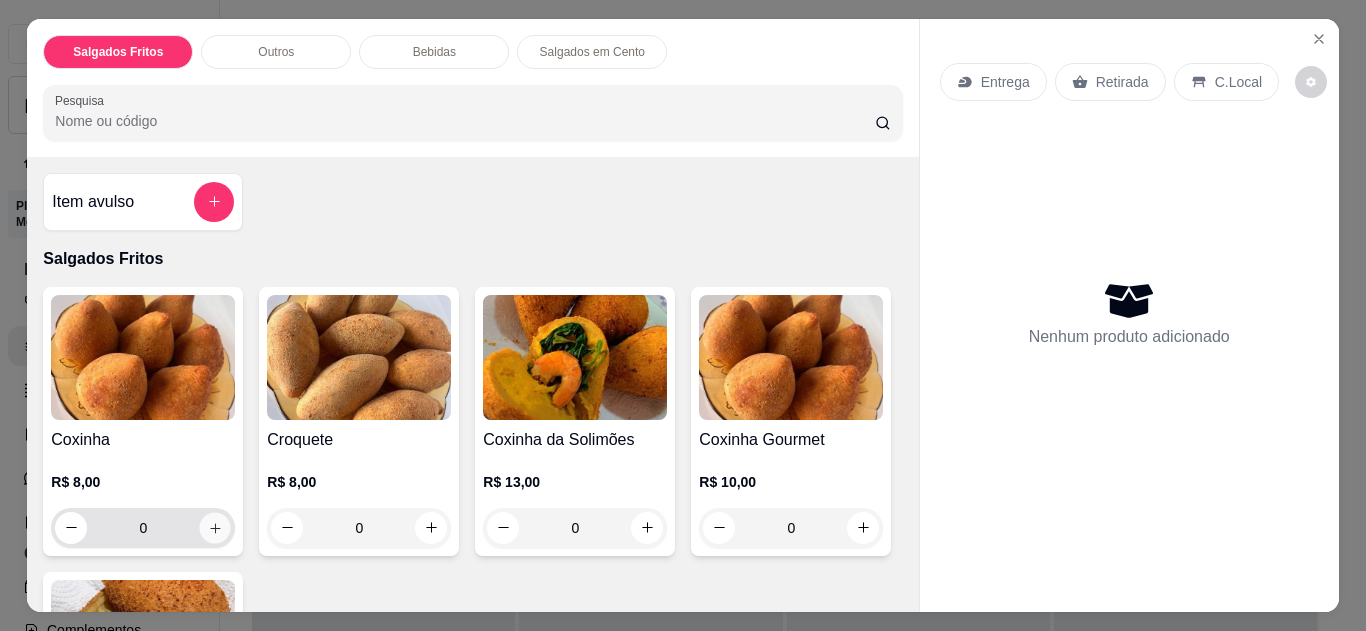 click 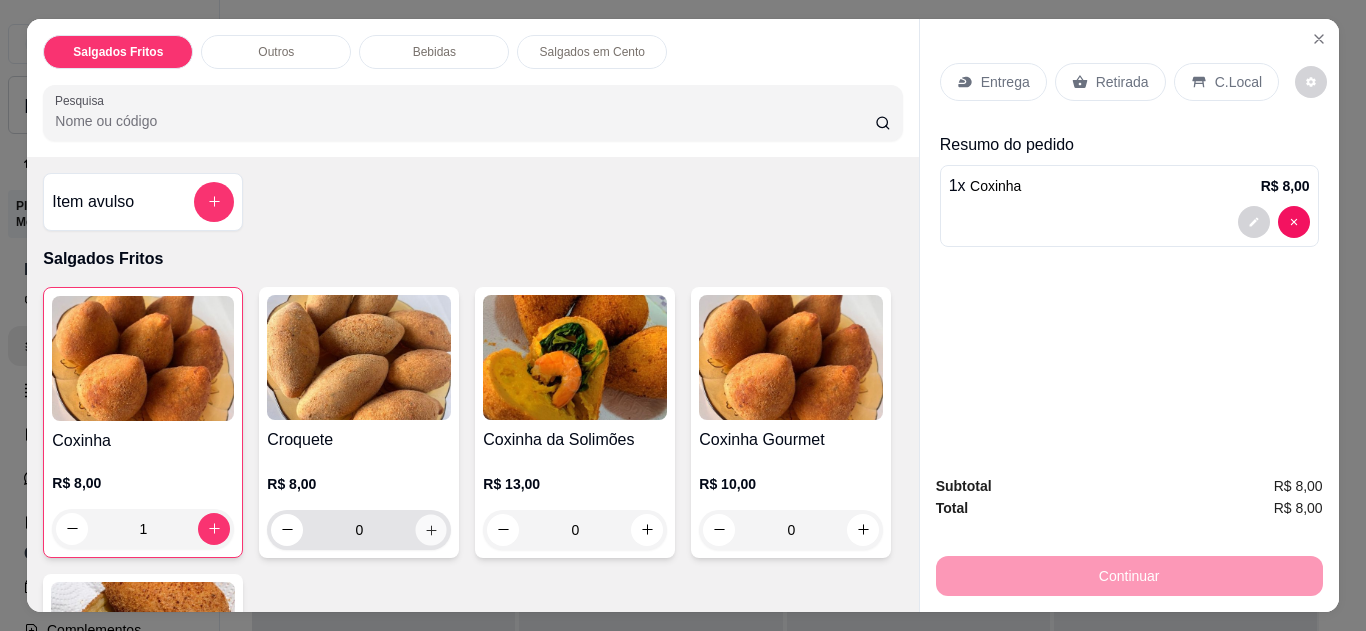 click 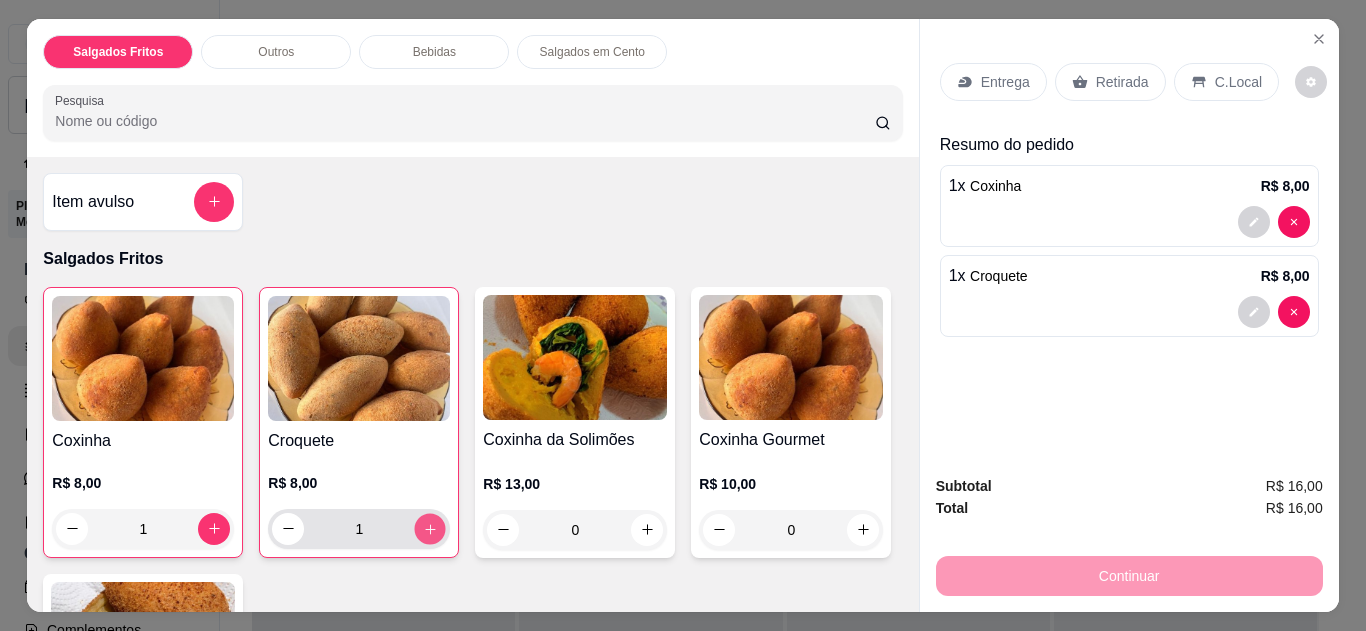 click 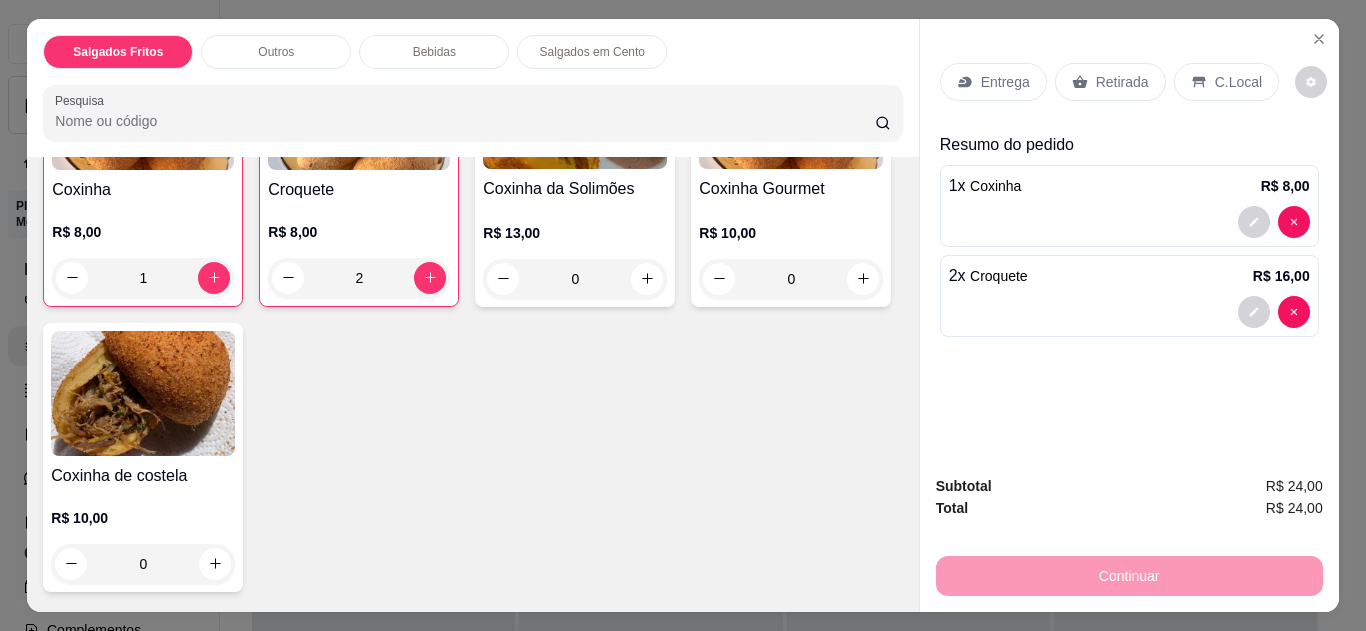 scroll, scrollTop: 280, scrollLeft: 0, axis: vertical 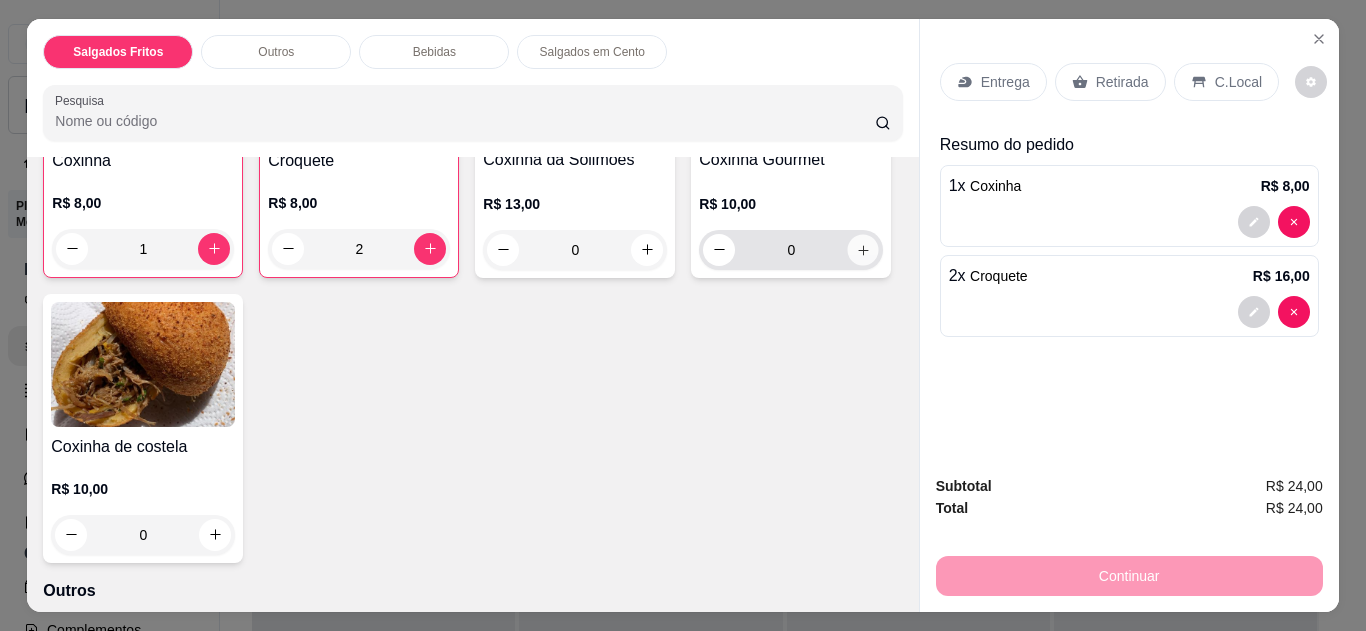 click 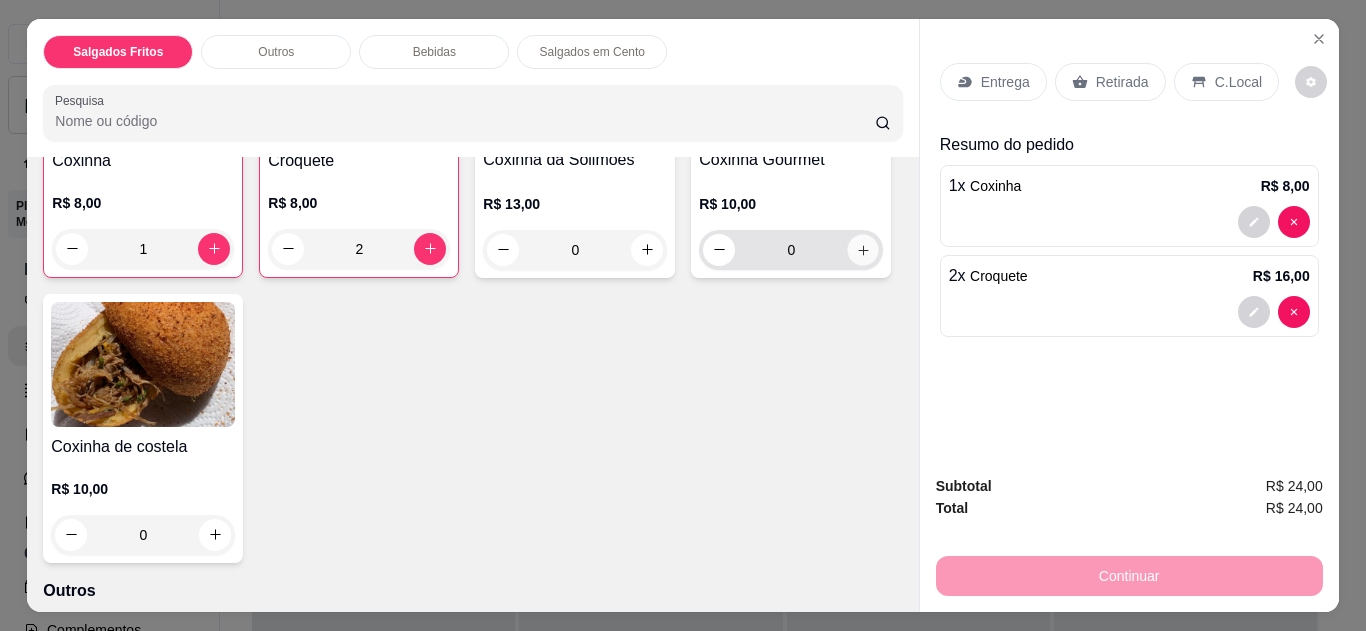 type on "1" 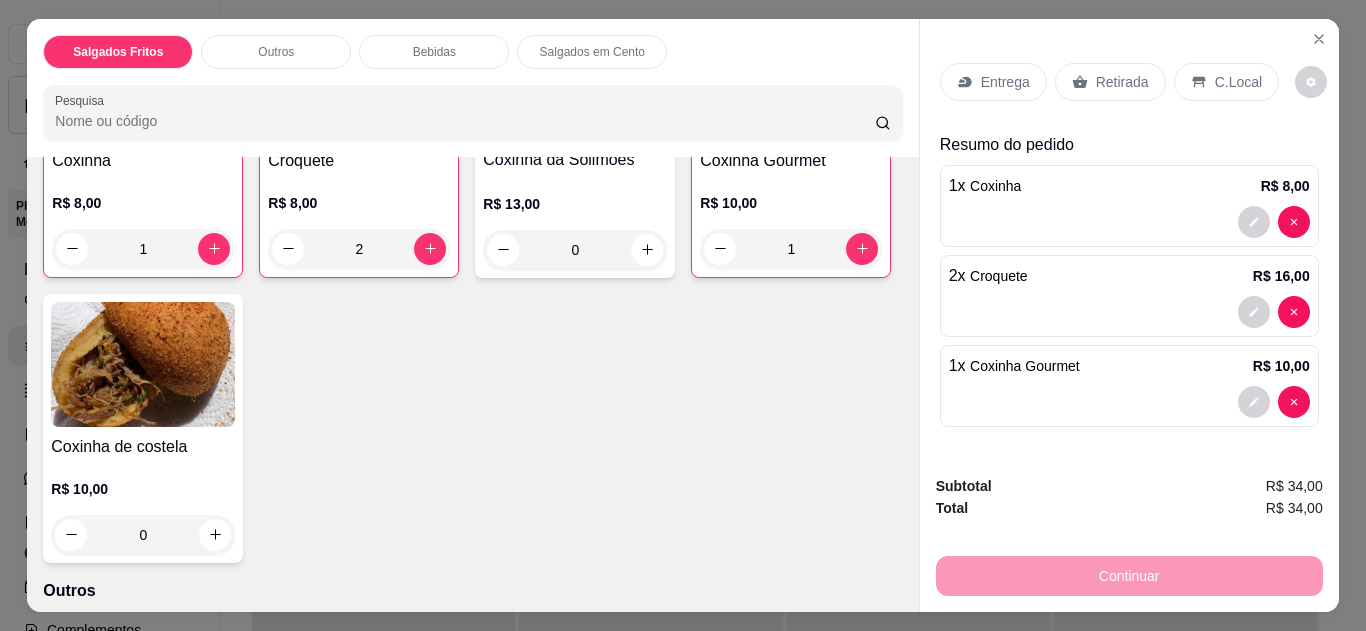 click on "C.Local" at bounding box center [1226, 82] 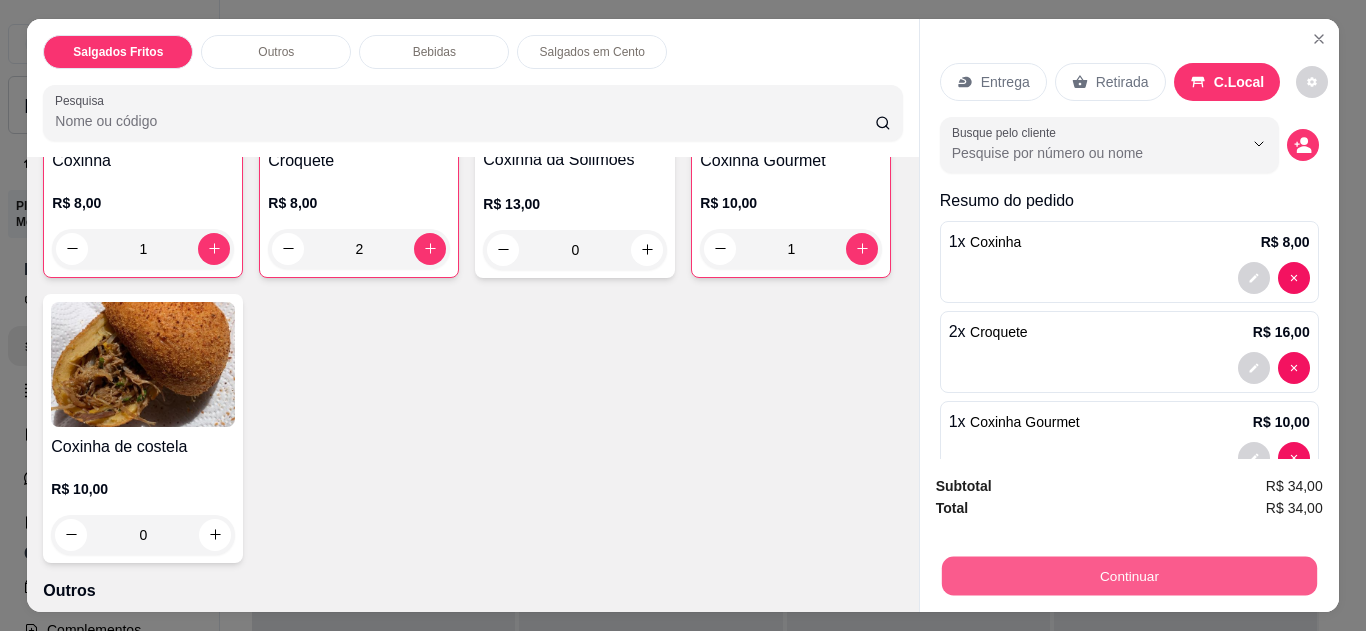 click on "Continuar" at bounding box center (1128, 576) 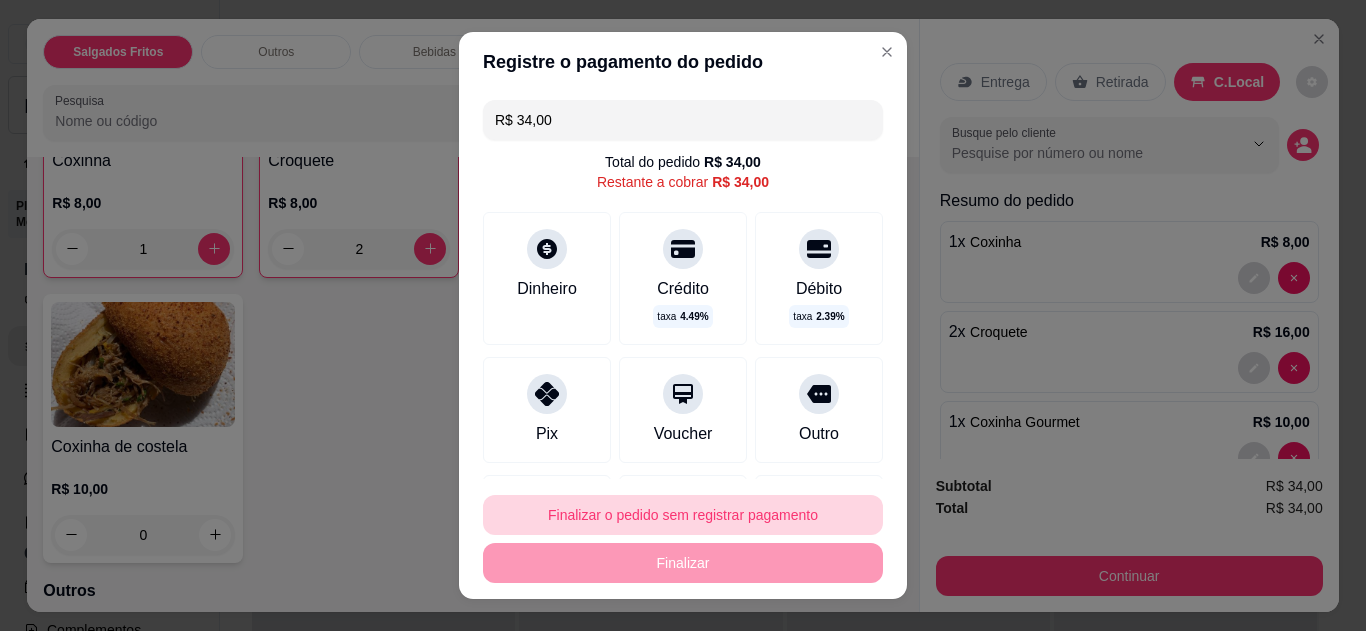 click on "Finalizar o pedido sem registrar pagamento" at bounding box center (683, 515) 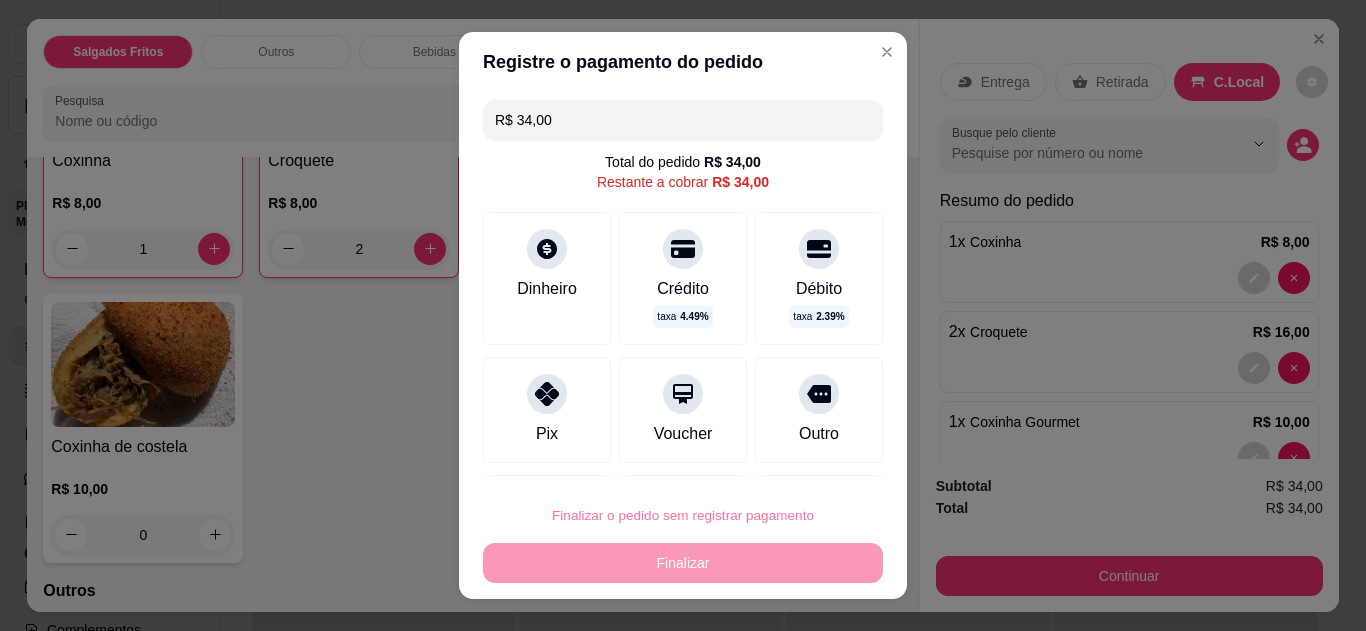 click on "Confirmar" at bounding box center (796, 459) 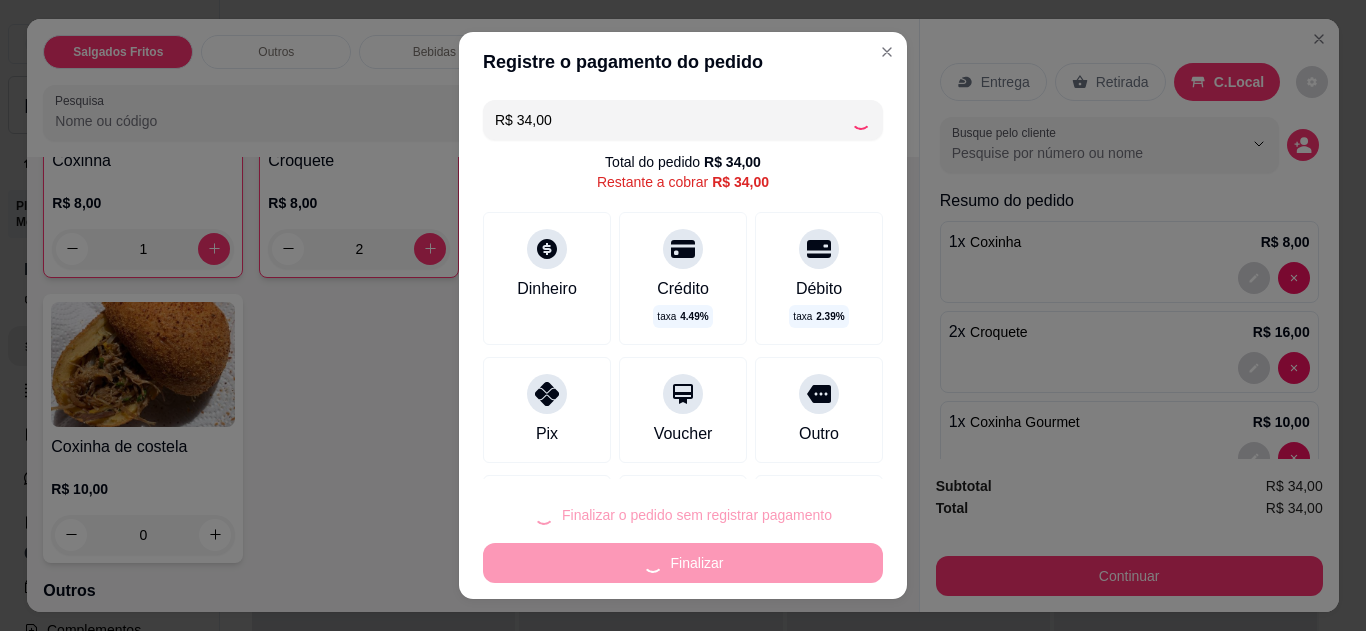 type on "0" 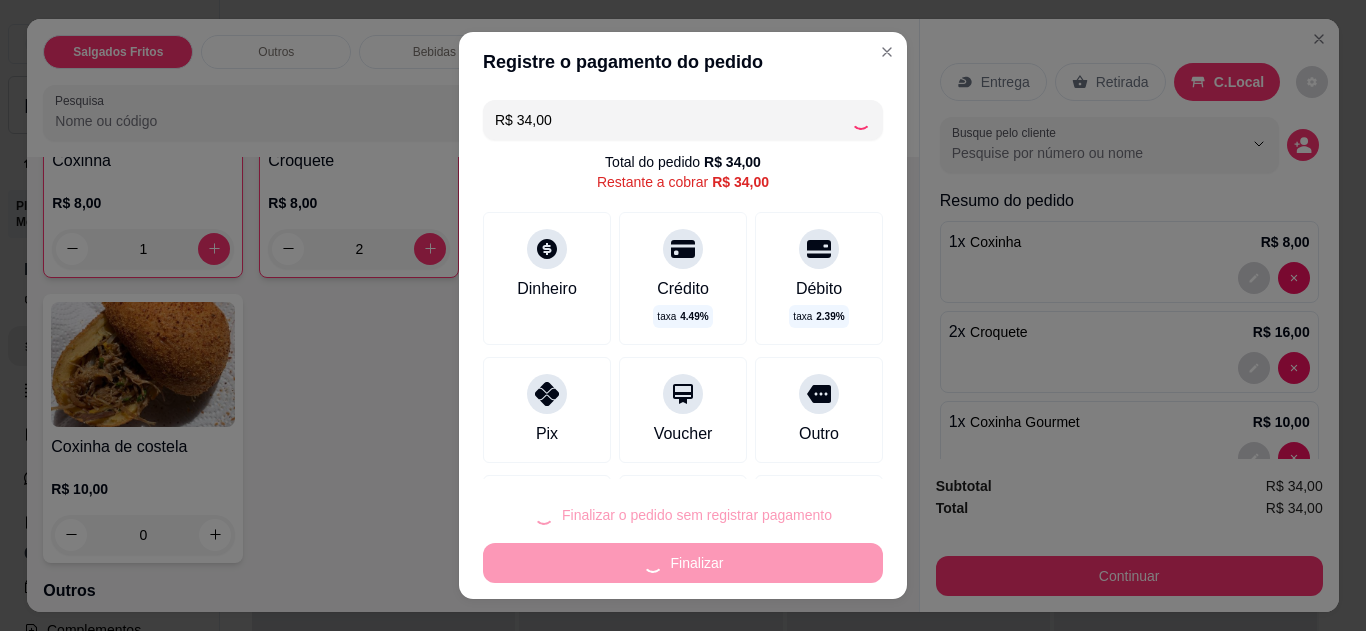 type on "0" 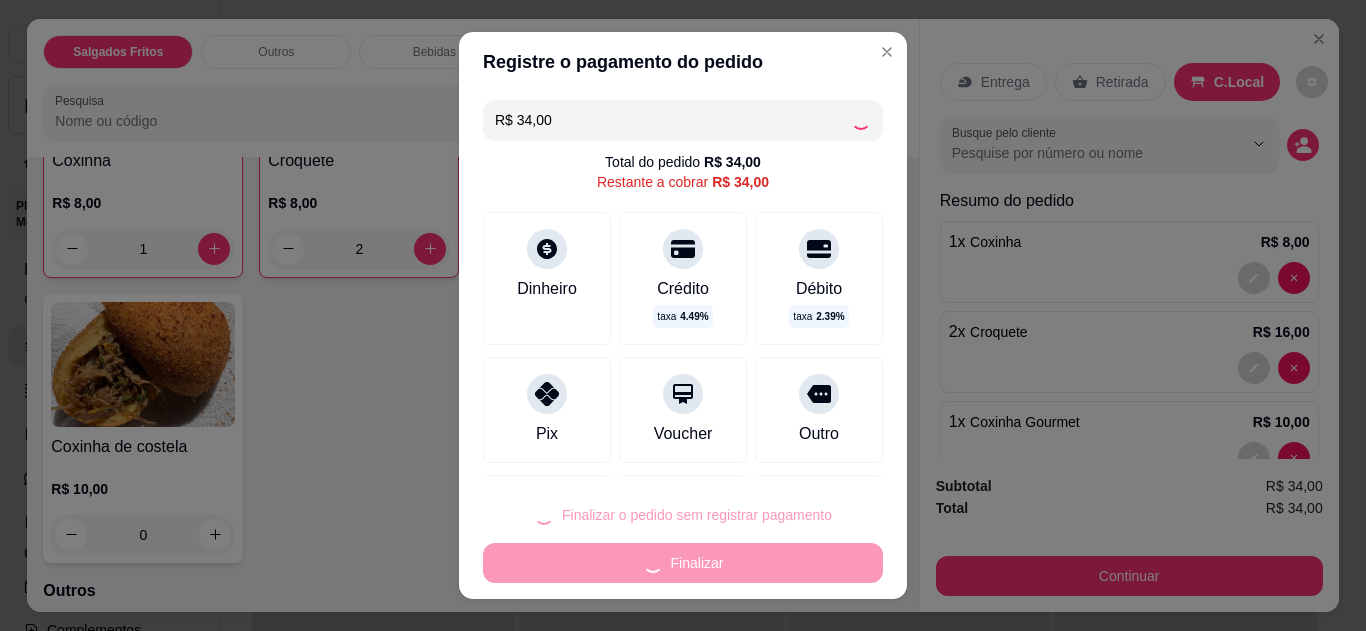type on "0" 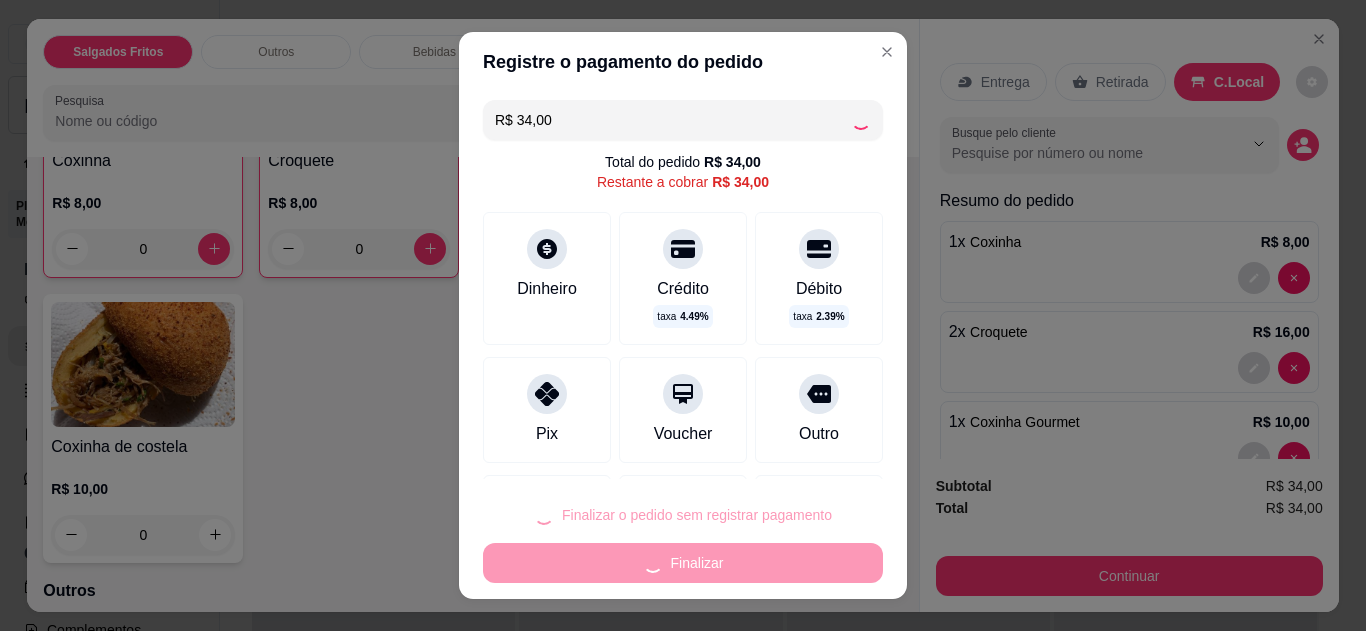 type on "R$ 0,00" 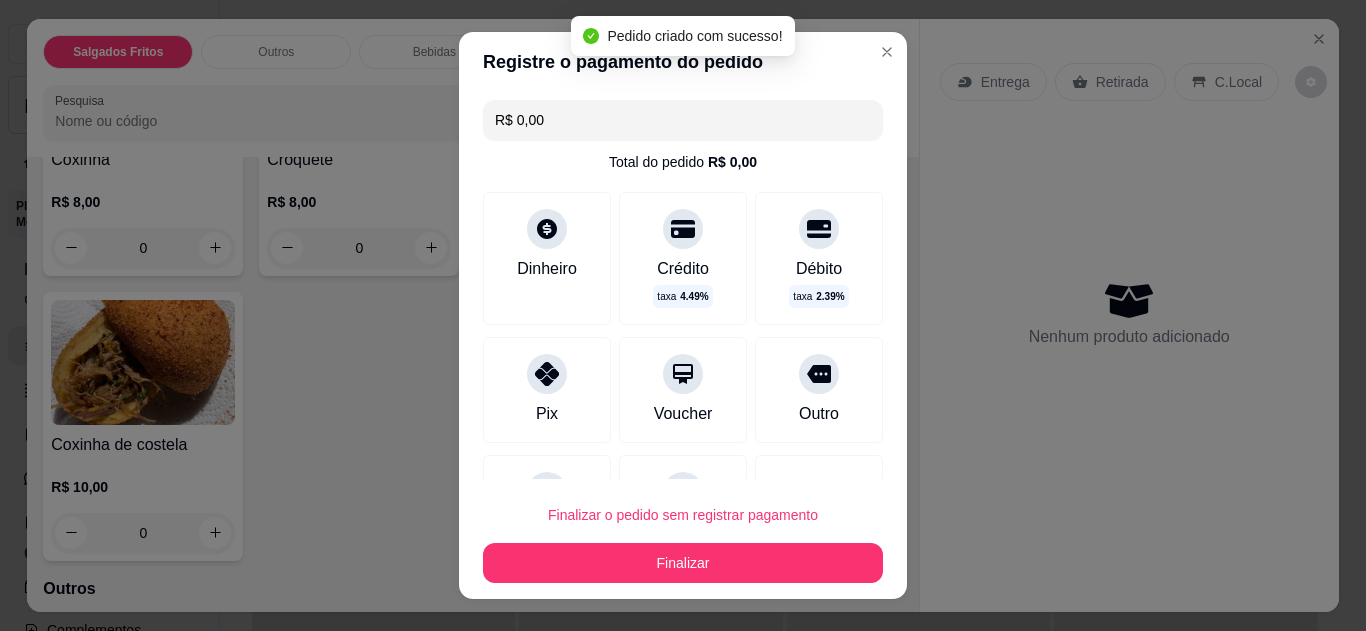 scroll, scrollTop: 279, scrollLeft: 0, axis: vertical 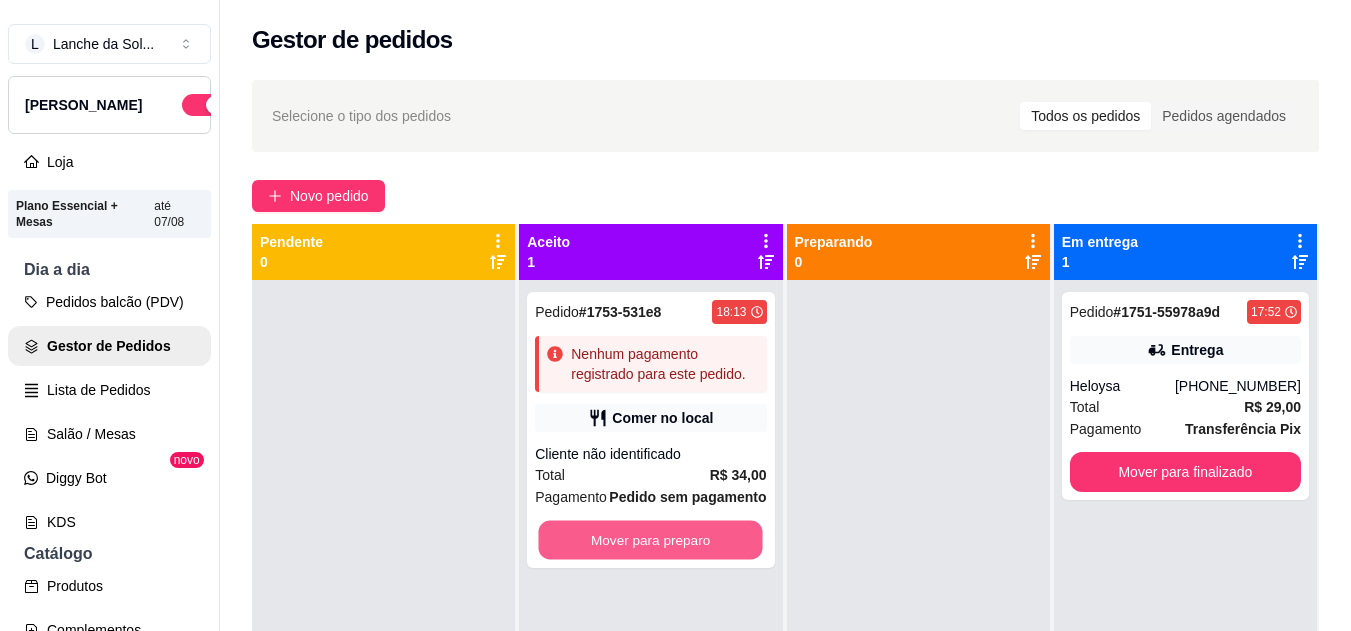 click on "Mover para preparo" at bounding box center [651, 540] 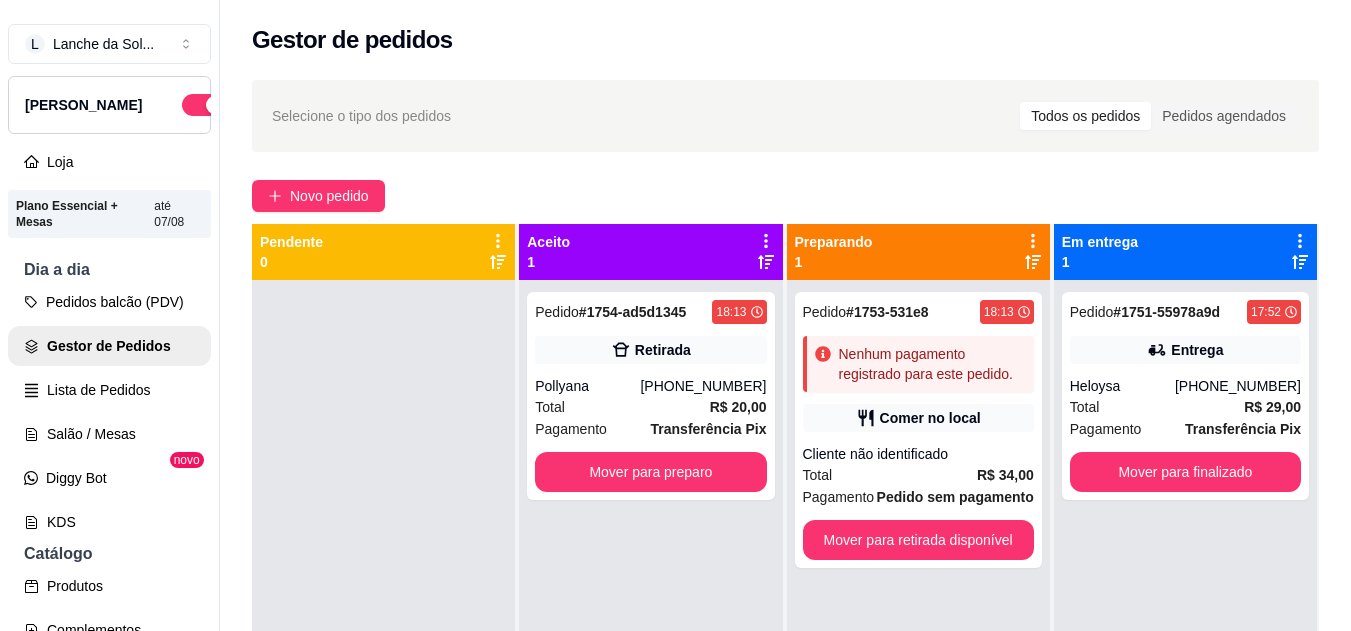 click on "Pollyana" at bounding box center [587, 386] 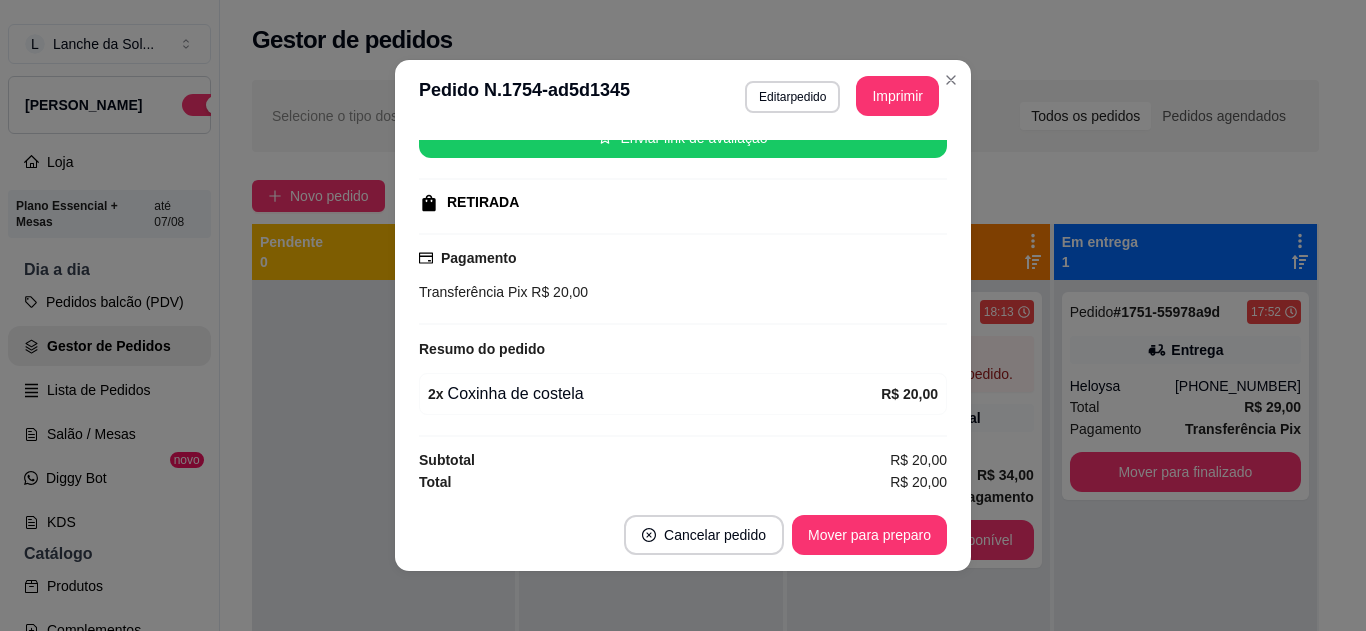 scroll, scrollTop: 270, scrollLeft: 0, axis: vertical 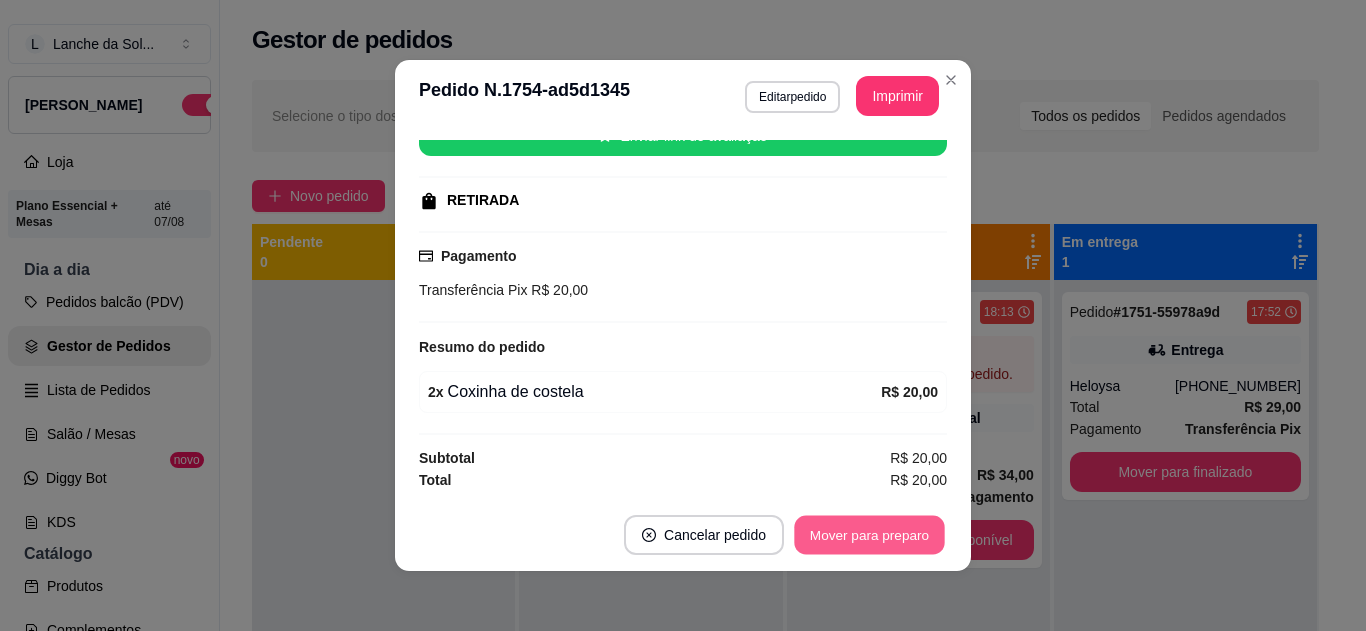 click on "Mover para preparo" at bounding box center (869, 535) 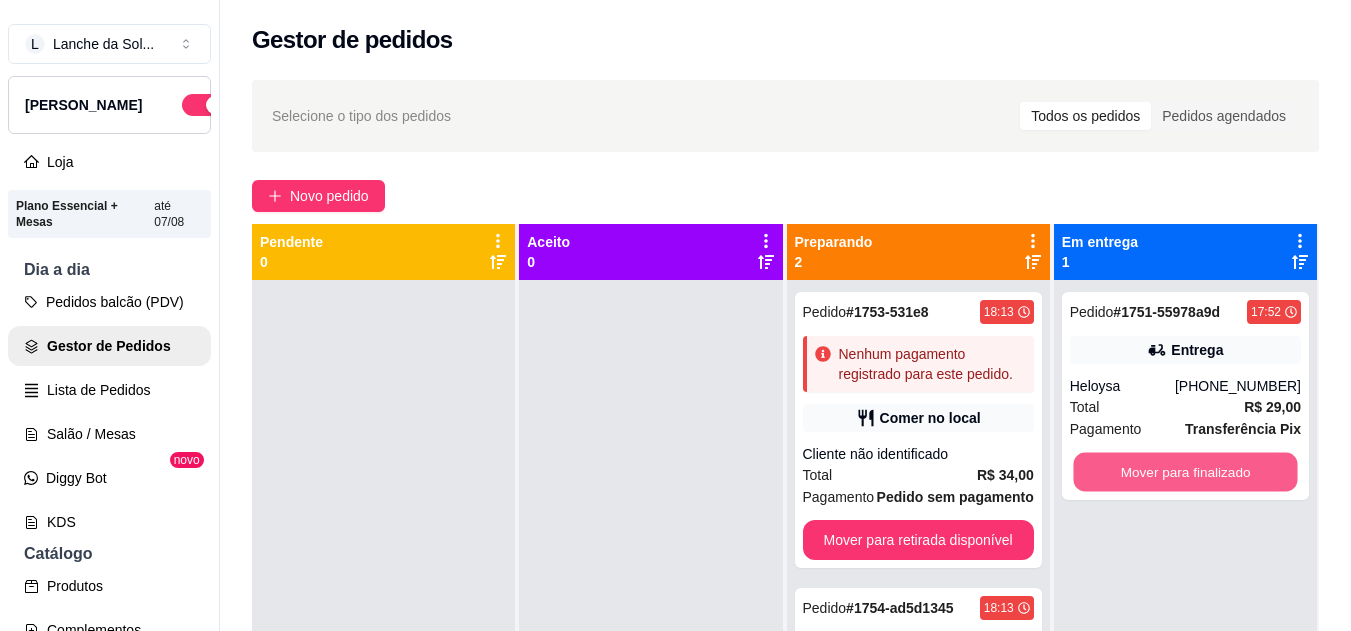 click on "Mover para finalizado" at bounding box center (1185, 472) 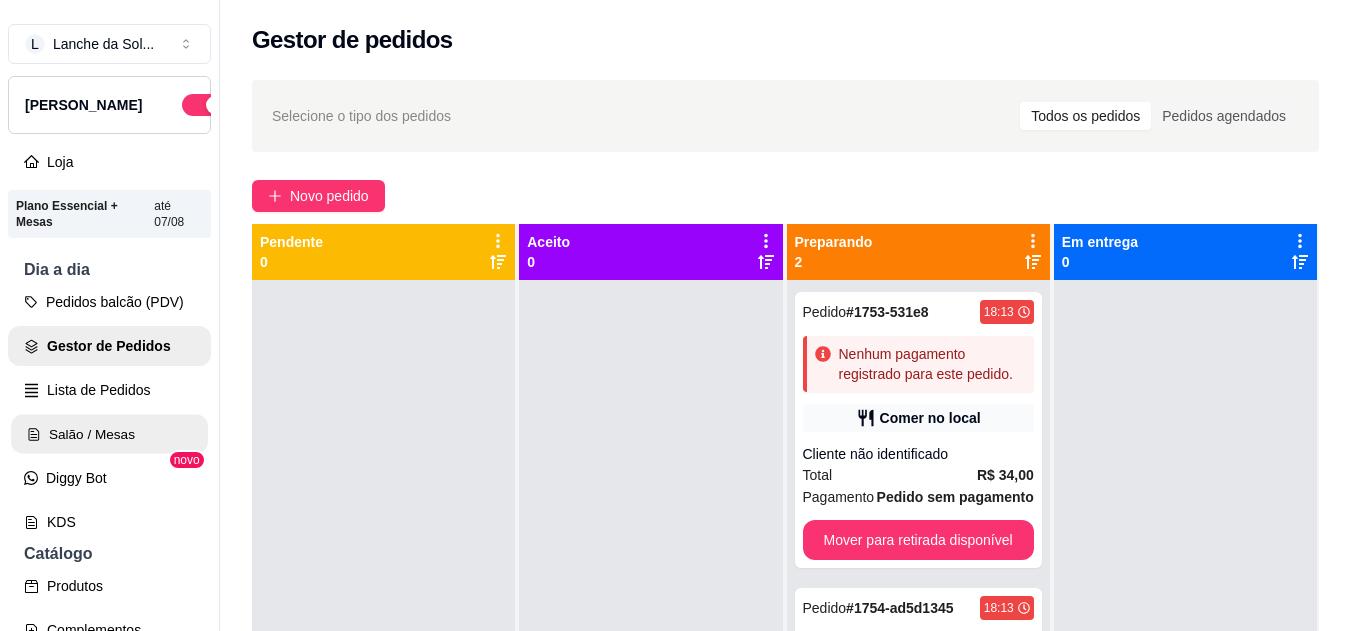 click on "Salão / Mesas" at bounding box center [109, 434] 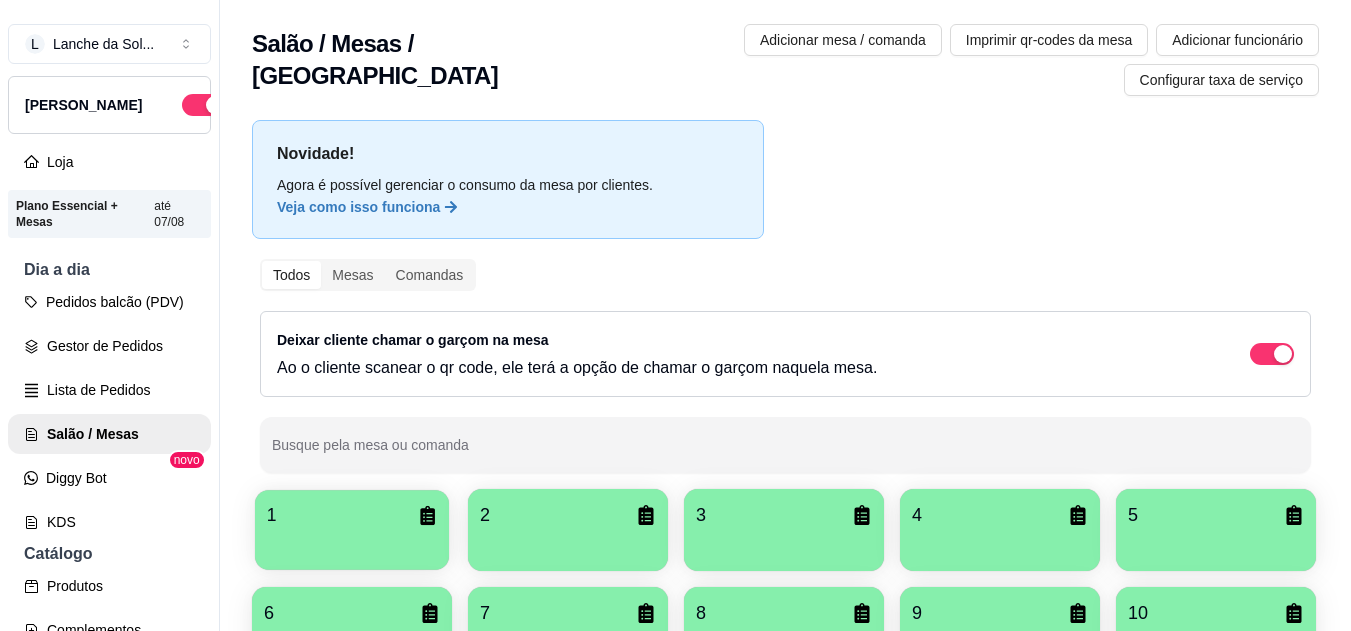 click on "1" at bounding box center (352, 515) 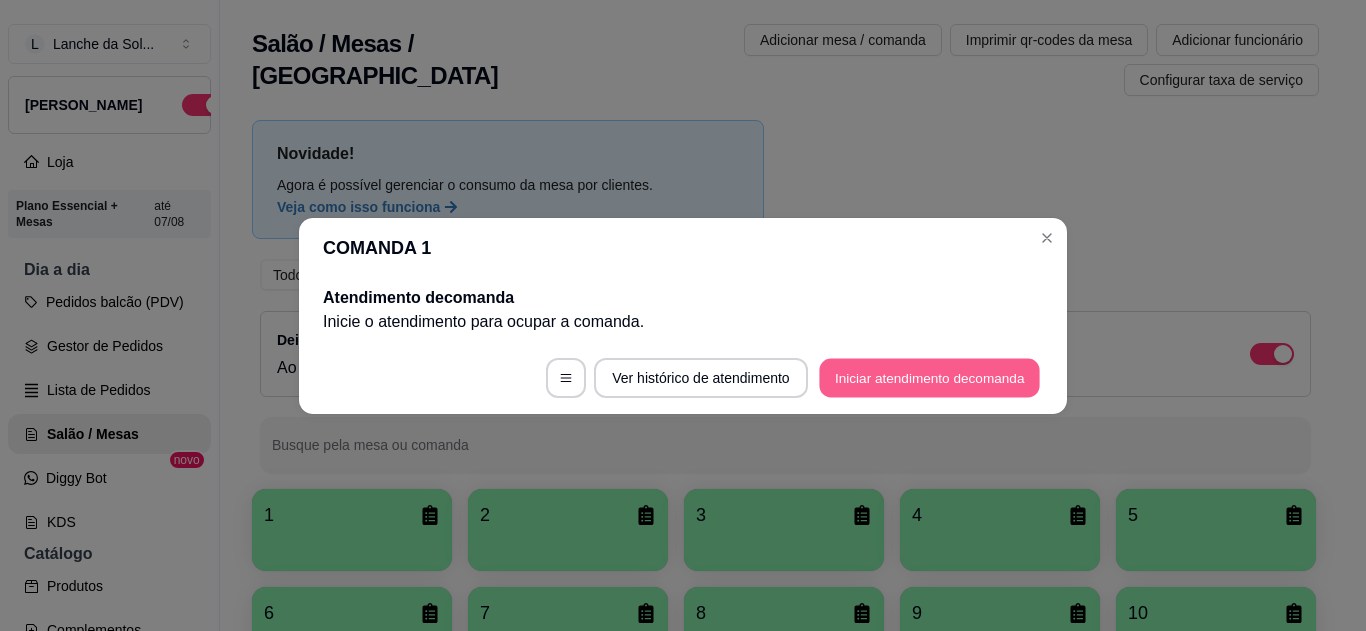 click on "Iniciar atendimento de  comanda" at bounding box center (929, 377) 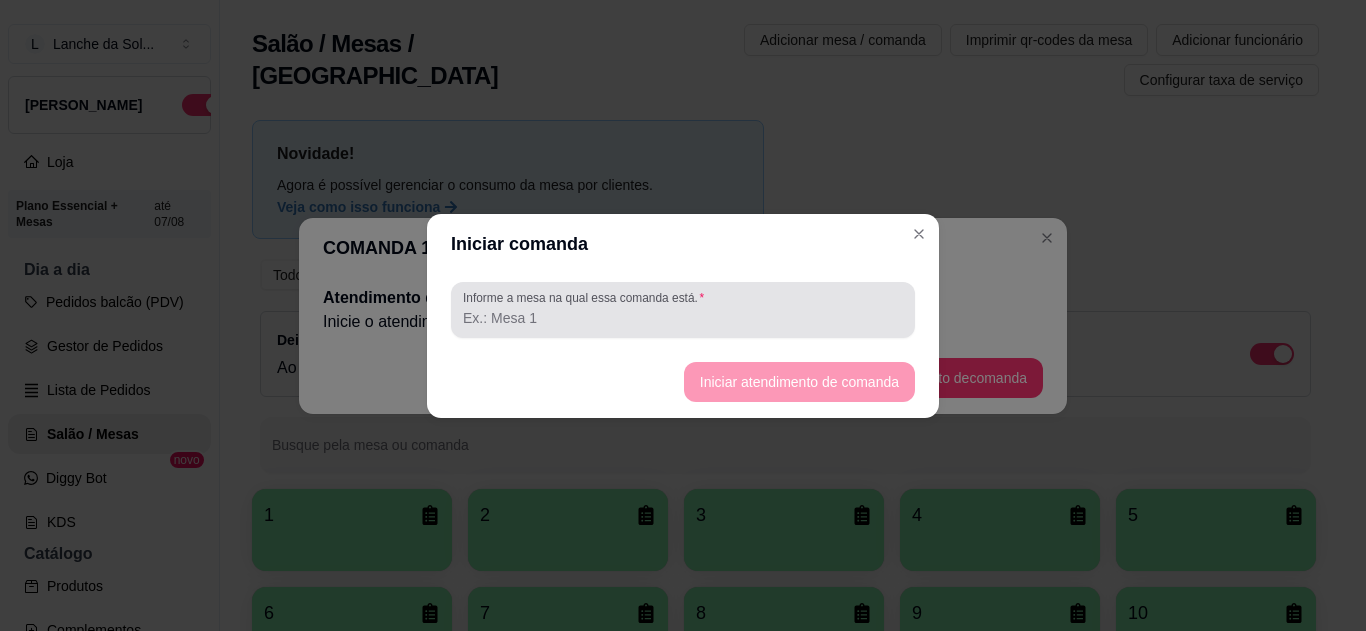 click on "Informe a mesa na qual essa comanda está." at bounding box center (587, 297) 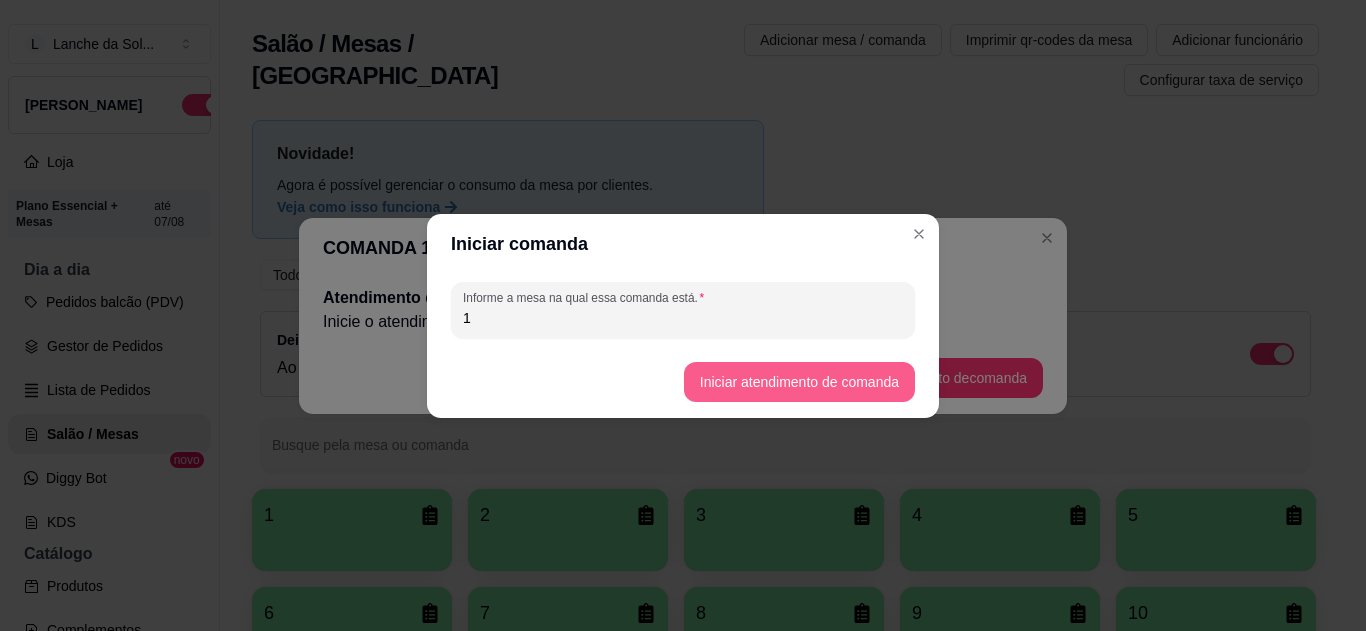 type on "1" 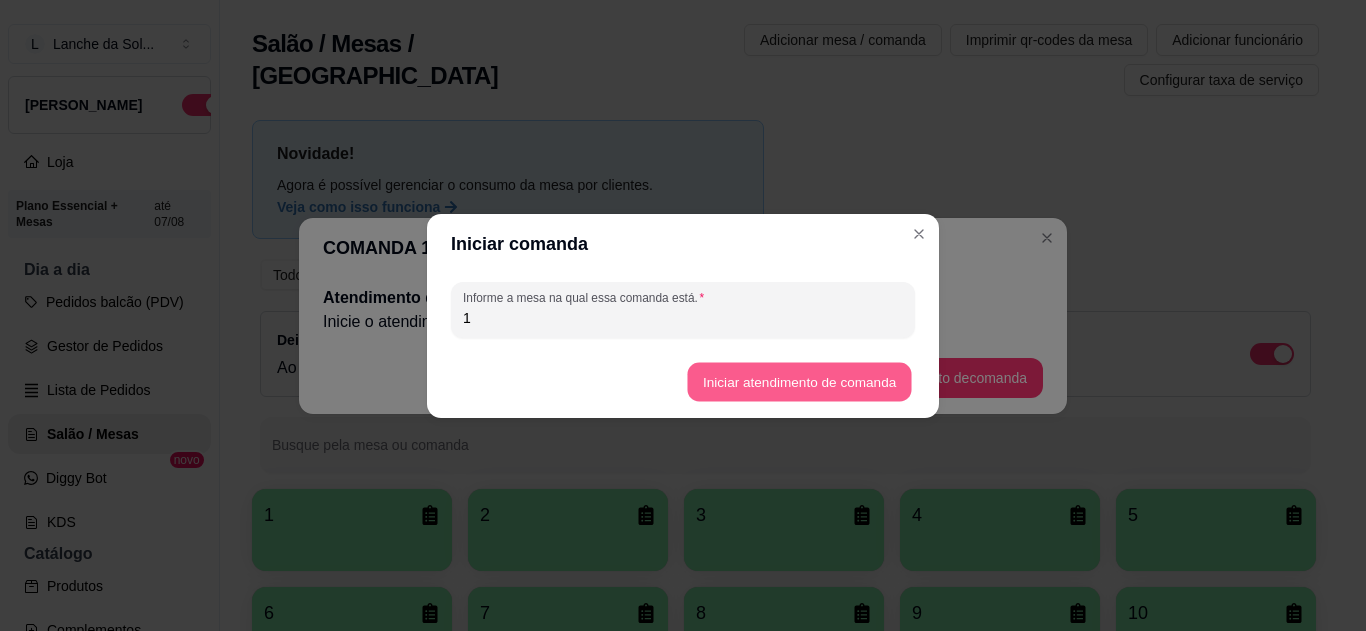 click on "Iniciar atendimento de comanda" at bounding box center [799, 381] 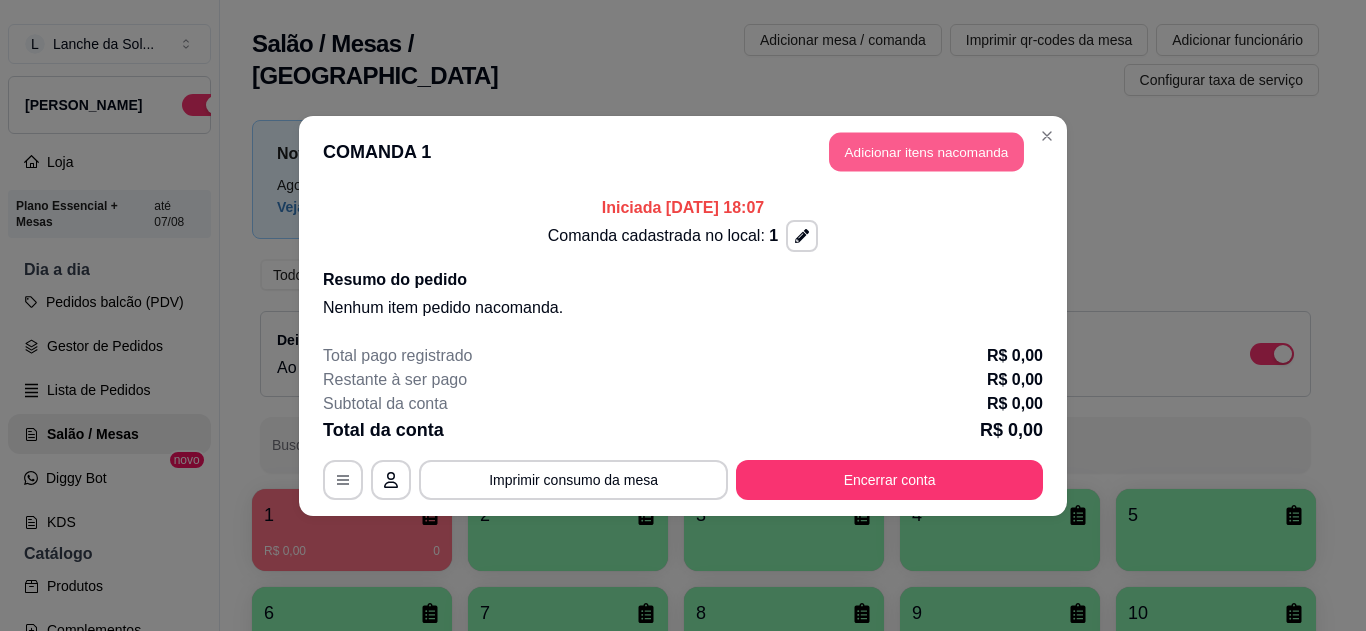 click on "Adicionar itens na  comanda" at bounding box center [926, 151] 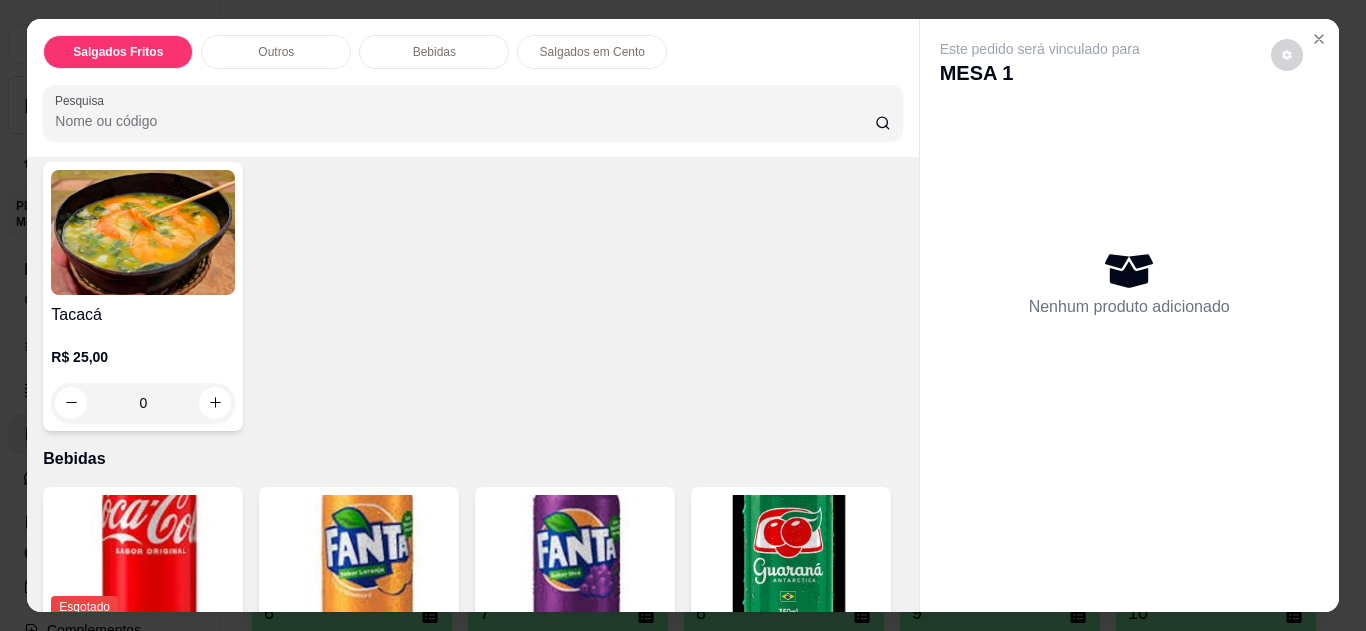 scroll, scrollTop: 761, scrollLeft: 0, axis: vertical 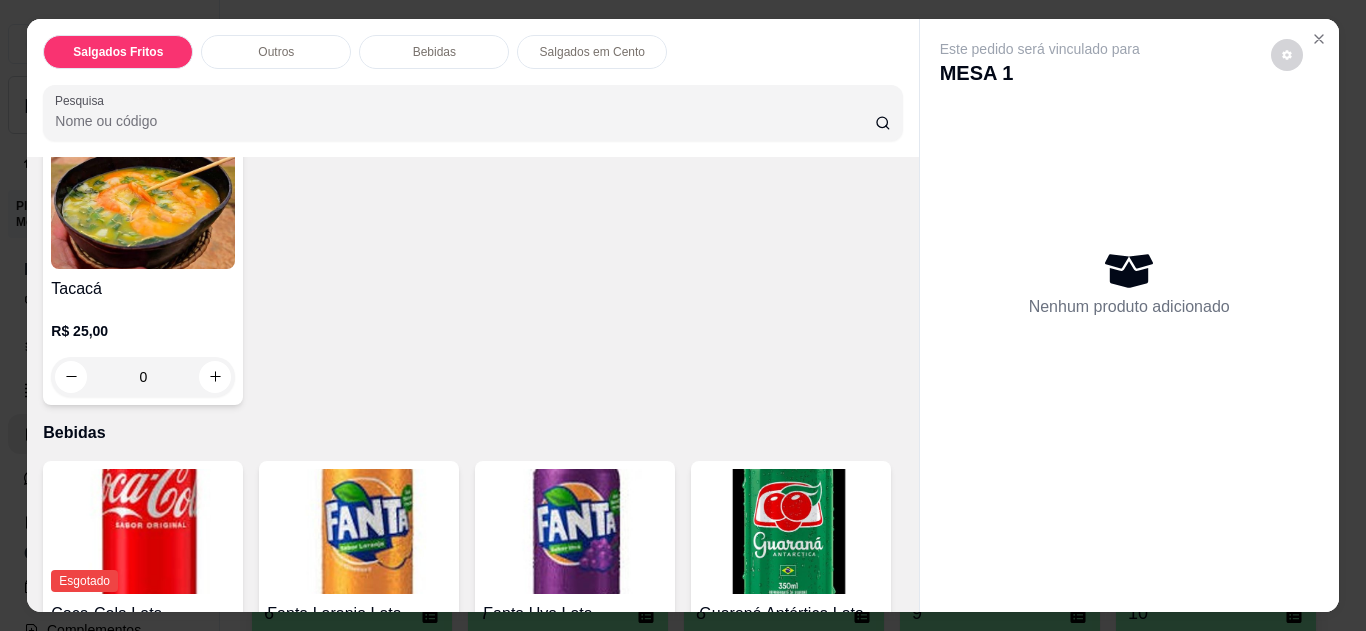 click on "0" at bounding box center (143, 377) 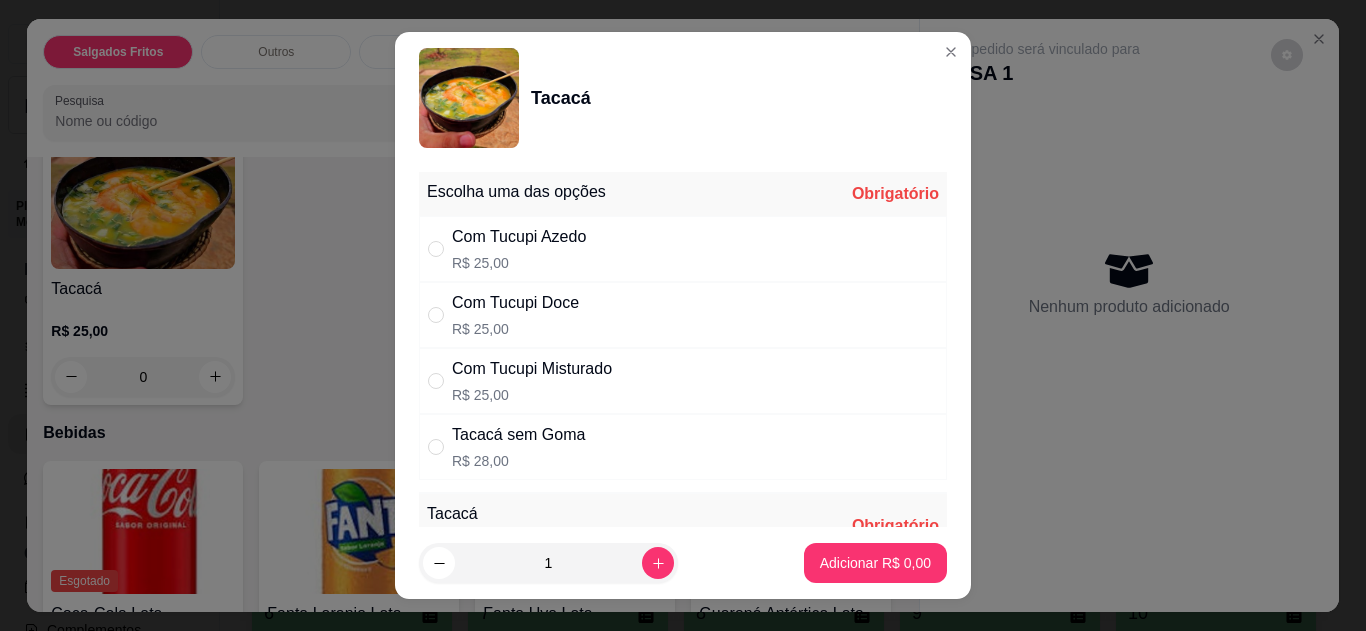 click on "Com Tucupi Misturado" at bounding box center (532, 369) 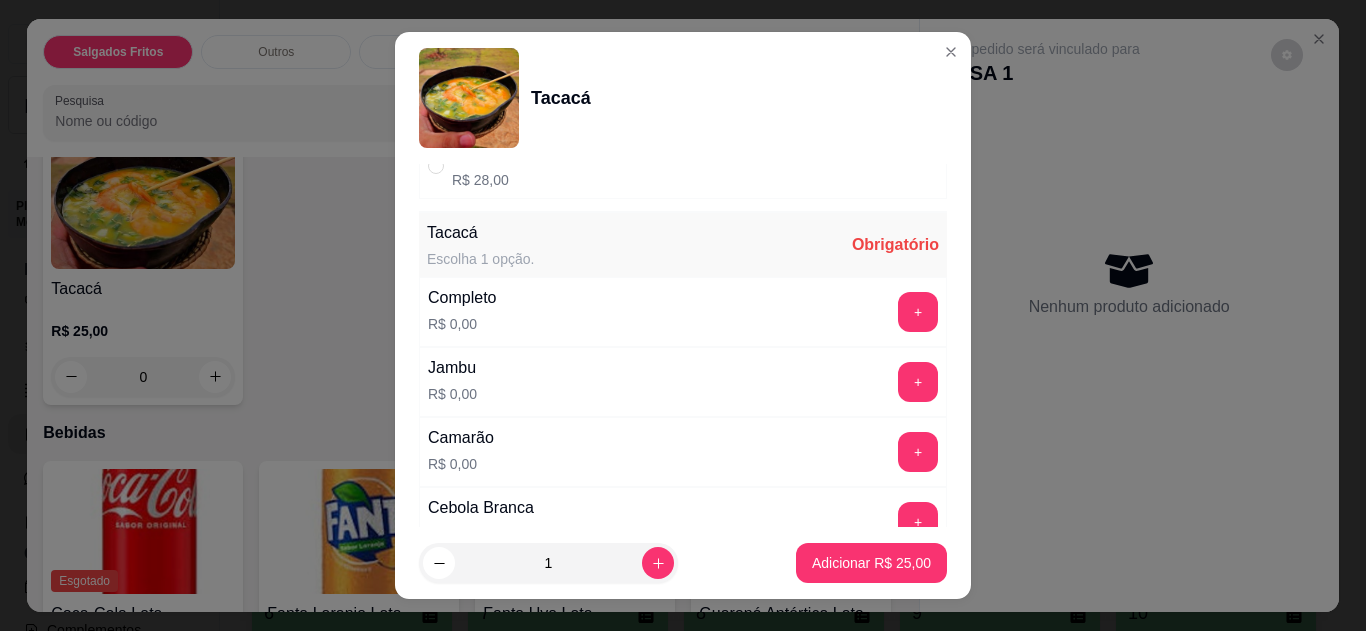 scroll, scrollTop: 287, scrollLeft: 0, axis: vertical 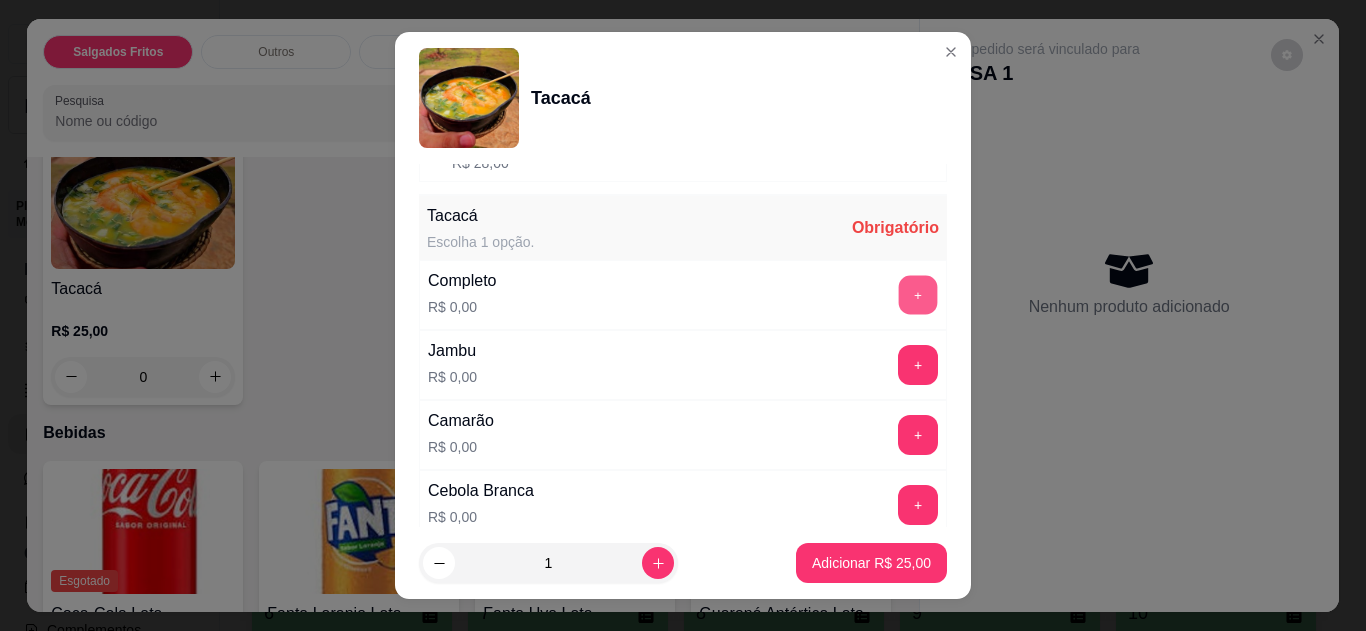 click on "+" at bounding box center [918, 294] 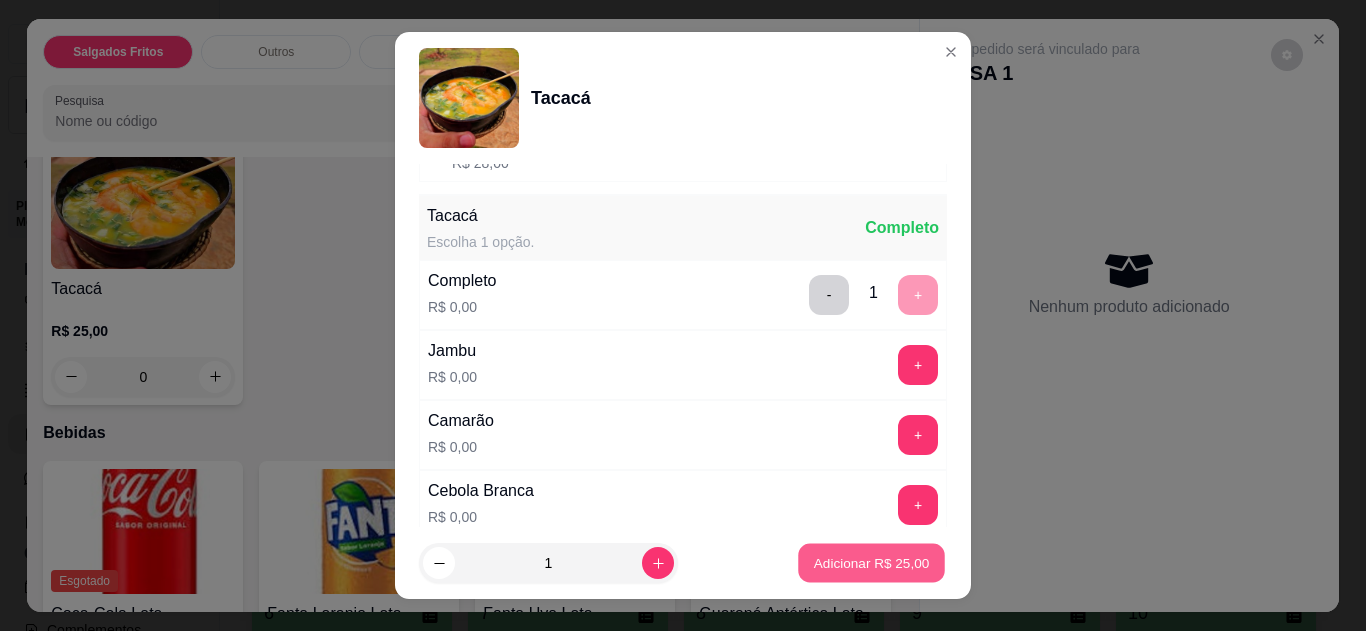 click on "Adicionar   R$ 25,00" at bounding box center [872, 563] 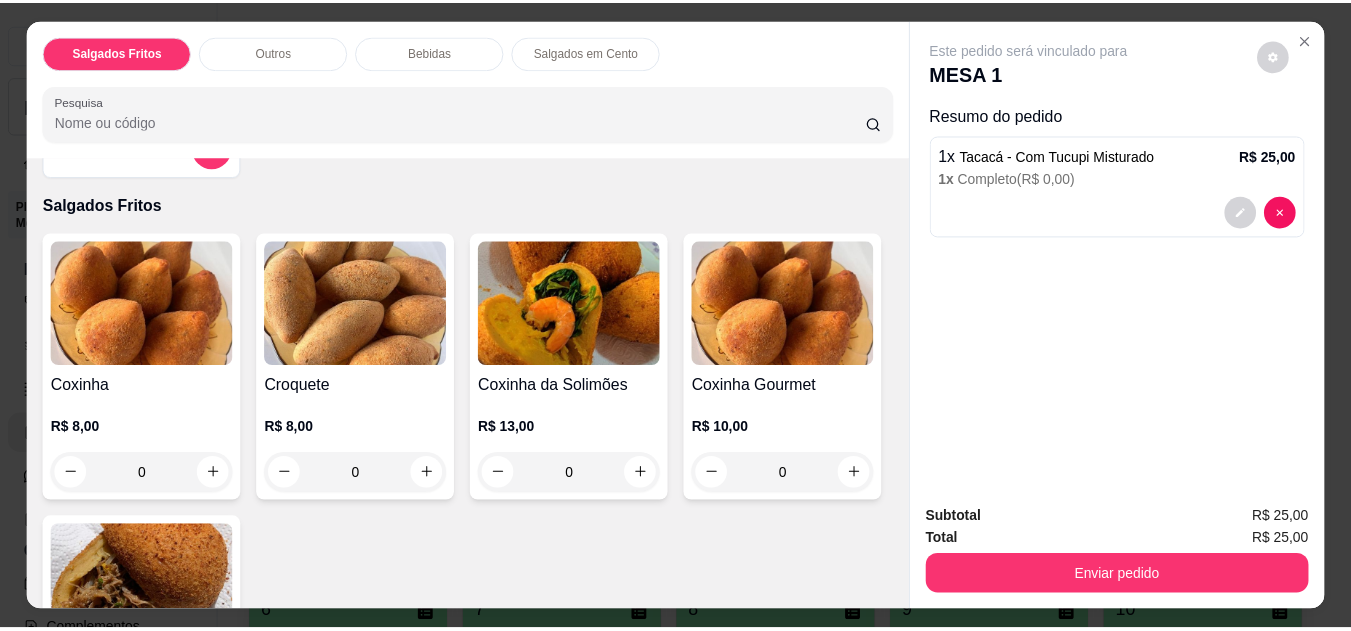 scroll, scrollTop: 70, scrollLeft: 0, axis: vertical 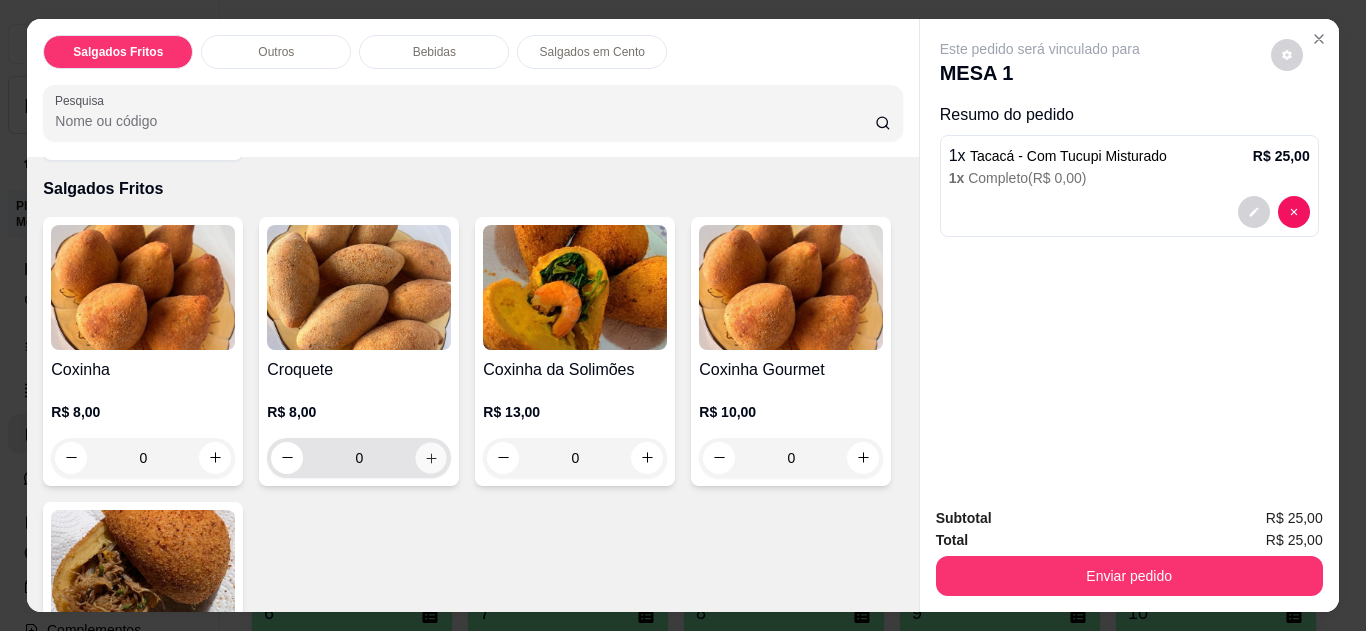 click 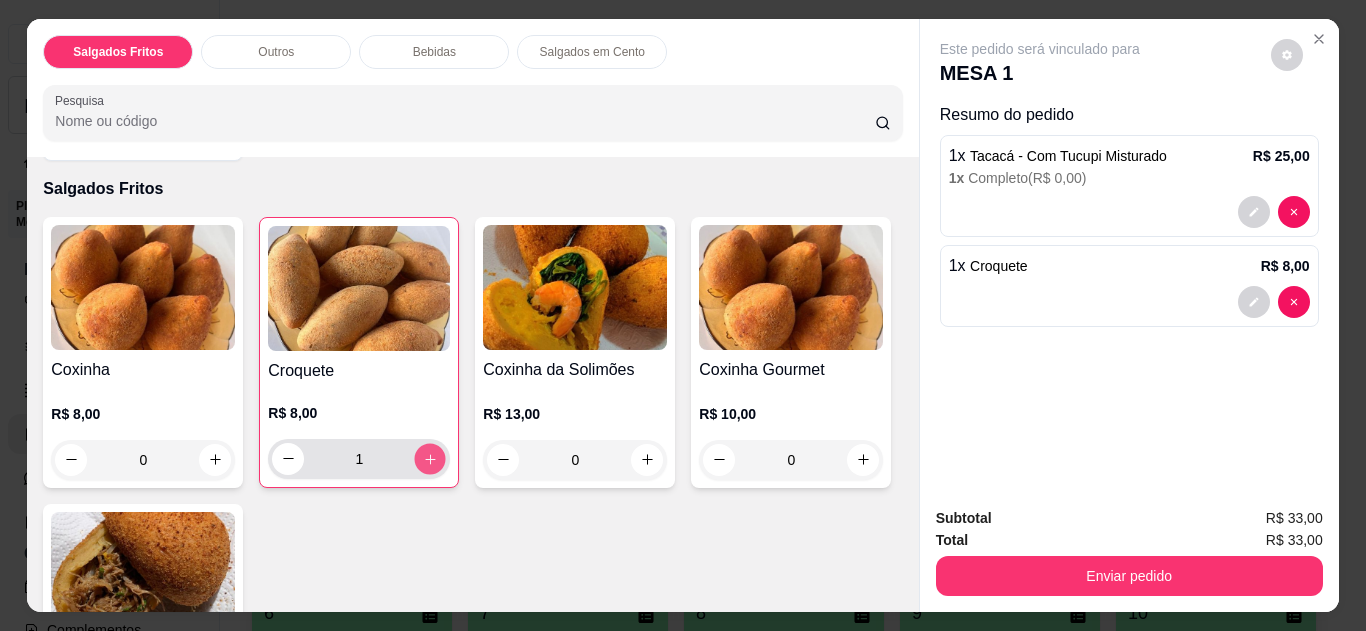 click 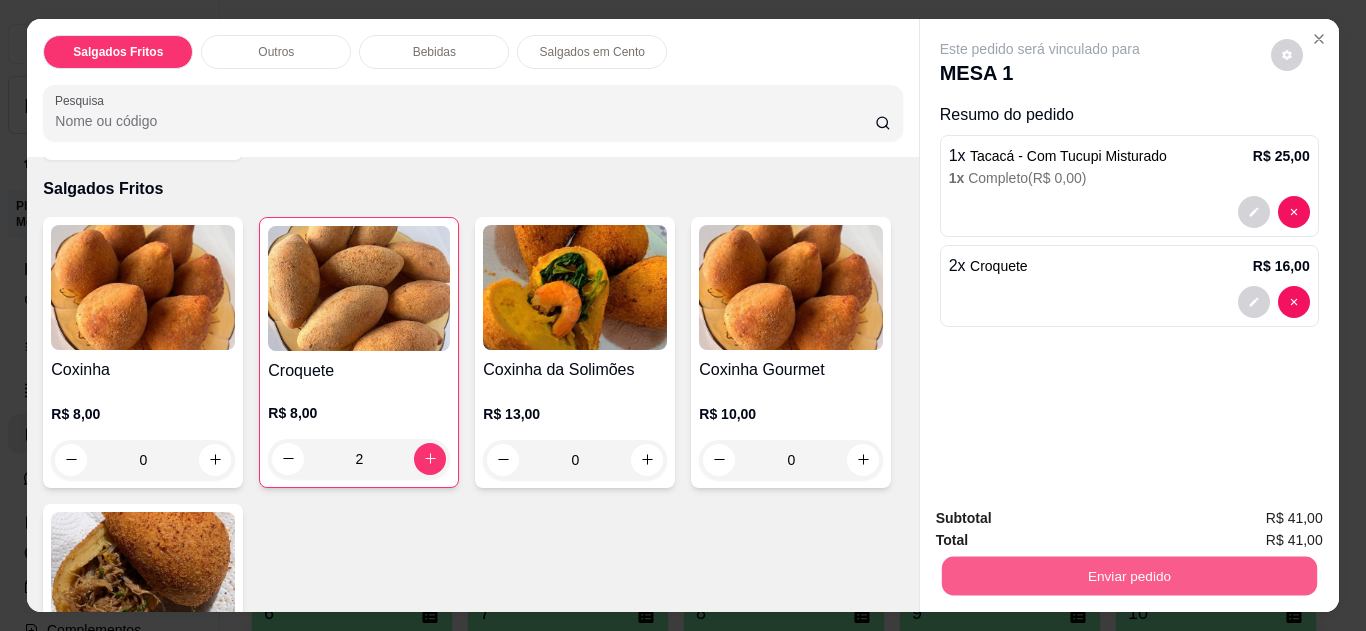click on "Enviar pedido" at bounding box center [1128, 576] 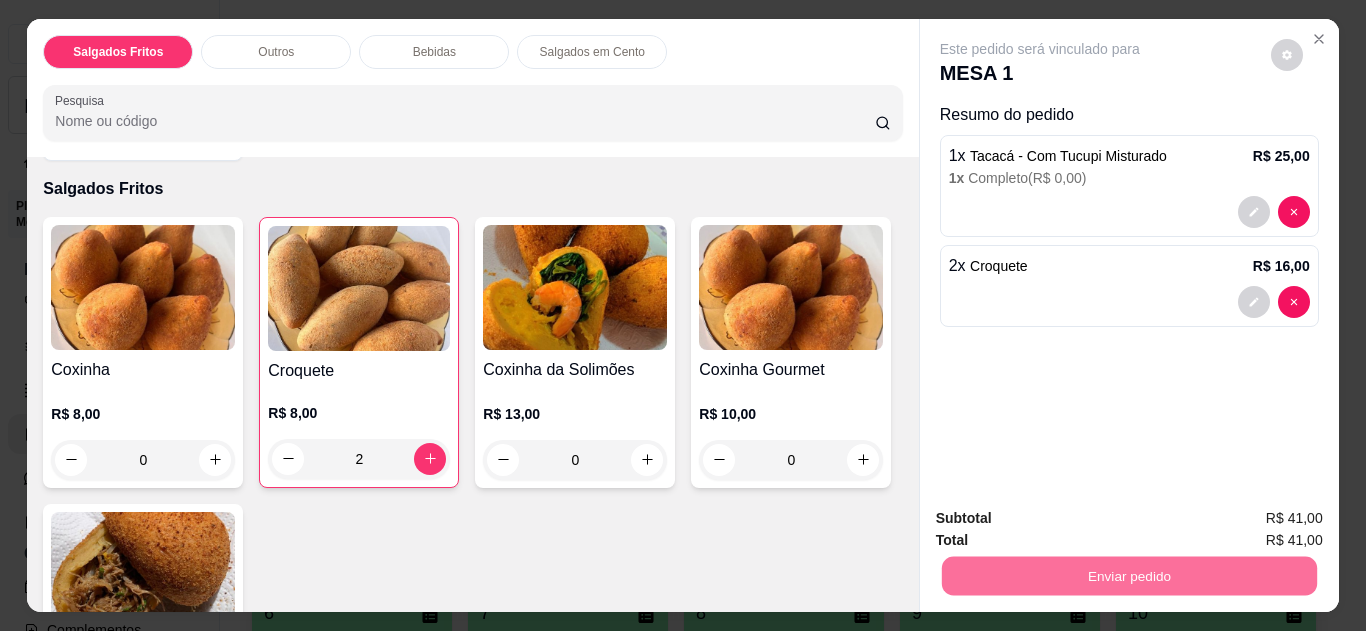 click on "Não registrar e enviar pedido" at bounding box center (1063, 519) 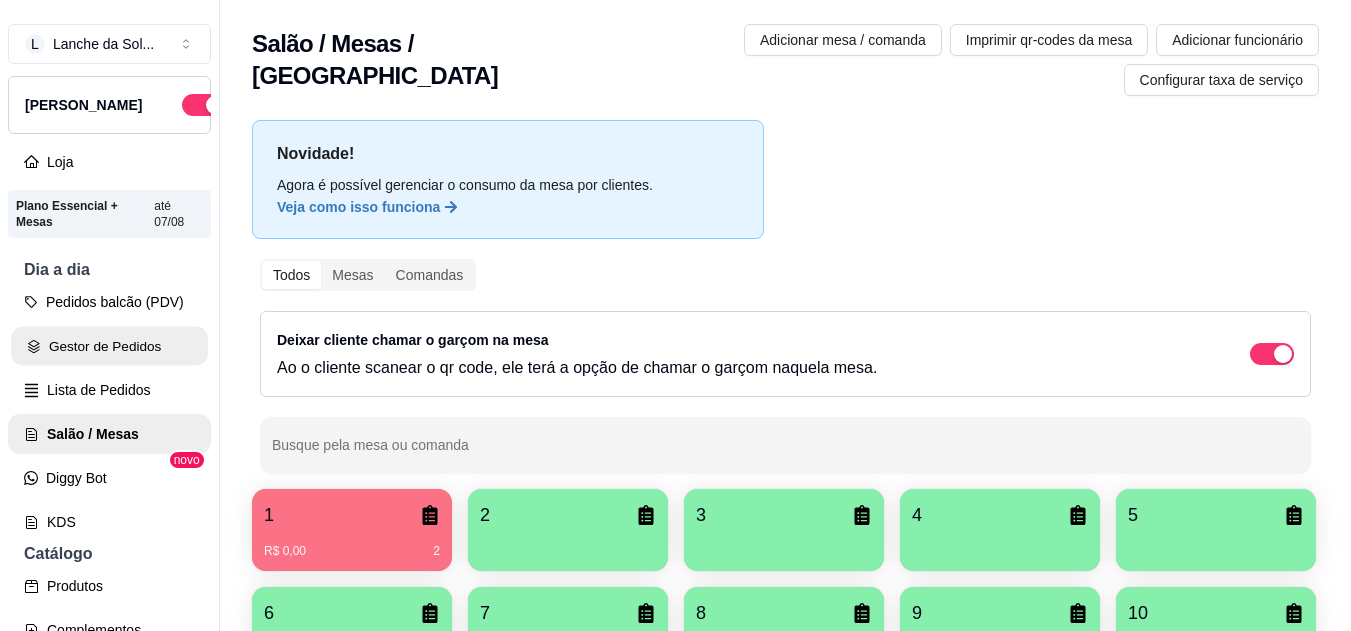 click on "Gestor de Pedidos" at bounding box center (109, 346) 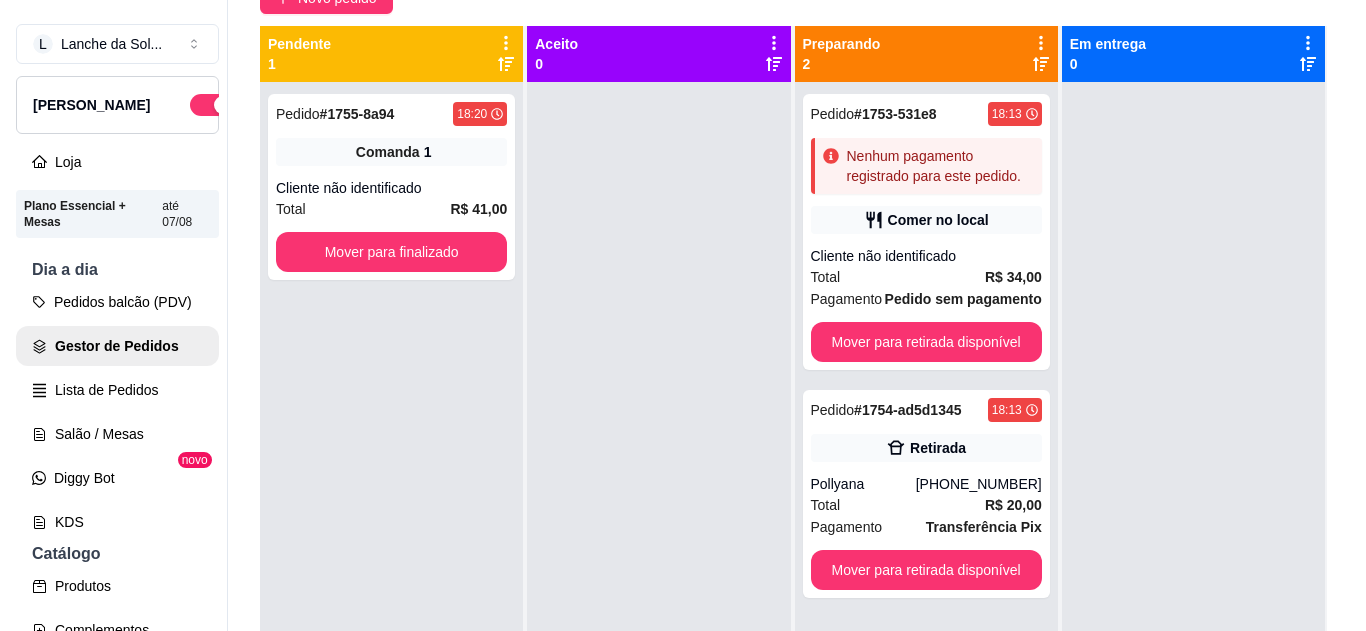 scroll, scrollTop: 205, scrollLeft: 0, axis: vertical 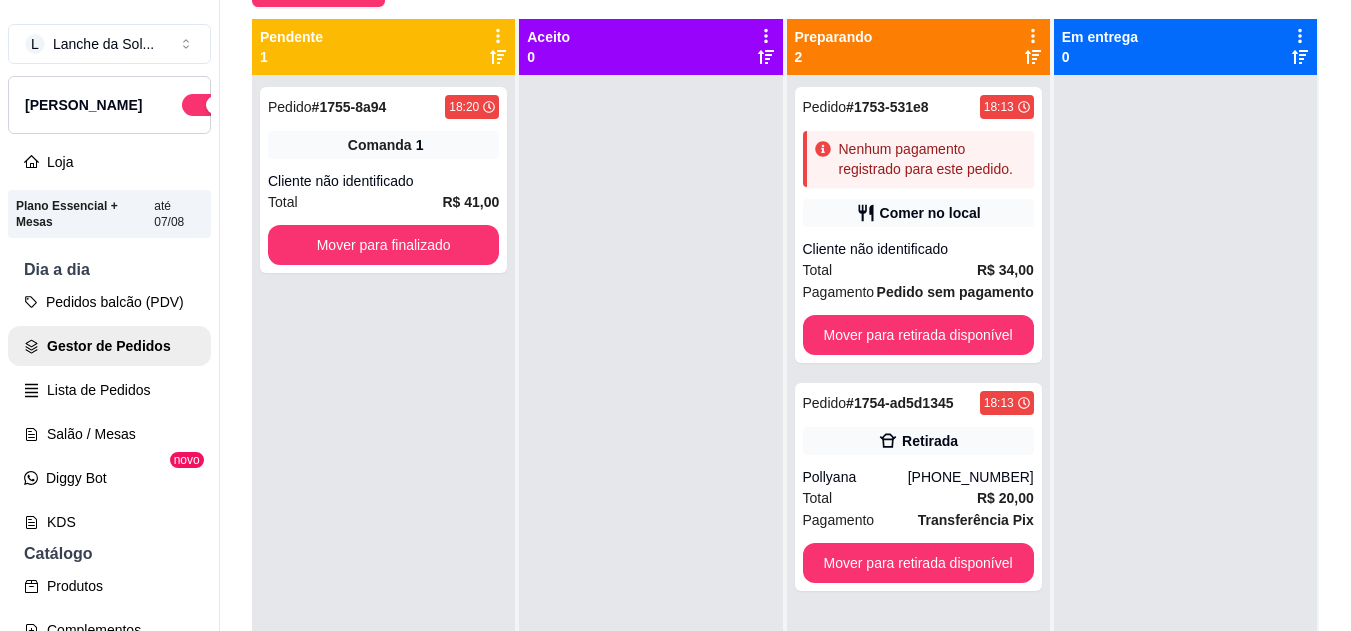 click on "Total R$ 20,00" at bounding box center (918, 498) 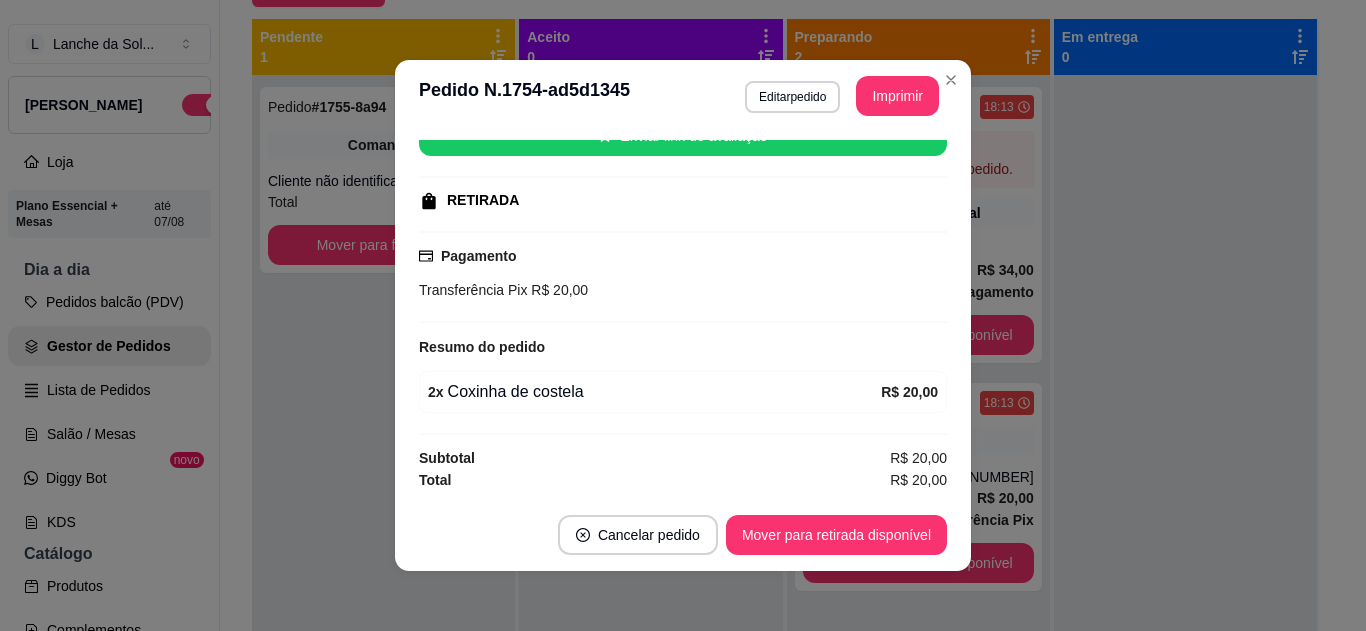 scroll, scrollTop: 0, scrollLeft: 0, axis: both 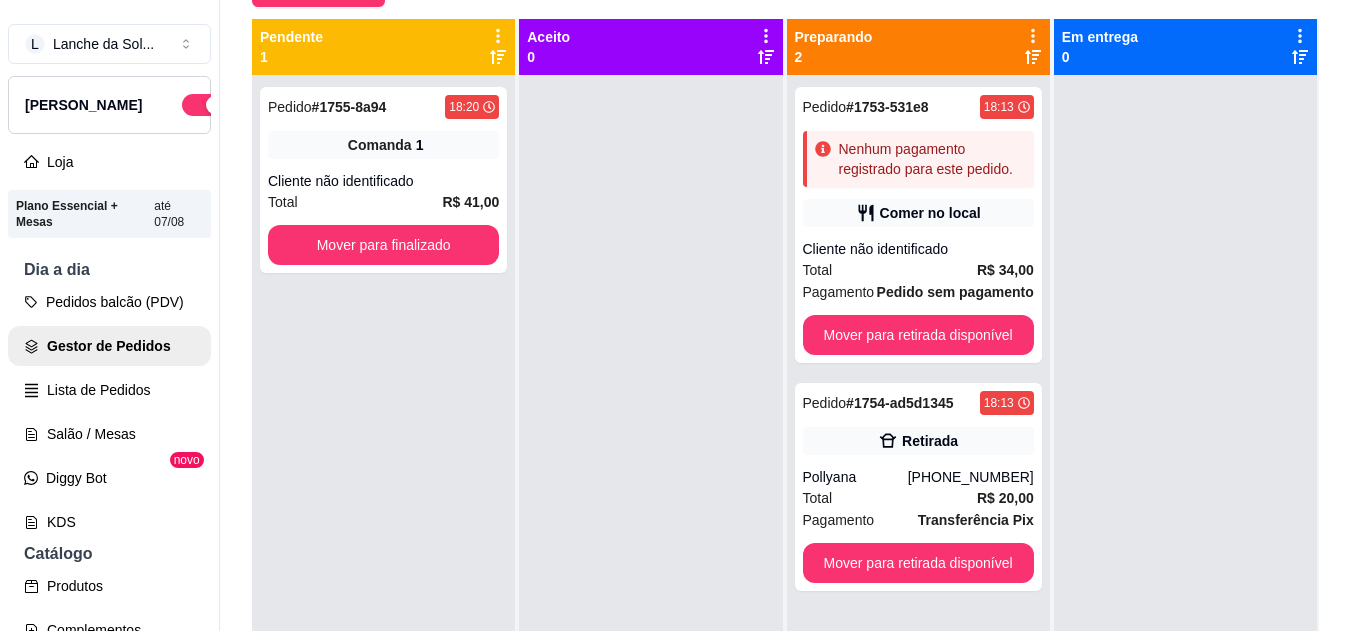 click on "Cliente não identificado" at bounding box center (918, 249) 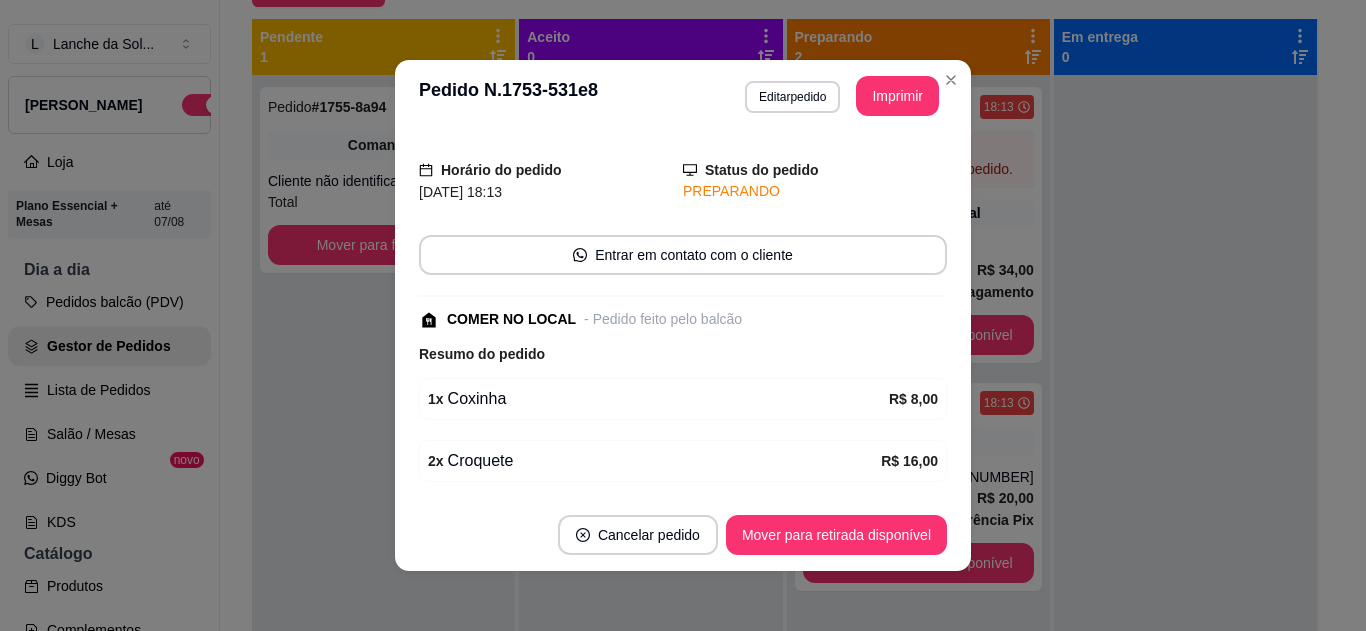 scroll, scrollTop: 0, scrollLeft: 0, axis: both 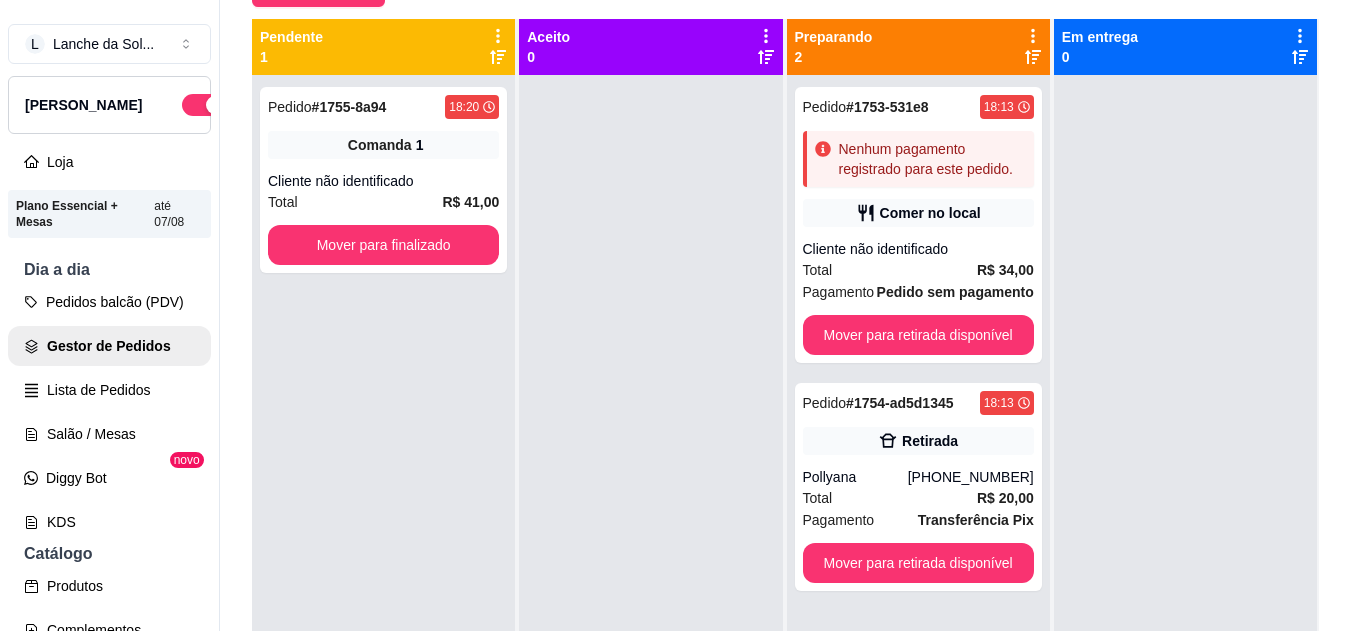 click on "Total R$ 20,00" at bounding box center (918, 498) 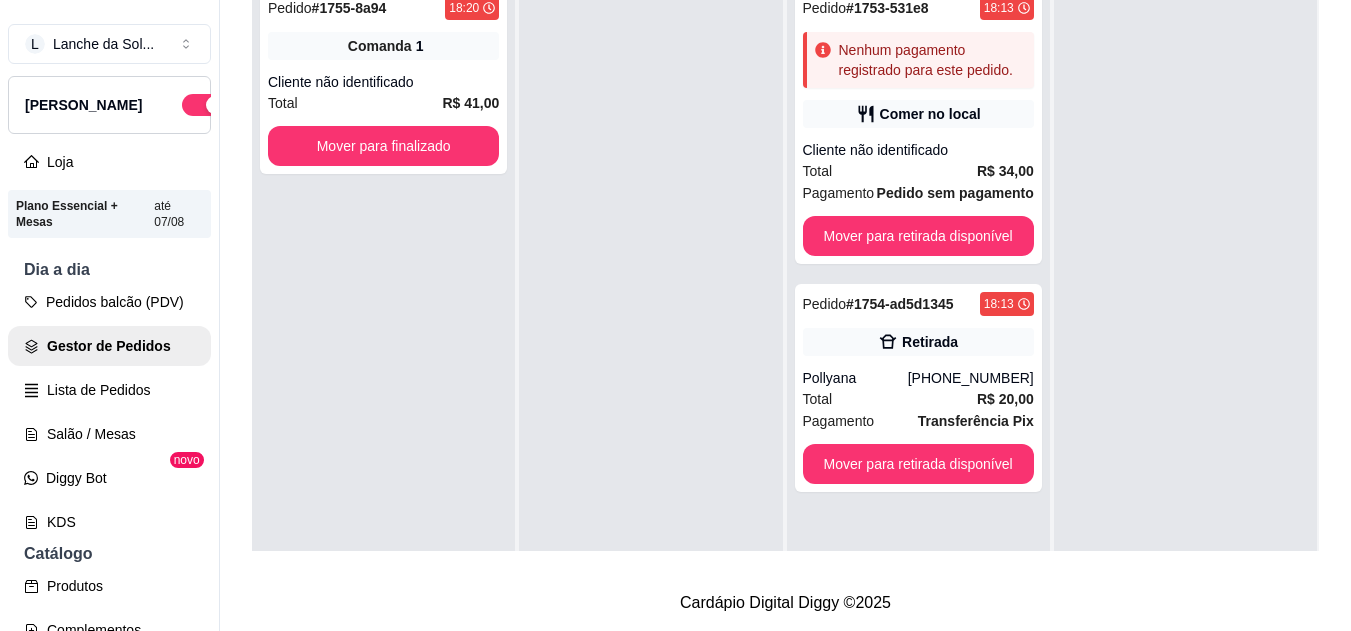 scroll, scrollTop: 319, scrollLeft: 0, axis: vertical 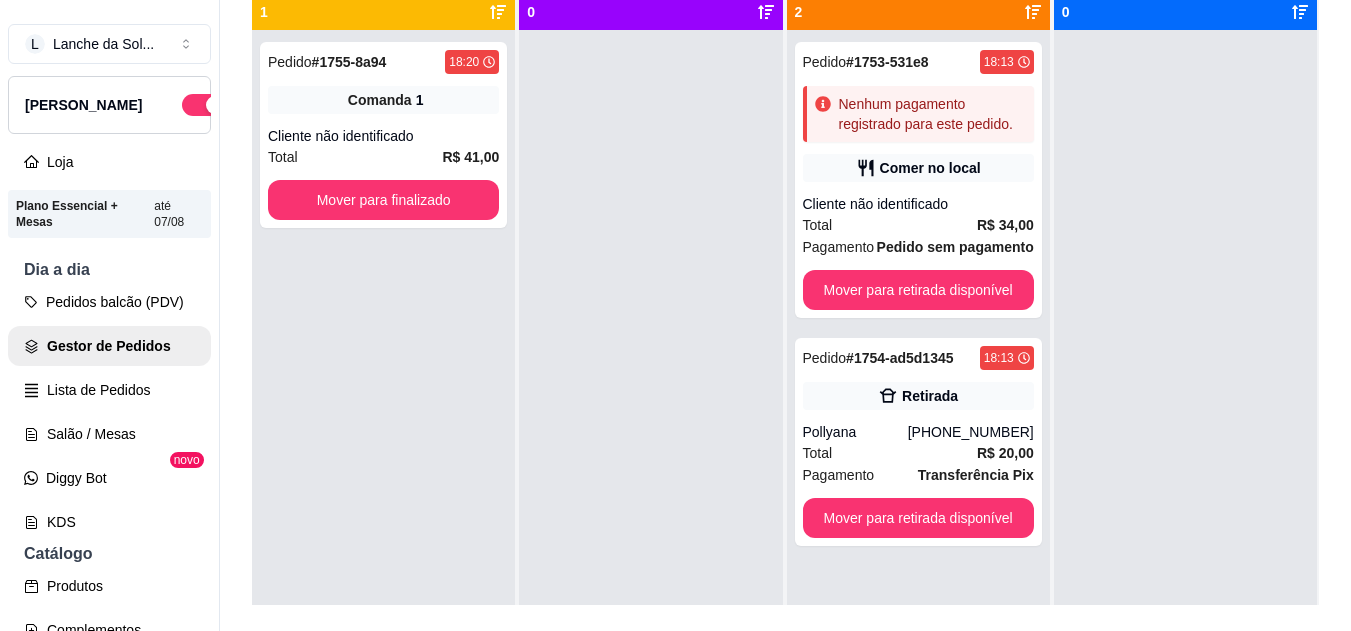 click on "Pedido  # 1754-ad5d1345 18:13 Retirada Pollyana  [PHONE_NUMBER] Total R$ 20,00 Pagamento Transferência Pix Mover para retirada disponível" at bounding box center [918, 442] 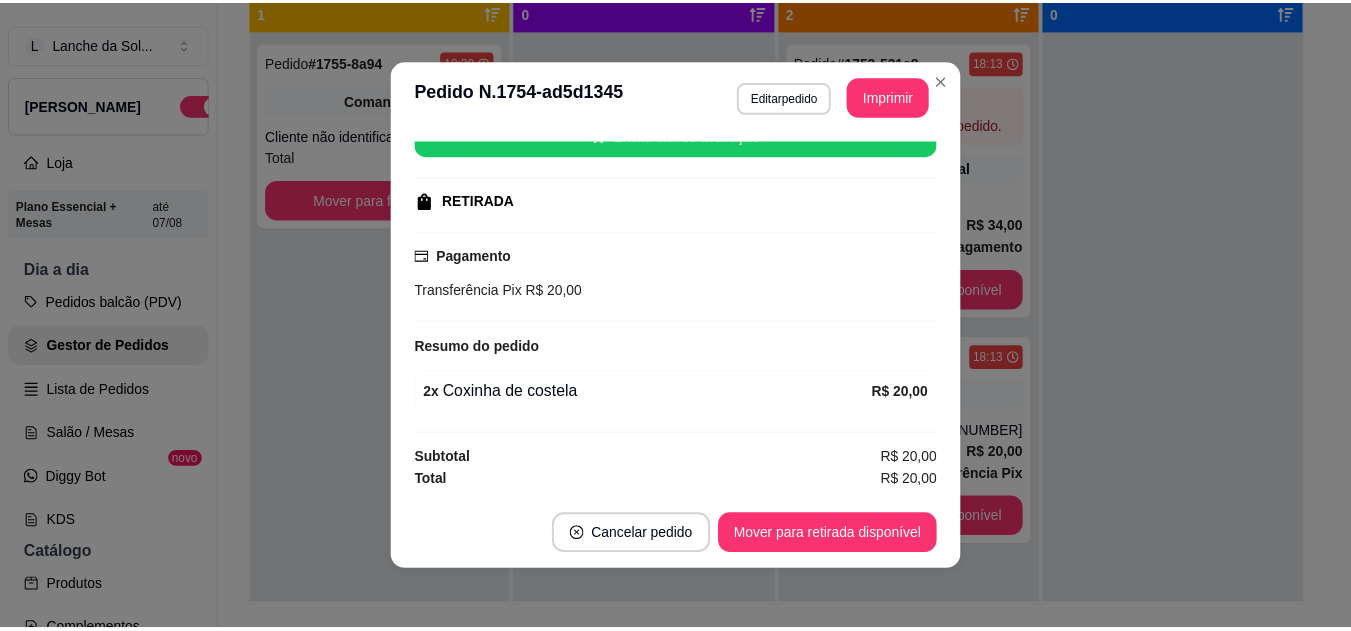 scroll, scrollTop: 0, scrollLeft: 0, axis: both 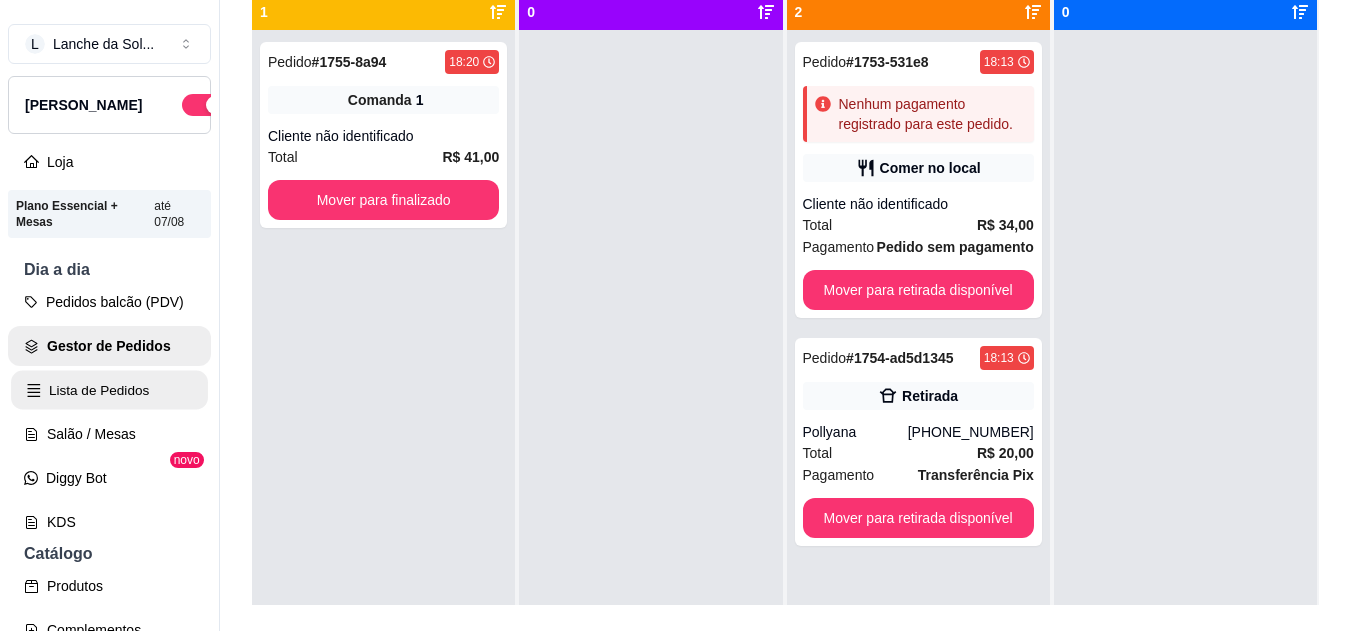 click on "Lista de Pedidos" at bounding box center [109, 390] 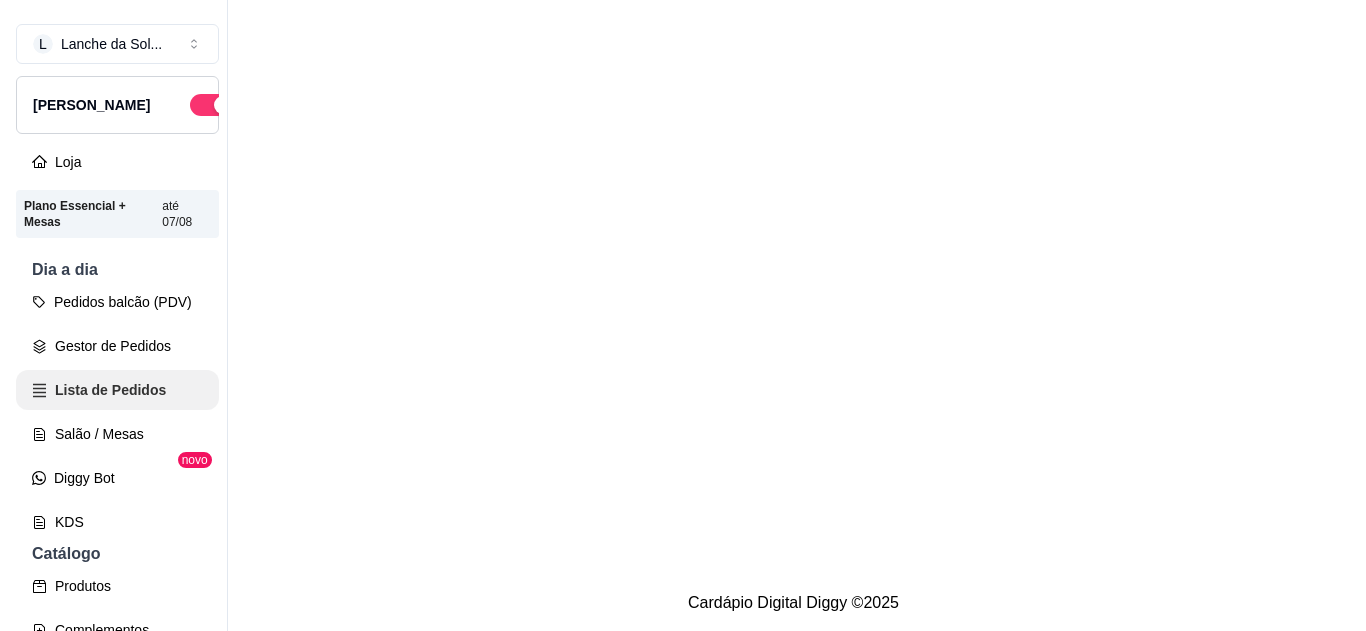 scroll, scrollTop: 0, scrollLeft: 0, axis: both 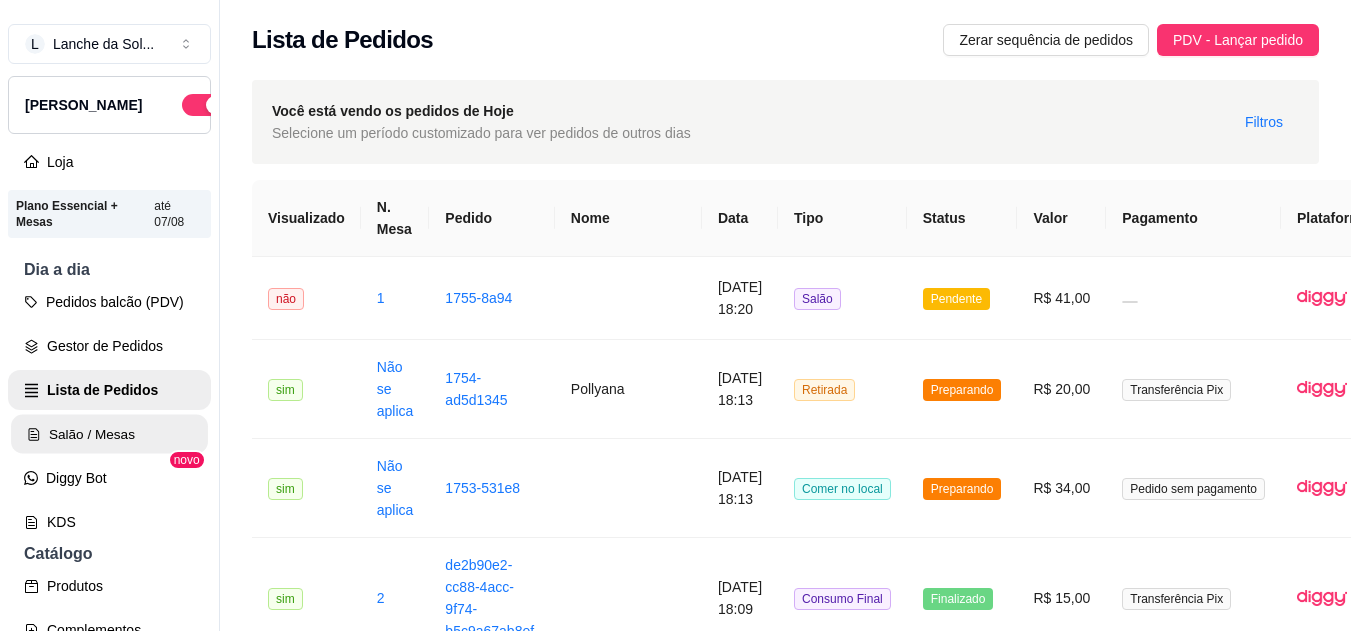 click on "Salão / Mesas" at bounding box center (109, 434) 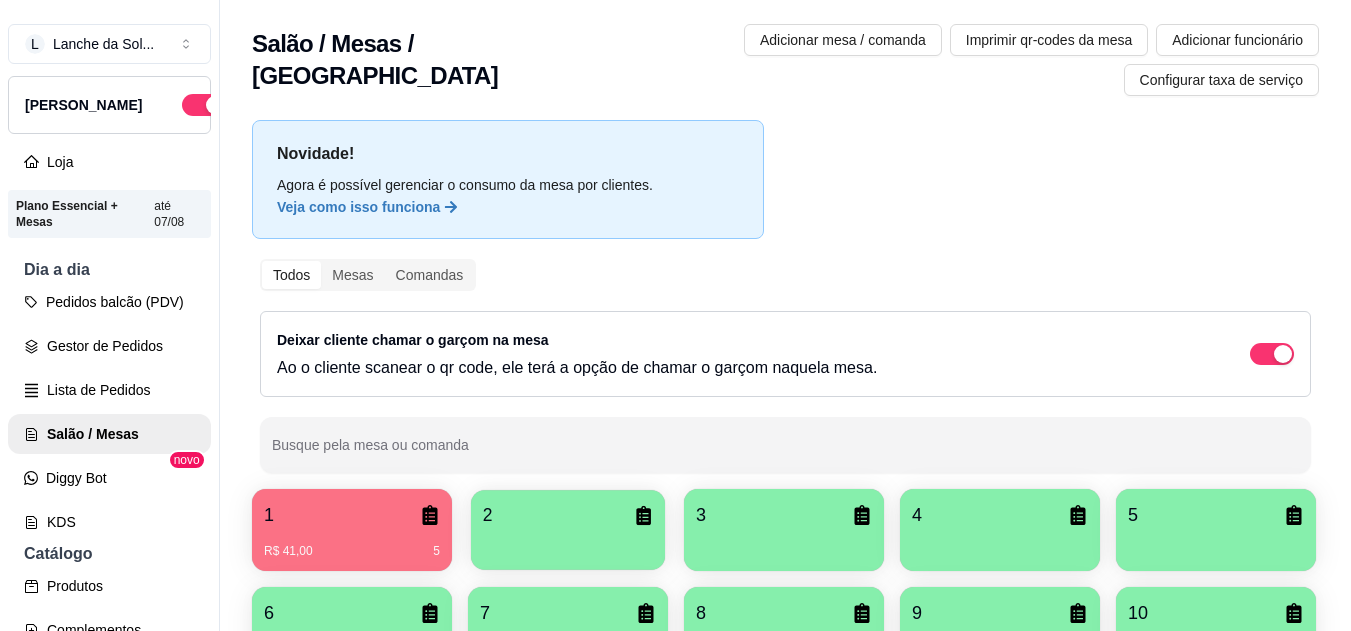 click on "2" at bounding box center [568, 515] 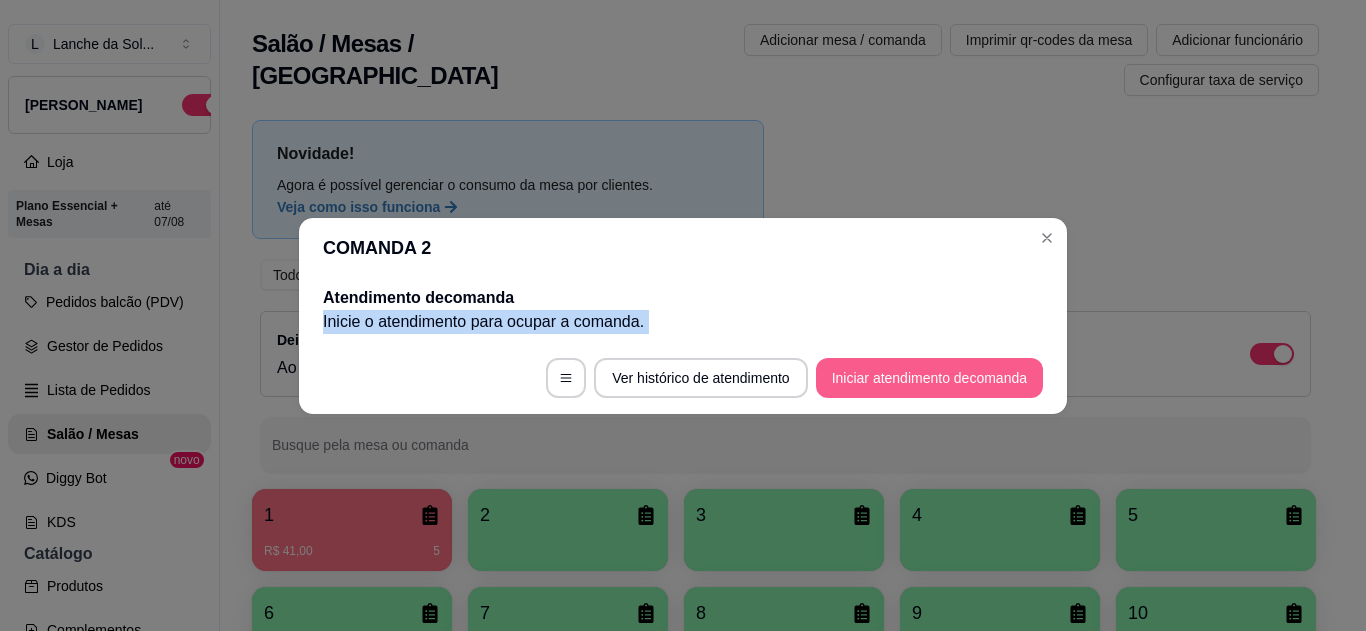 drag, startPoint x: 798, startPoint y: 303, endPoint x: 853, endPoint y: 369, distance: 85.91275 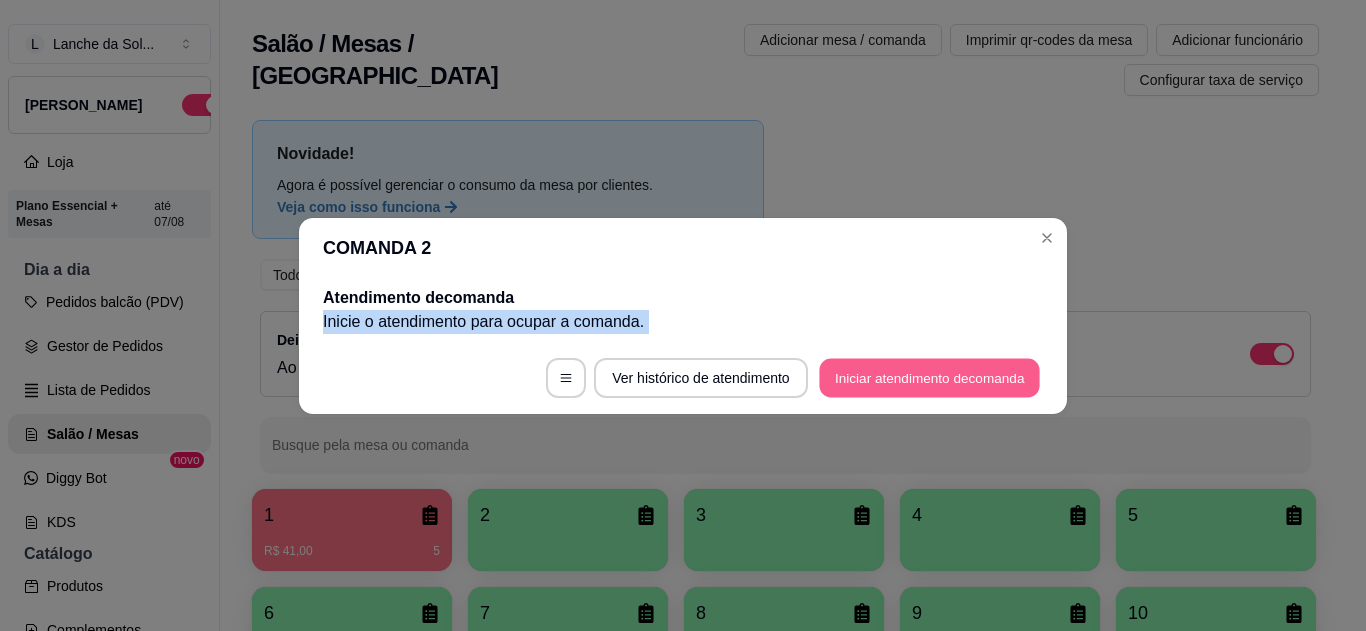 click on "Iniciar atendimento de  comanda" at bounding box center [929, 377] 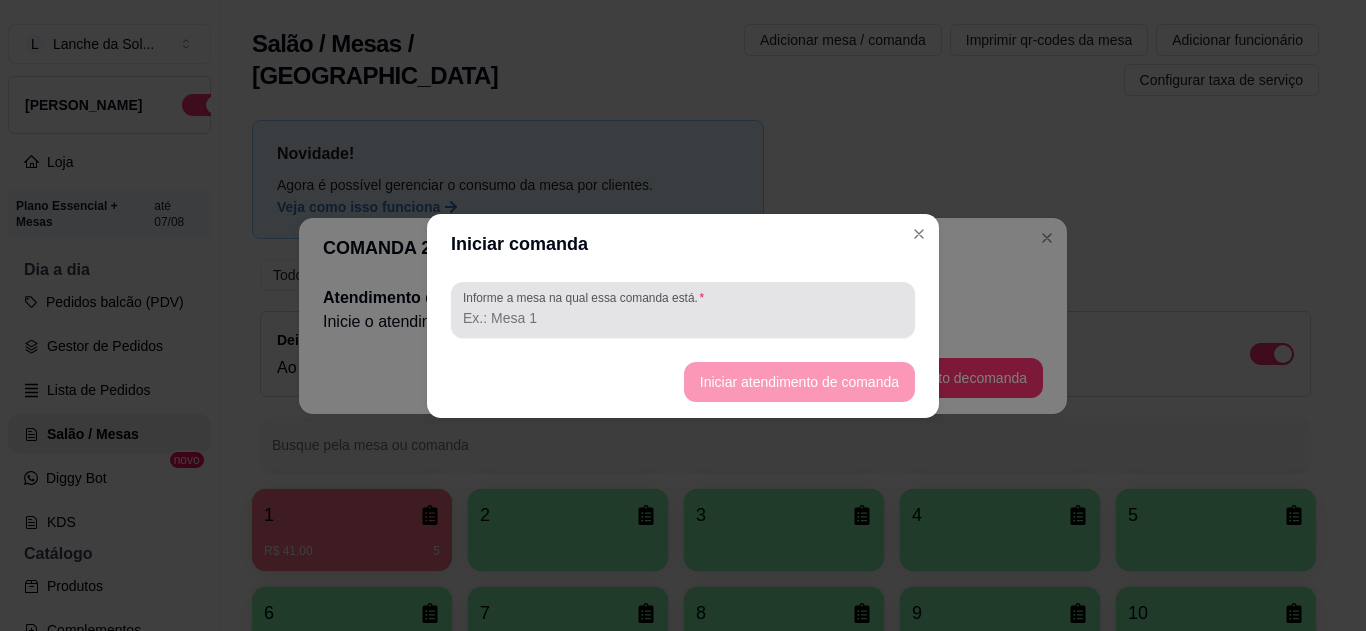 click at bounding box center [683, 310] 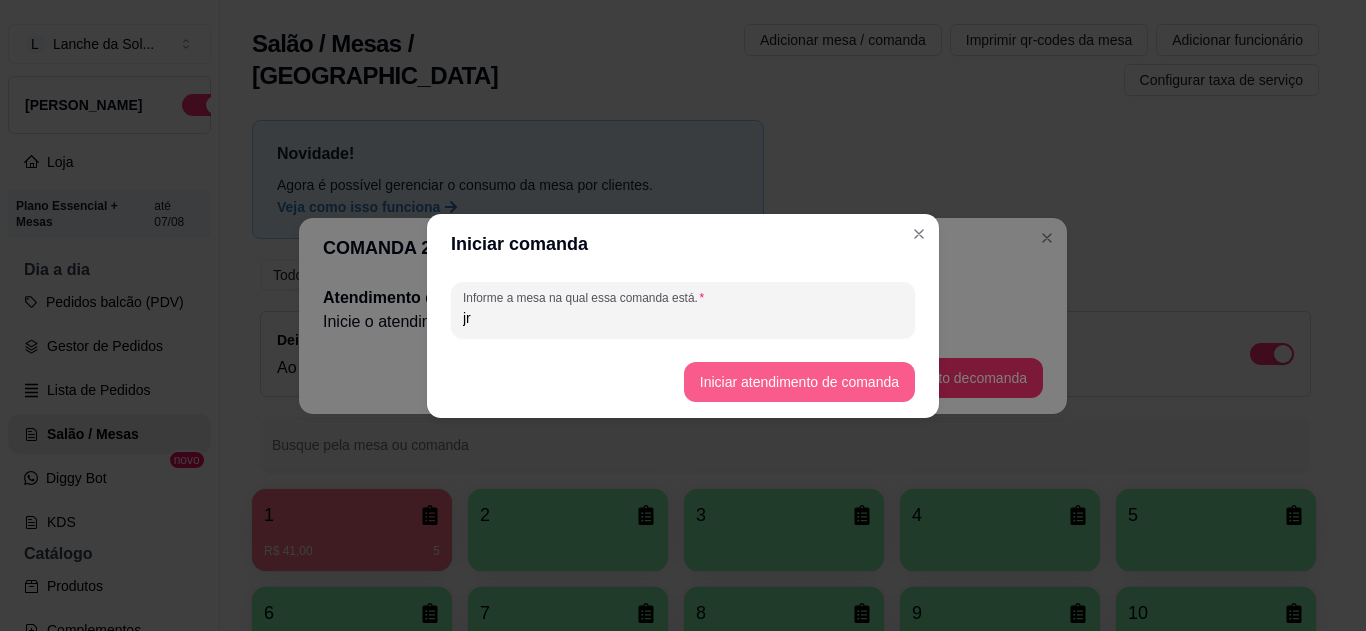 type on "jr" 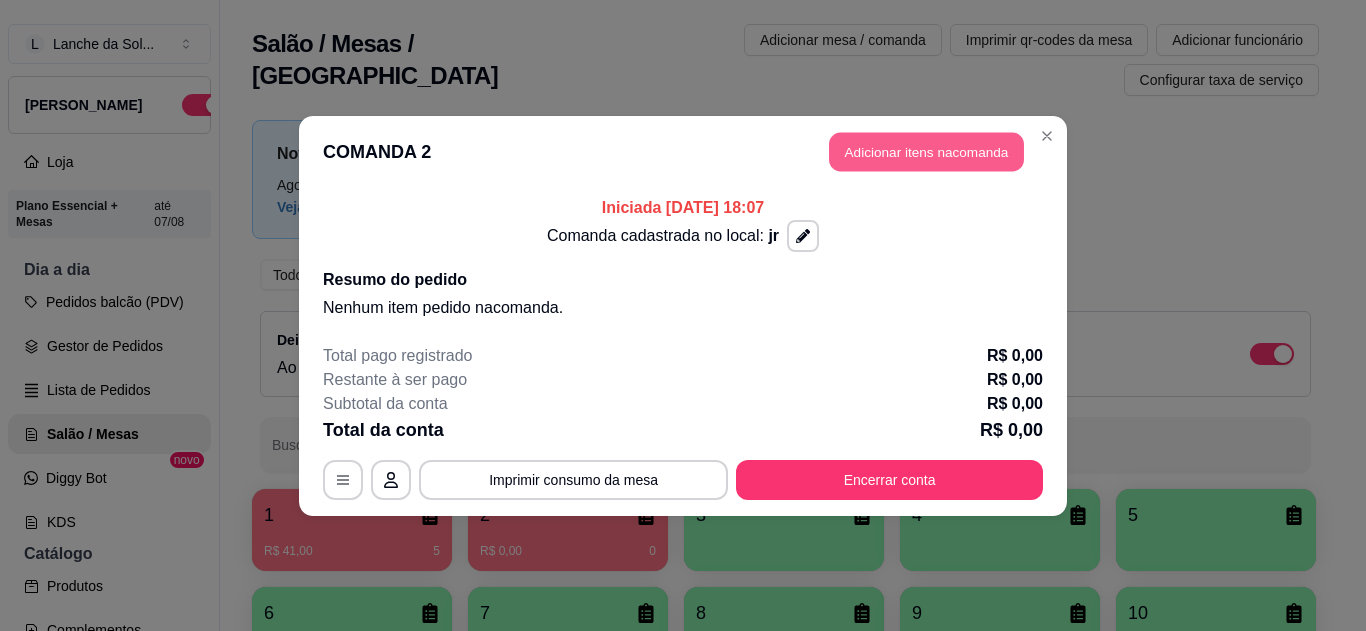 click on "Adicionar itens na  comanda" at bounding box center [926, 151] 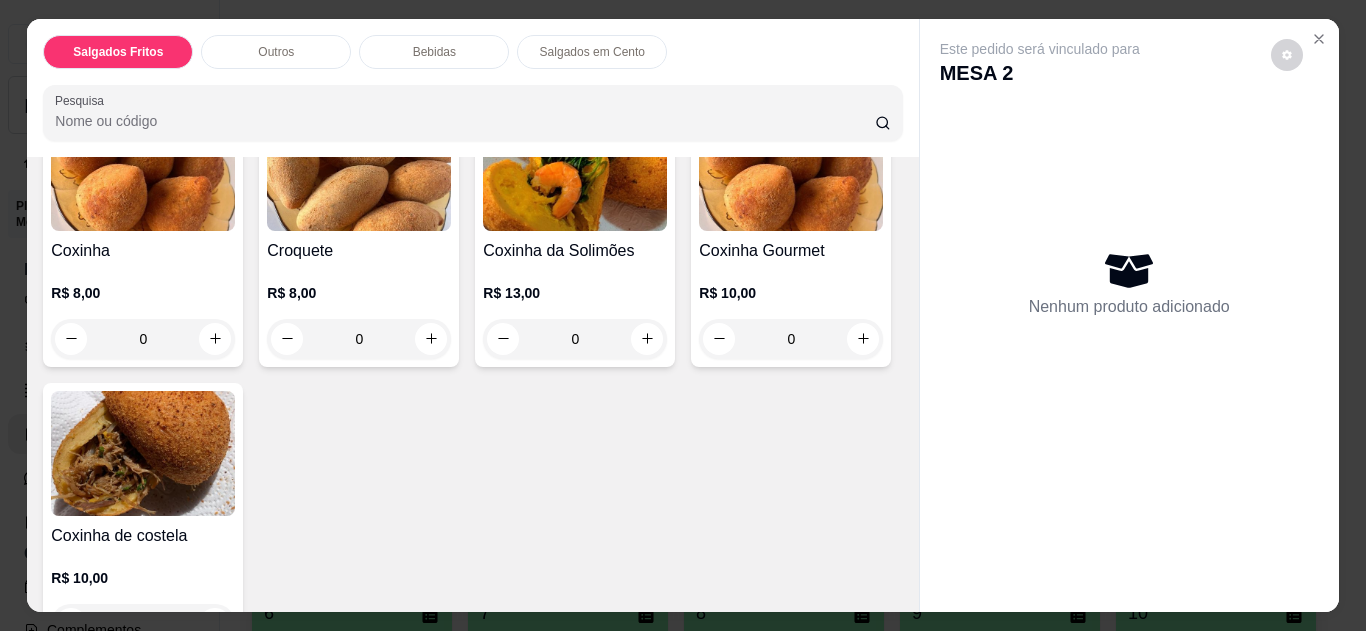 scroll, scrollTop: 205, scrollLeft: 0, axis: vertical 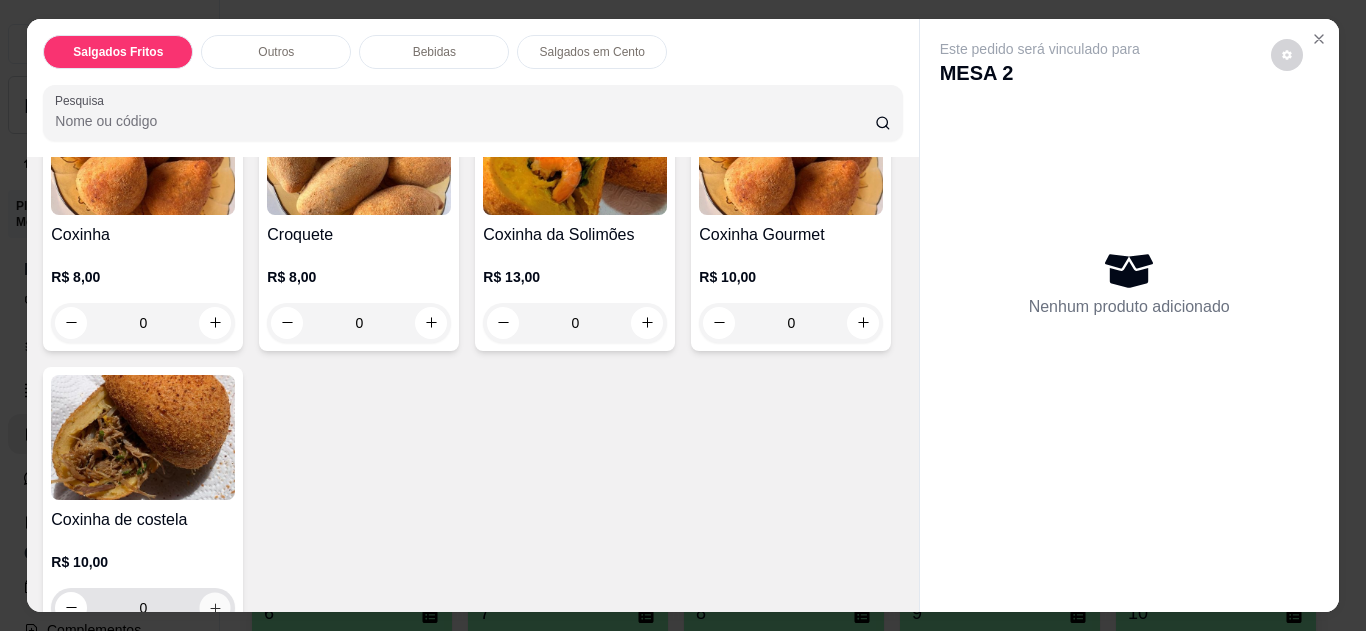 click 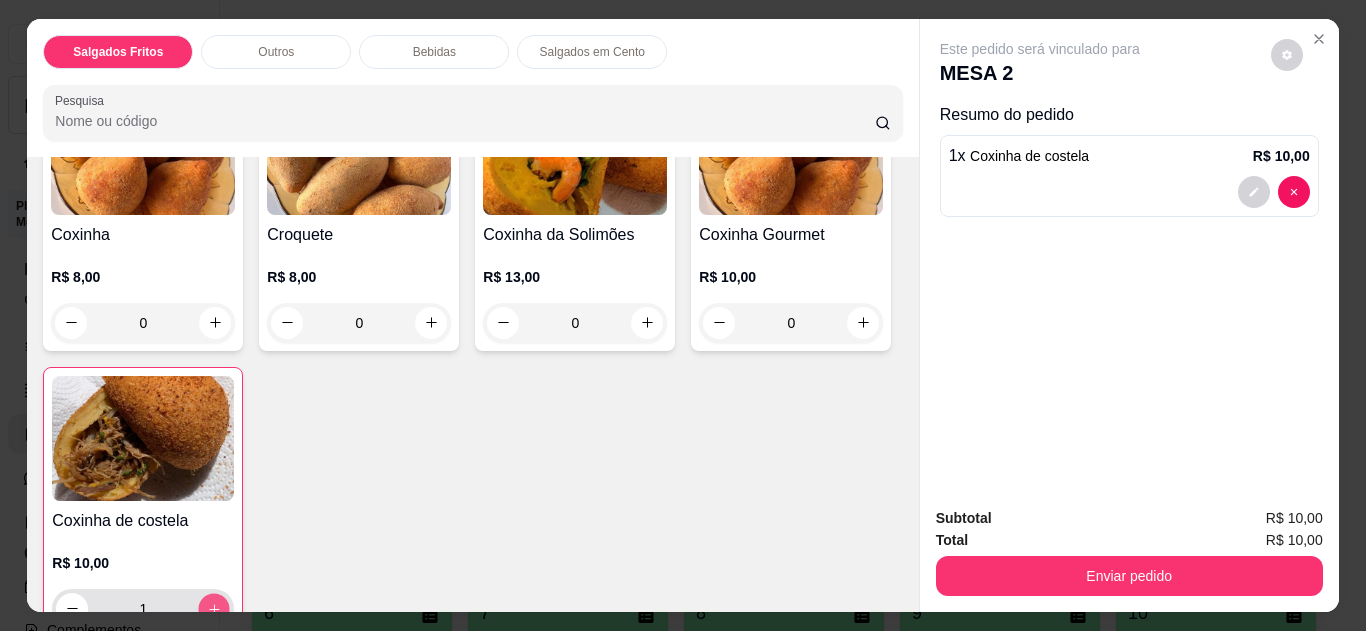 click 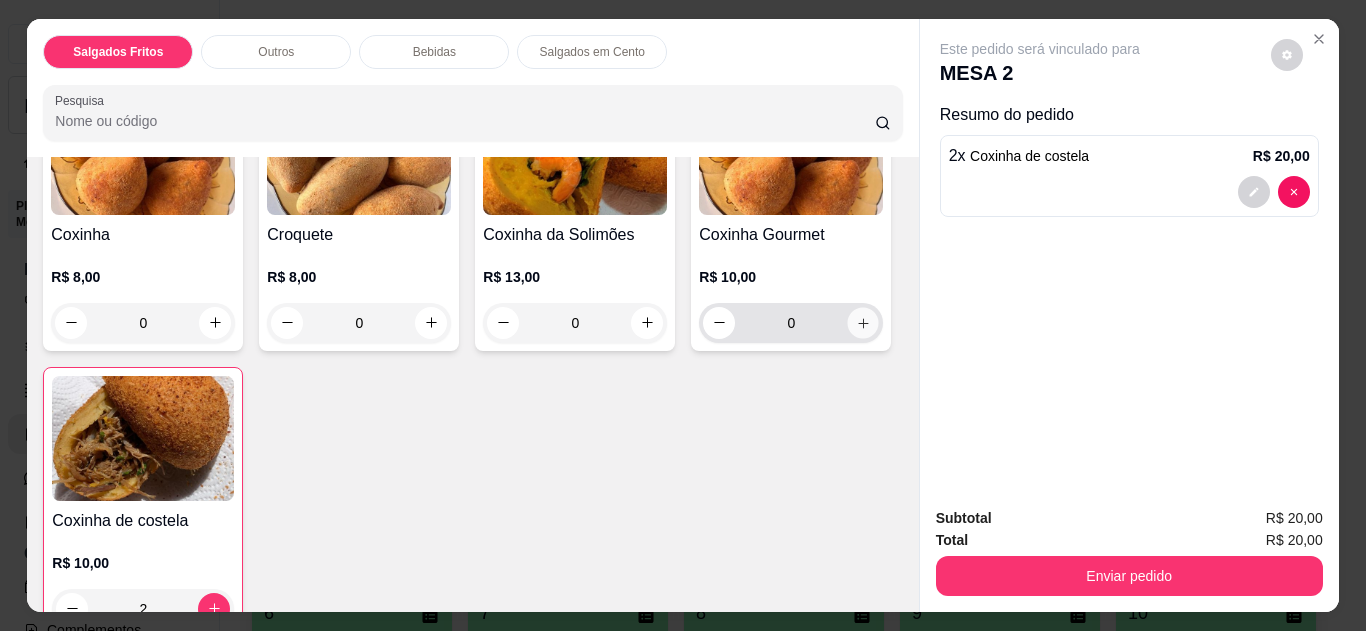 click 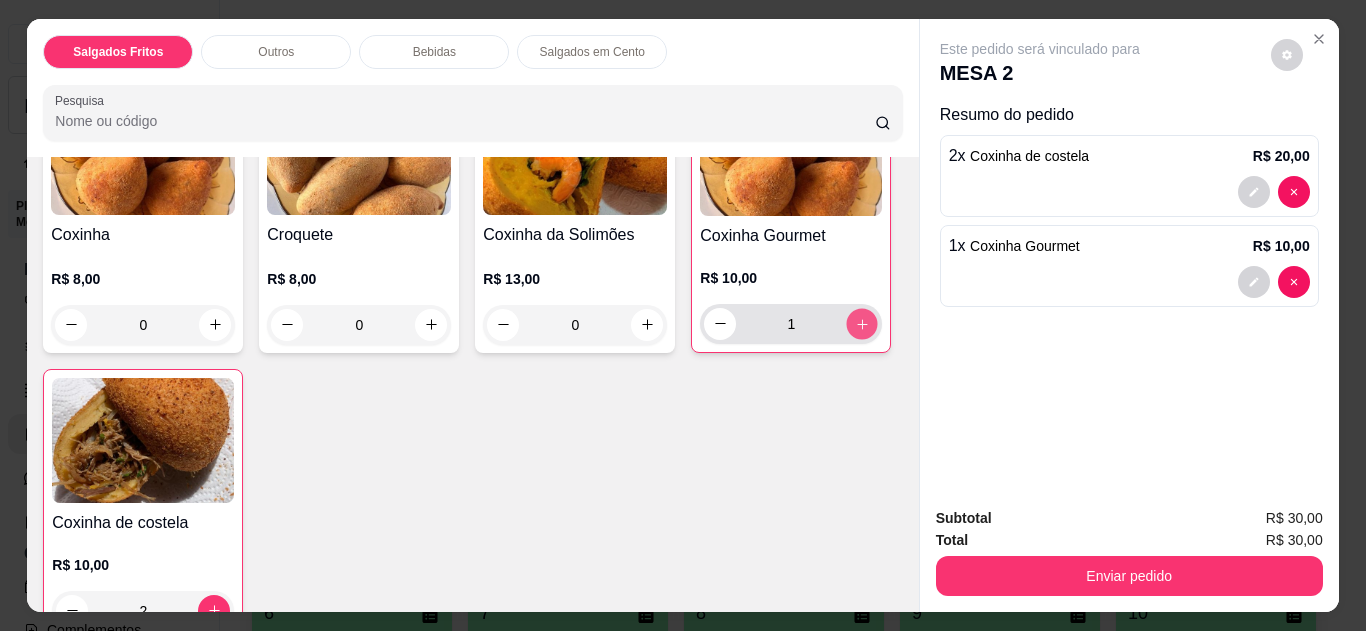 click 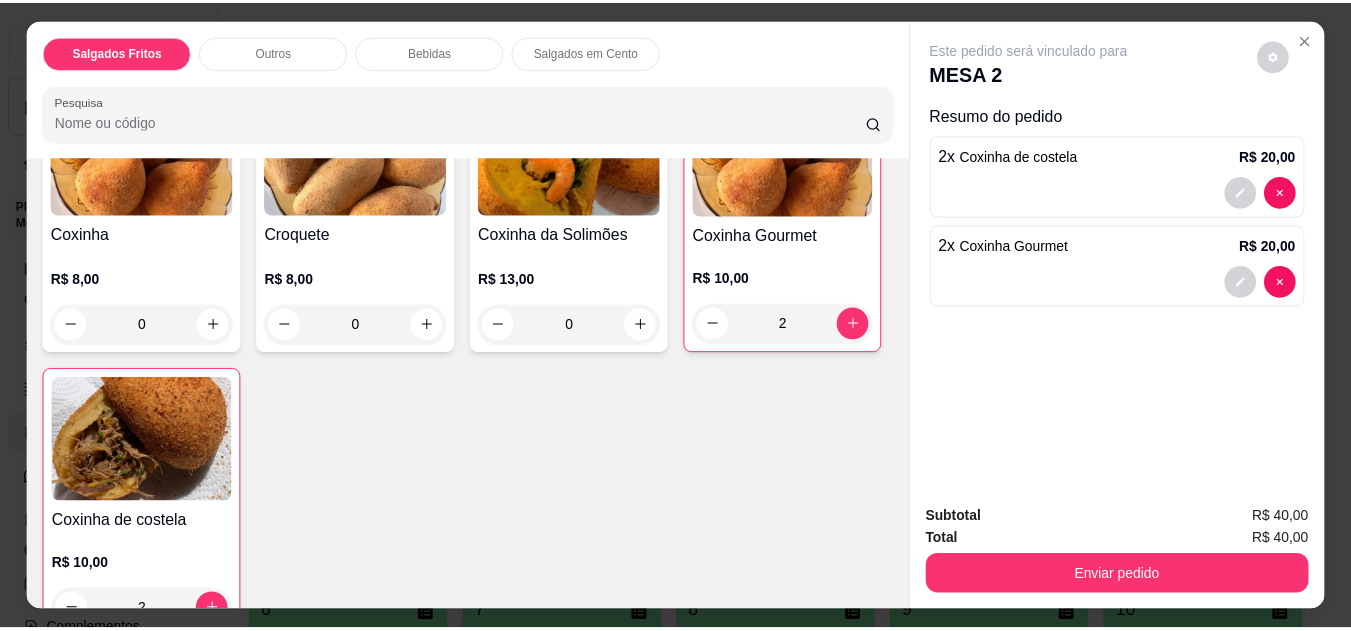 scroll, scrollTop: 486, scrollLeft: 0, axis: vertical 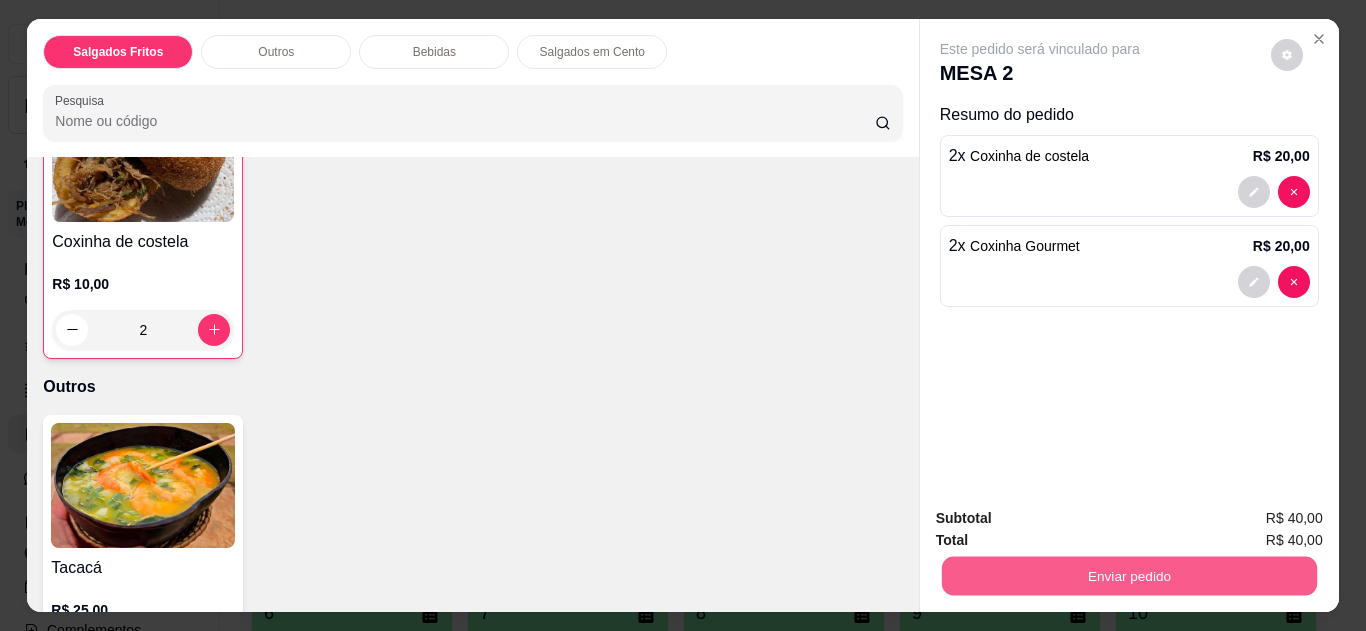 click on "Enviar pedido" at bounding box center [1128, 576] 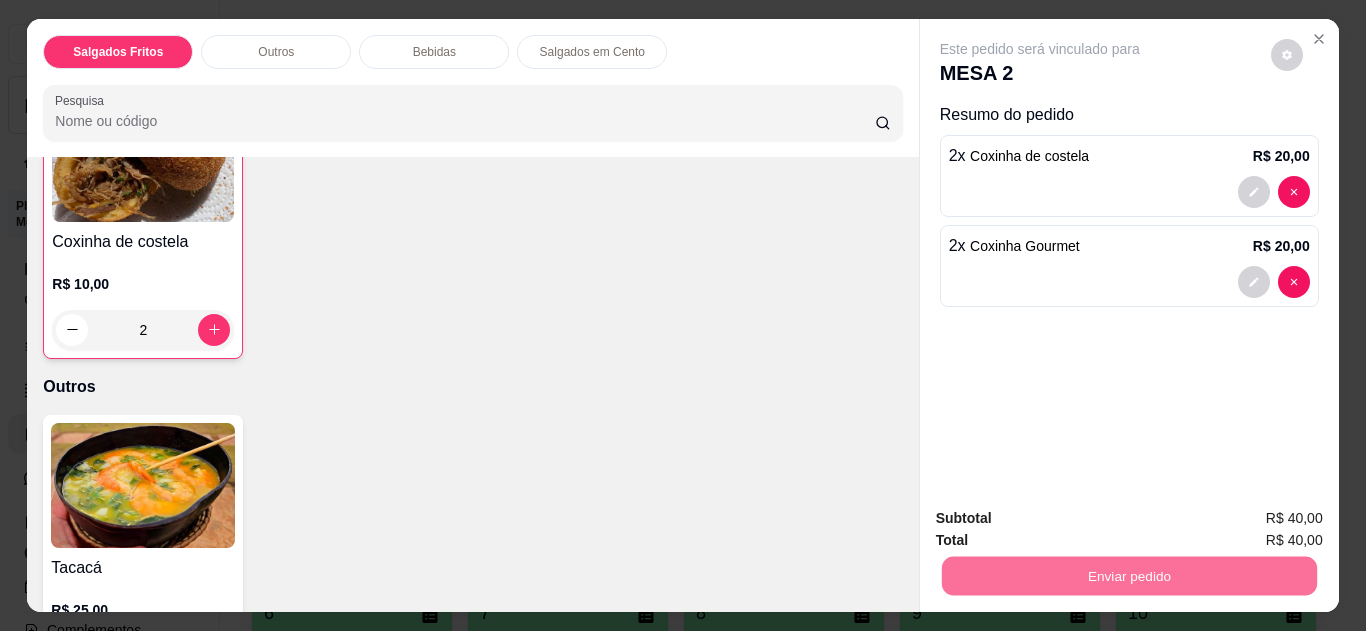 click on "Não registrar e enviar pedido" at bounding box center [1063, 519] 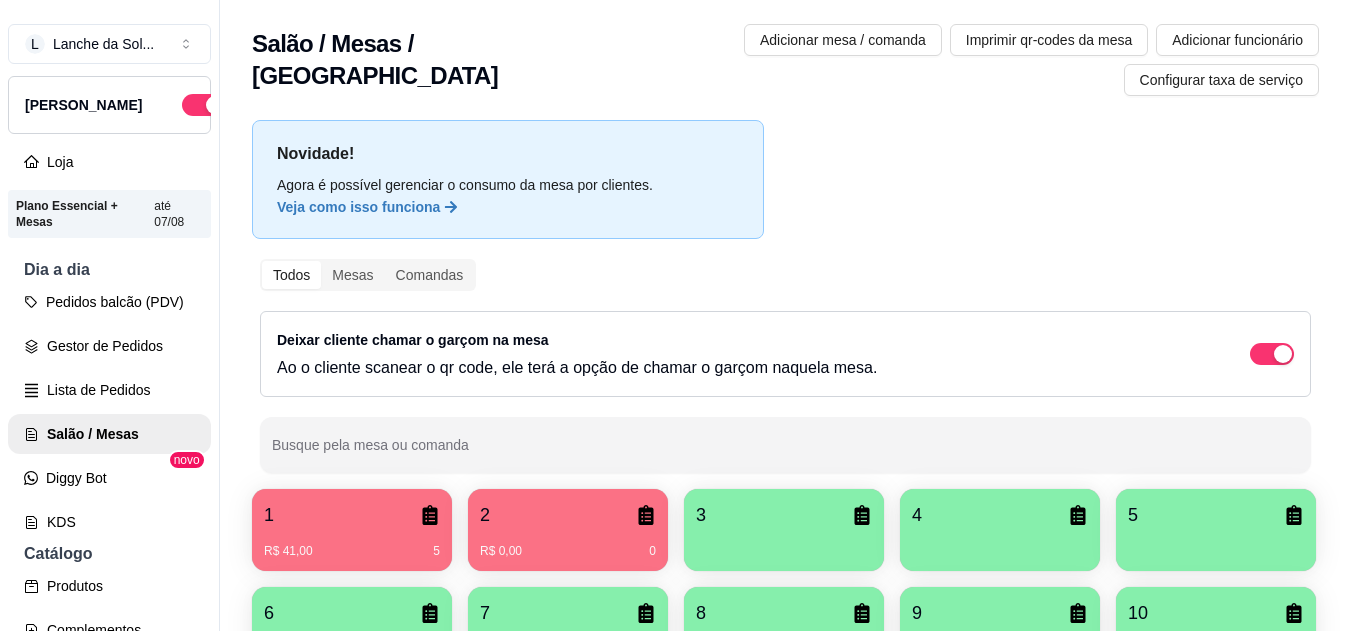 type 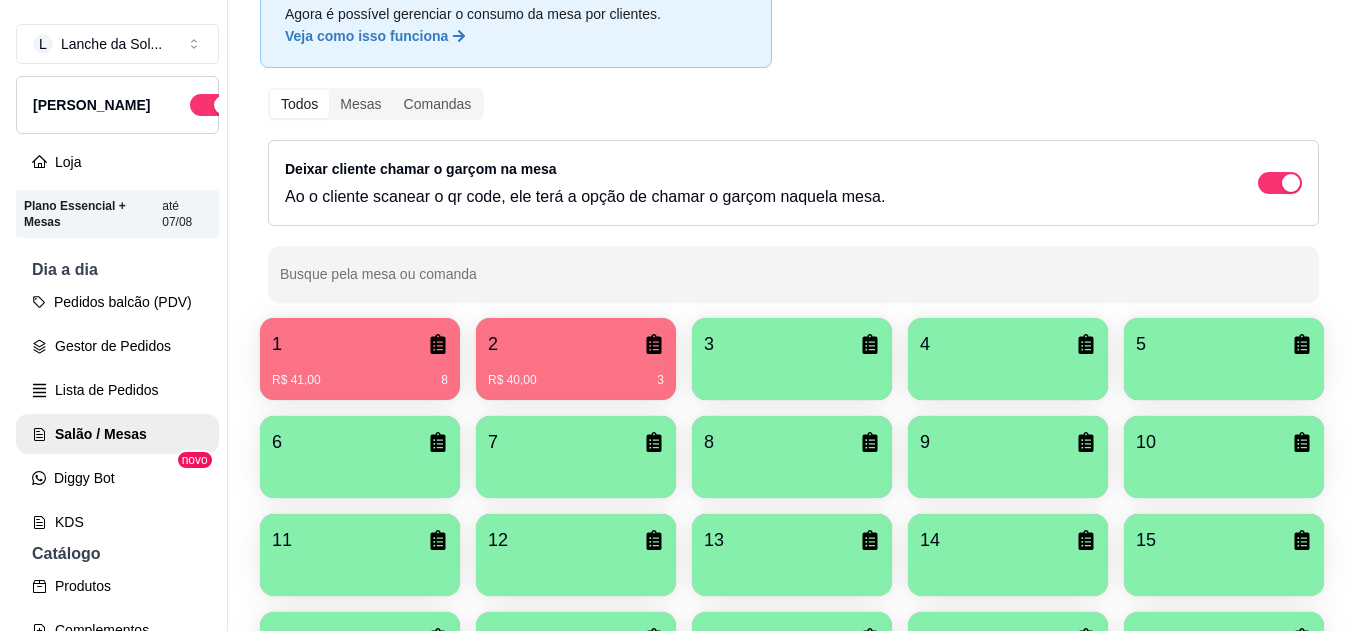 scroll, scrollTop: 212, scrollLeft: 0, axis: vertical 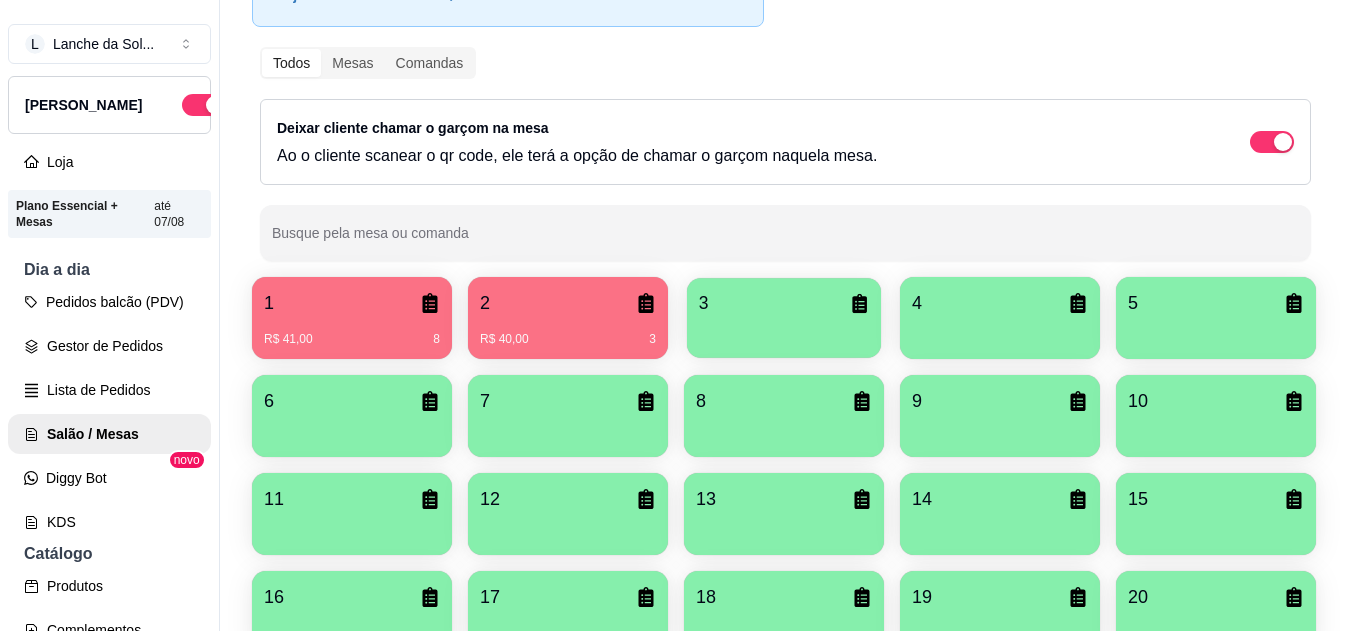 click on "3" at bounding box center (784, 303) 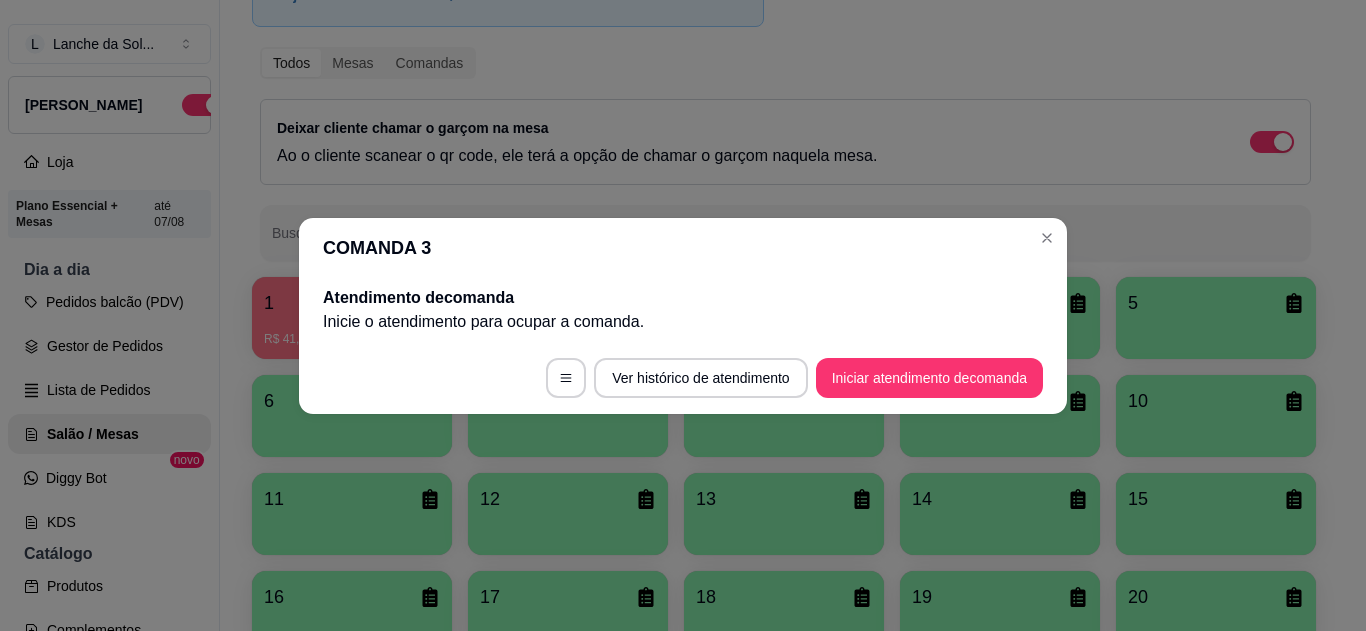 click on "Inicie o atendimento para ocupar a   comanda ." at bounding box center [683, 322] 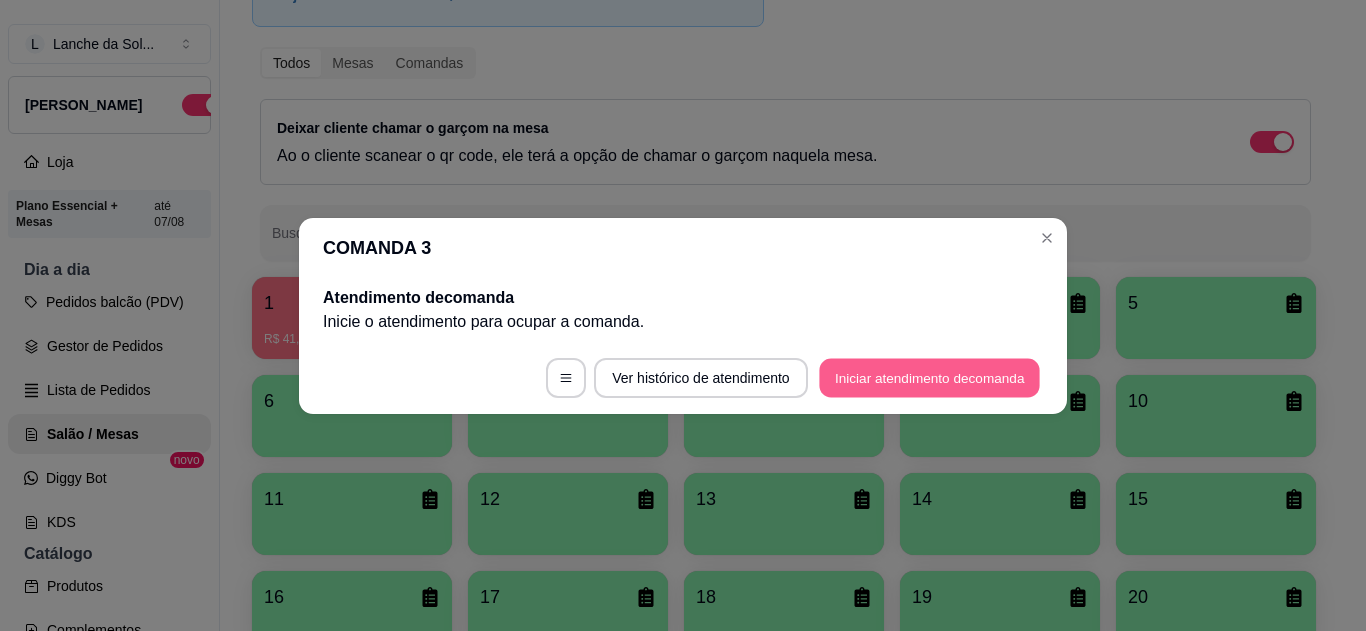 click on "Iniciar atendimento de  comanda" at bounding box center (929, 377) 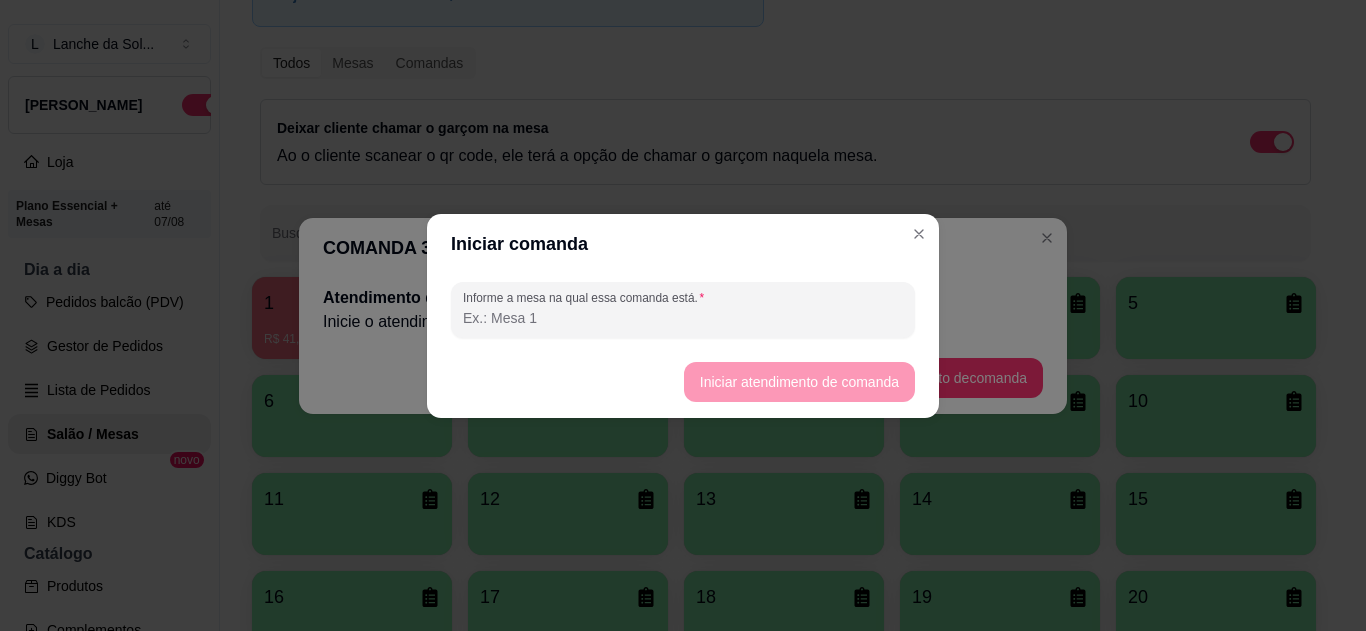 click on "Informe a mesa na qual essa comanda está." at bounding box center (683, 318) 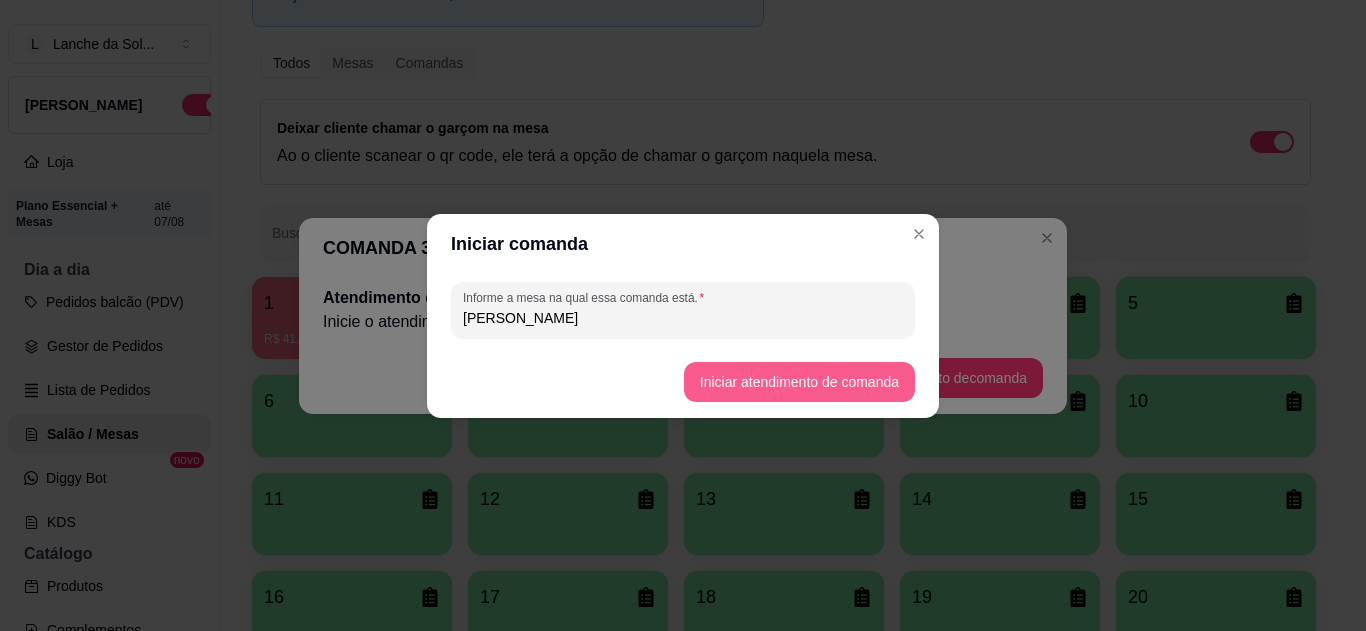 type on "[PERSON_NAME]" 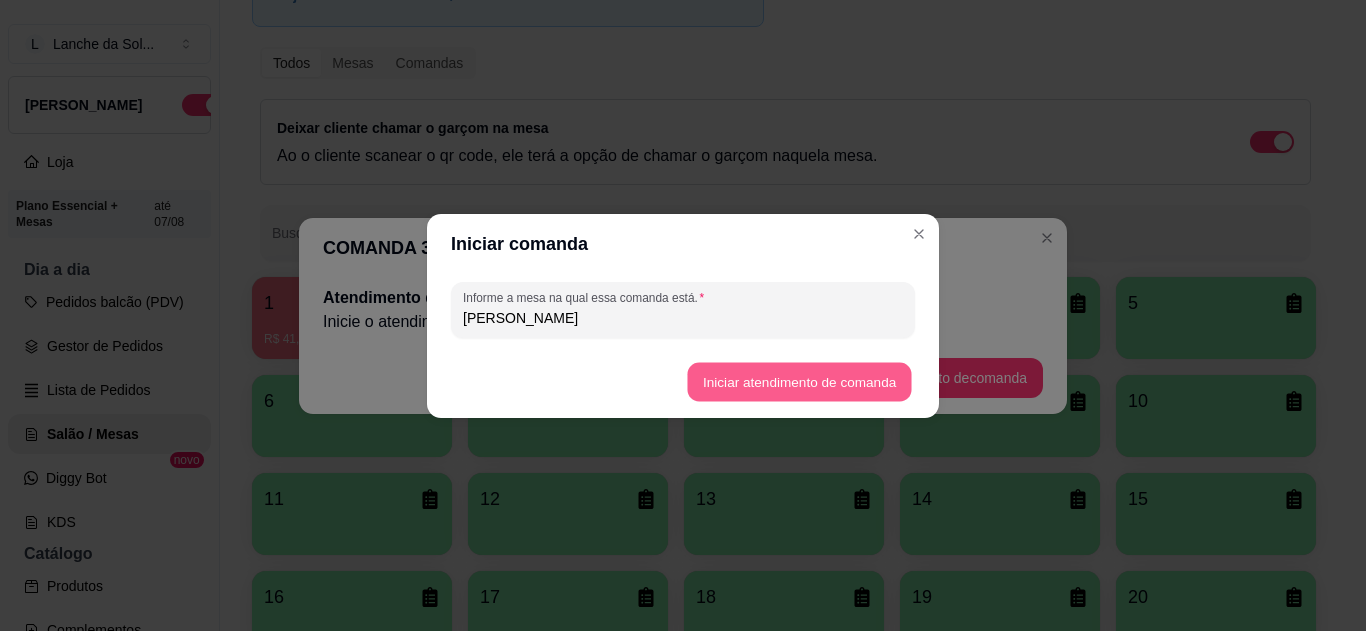 click on "Iniciar atendimento de comanda" at bounding box center (799, 381) 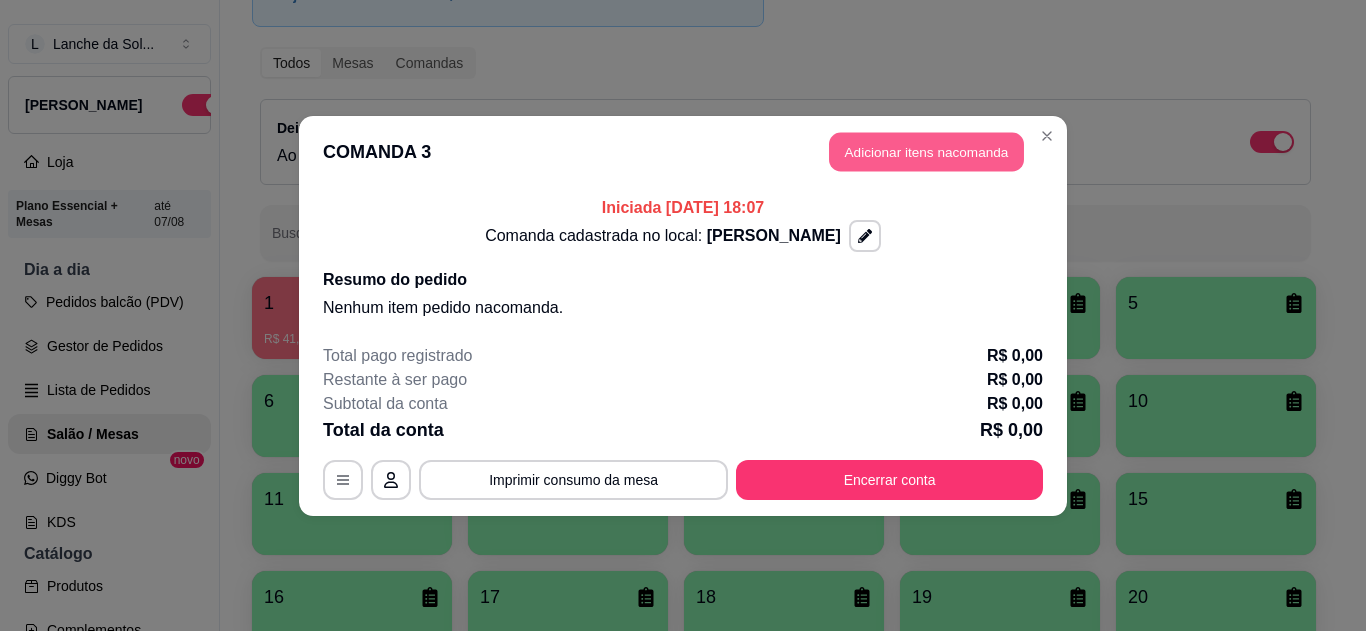 click on "Adicionar itens na  comanda" at bounding box center (926, 151) 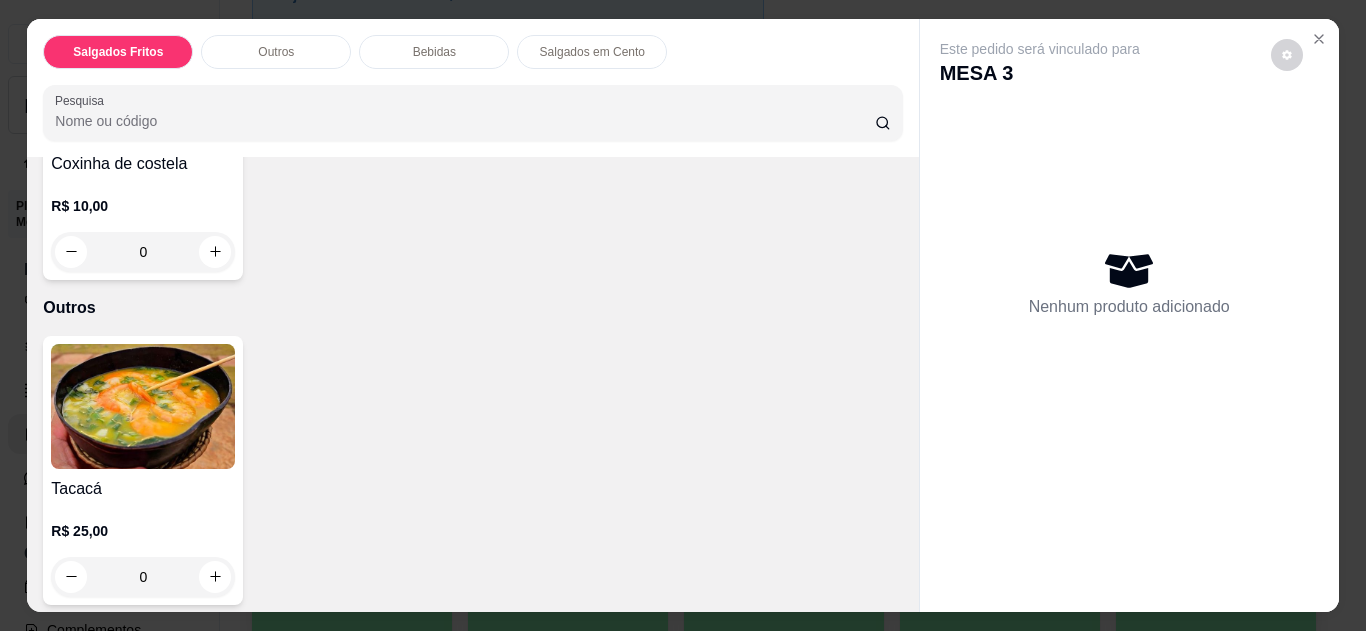 scroll, scrollTop: 718, scrollLeft: 0, axis: vertical 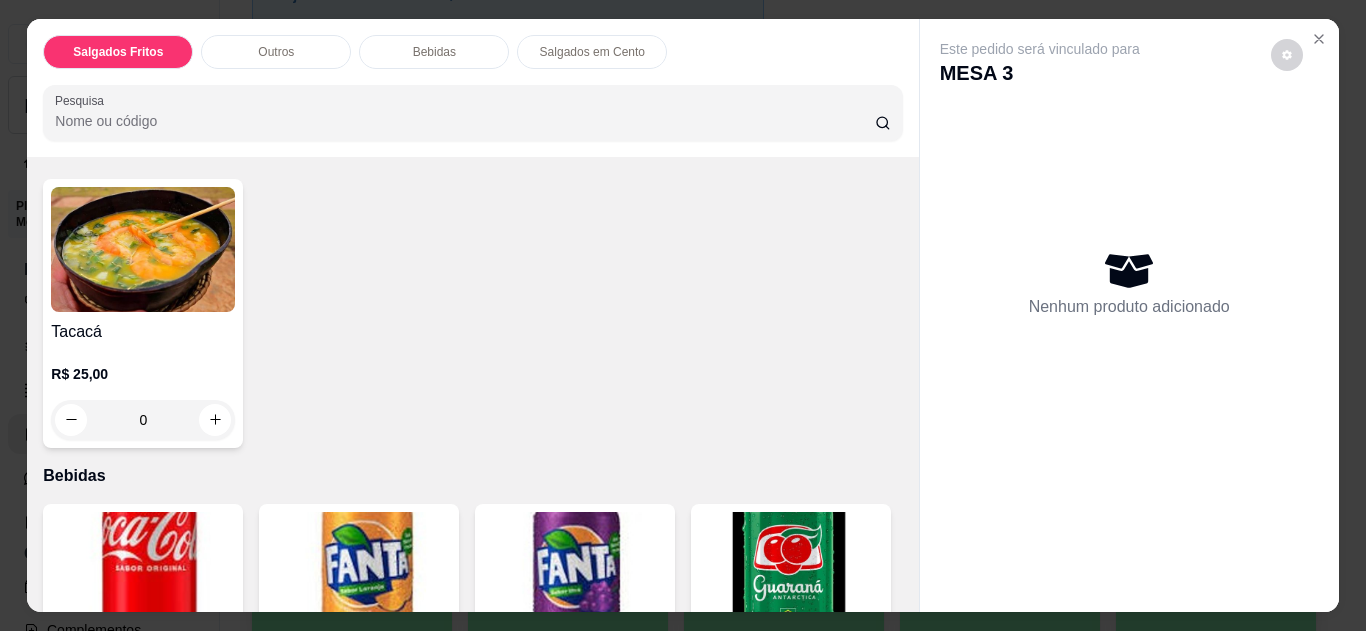 click on "0" at bounding box center (143, 420) 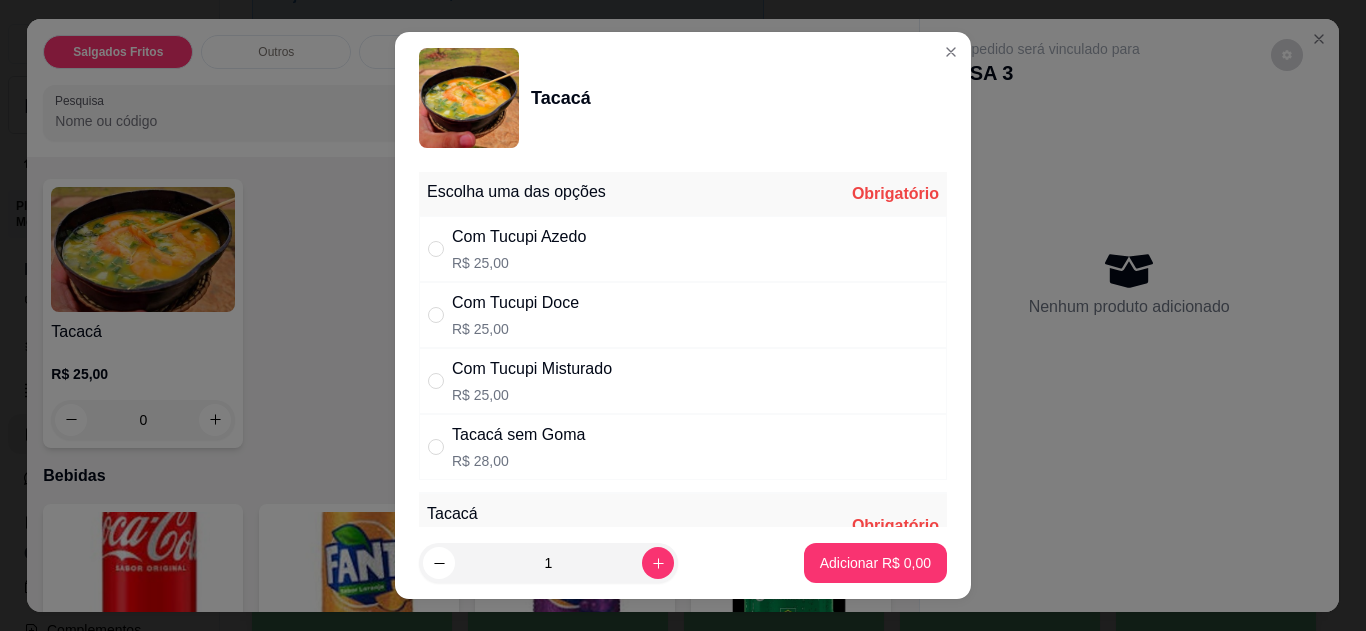 click on "Com Tucupi Azedo" at bounding box center [519, 237] 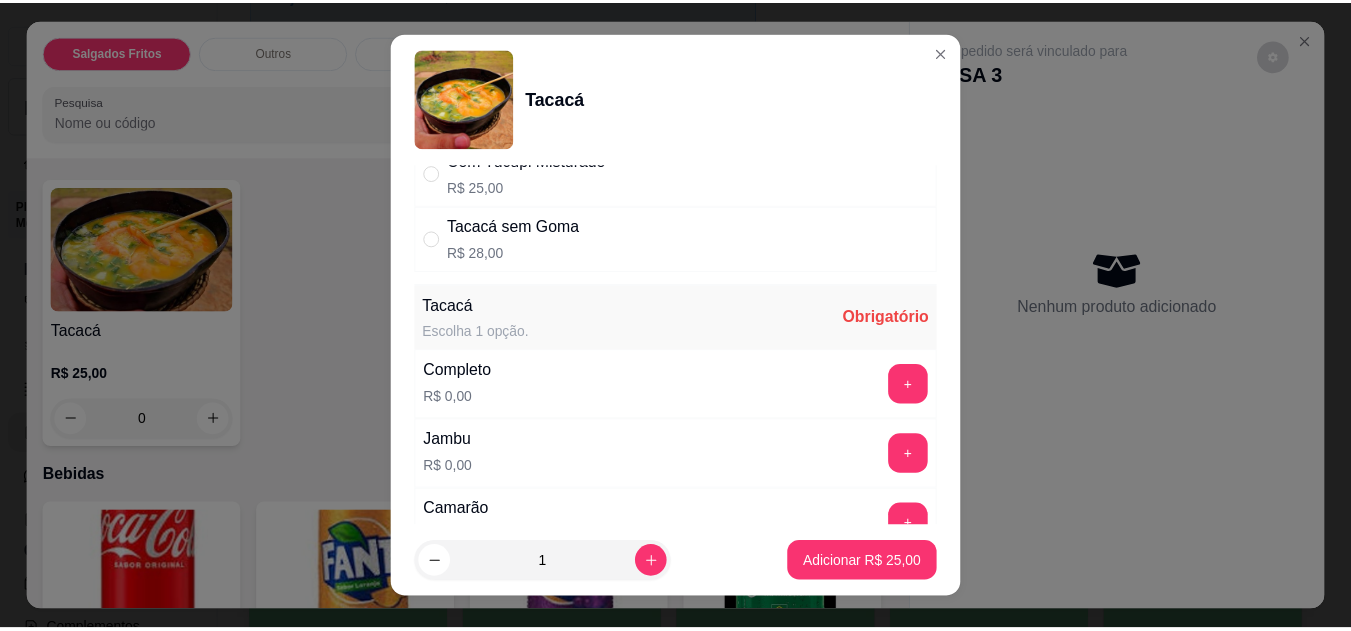 scroll, scrollTop: 227, scrollLeft: 0, axis: vertical 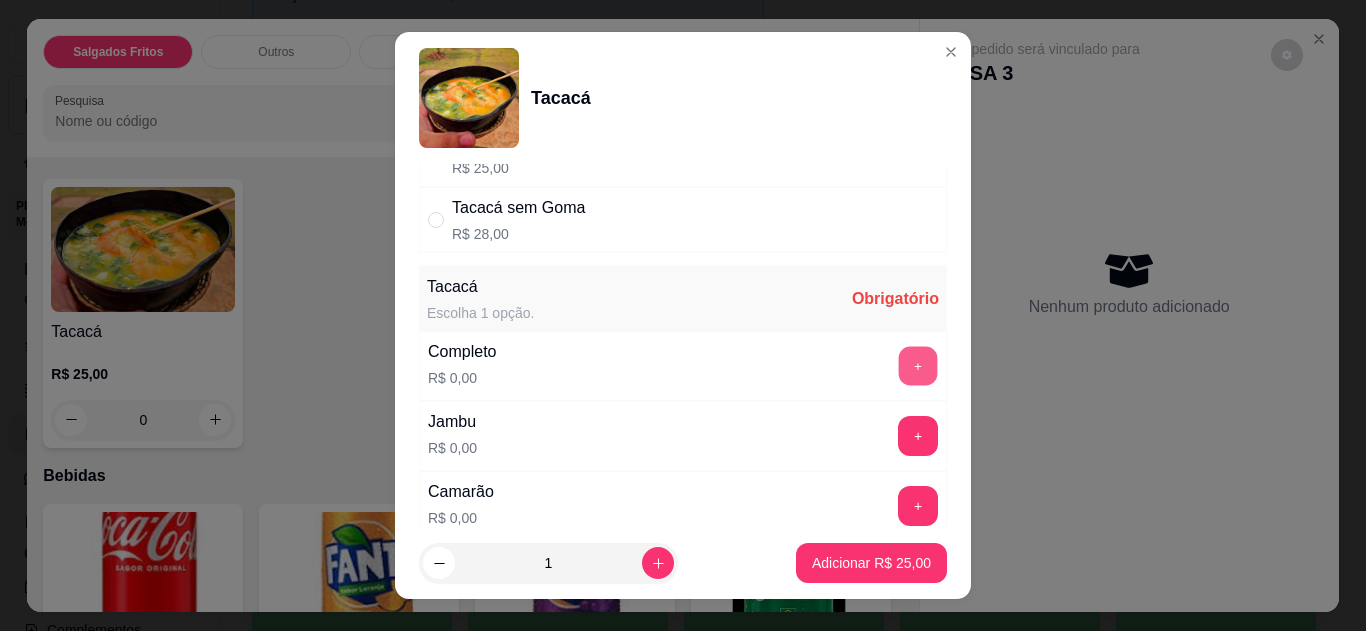 click on "+" at bounding box center [918, 365] 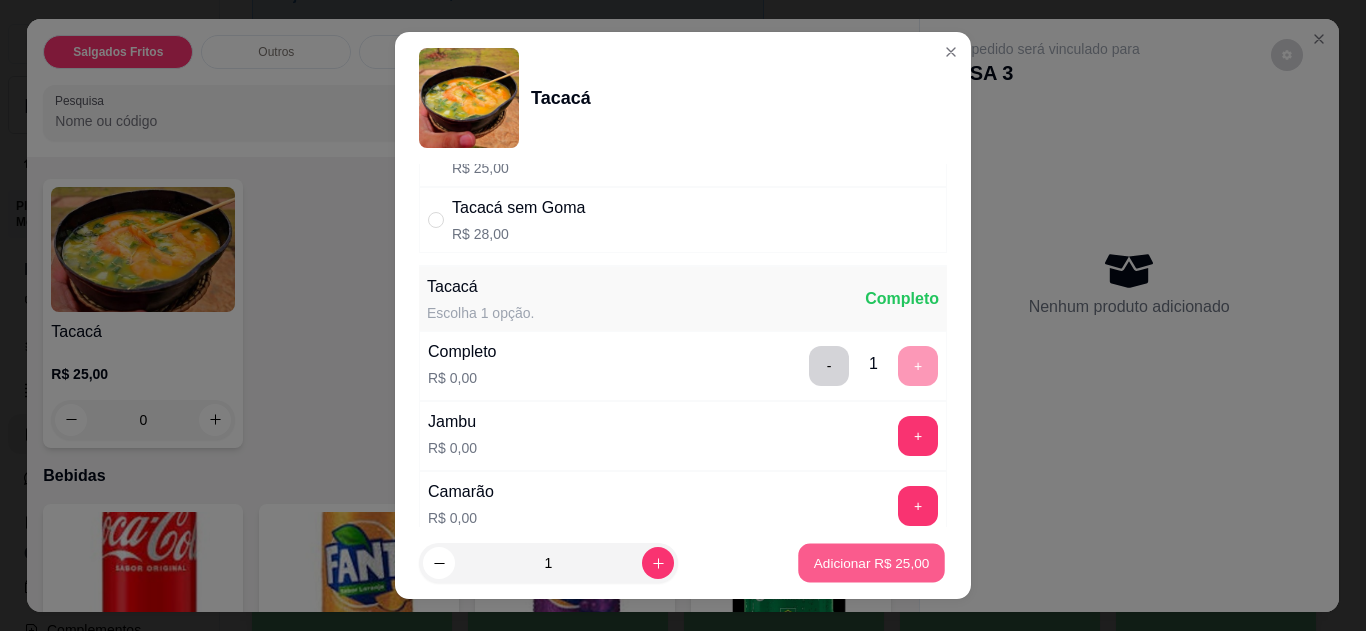 click on "Adicionar   R$ 25,00" at bounding box center (872, 563) 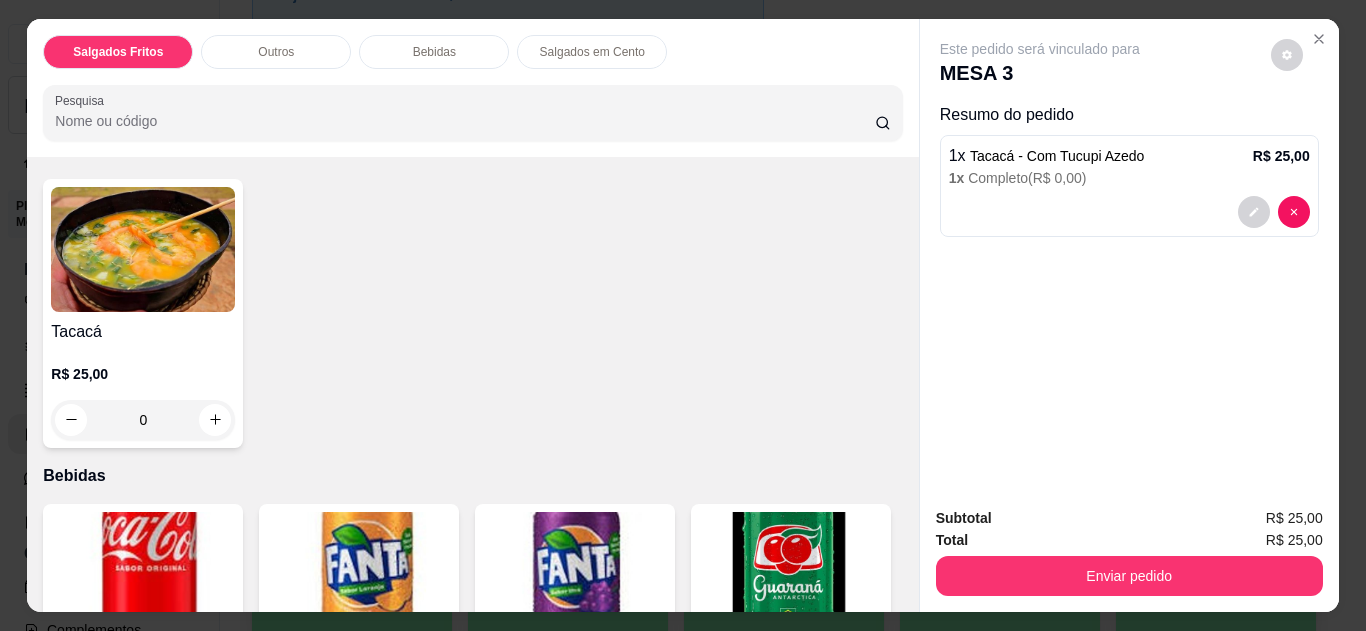 click 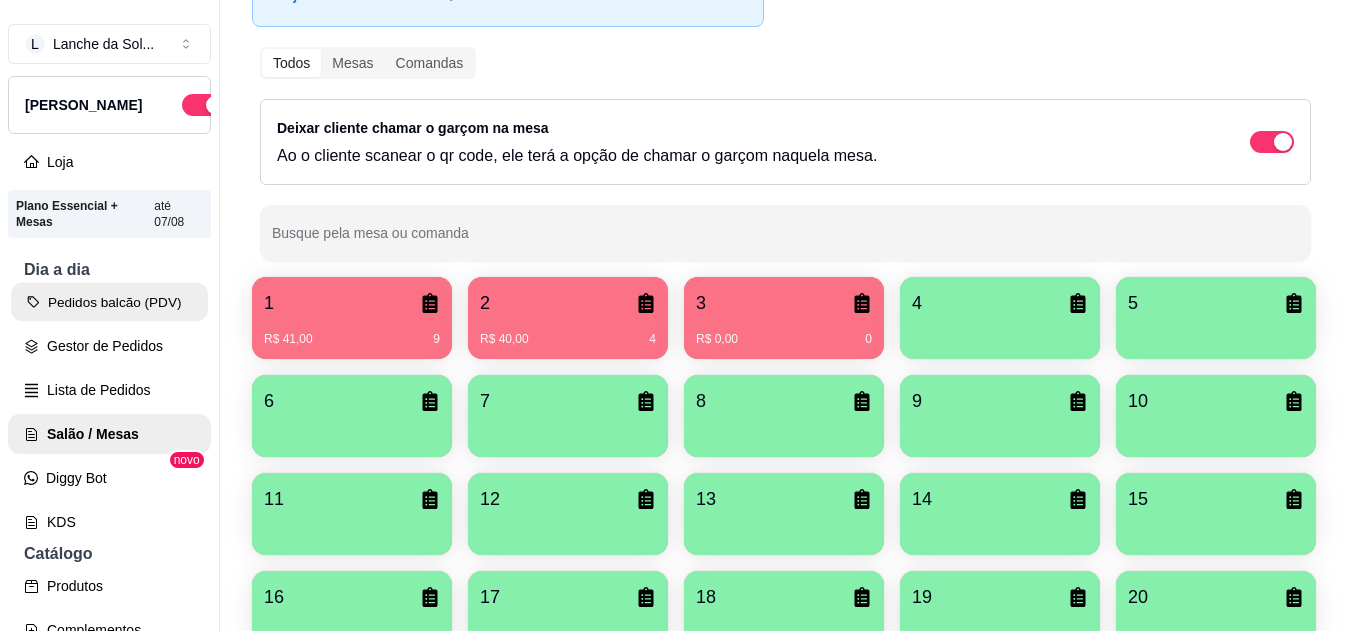 click on "Pedidos balcão (PDV)" at bounding box center [109, 302] 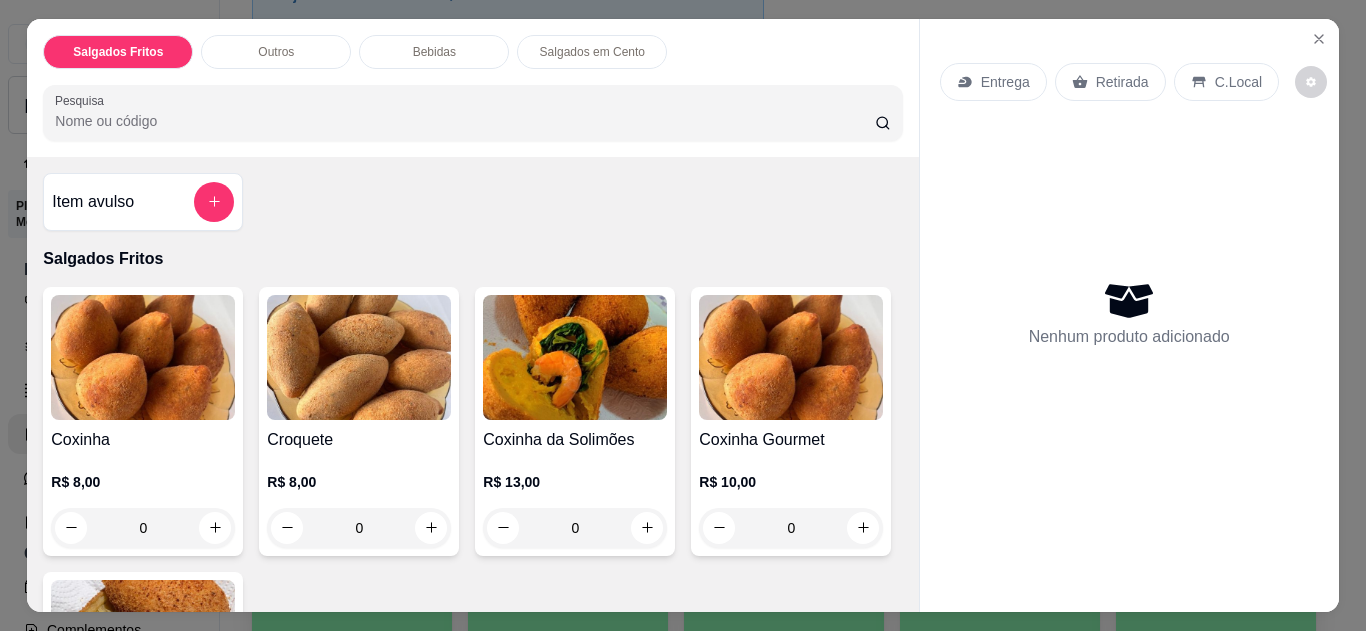 click 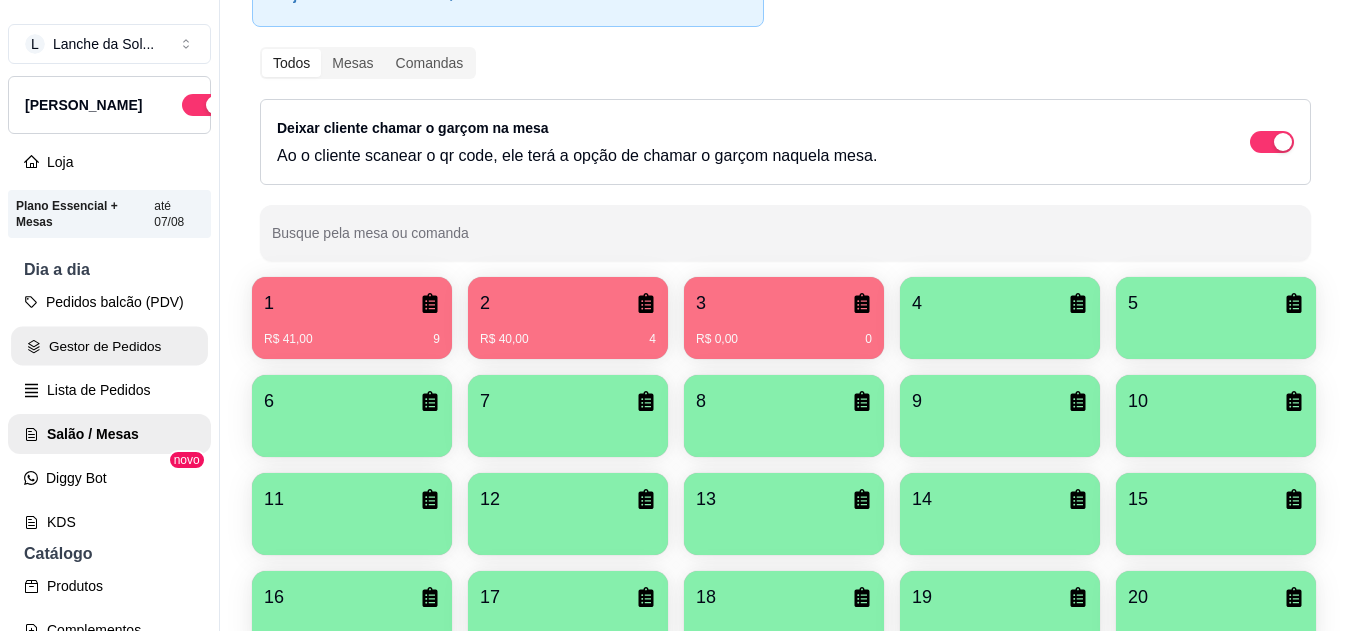 click on "Gestor de Pedidos" at bounding box center (109, 346) 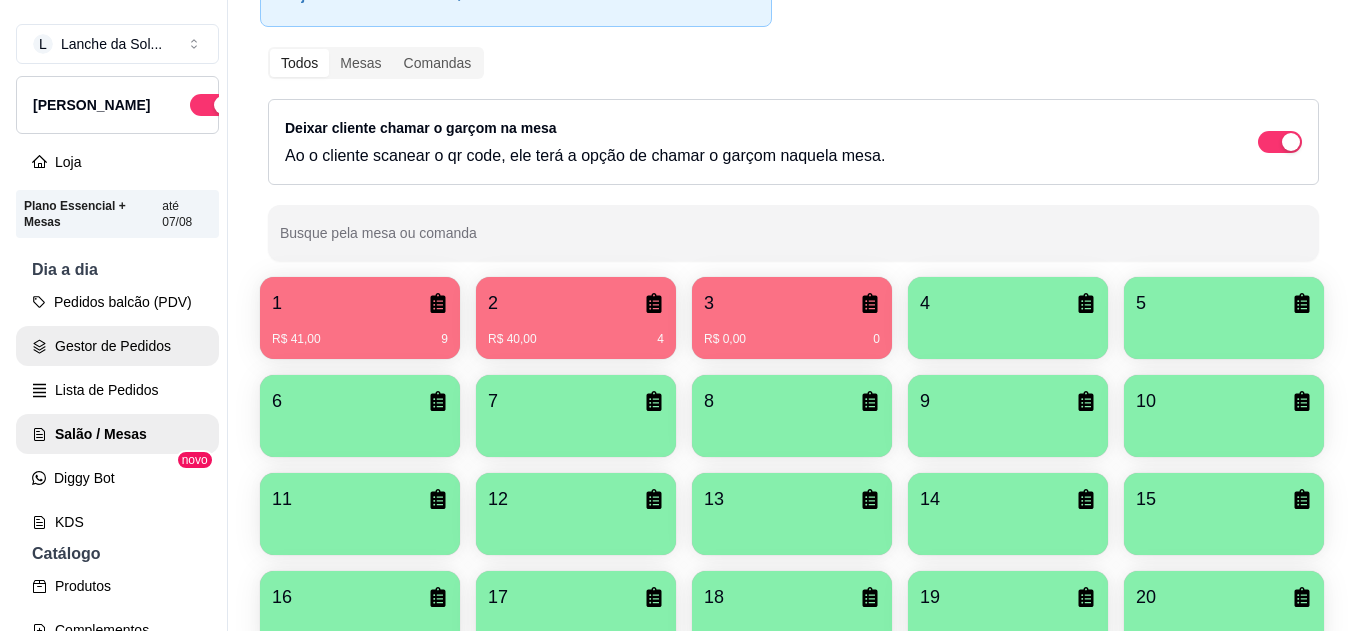 scroll, scrollTop: 0, scrollLeft: 0, axis: both 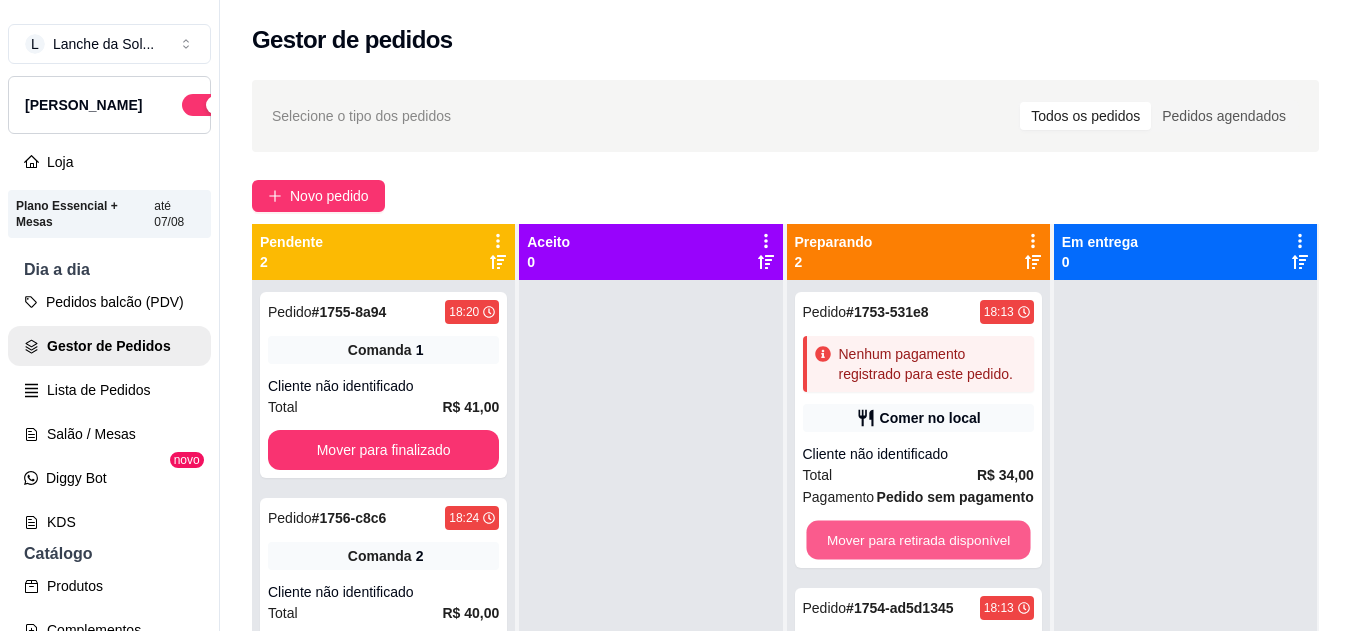 click on "Mover para retirada disponível" at bounding box center (918, 540) 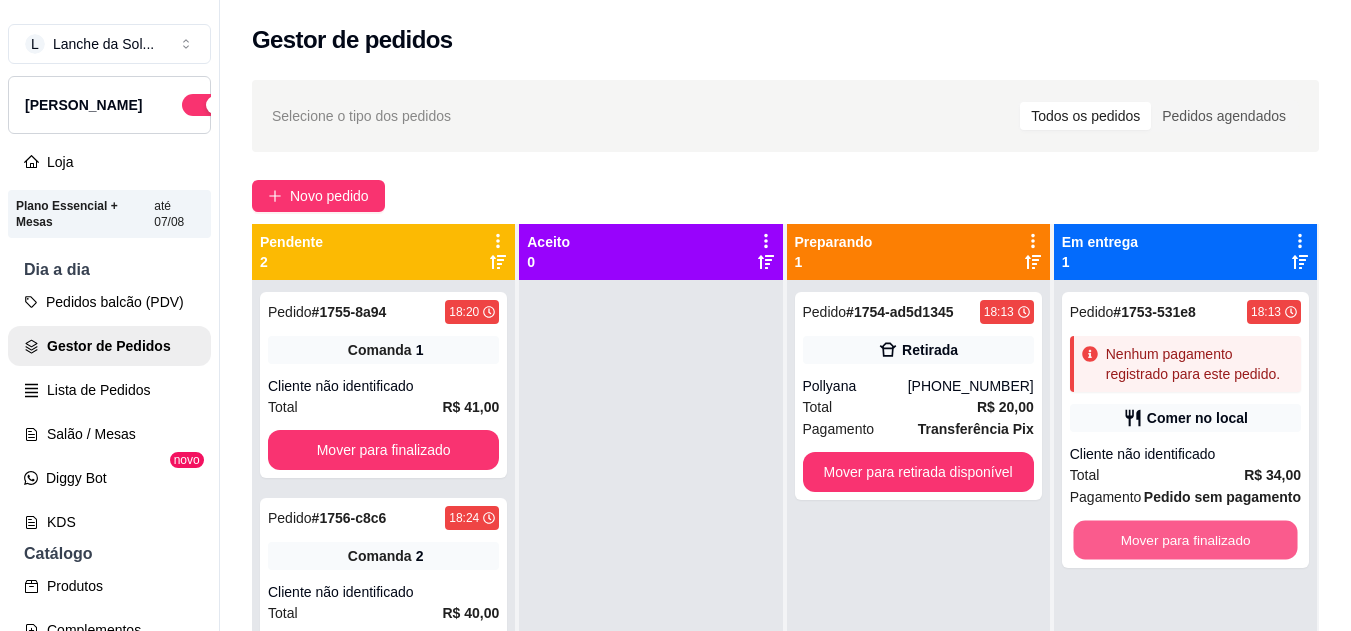 click on "Mover para finalizado" at bounding box center [1185, 540] 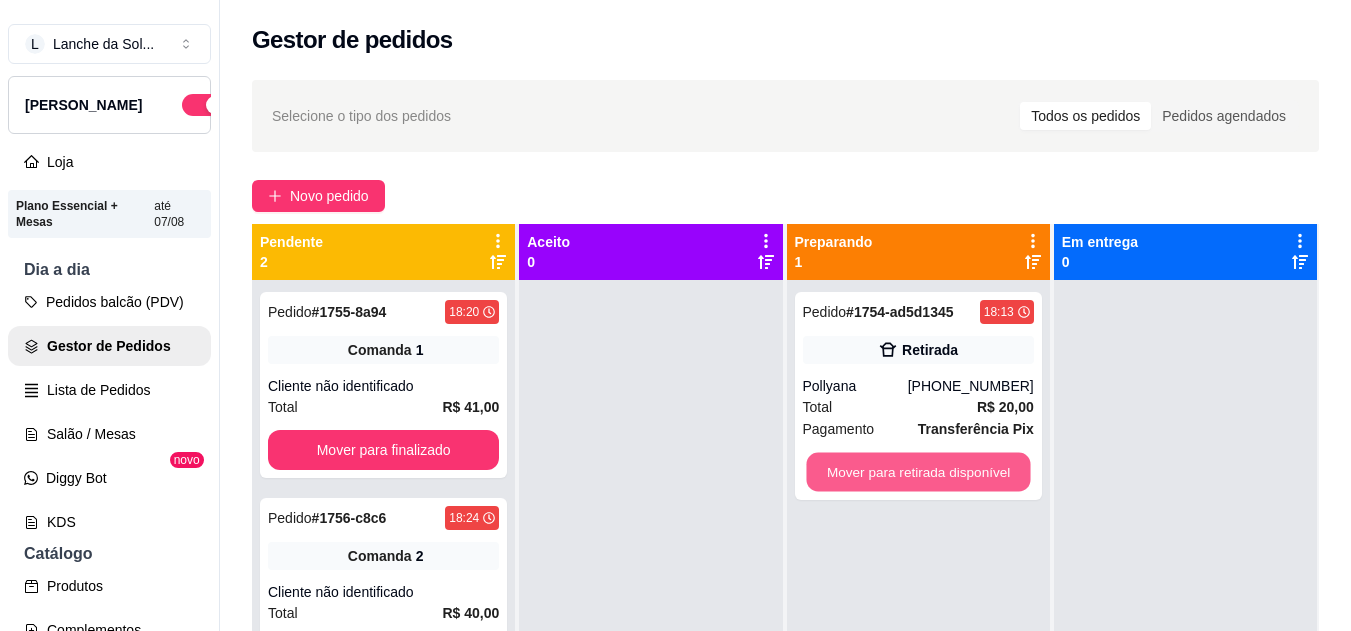 click on "Mover para retirada disponível" at bounding box center [918, 472] 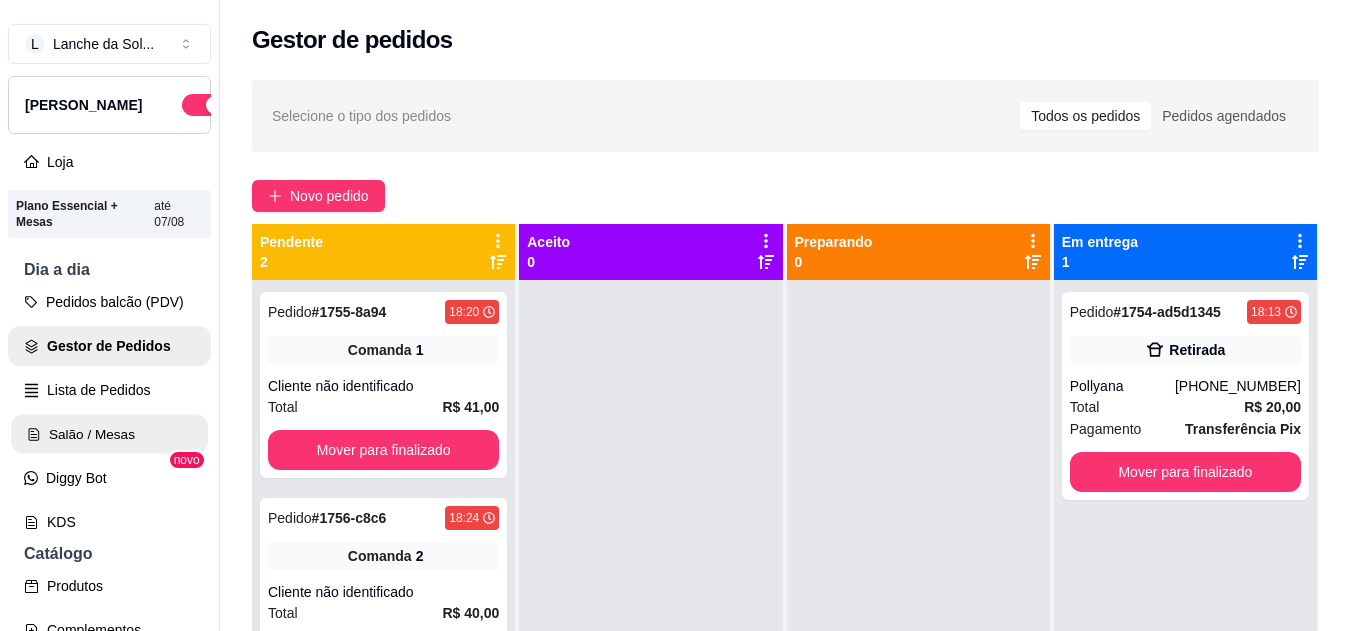 click on "Salão / Mesas" at bounding box center (109, 434) 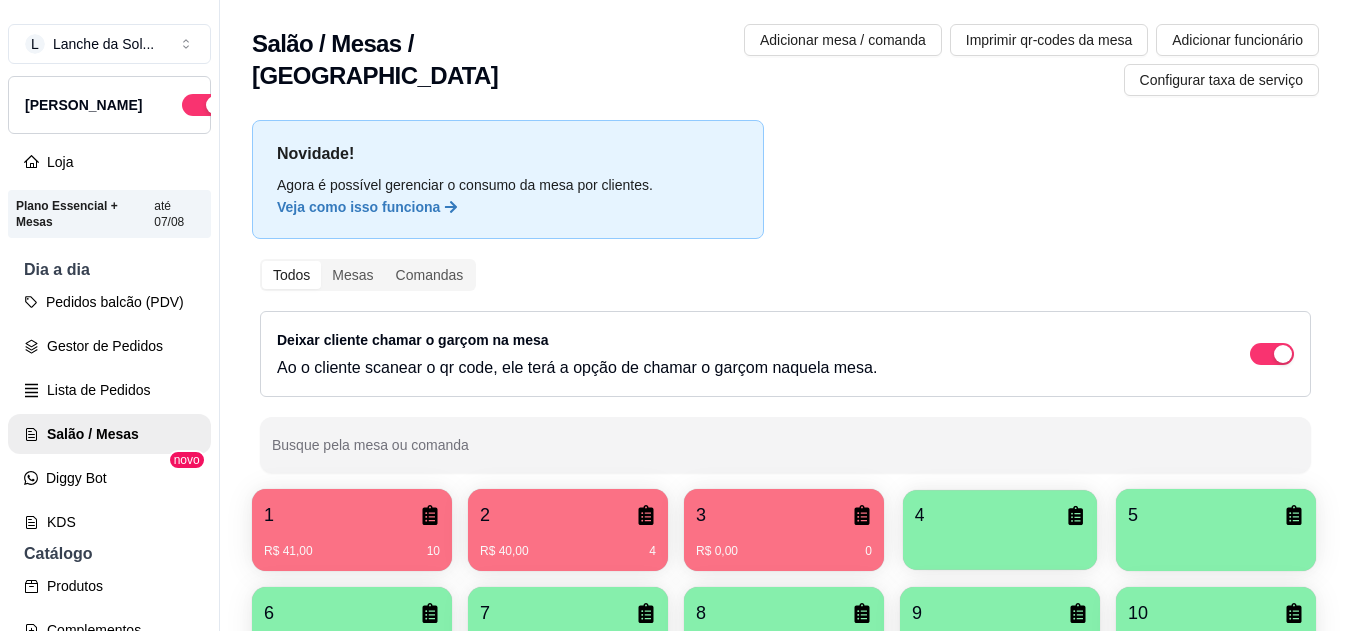 click on "4" at bounding box center (1000, 515) 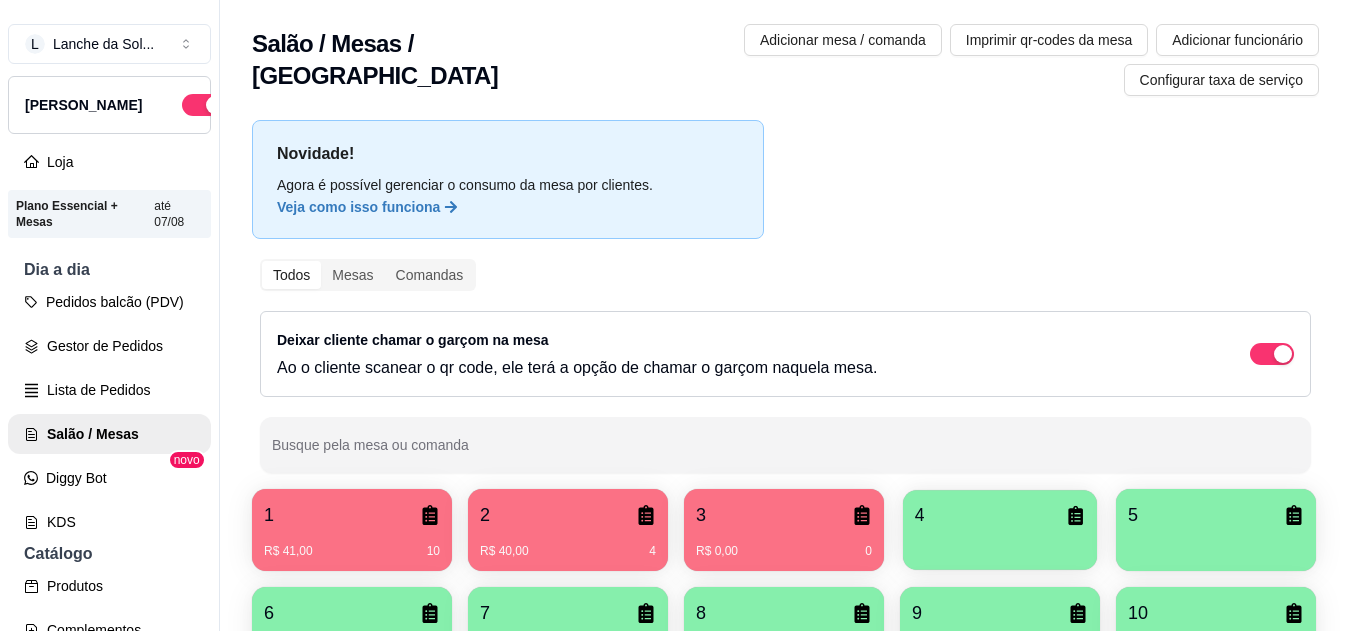 click on "4" at bounding box center (1000, 515) 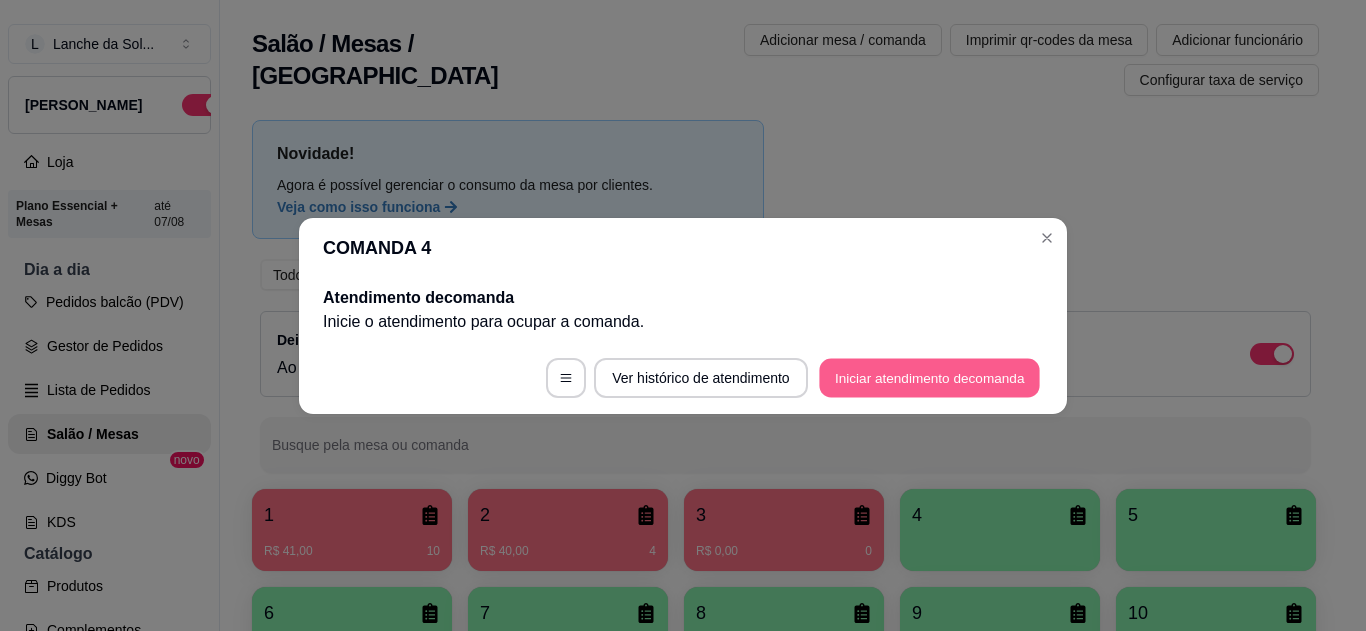 click on "Iniciar atendimento de  comanda" at bounding box center (929, 377) 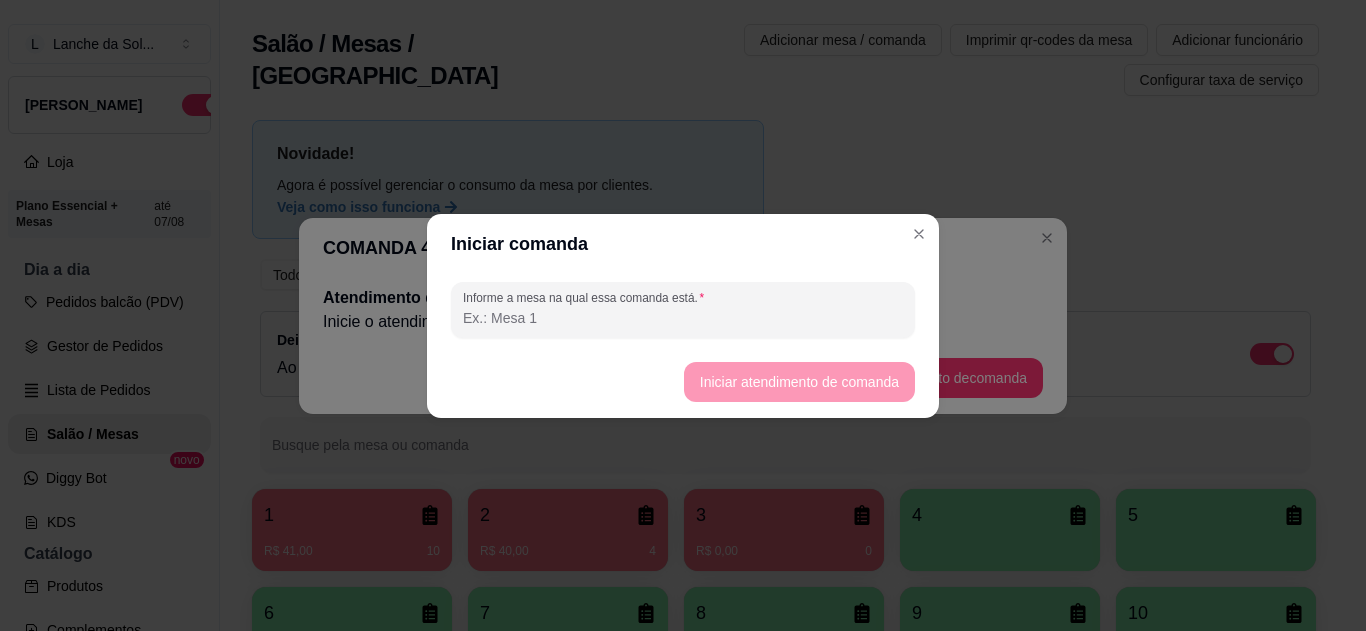 click on "Informe a mesa na qual essa comanda está." at bounding box center [683, 318] 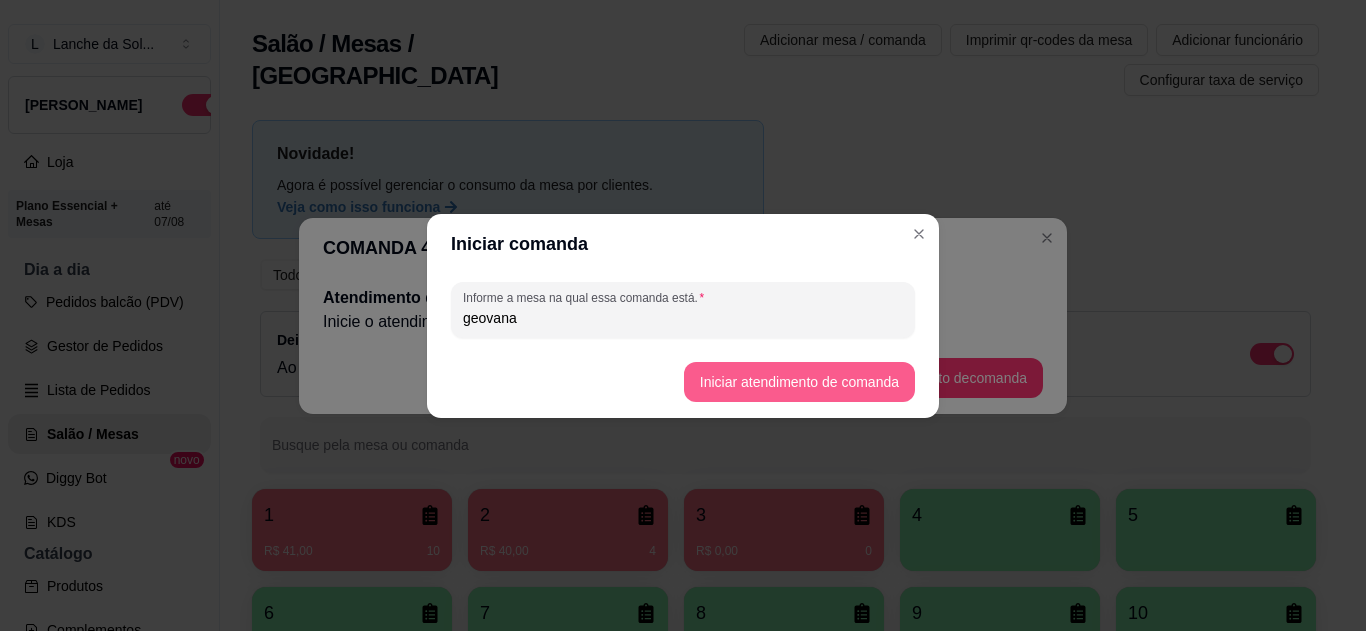 type on "geovana" 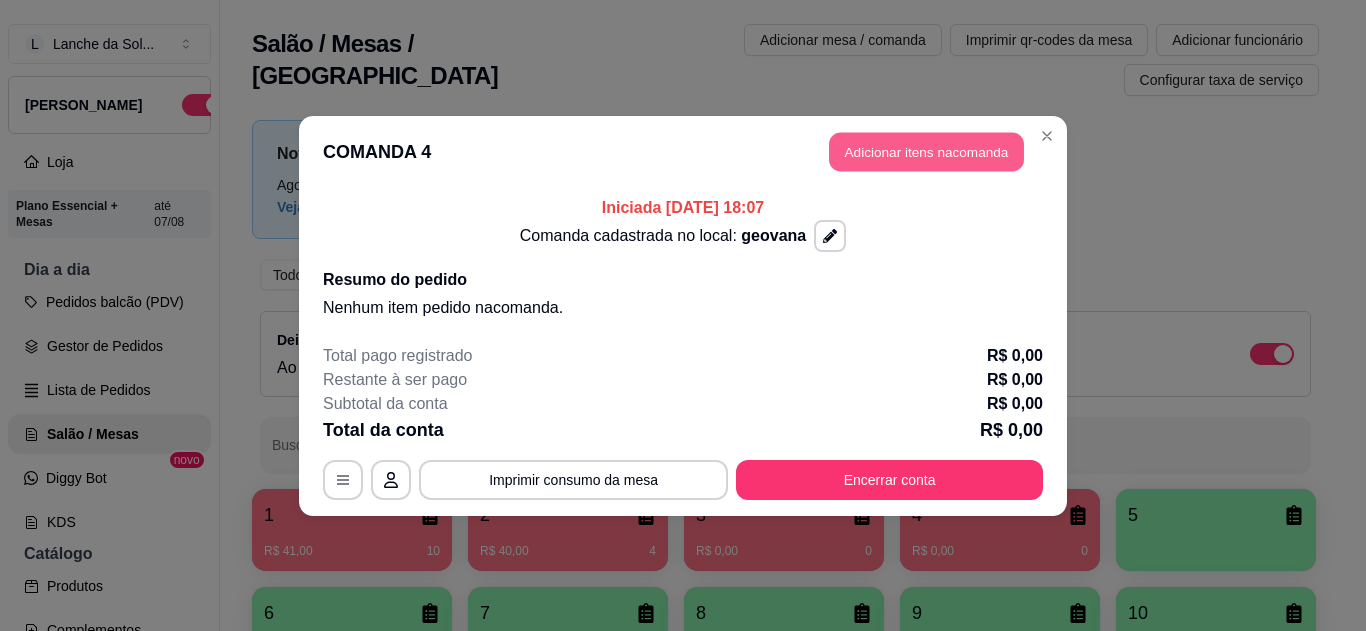 click on "Adicionar itens na  comanda" at bounding box center [926, 151] 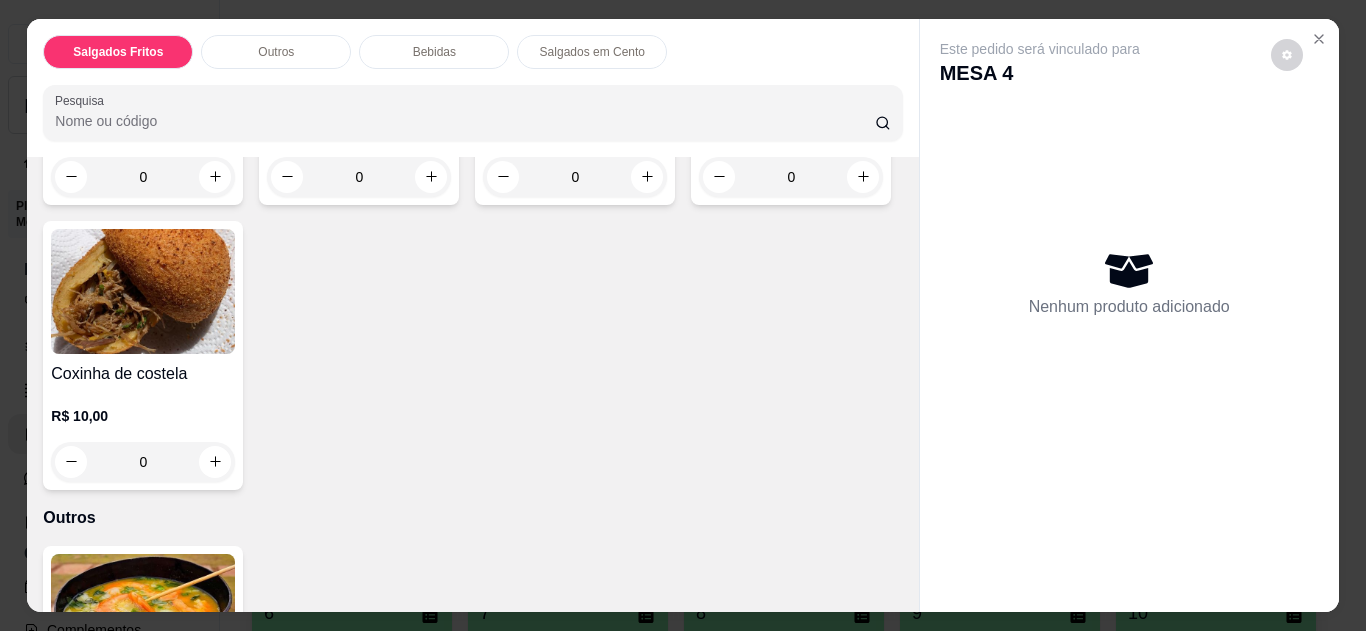 scroll, scrollTop: 368, scrollLeft: 0, axis: vertical 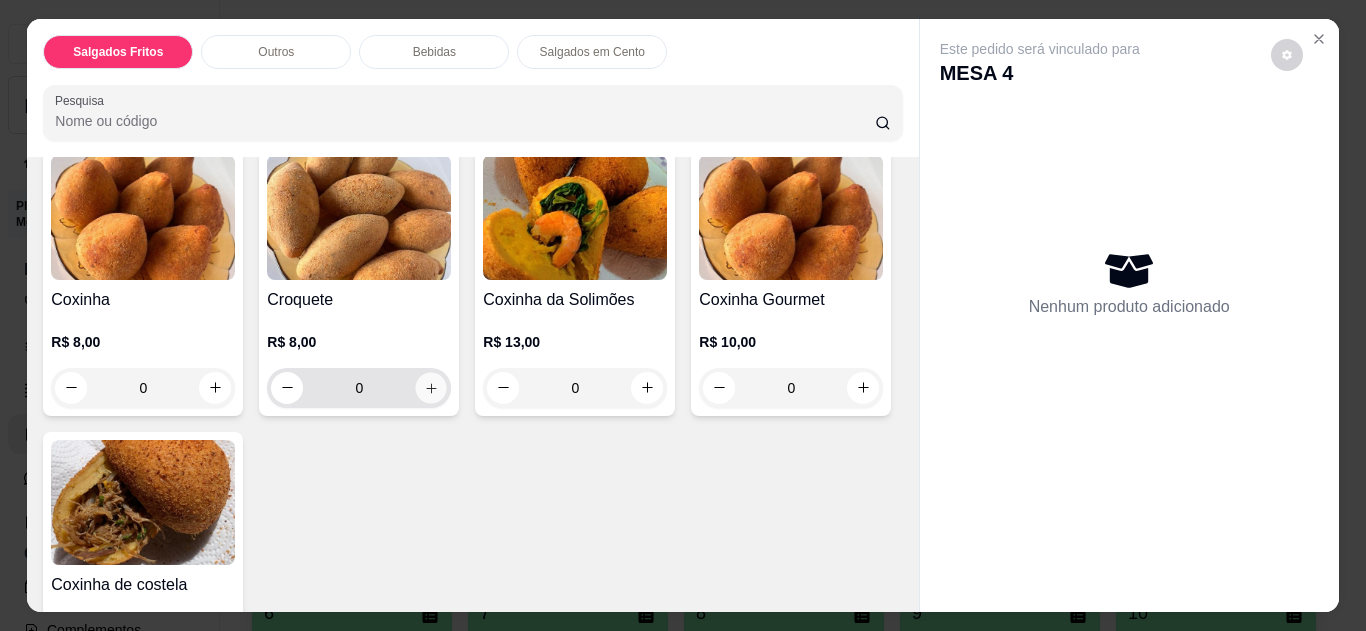 click 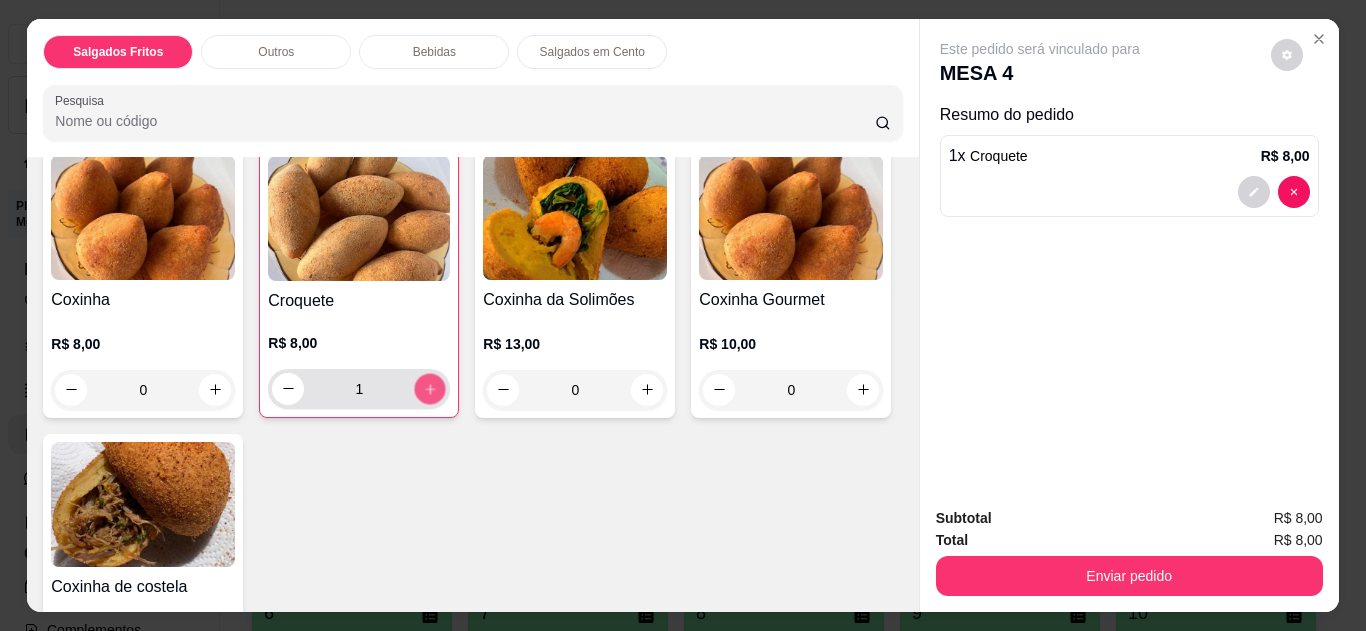 click 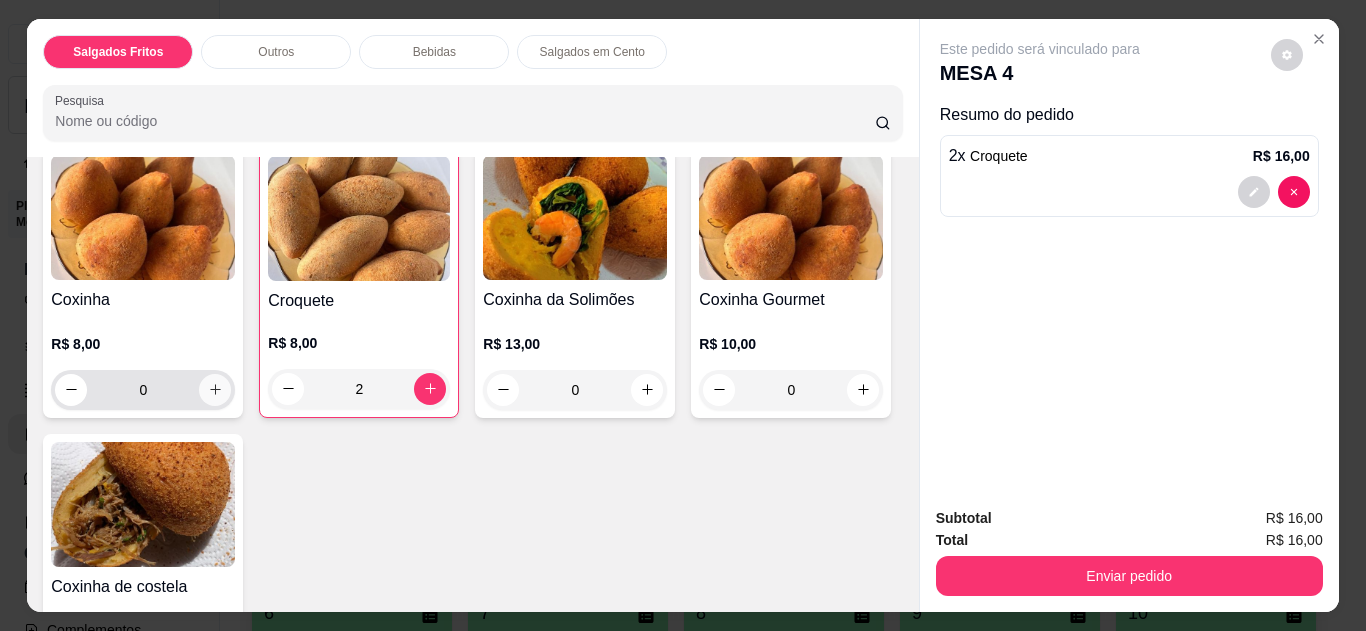 click 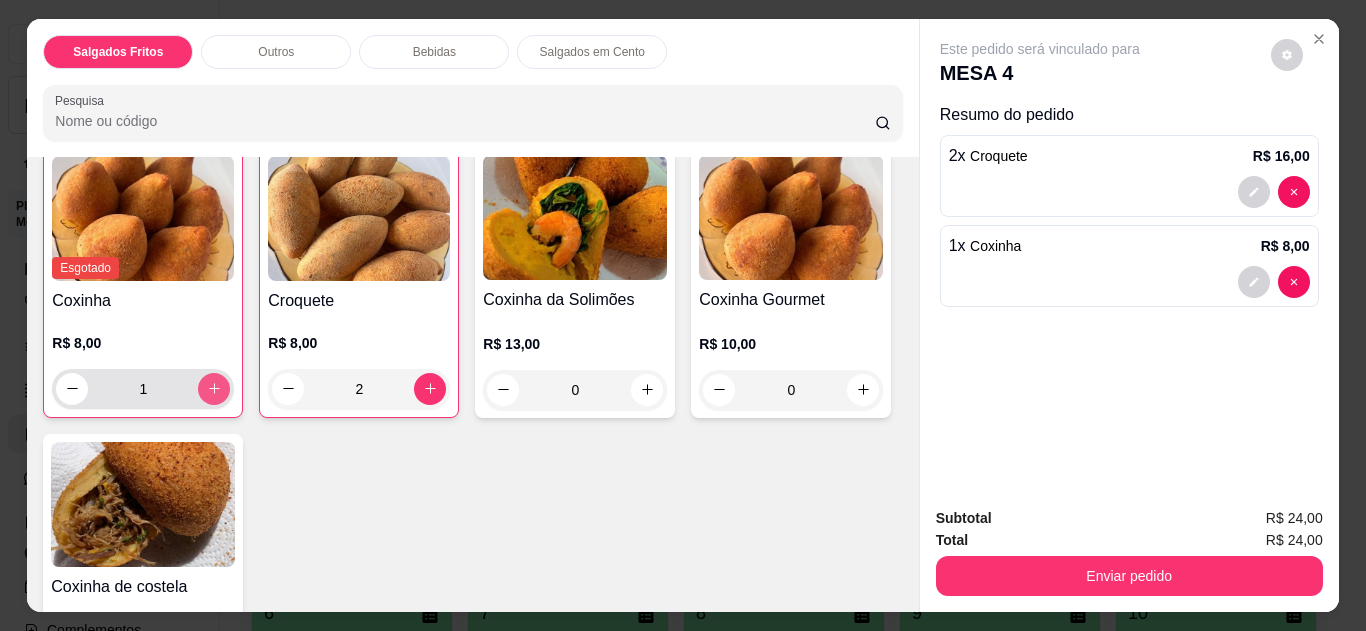 scroll, scrollTop: 141, scrollLeft: 0, axis: vertical 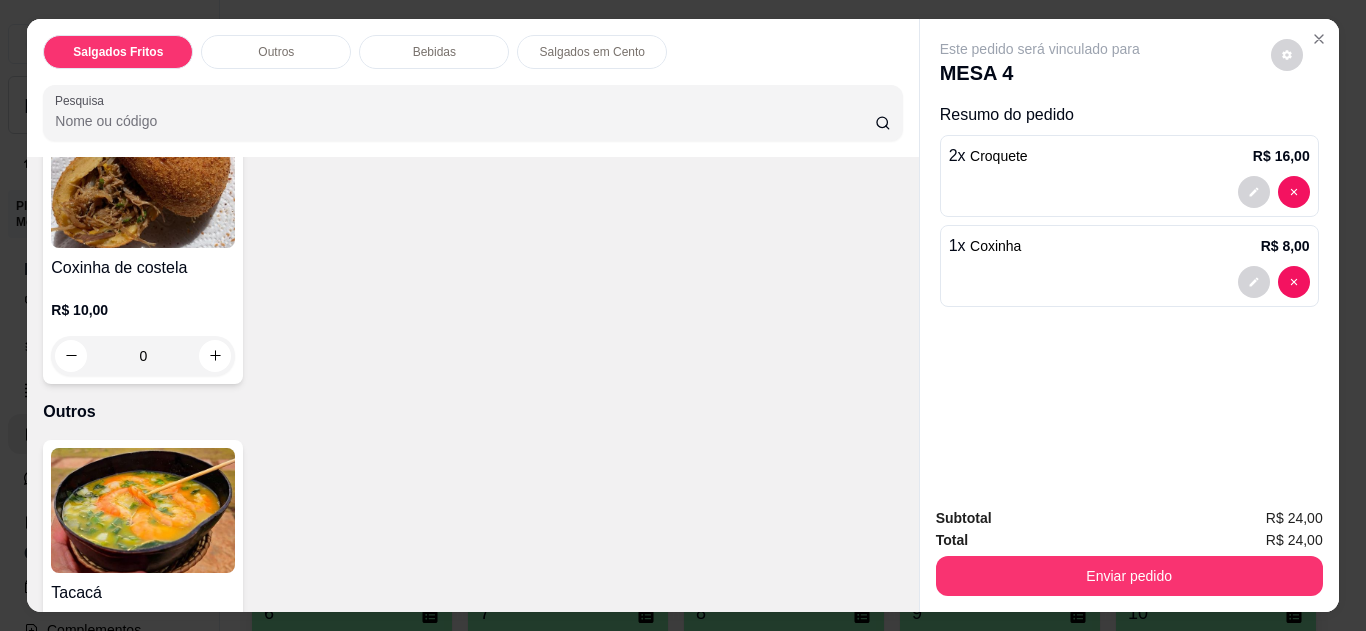 click 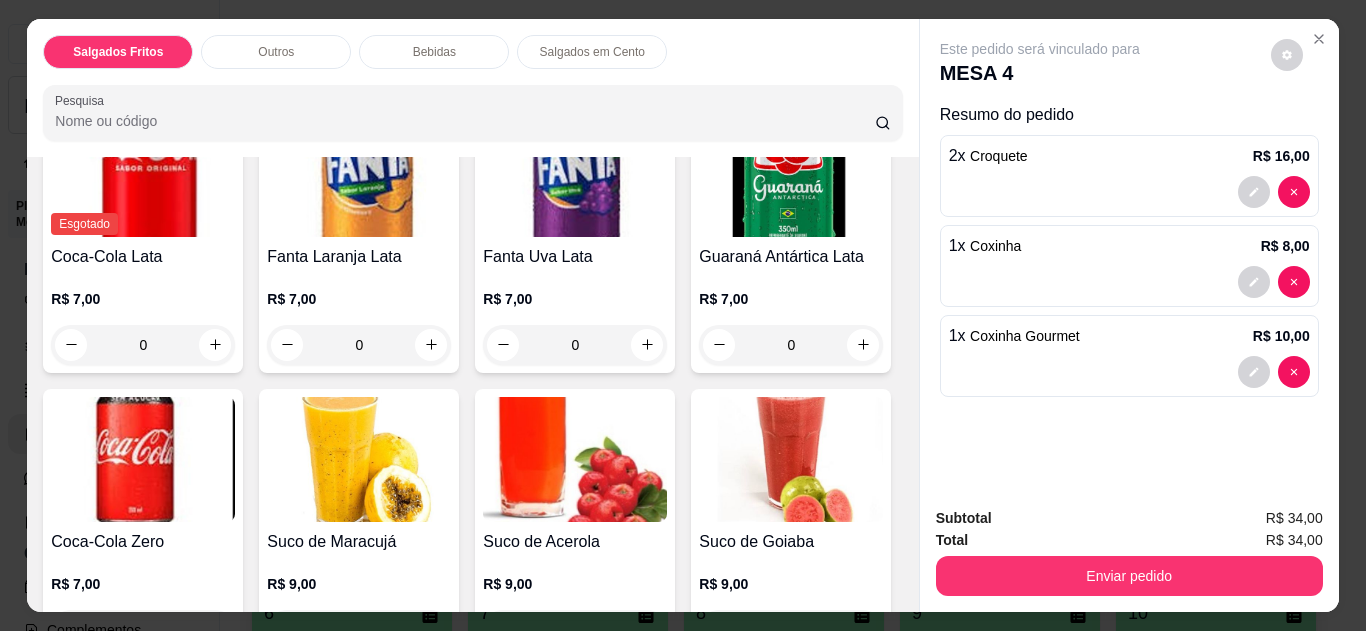 scroll, scrollTop: 1126, scrollLeft: 0, axis: vertical 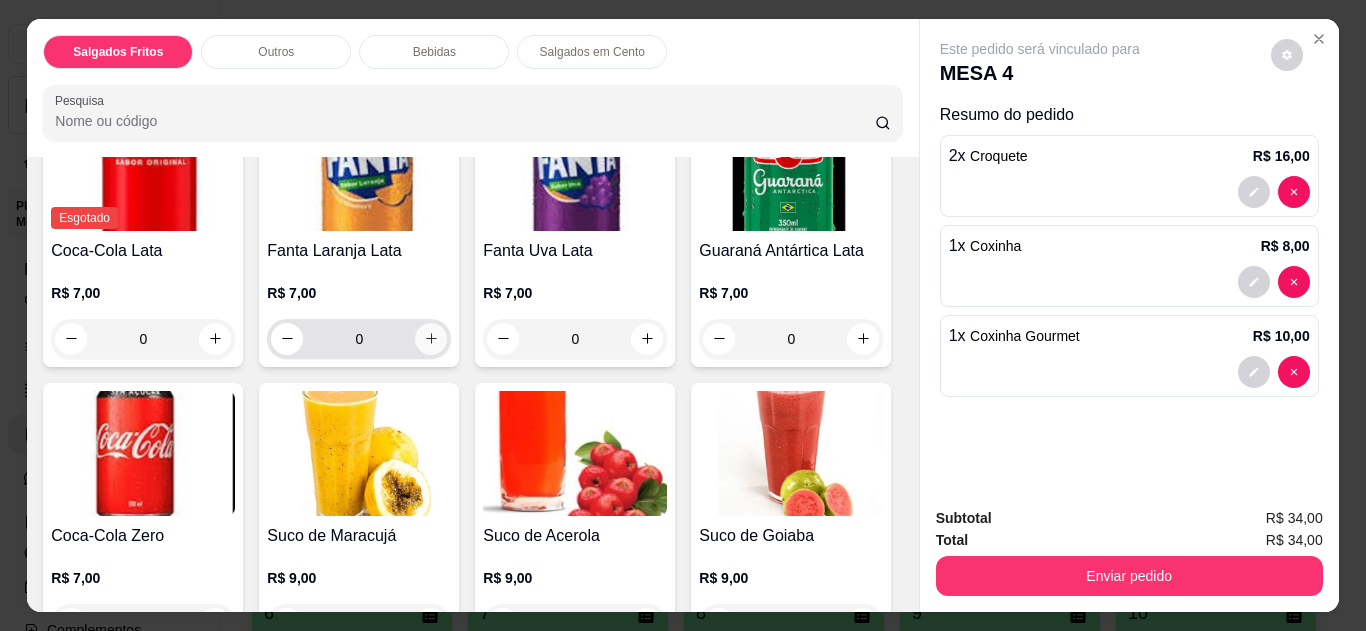 click 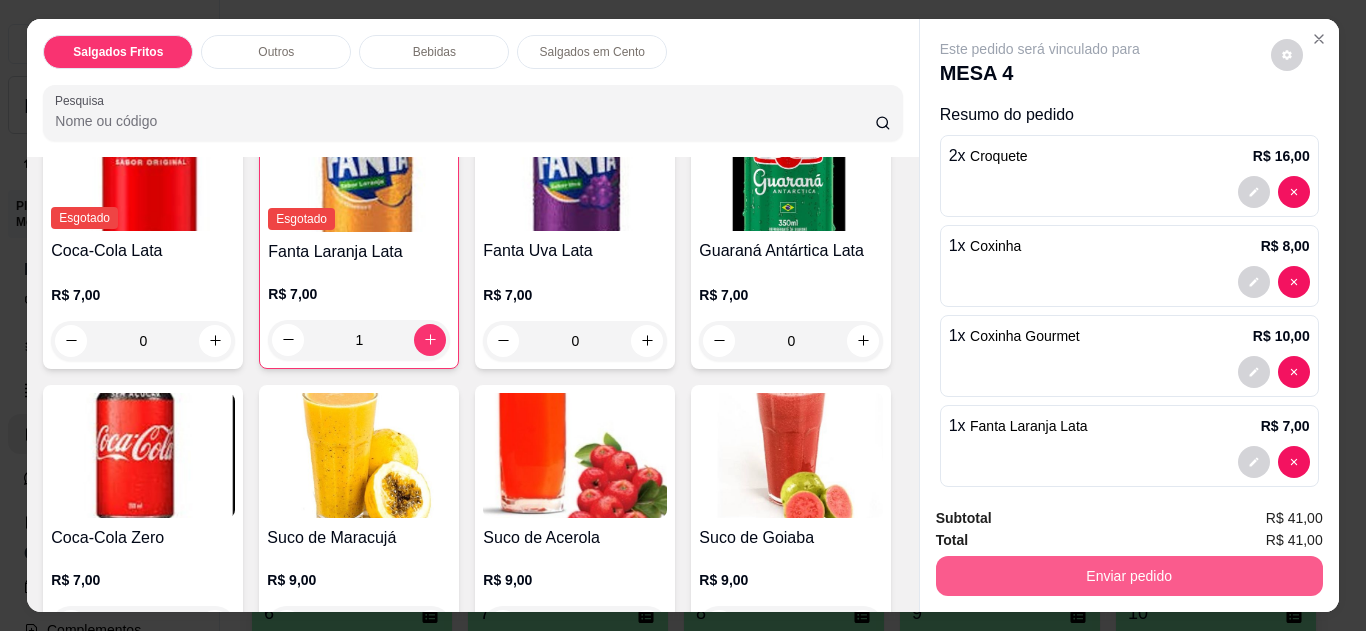 click on "Enviar pedido" at bounding box center (1129, 576) 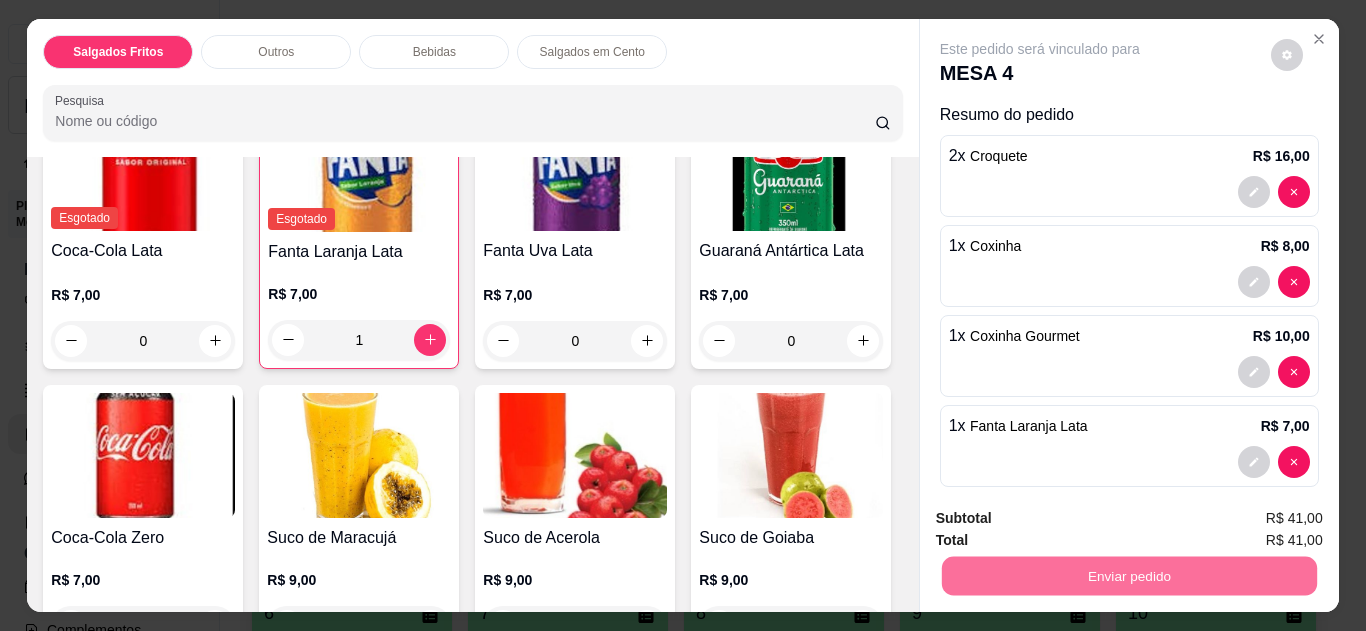 click on "Não registrar e enviar pedido" at bounding box center (1063, 519) 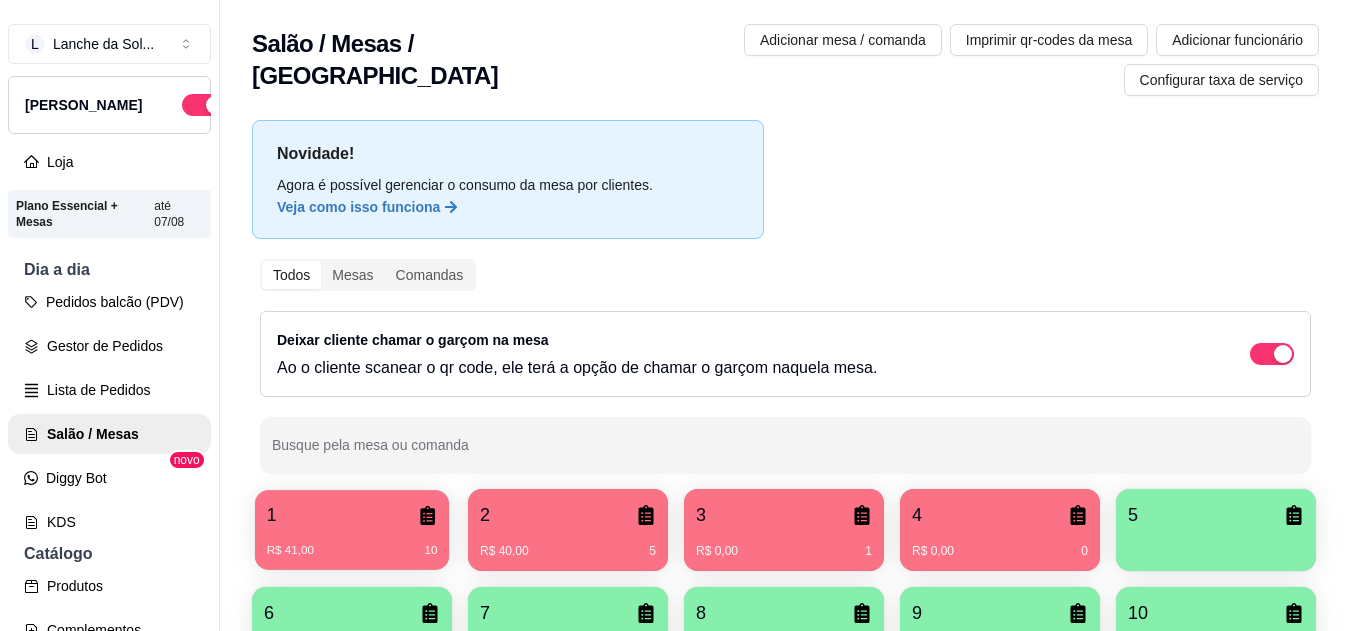 click on "R$ 41,00 10" at bounding box center [352, 551] 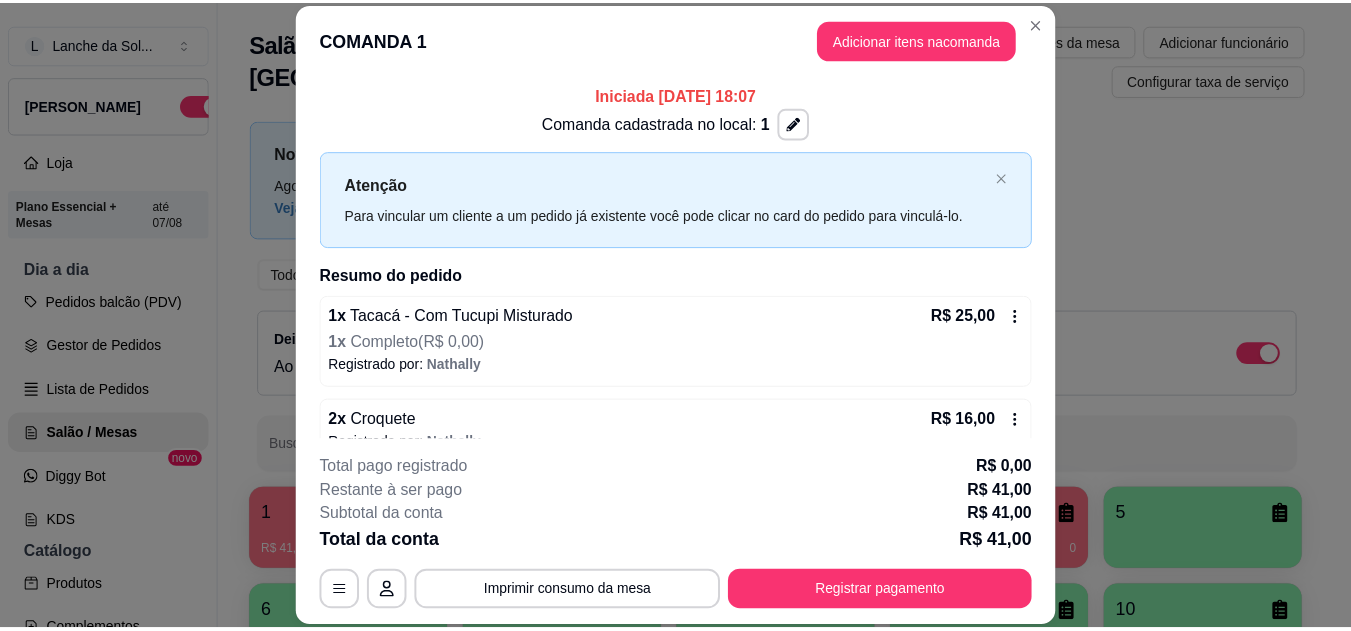 scroll, scrollTop: 34, scrollLeft: 0, axis: vertical 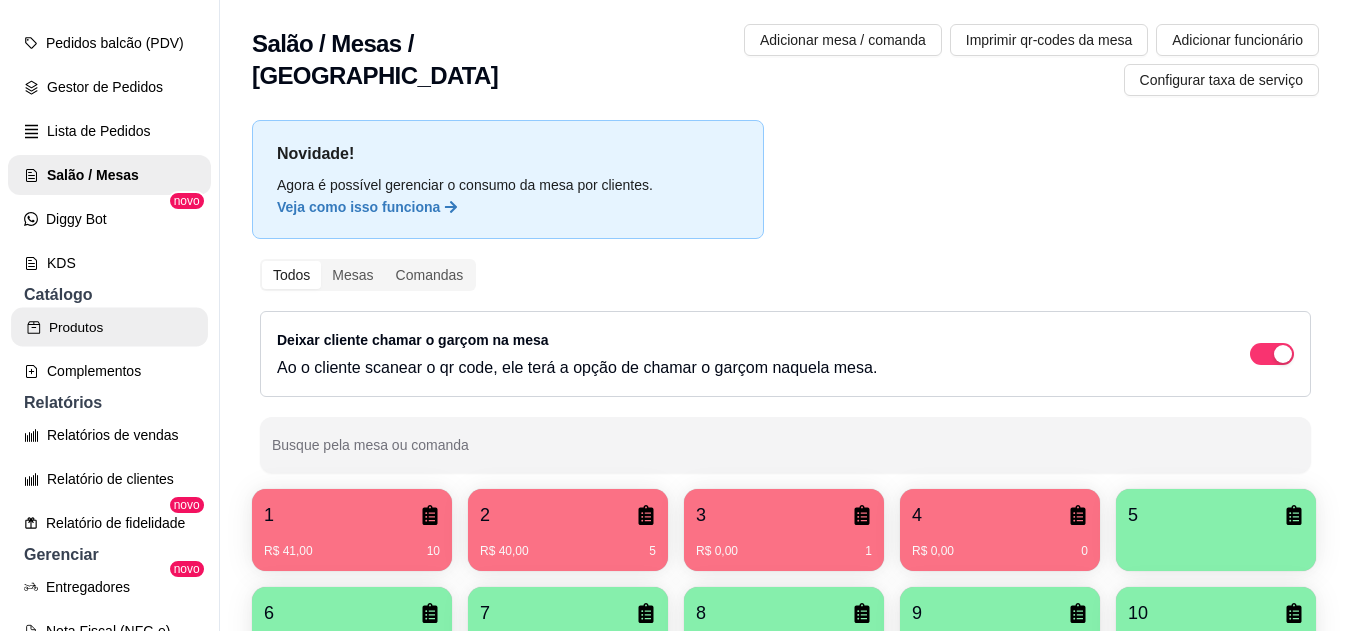 click on "Produtos" at bounding box center (109, 327) 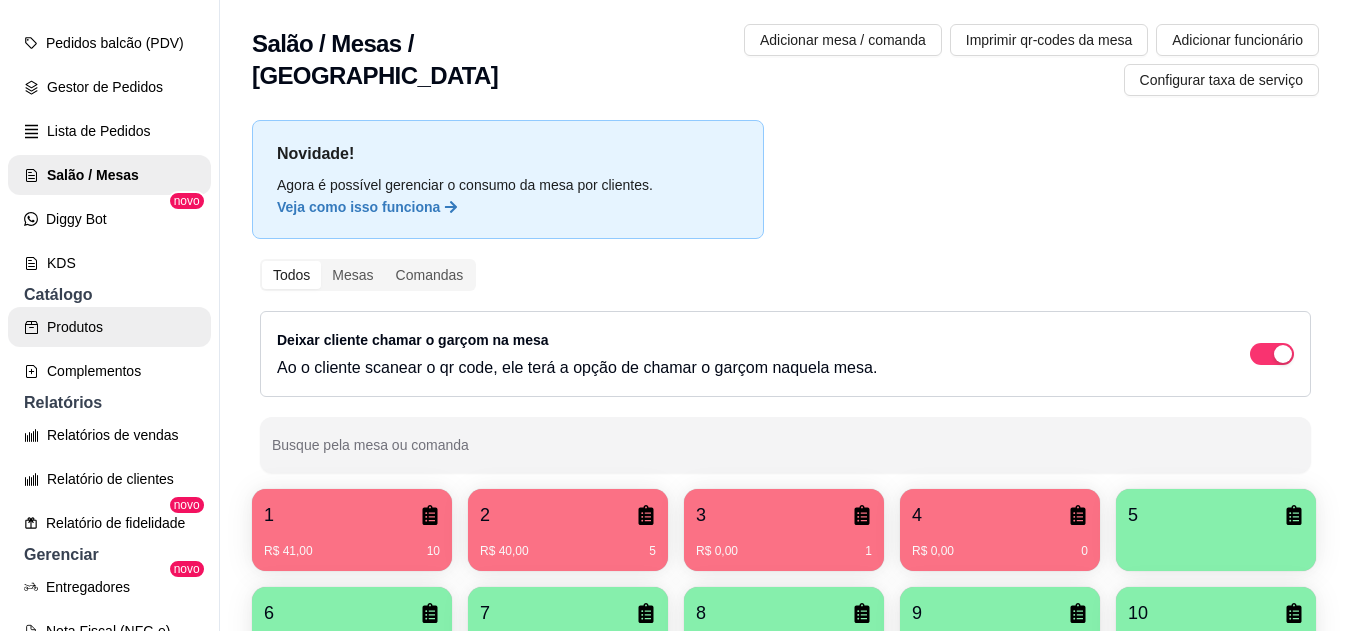 click on "Produtos" at bounding box center (109, 327) 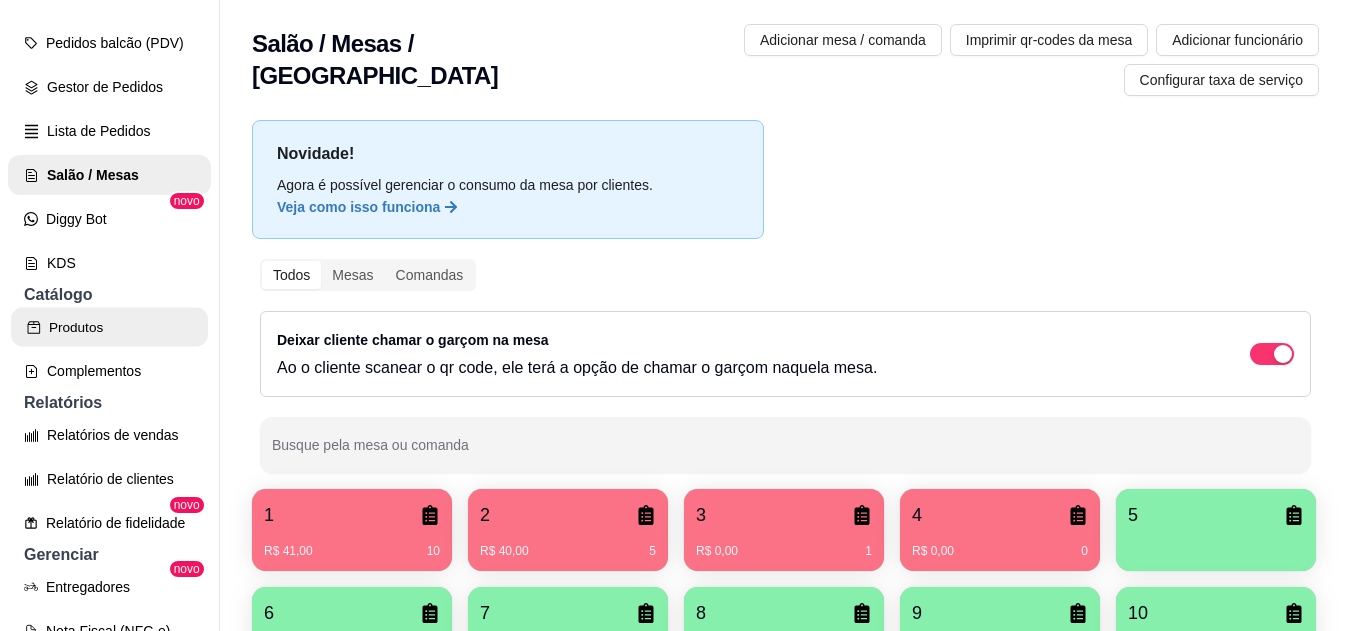 click on "Produtos" at bounding box center [109, 327] 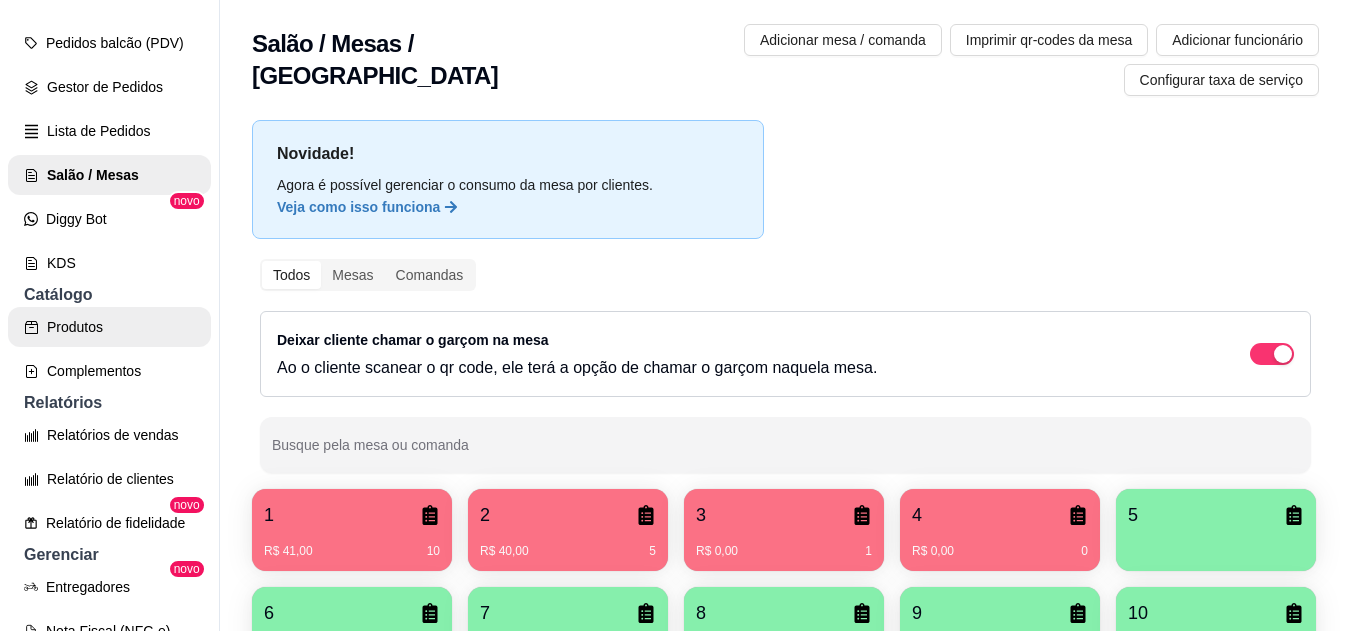 click on "Produtos" at bounding box center [109, 327] 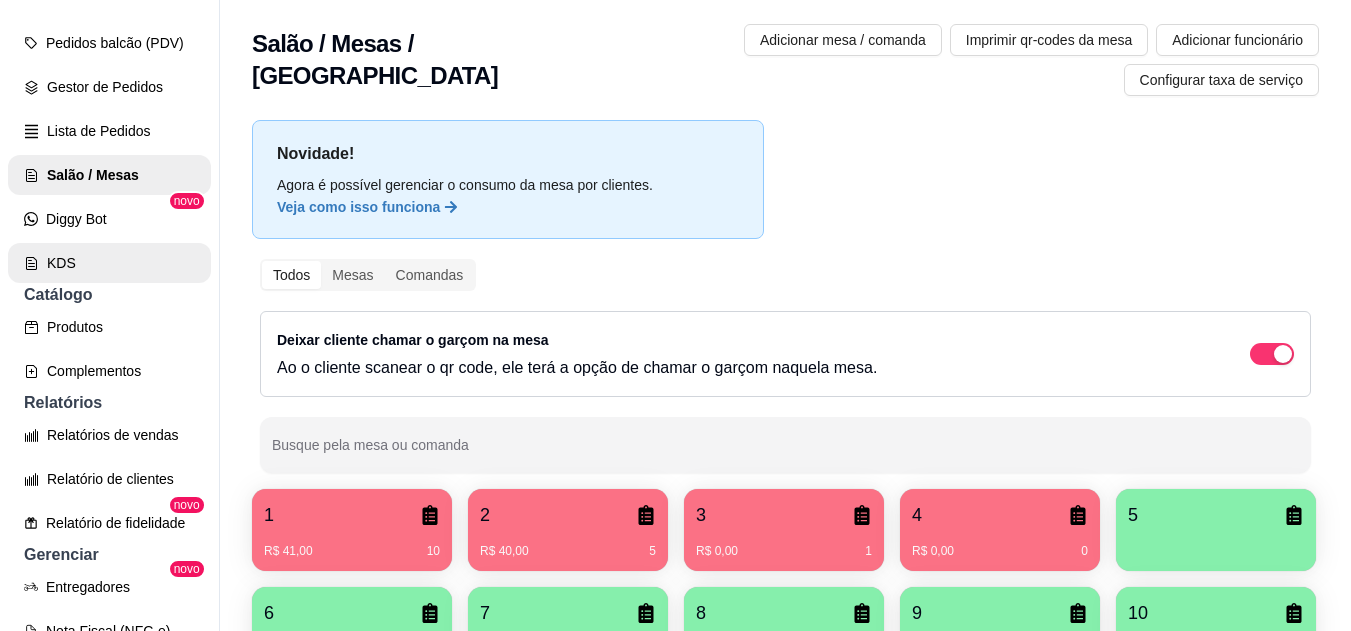 click on "KDS" at bounding box center (109, 263) 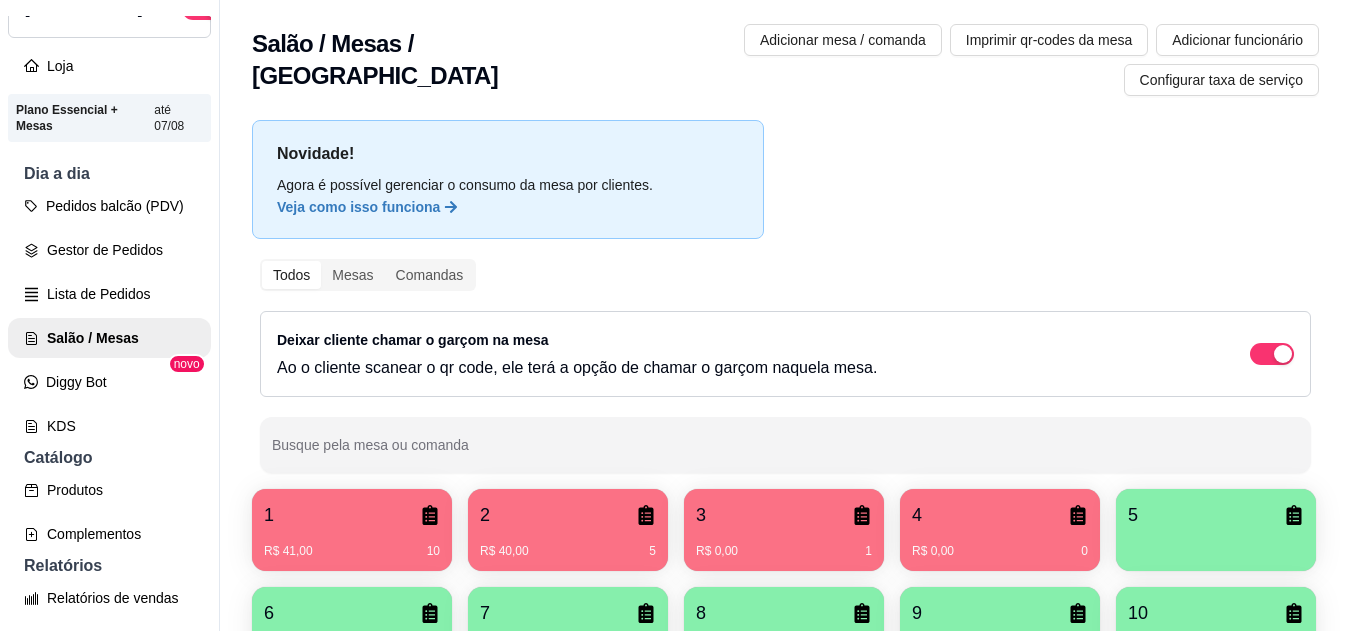 scroll, scrollTop: 133, scrollLeft: 0, axis: vertical 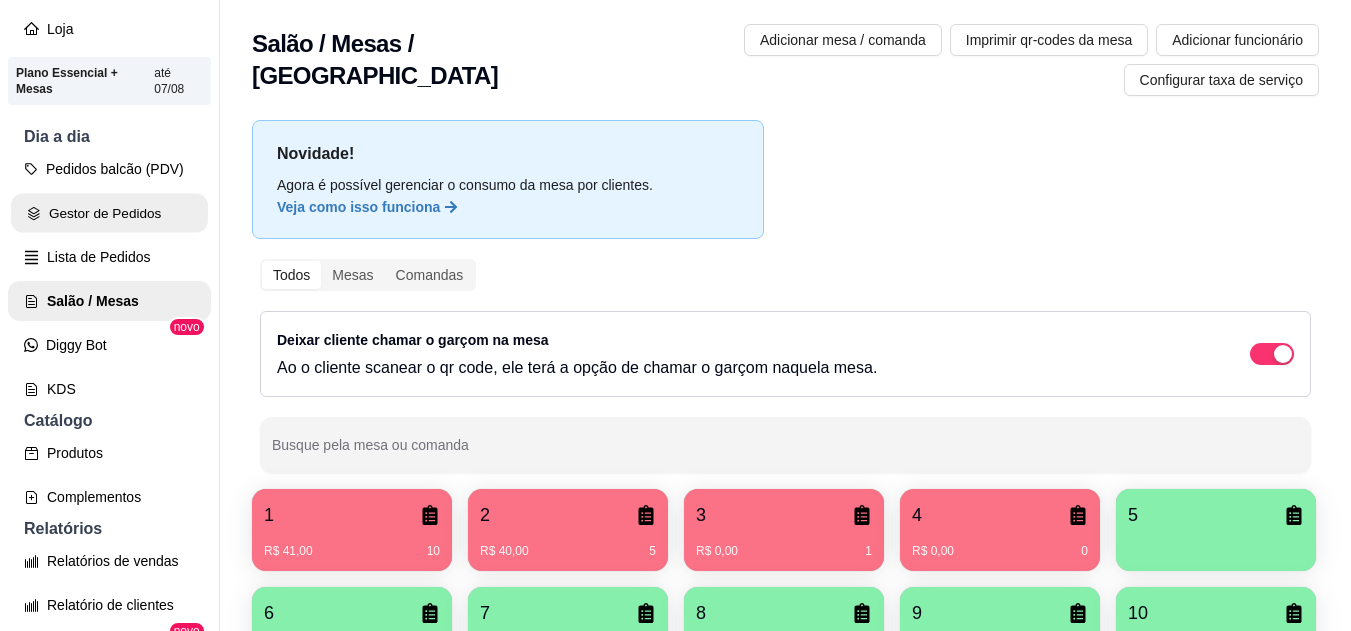 click on "Gestor de Pedidos" at bounding box center (109, 213) 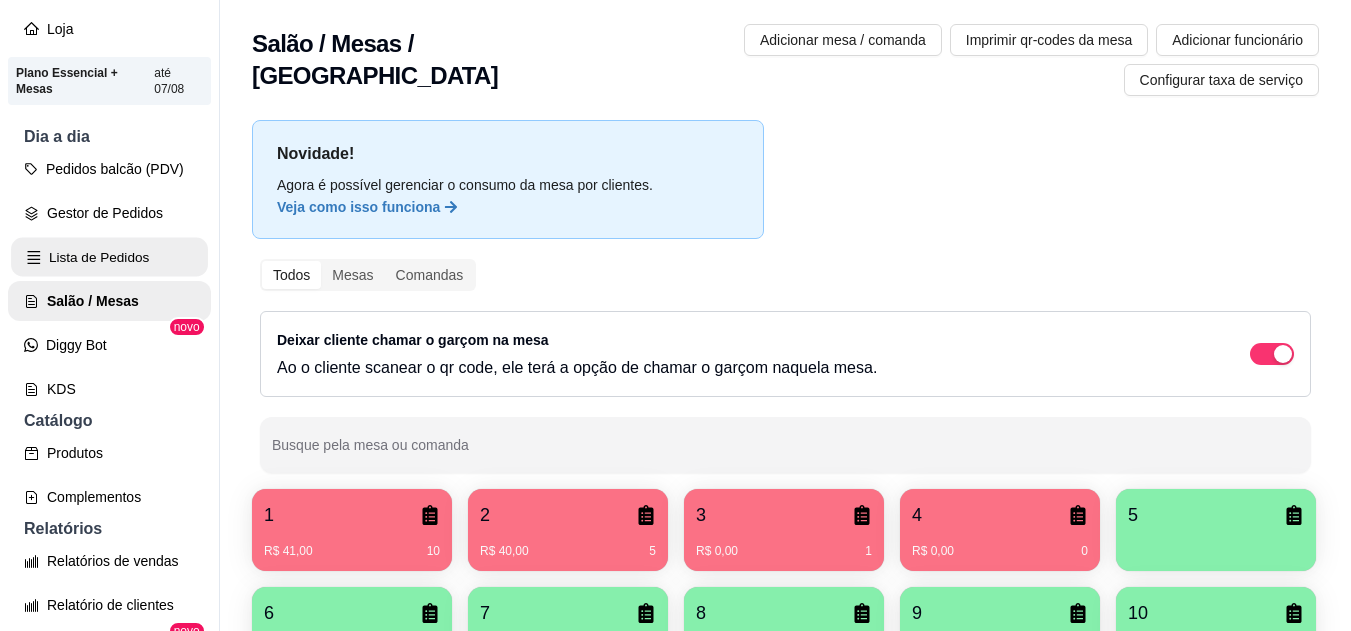 click on "Lista de Pedidos" at bounding box center [109, 257] 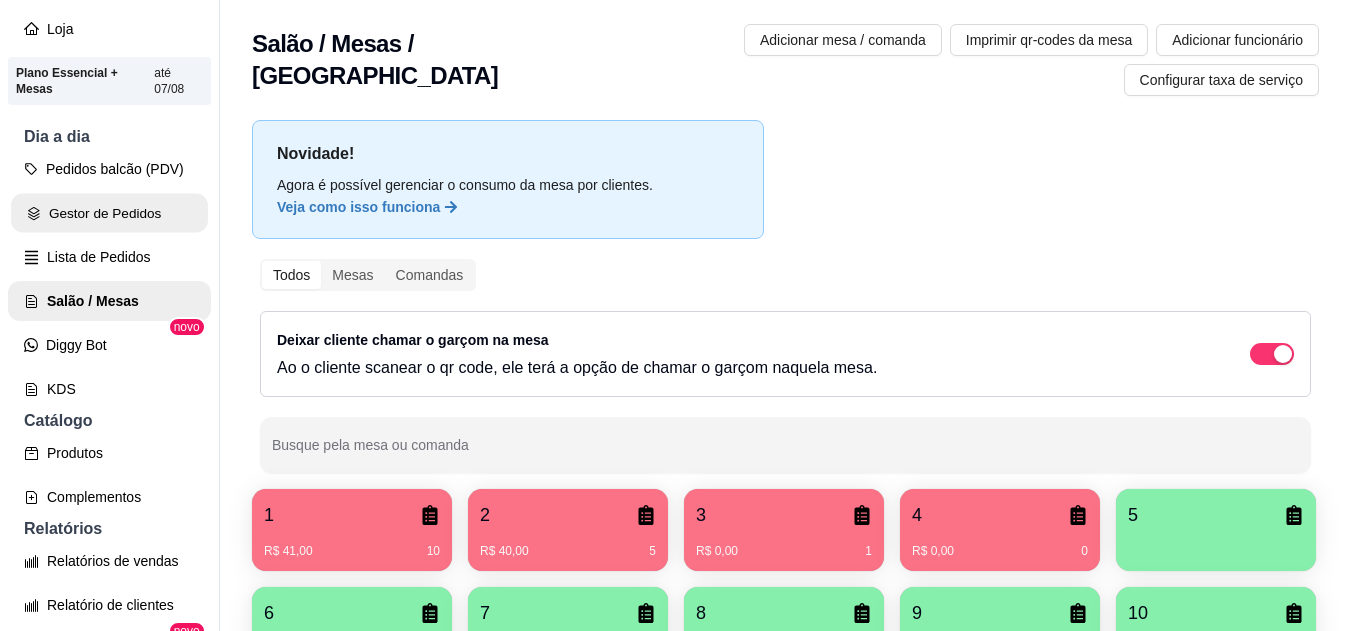 click on "Gestor de Pedidos" at bounding box center (109, 213) 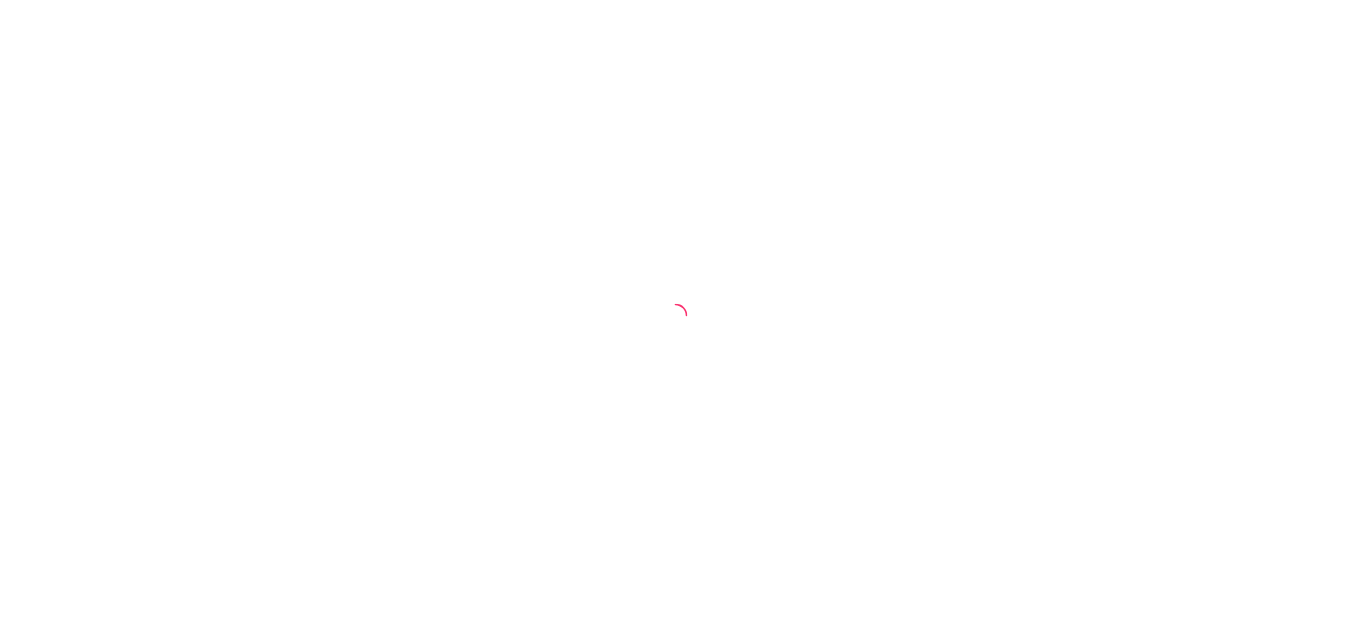 scroll, scrollTop: 0, scrollLeft: 0, axis: both 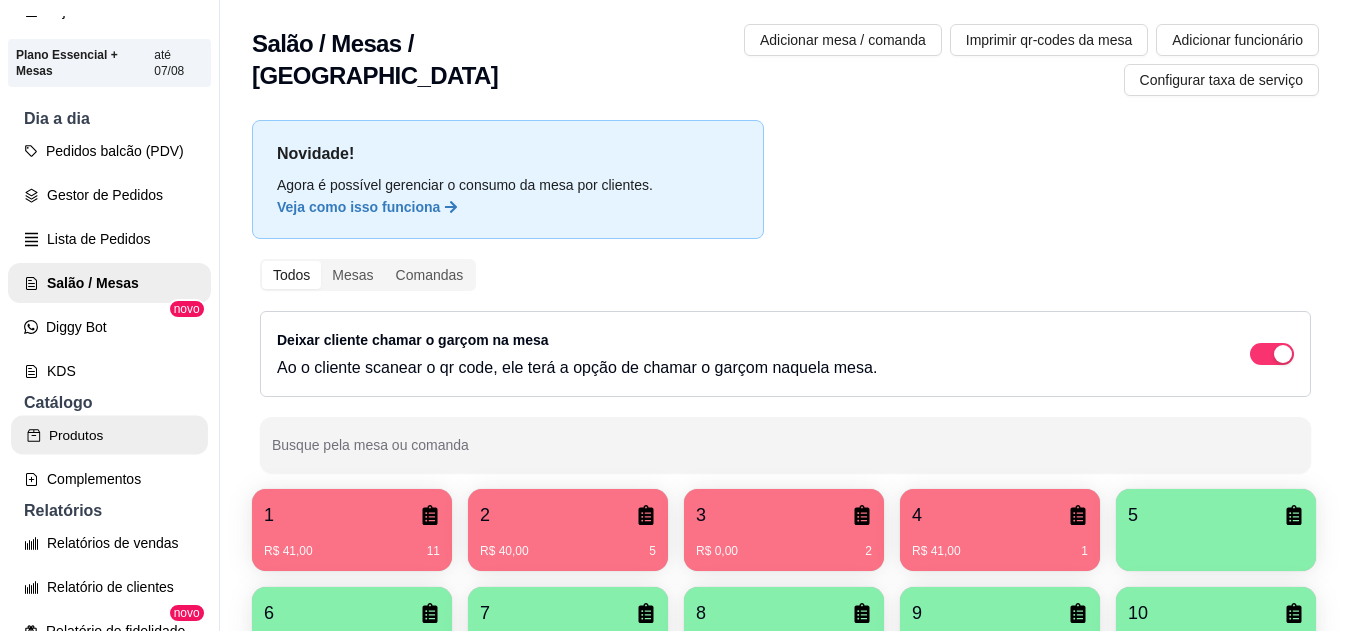 click on "Produtos" at bounding box center [109, 435] 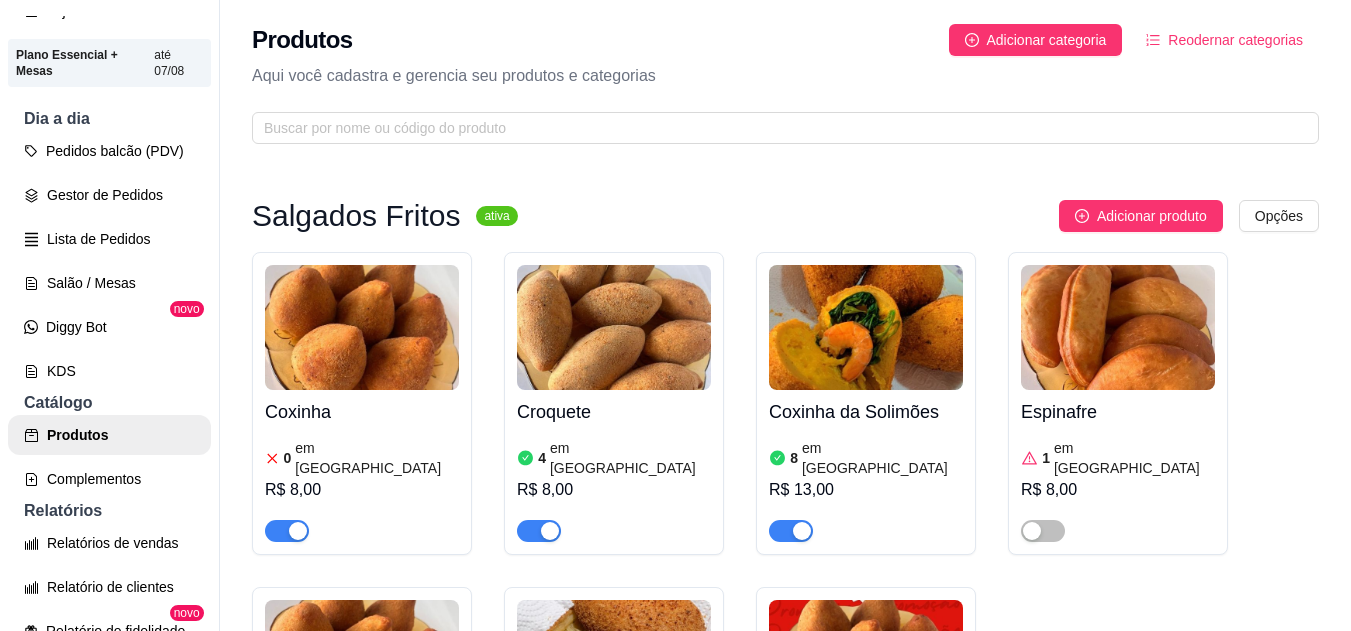 click on "em estoque" at bounding box center [377, 458] 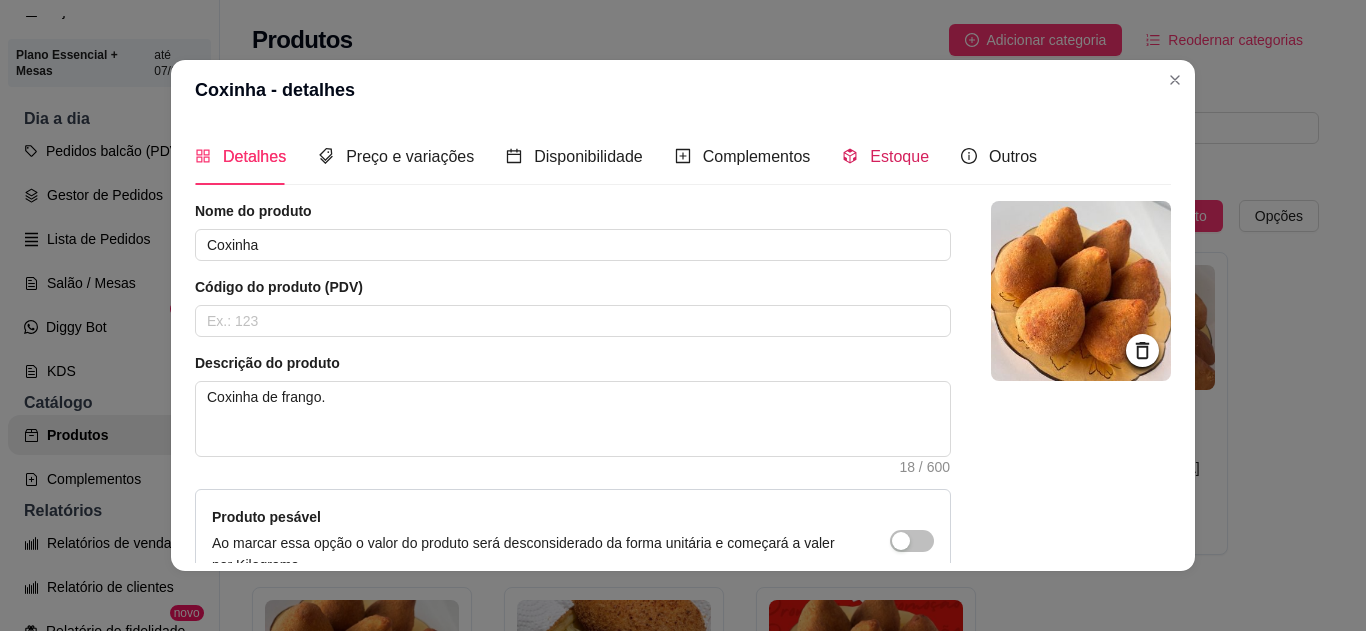 click on "Estoque" at bounding box center (885, 156) 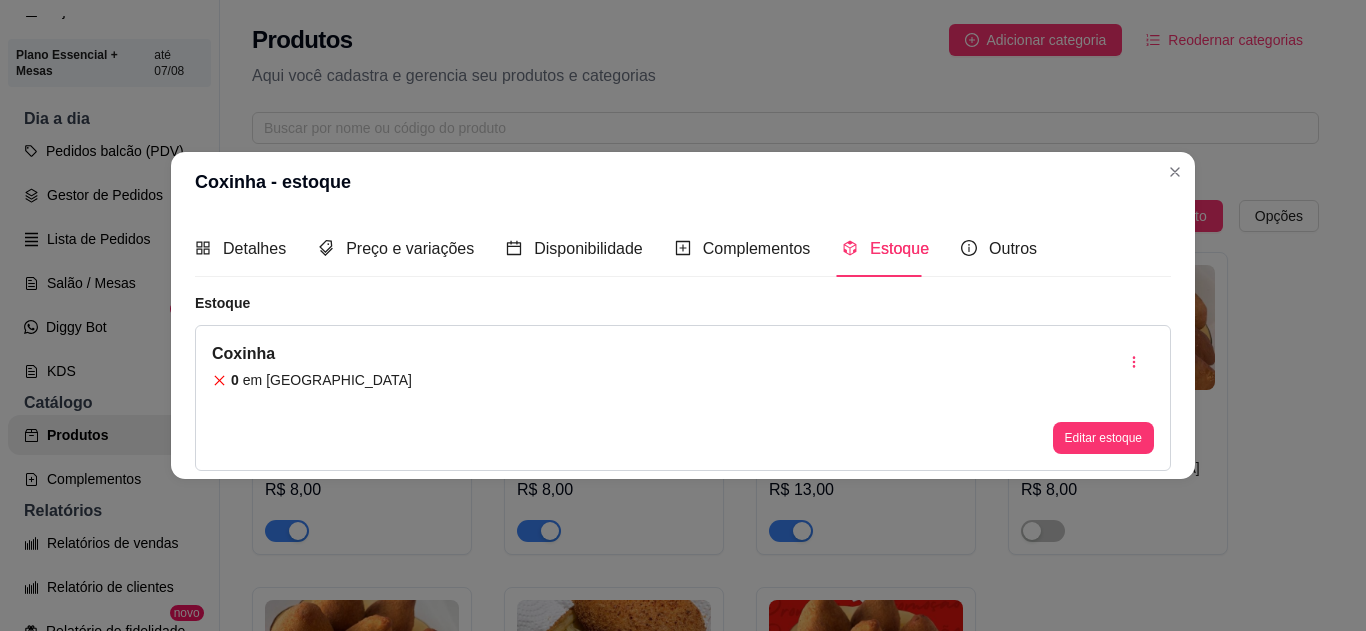 type 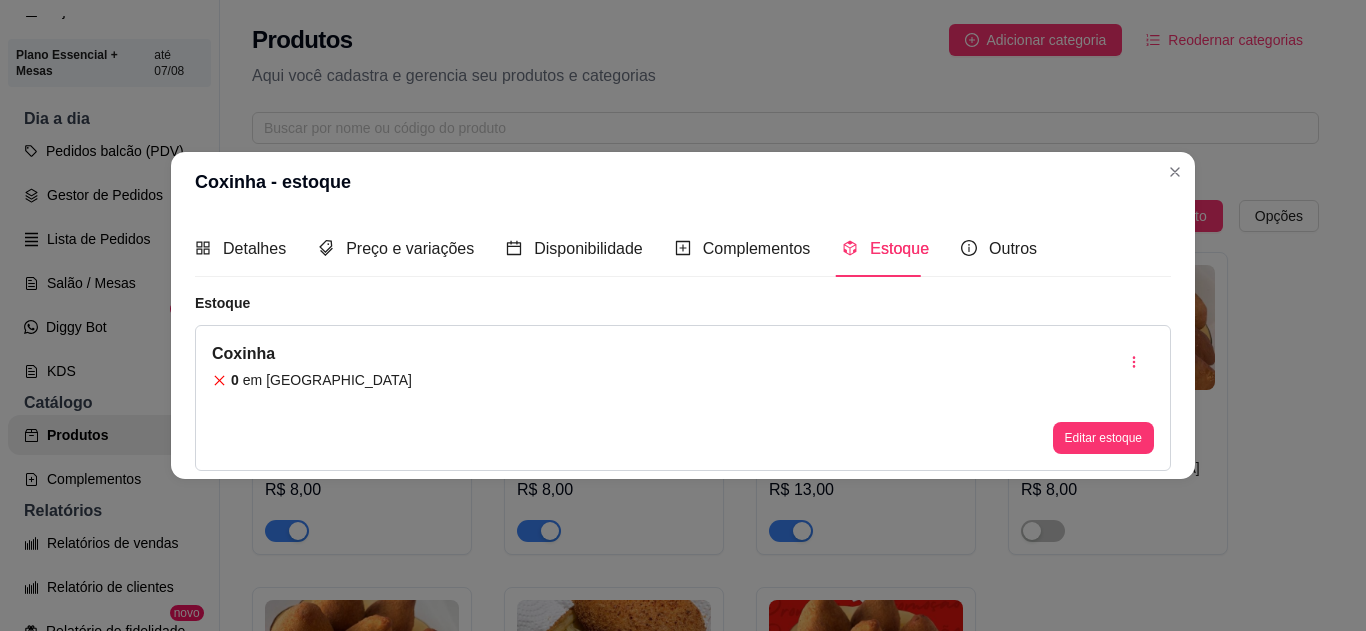 click on "Editar estoque" at bounding box center [1103, 398] 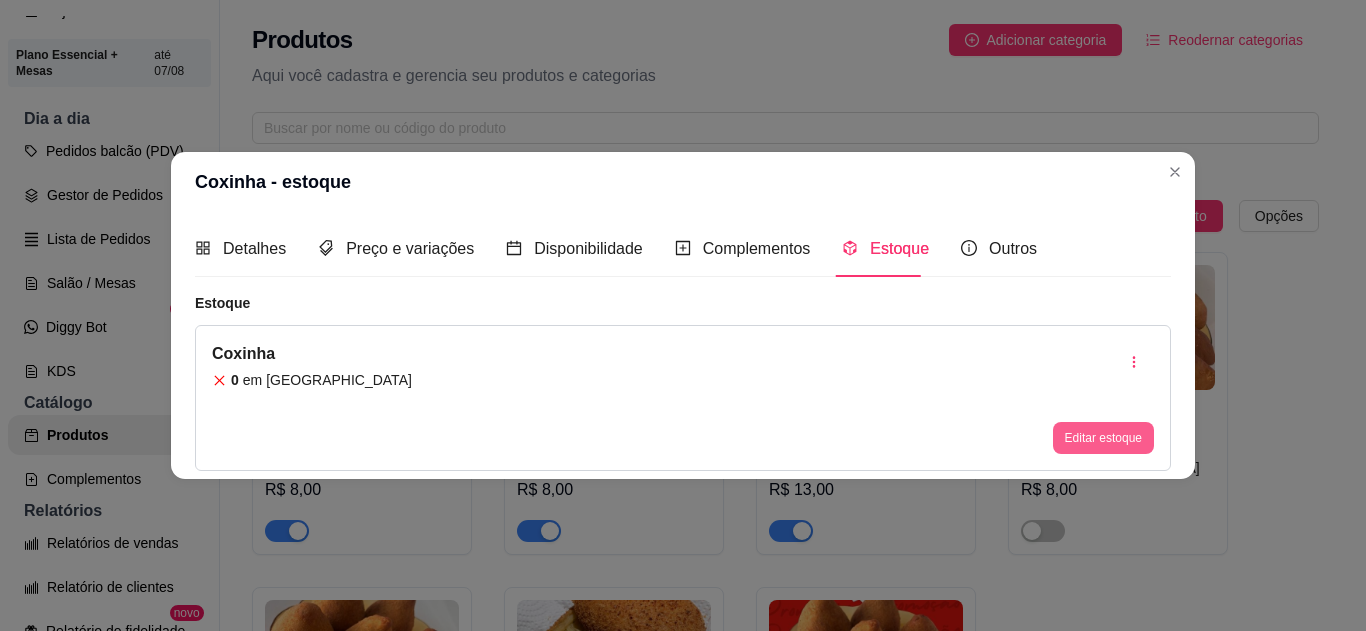 click on "Editar estoque" at bounding box center (1103, 438) 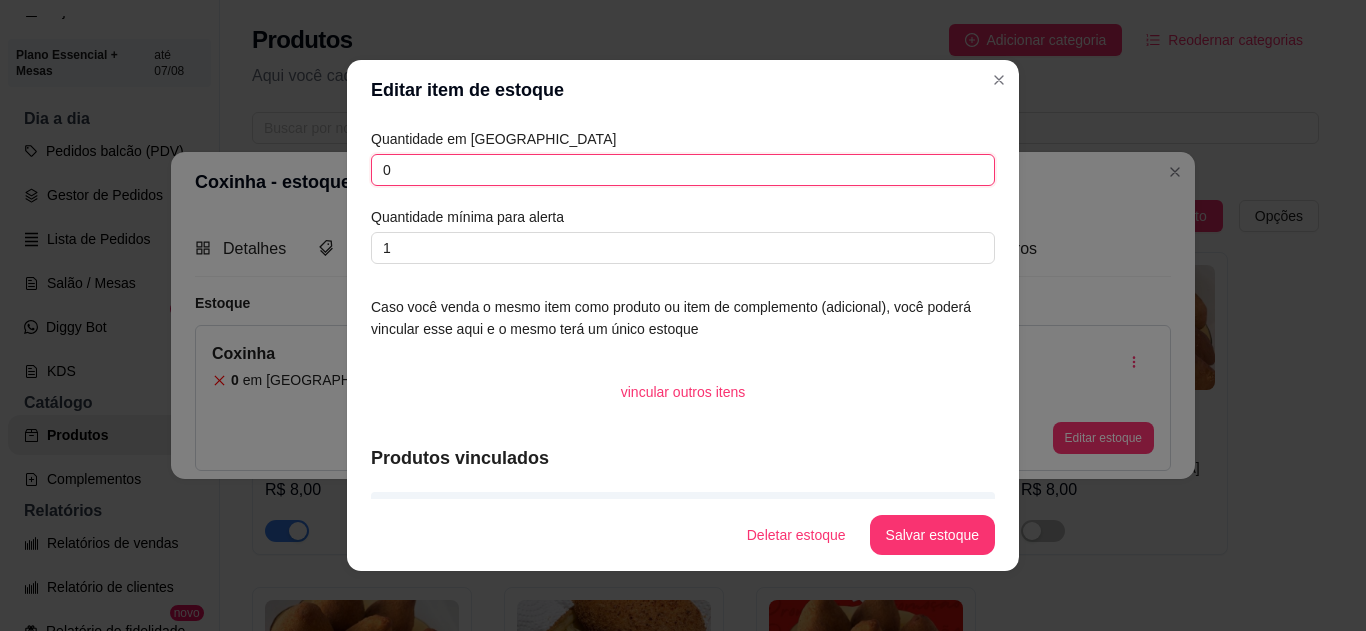 click on "0" at bounding box center [683, 170] 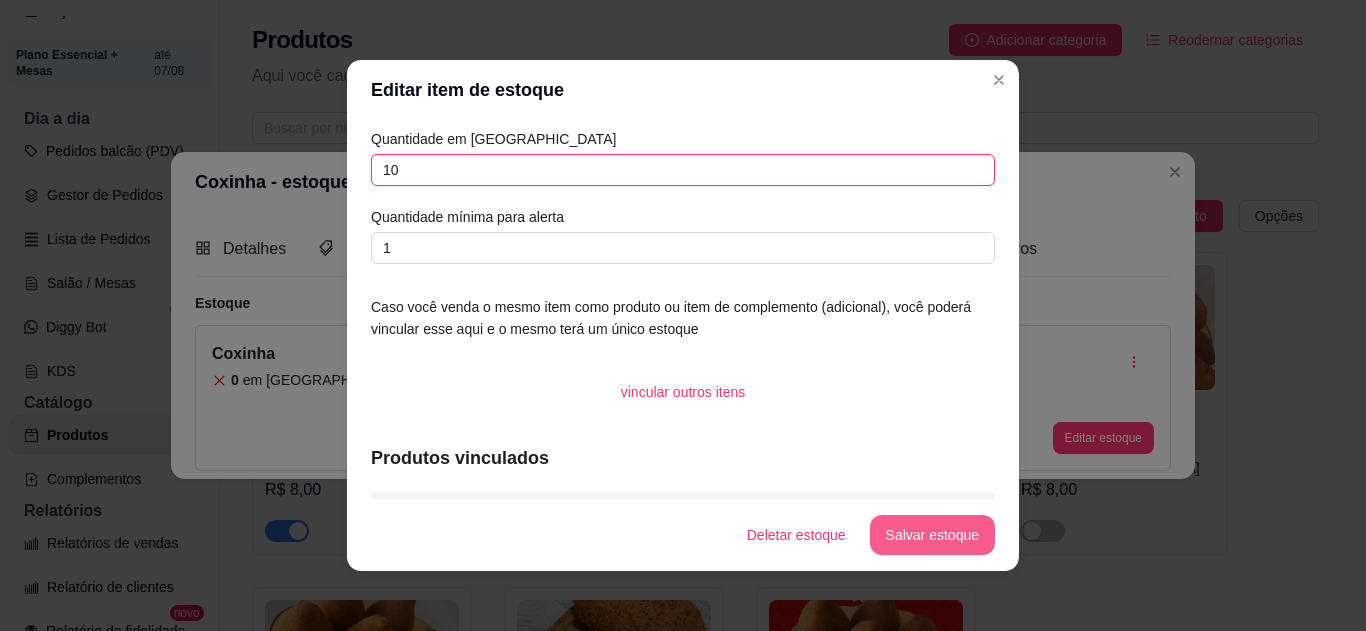 type on "10" 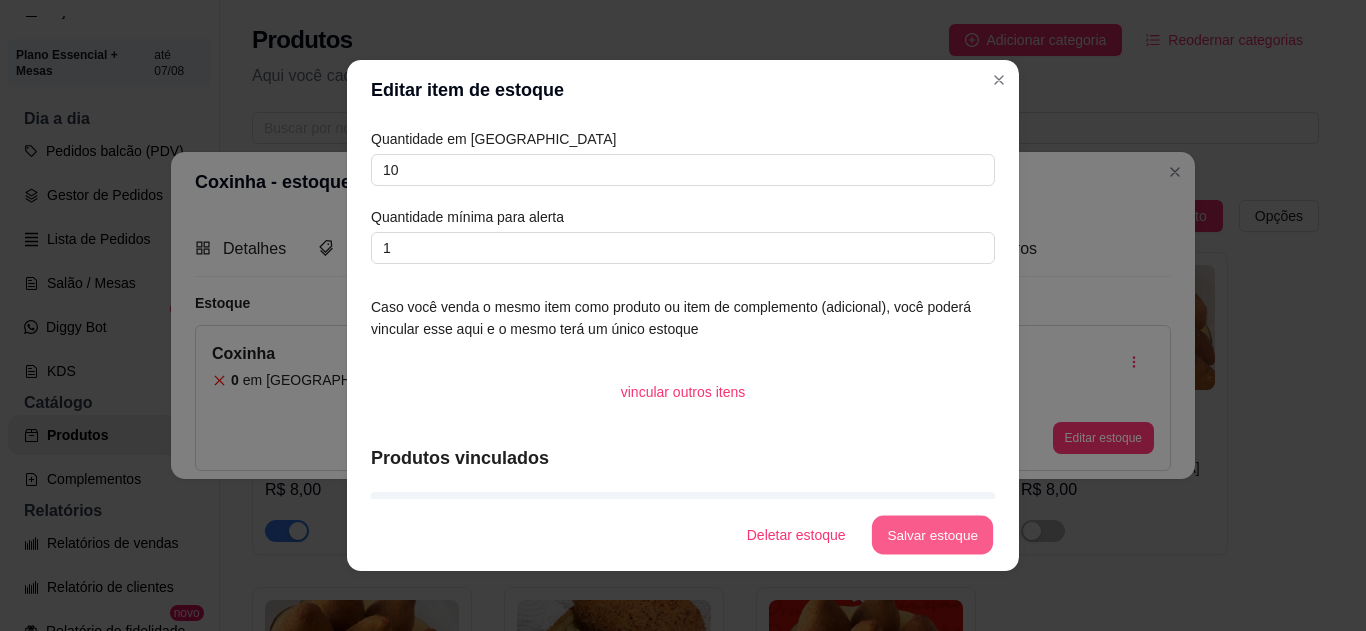 click on "Salvar estoque" at bounding box center [932, 535] 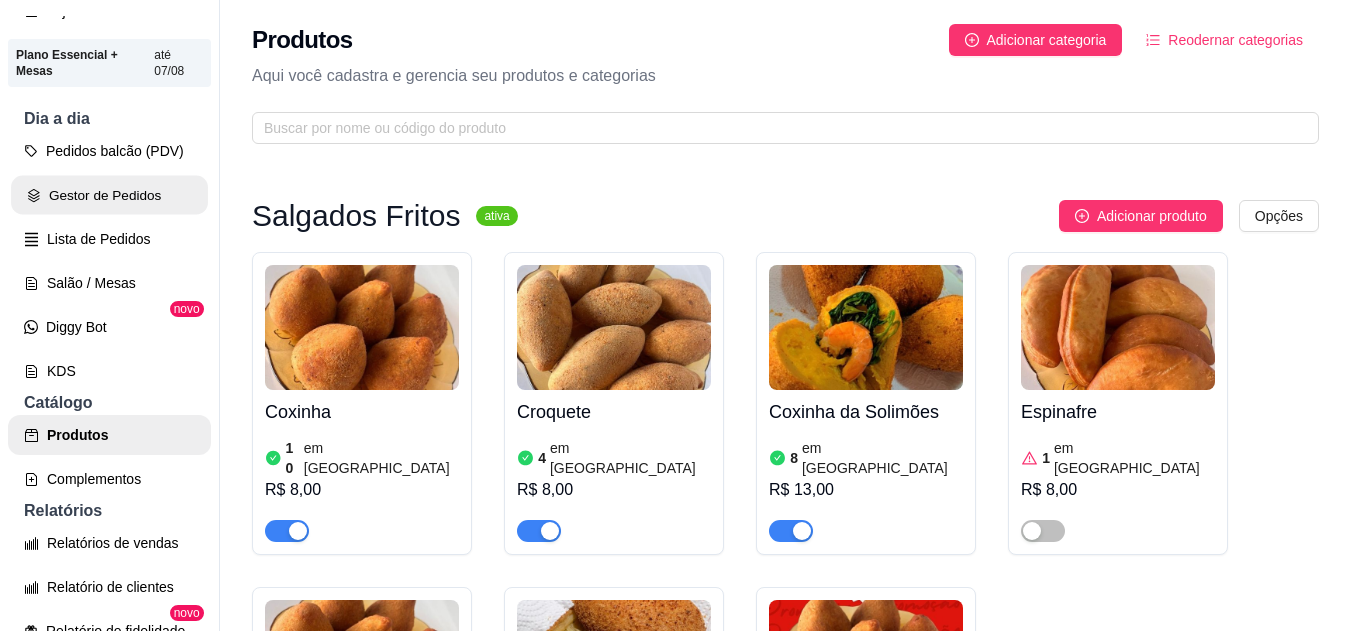 click on "Gestor de Pedidos" at bounding box center [109, 195] 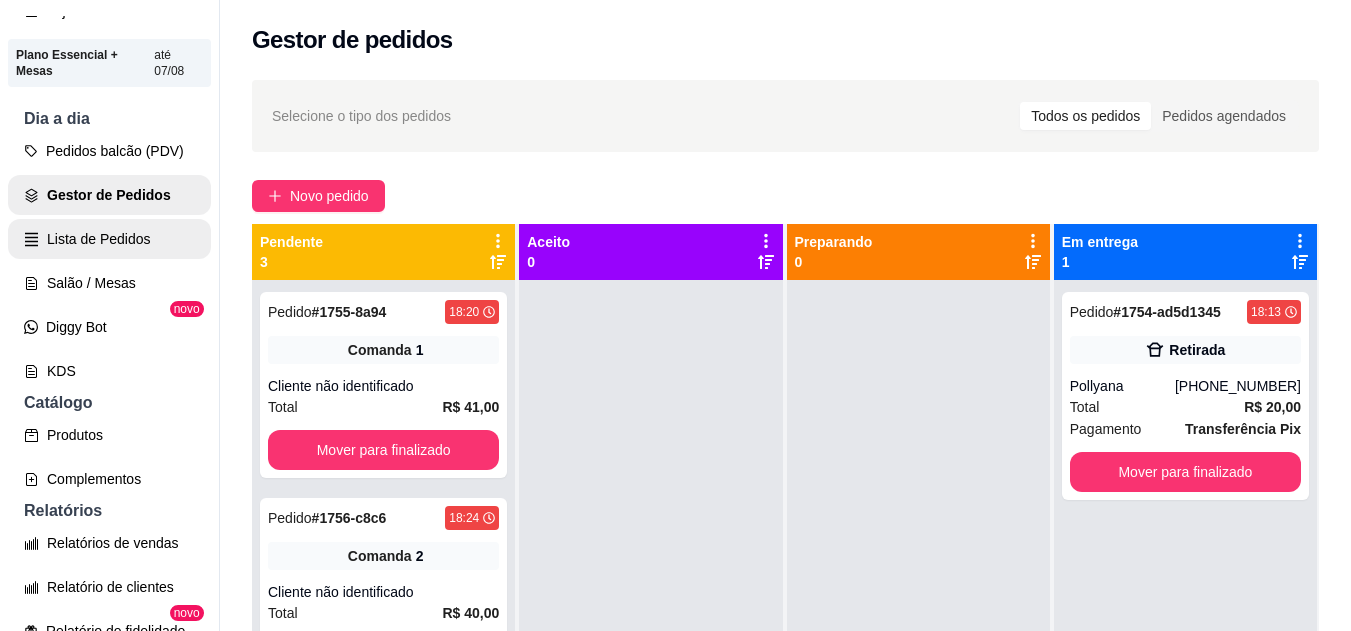 click on "Lista de Pedidos" at bounding box center [109, 239] 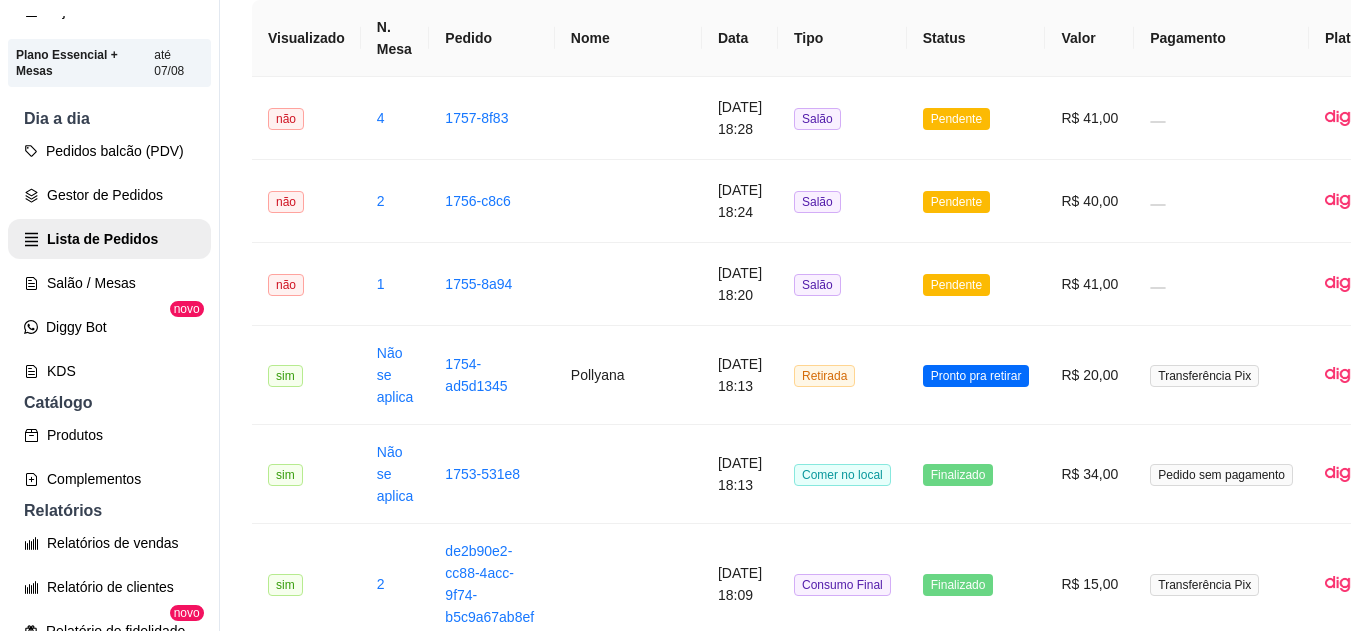 scroll, scrollTop: 185, scrollLeft: 0, axis: vertical 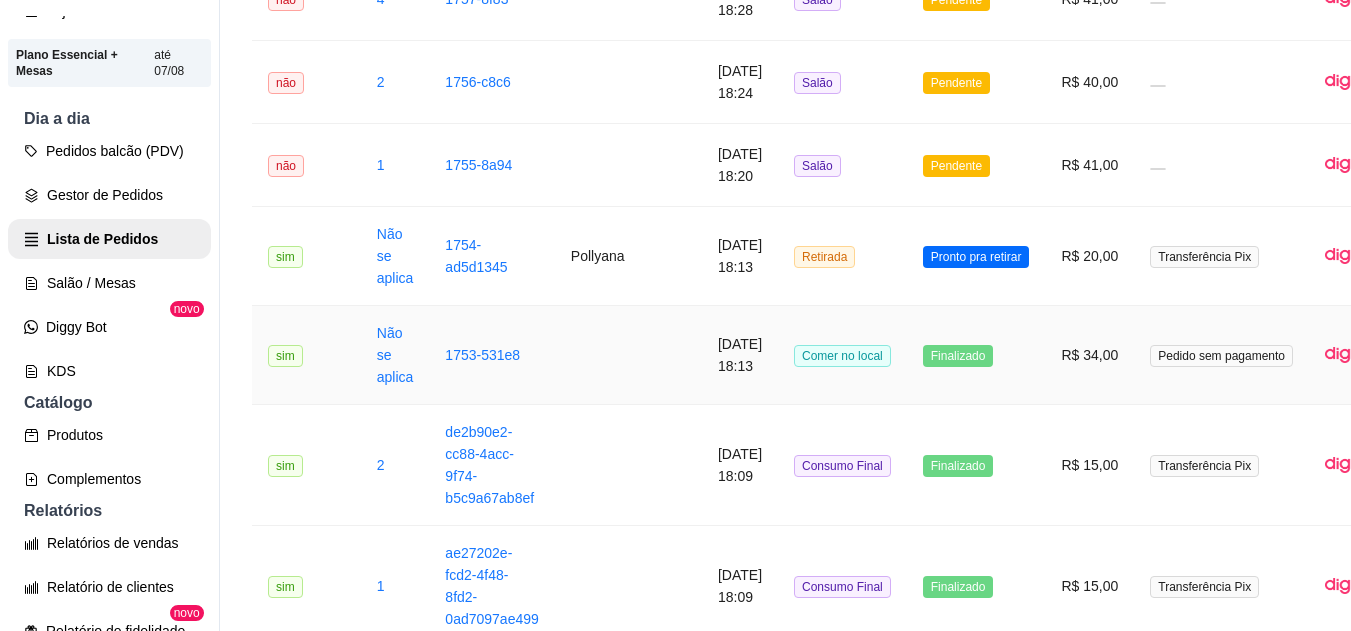 click on "Comer no local" at bounding box center (842, 355) 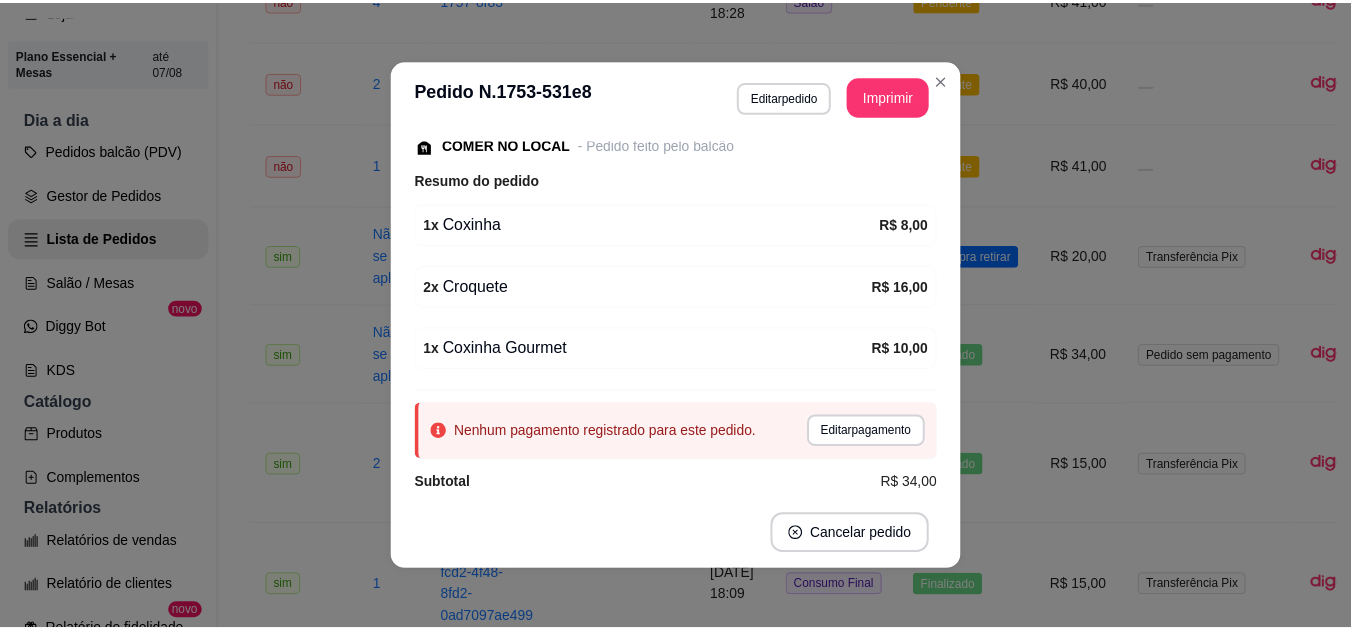scroll, scrollTop: 160, scrollLeft: 0, axis: vertical 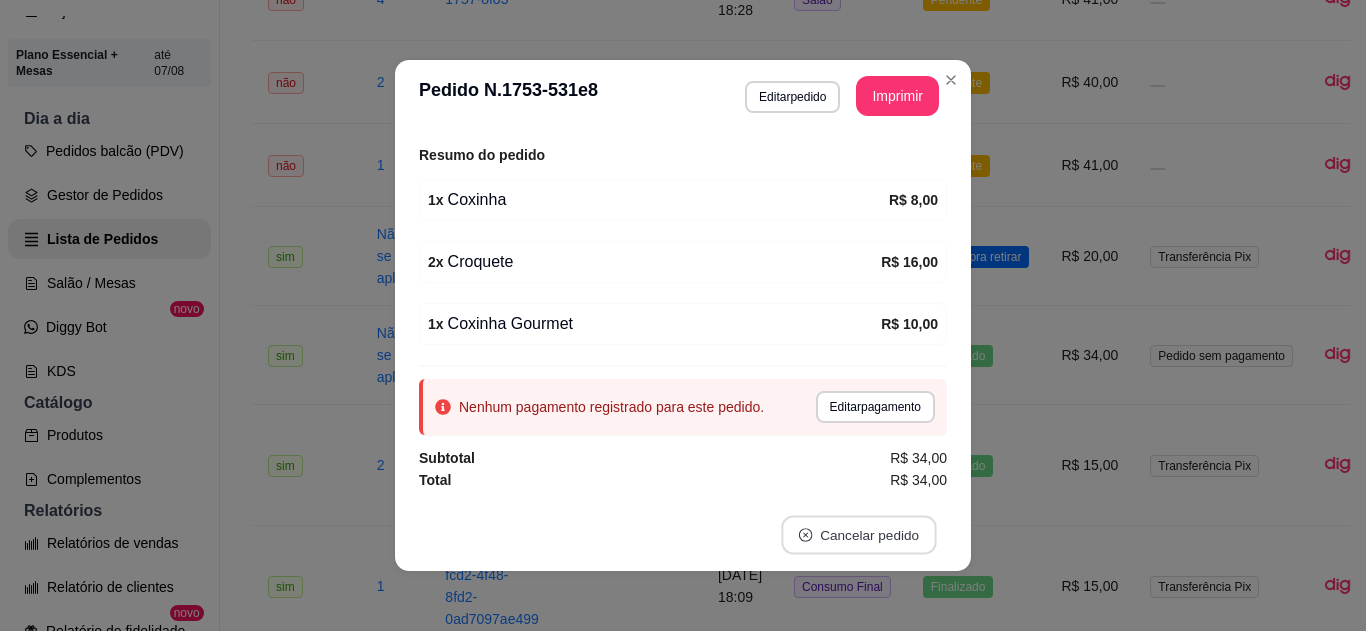 click on "Cancelar pedido" at bounding box center [858, 535] 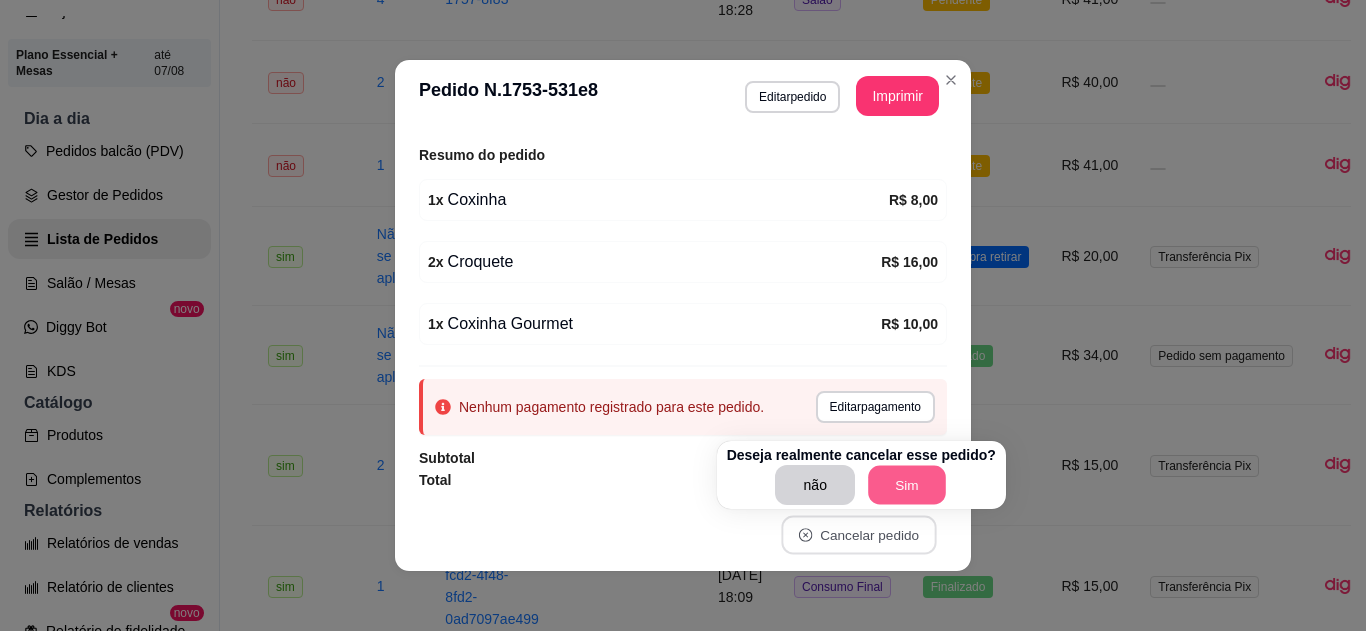 click on "Sim" at bounding box center (907, 485) 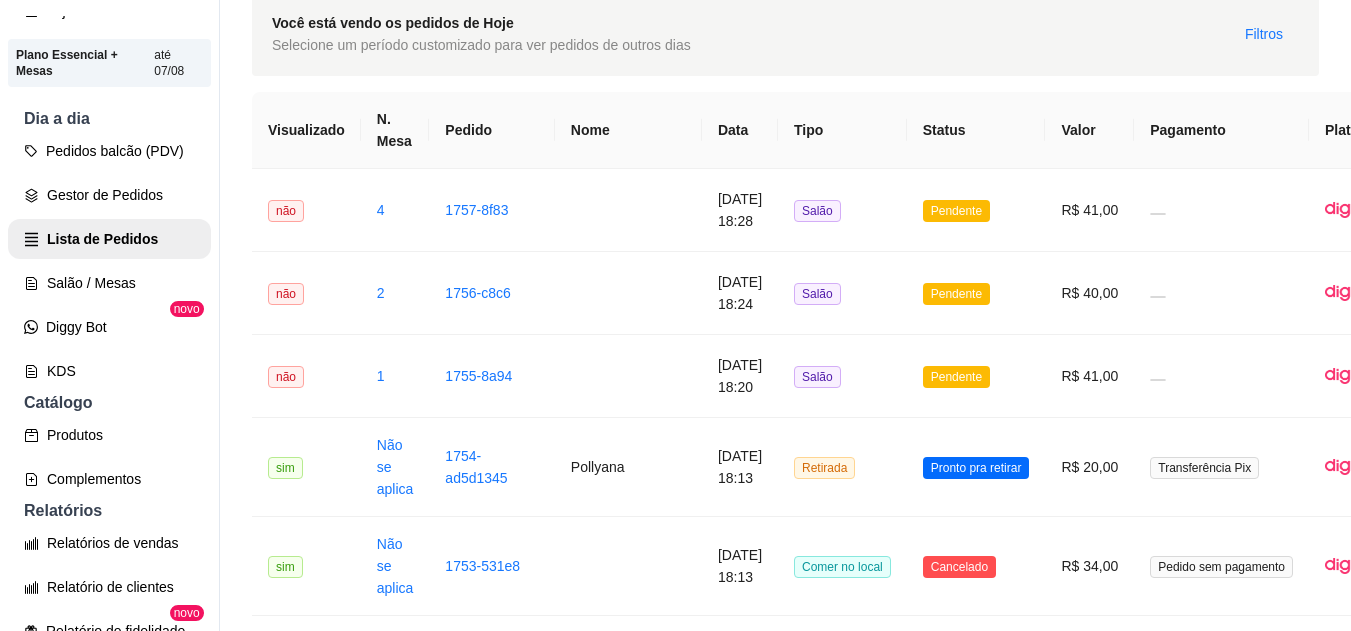 scroll, scrollTop: 79, scrollLeft: 0, axis: vertical 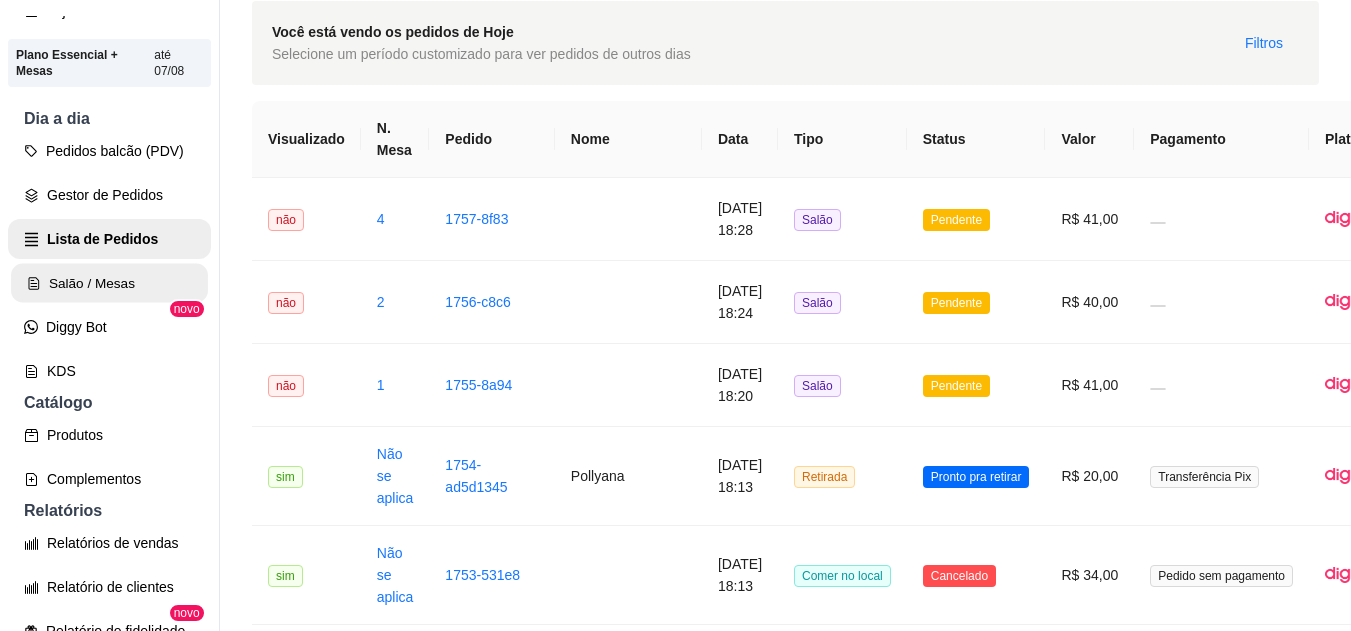 click on "Salão / Mesas" at bounding box center (109, 283) 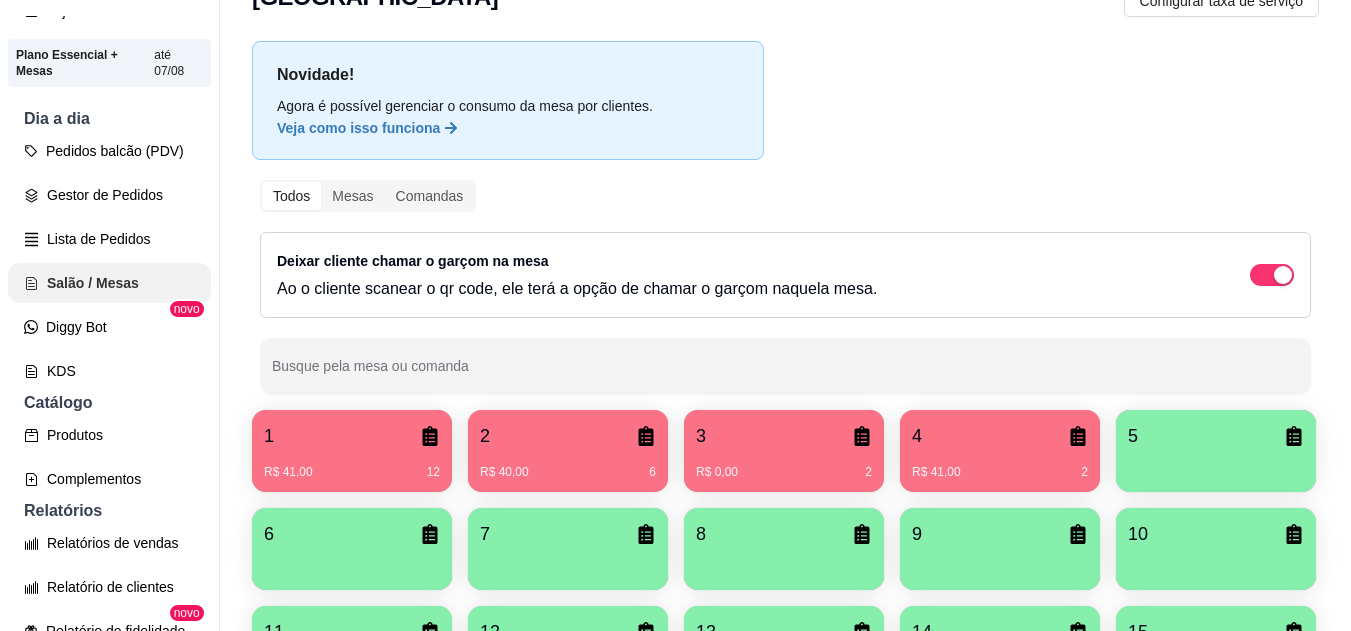 scroll, scrollTop: 0, scrollLeft: 0, axis: both 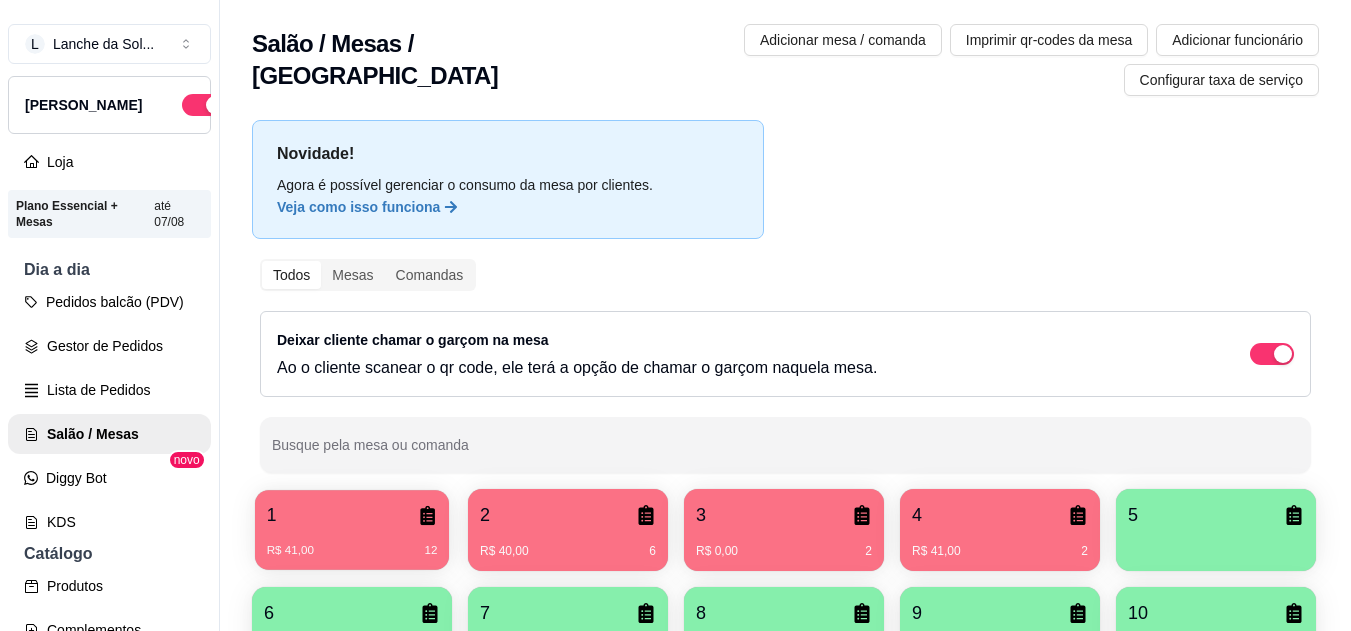click on "R$ 41,00 12" at bounding box center (352, 551) 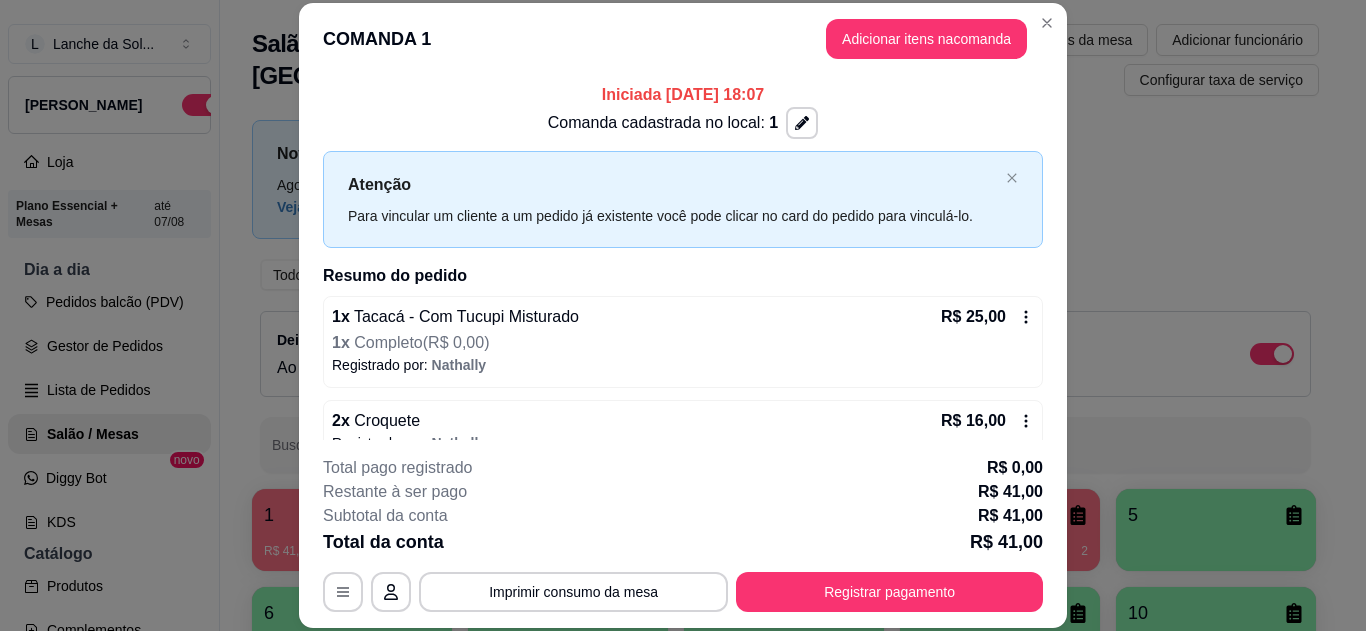 scroll, scrollTop: 34, scrollLeft: 0, axis: vertical 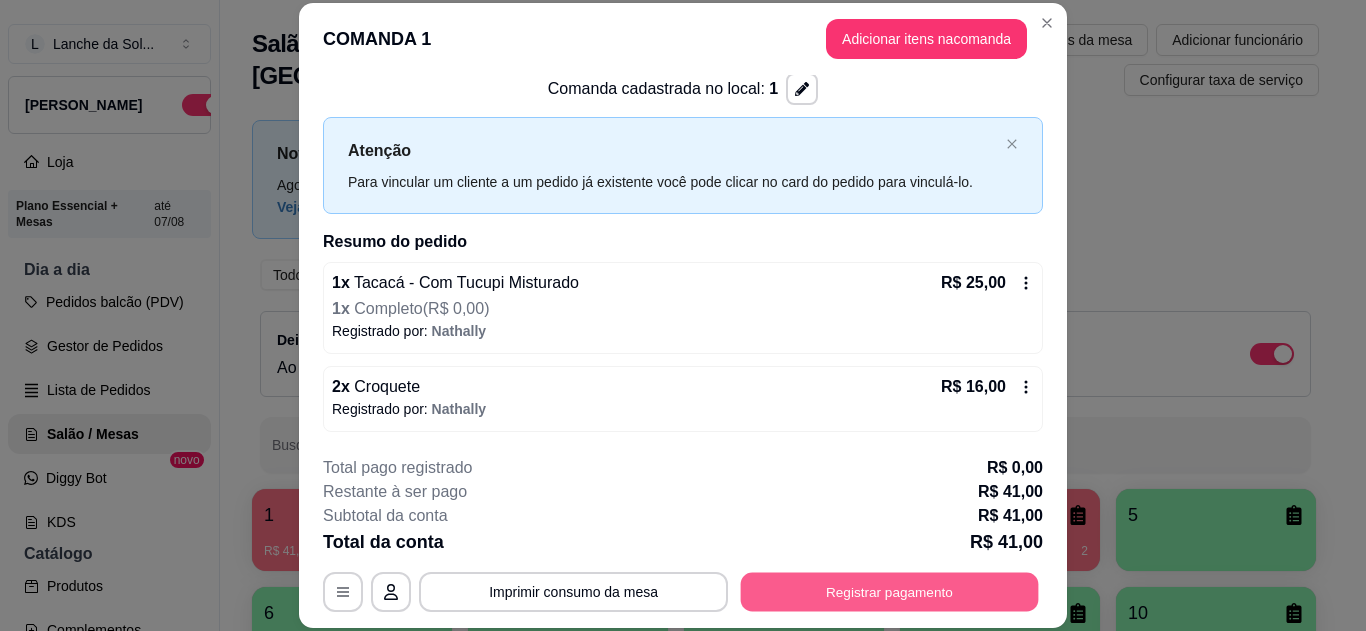 click on "Registrar pagamento" at bounding box center [890, 591] 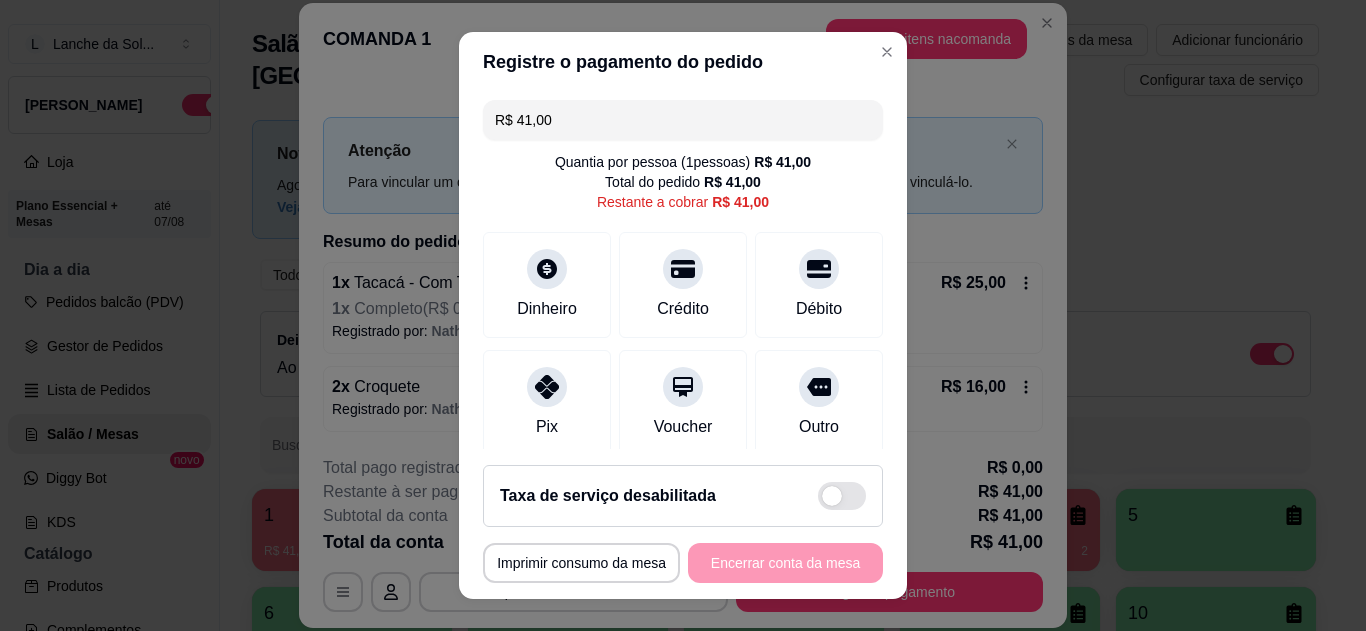 click at bounding box center (547, 387) 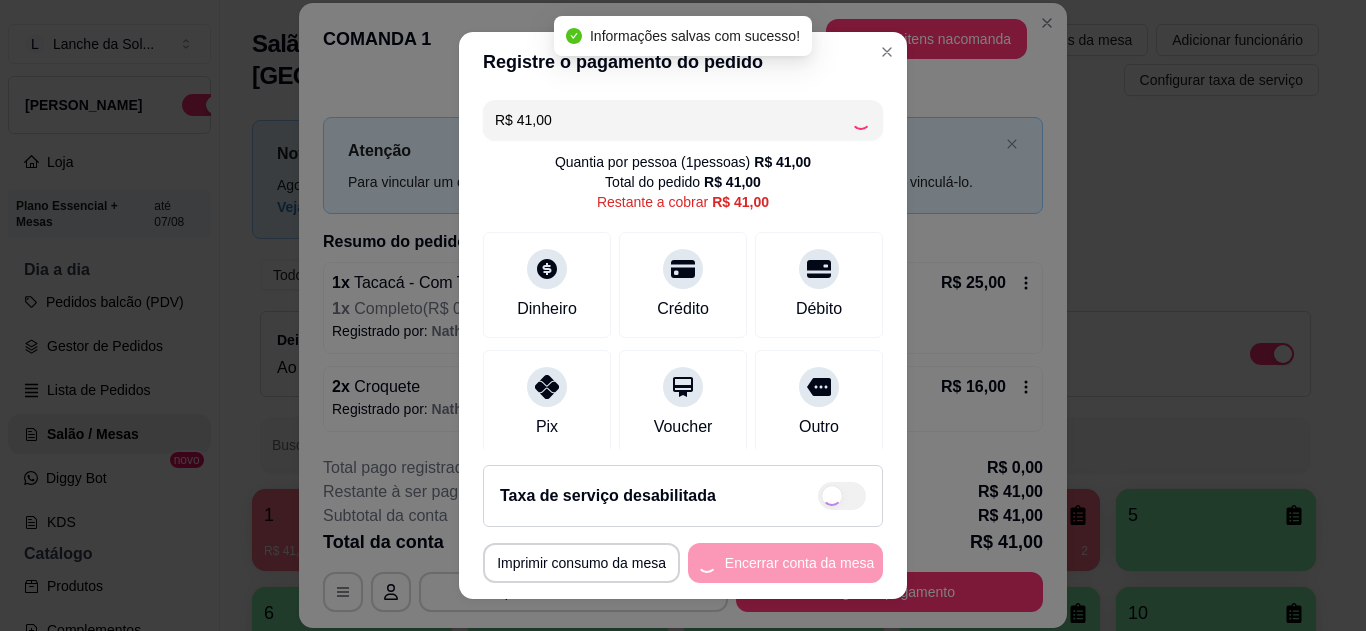 type on "R$ 0,00" 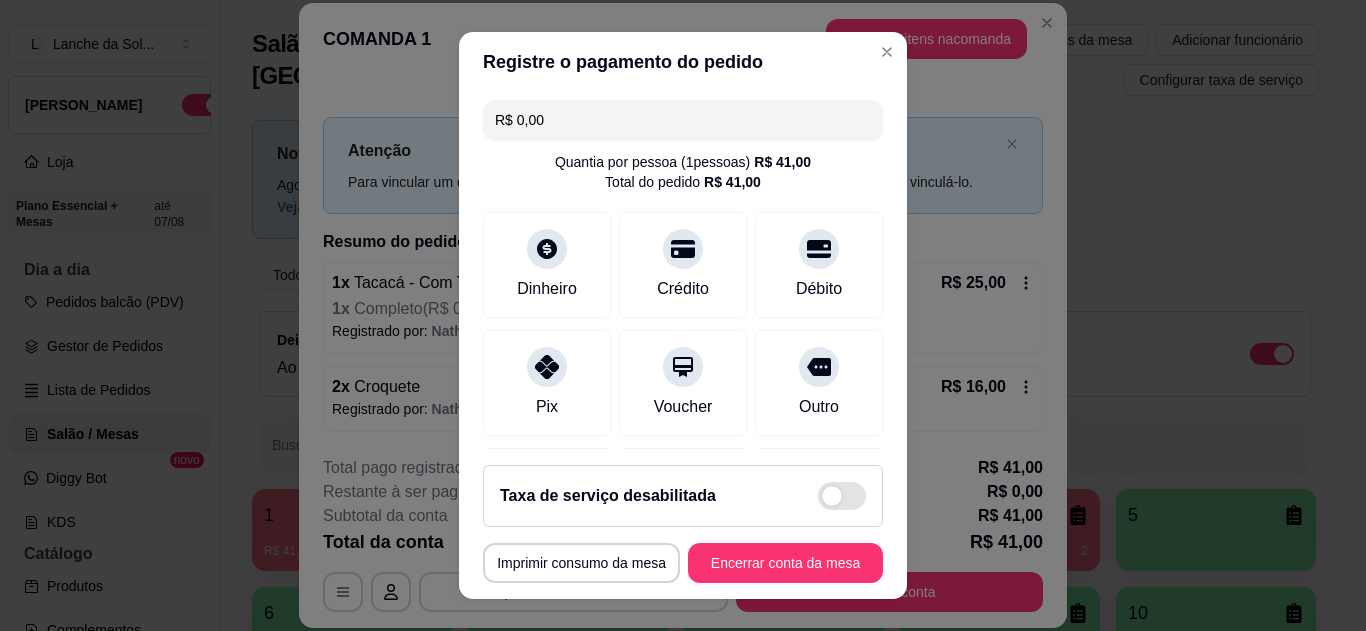 click 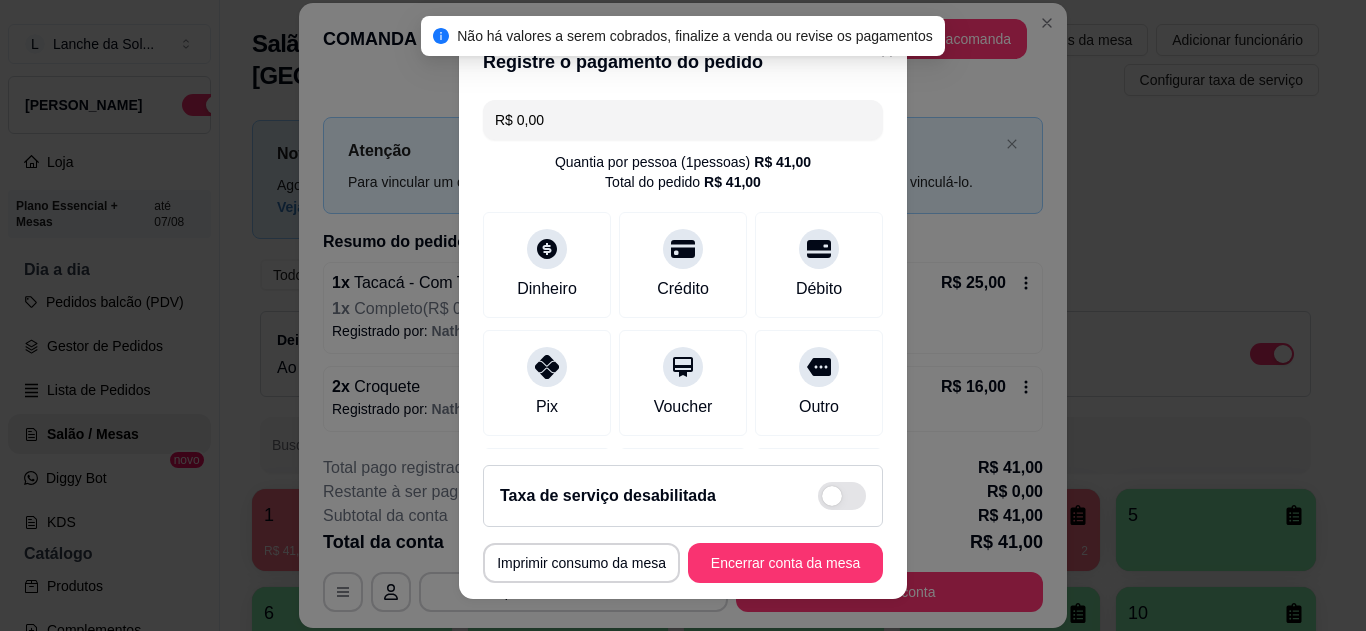 click on "**********" at bounding box center (683, 524) 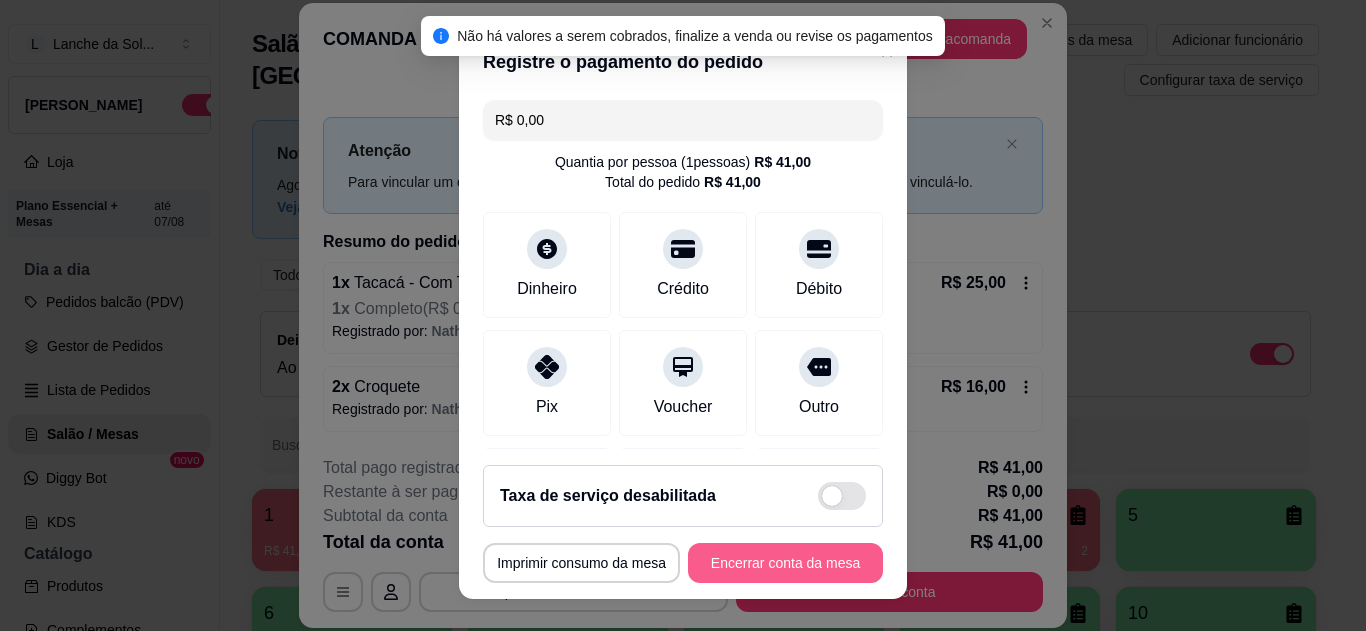 click on "Encerrar conta da mesa" at bounding box center [785, 563] 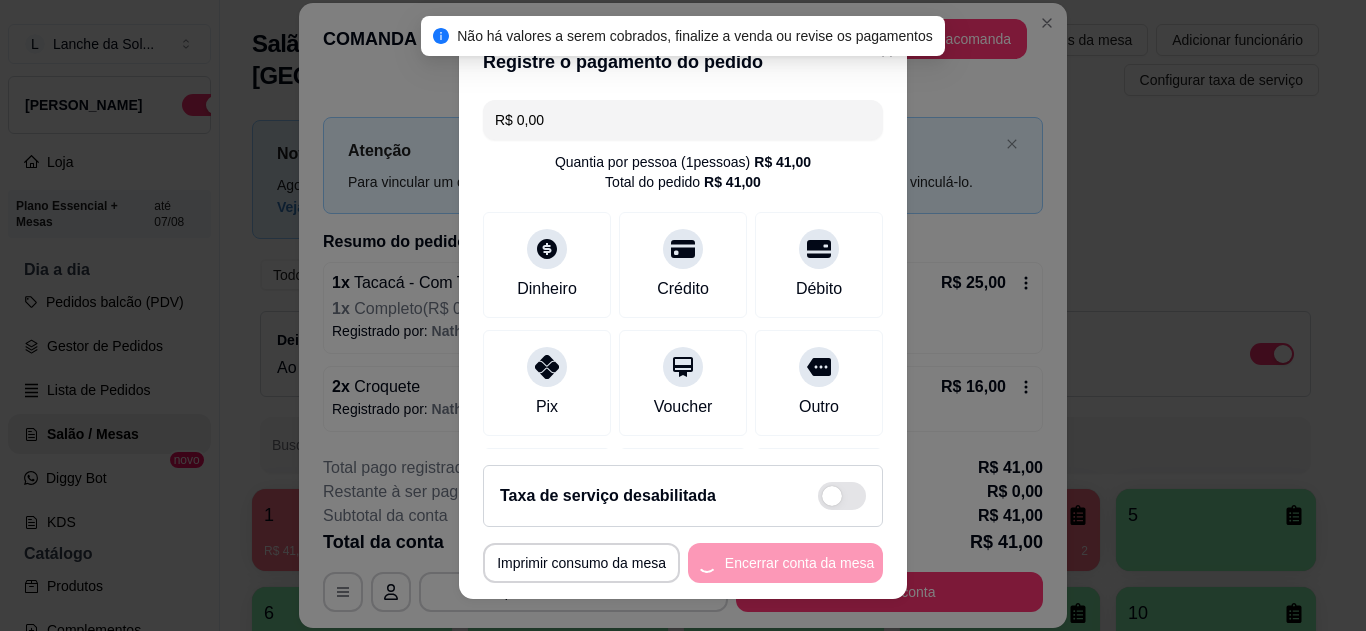scroll, scrollTop: 0, scrollLeft: 0, axis: both 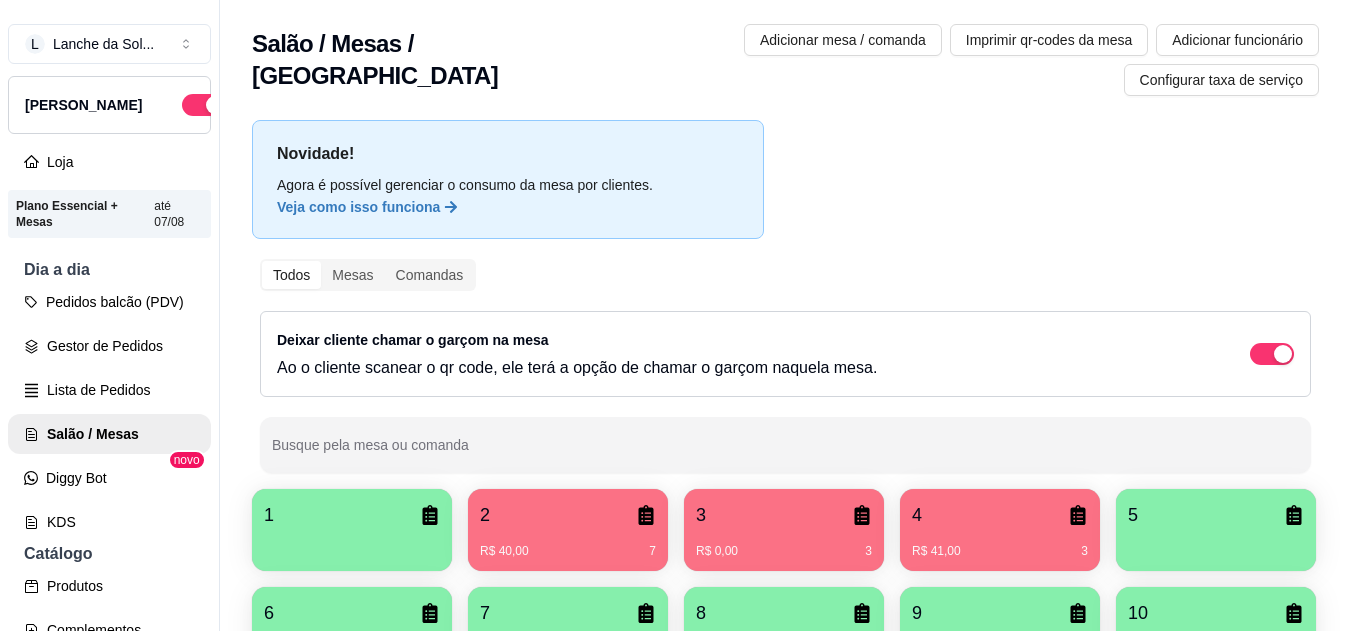 click on "Todos Mesas Comandas Deixar cliente chamar o garçom na mesa Ao o cliente scanear o qr code, ele terá a opção de chamar o garçom naquela mesa. Busque pela mesa ou comanda" at bounding box center (785, 366) 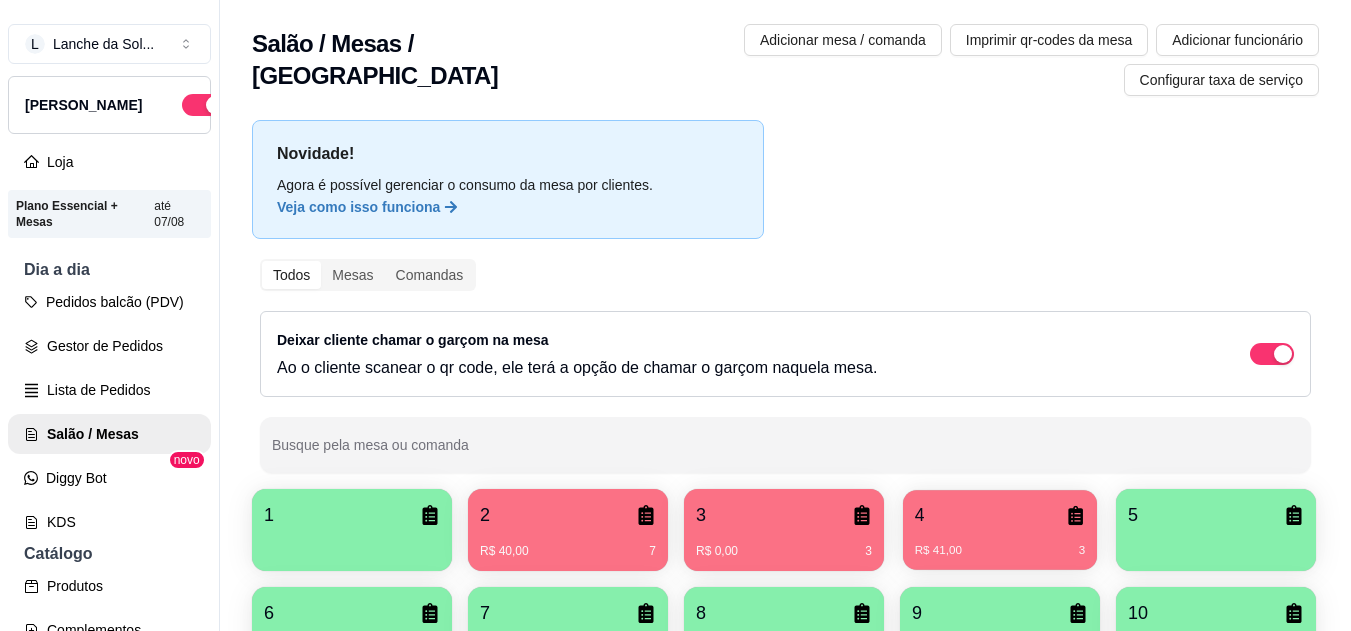 click on "4" at bounding box center [1000, 515] 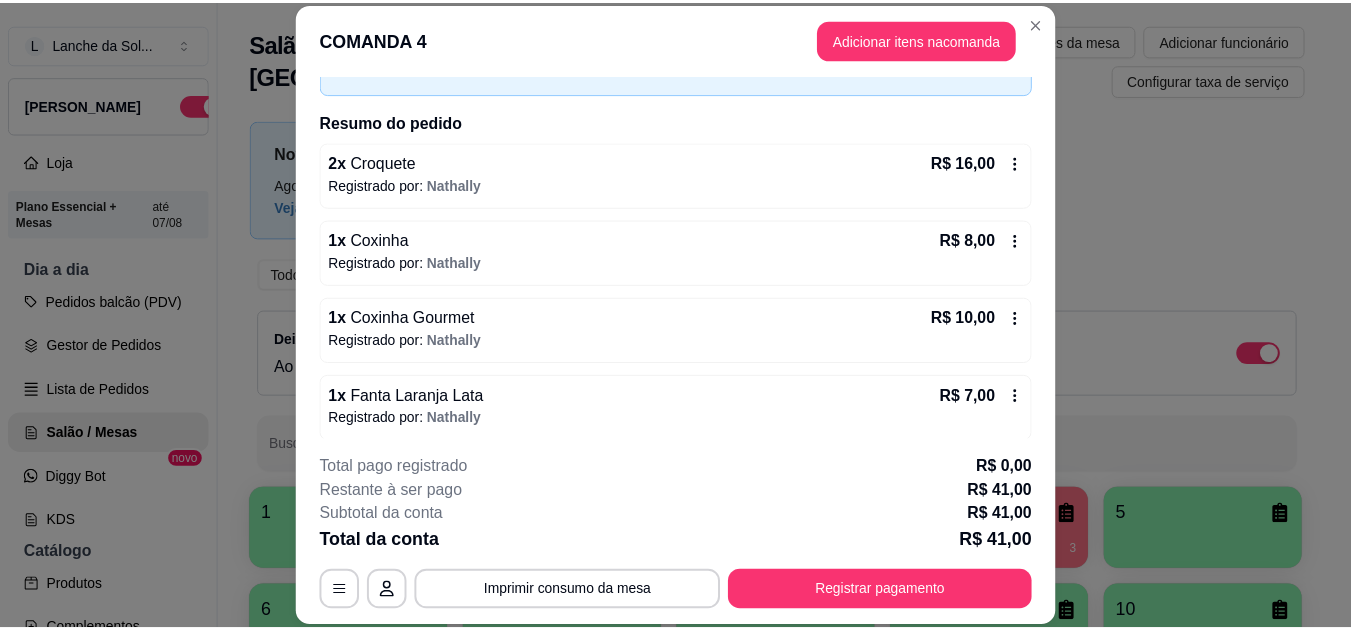 scroll, scrollTop: 164, scrollLeft: 0, axis: vertical 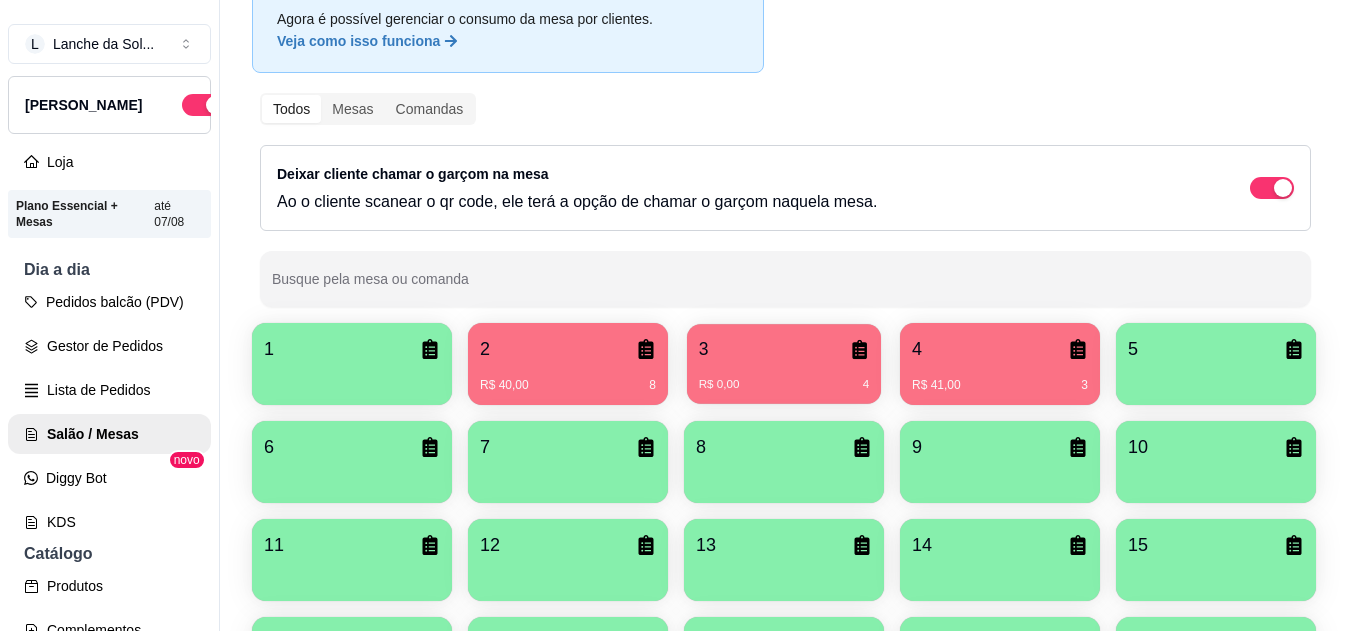 click on "R$ 0,00 4" at bounding box center [784, 385] 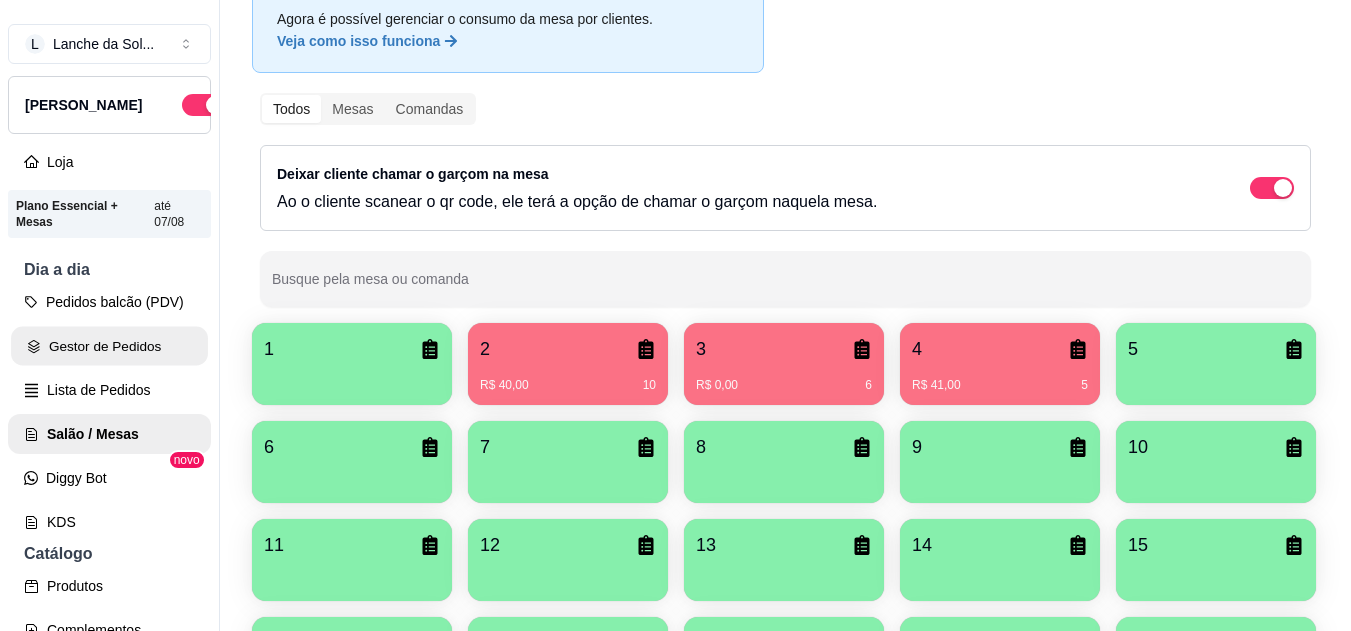 click on "Gestor de Pedidos" at bounding box center [109, 346] 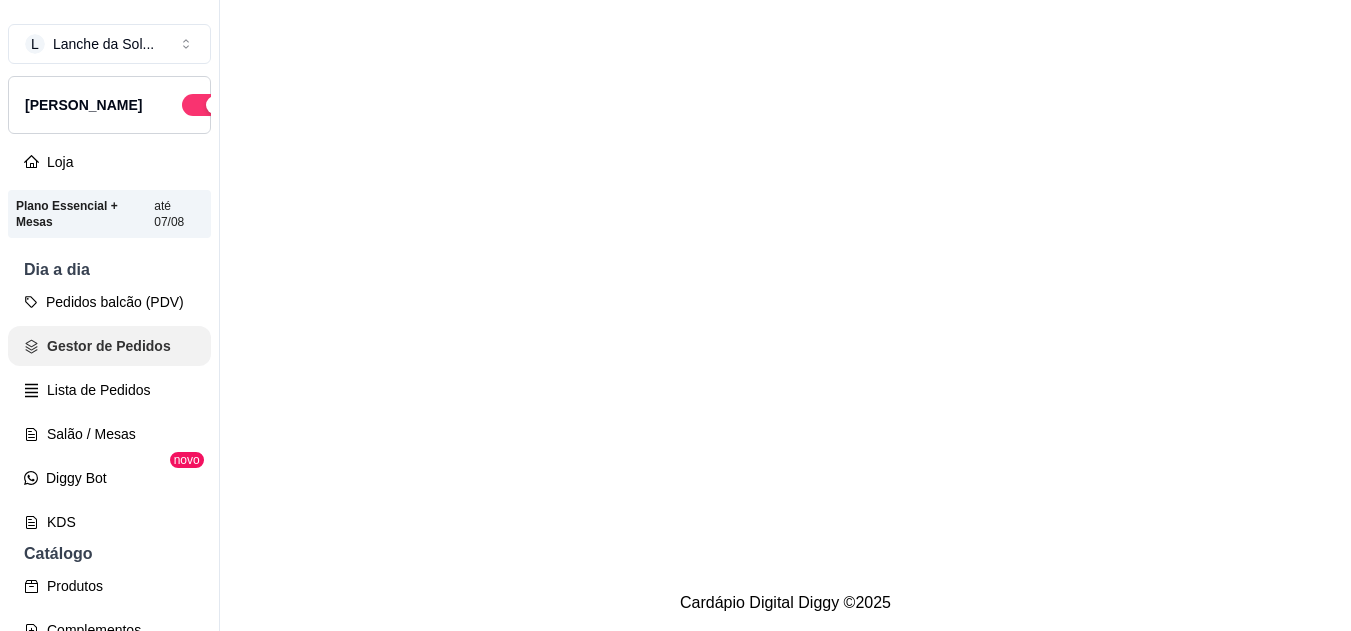 scroll, scrollTop: 0, scrollLeft: 0, axis: both 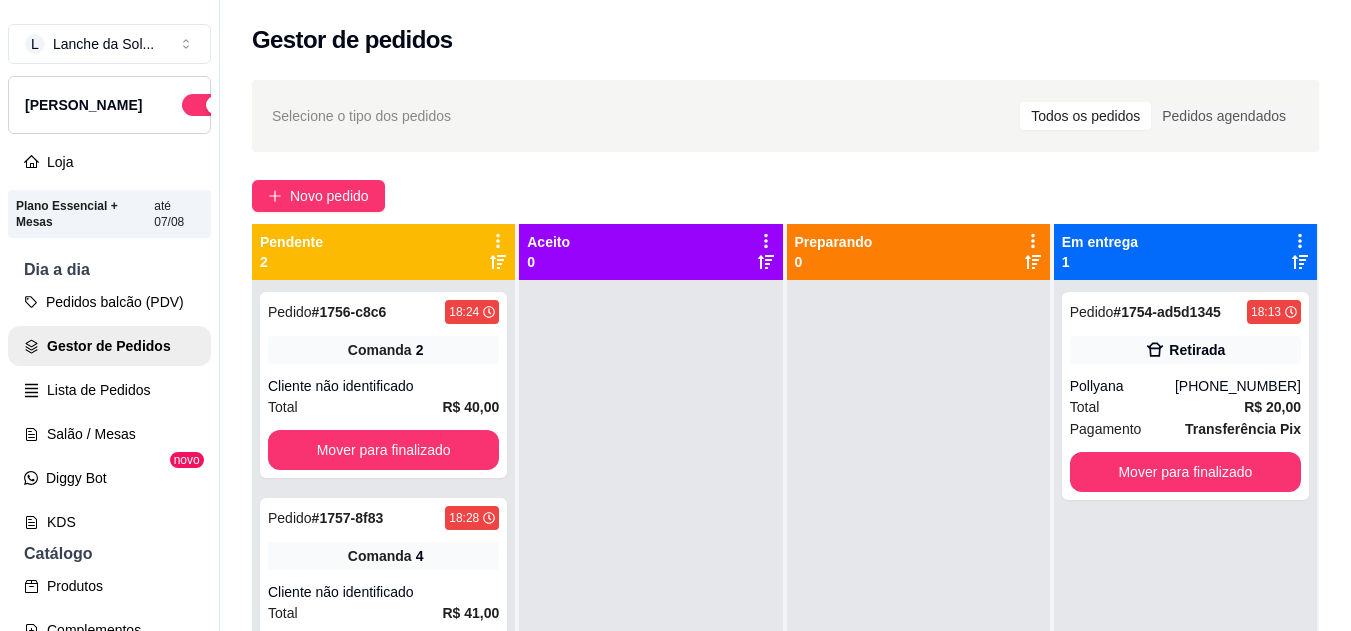 click at bounding box center (650, 595) 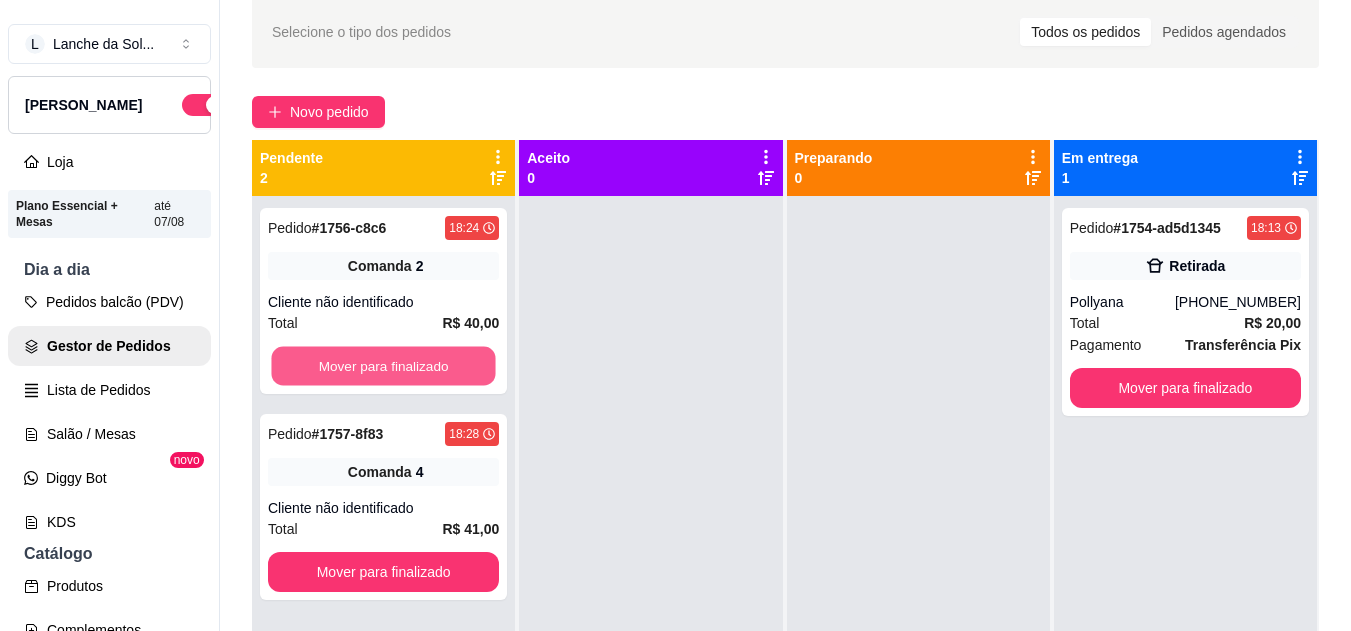 click on "Mover para finalizado" at bounding box center [383, 366] 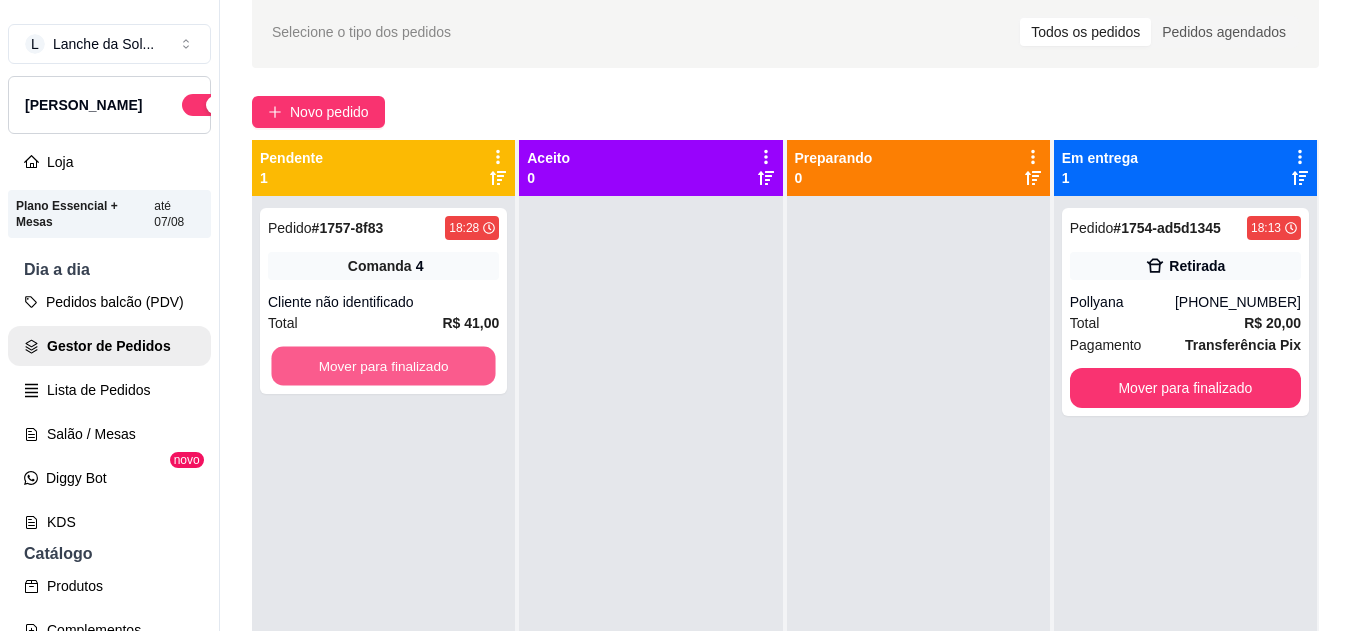 click on "Mover para finalizado" at bounding box center (383, 366) 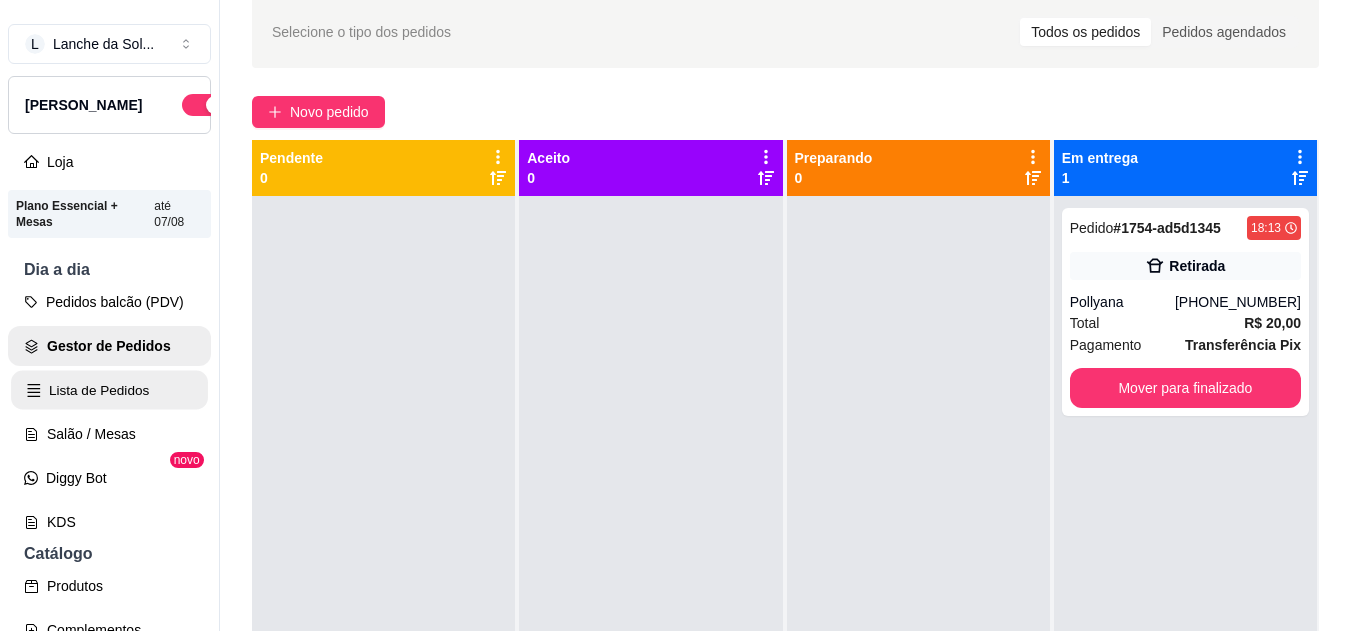 click on "Lista de Pedidos" at bounding box center (109, 390) 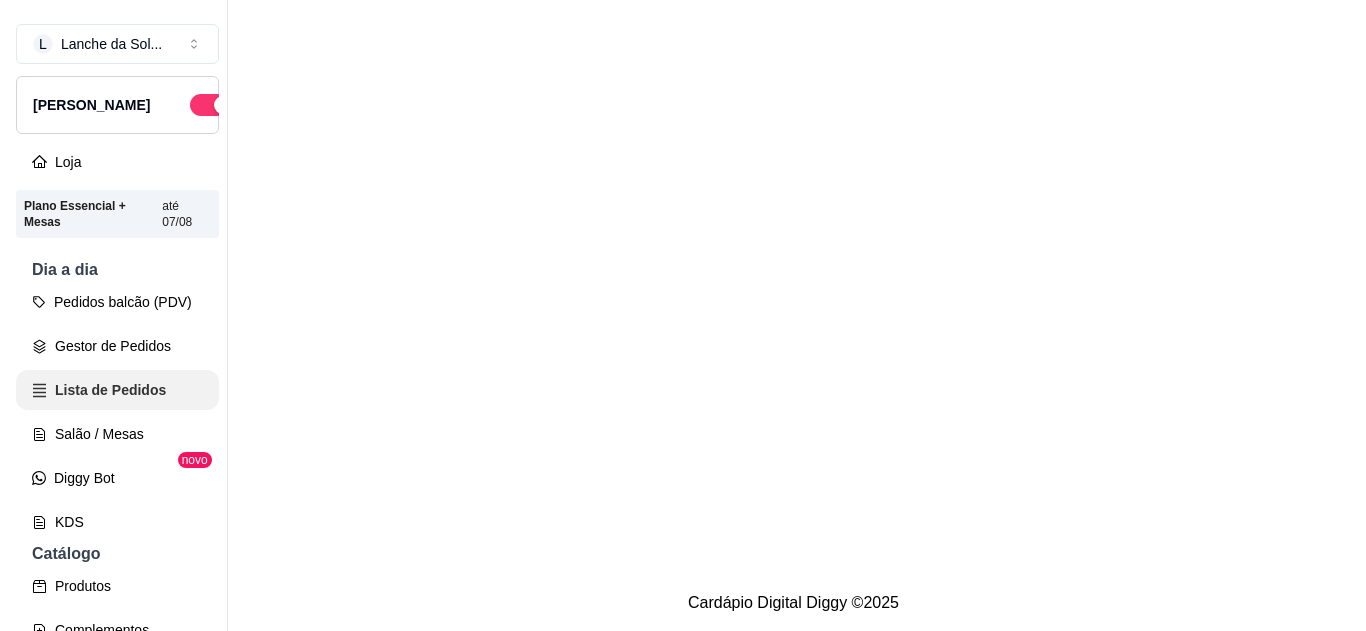 scroll, scrollTop: 0, scrollLeft: 0, axis: both 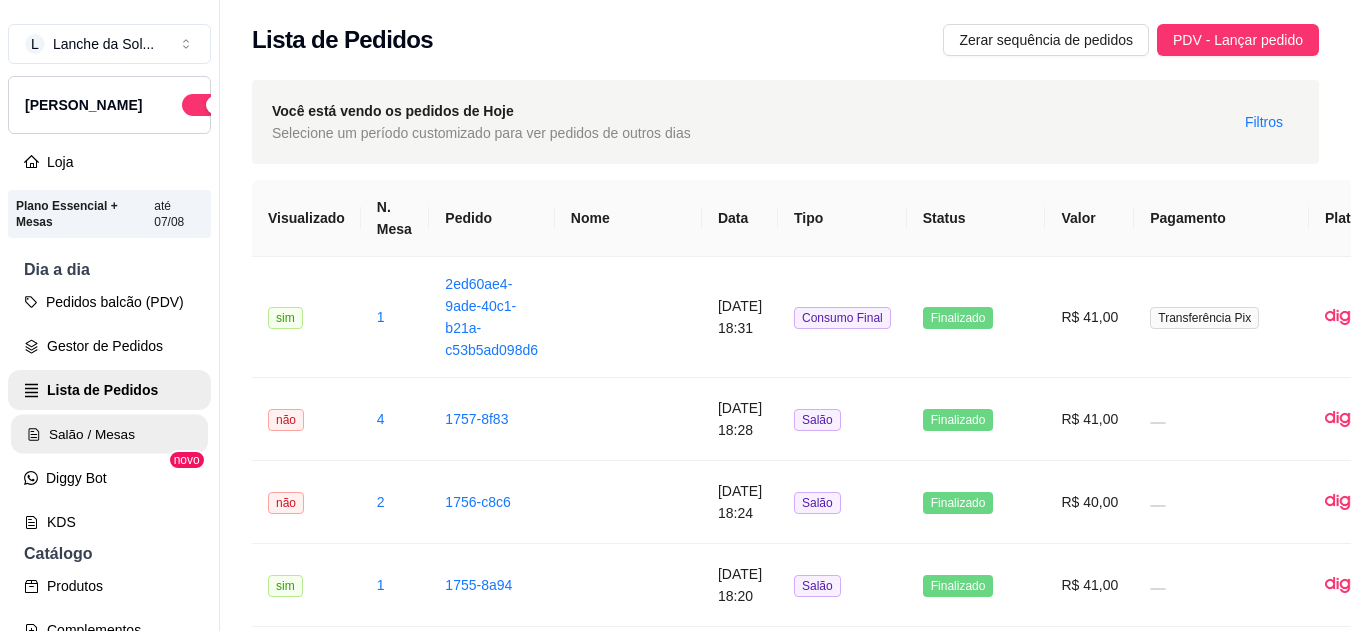 click on "Salão / Mesas" at bounding box center [109, 434] 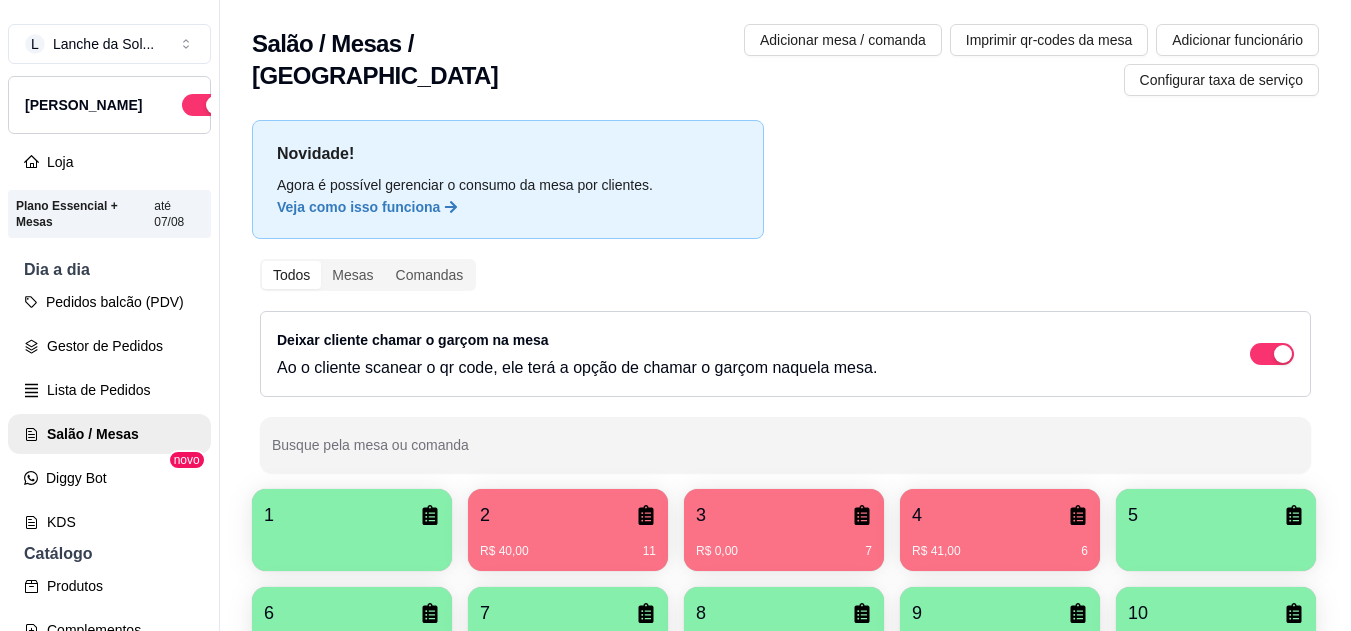 click on "R$ 40,00 11" at bounding box center [568, 544] 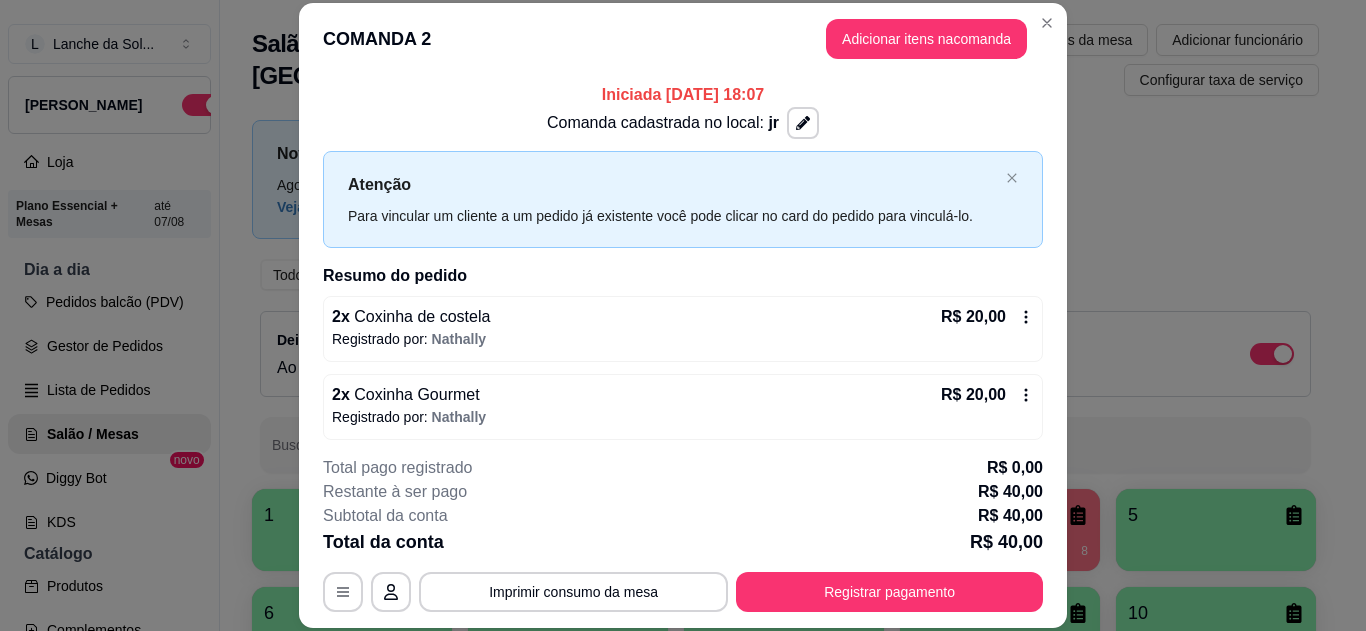 scroll, scrollTop: 8, scrollLeft: 0, axis: vertical 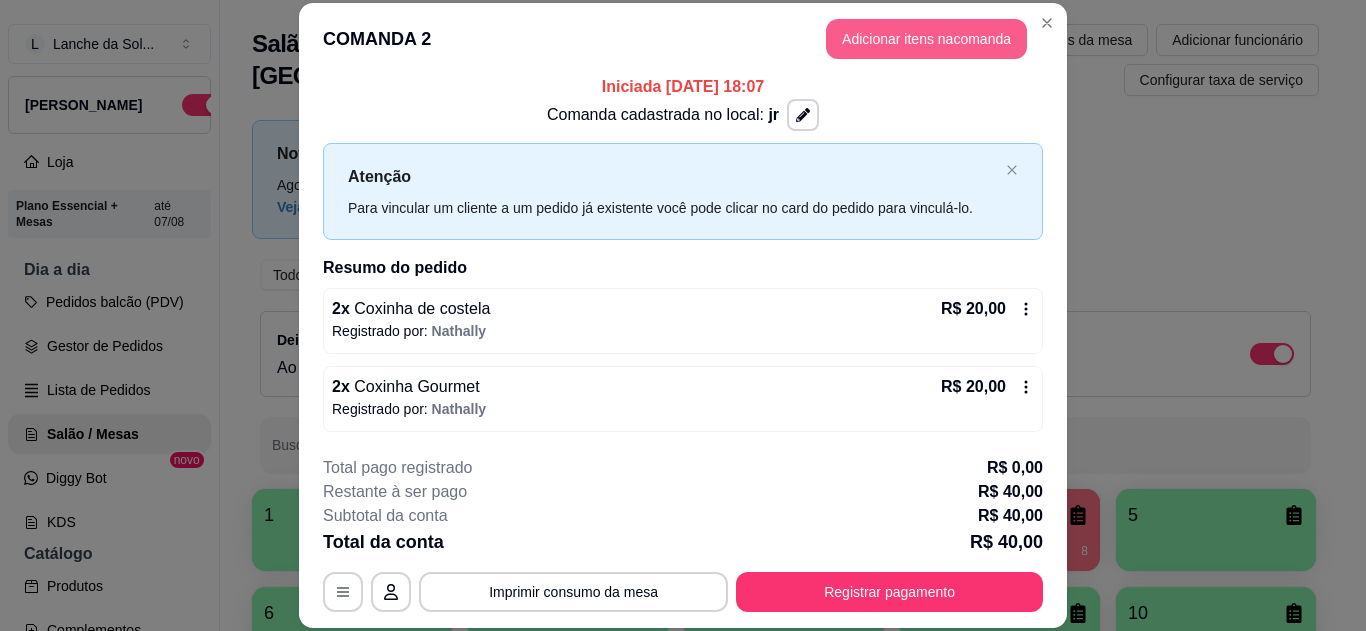 click on "Adicionar itens na  comanda" at bounding box center (926, 39) 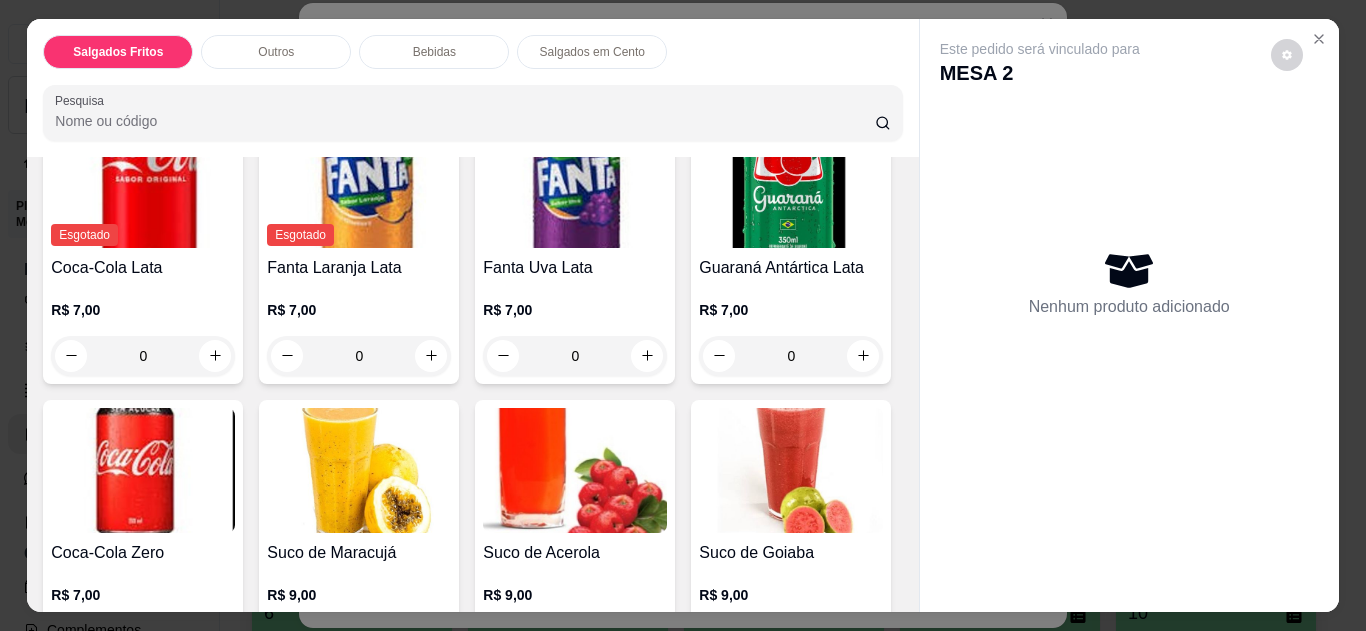 scroll, scrollTop: 1112, scrollLeft: 0, axis: vertical 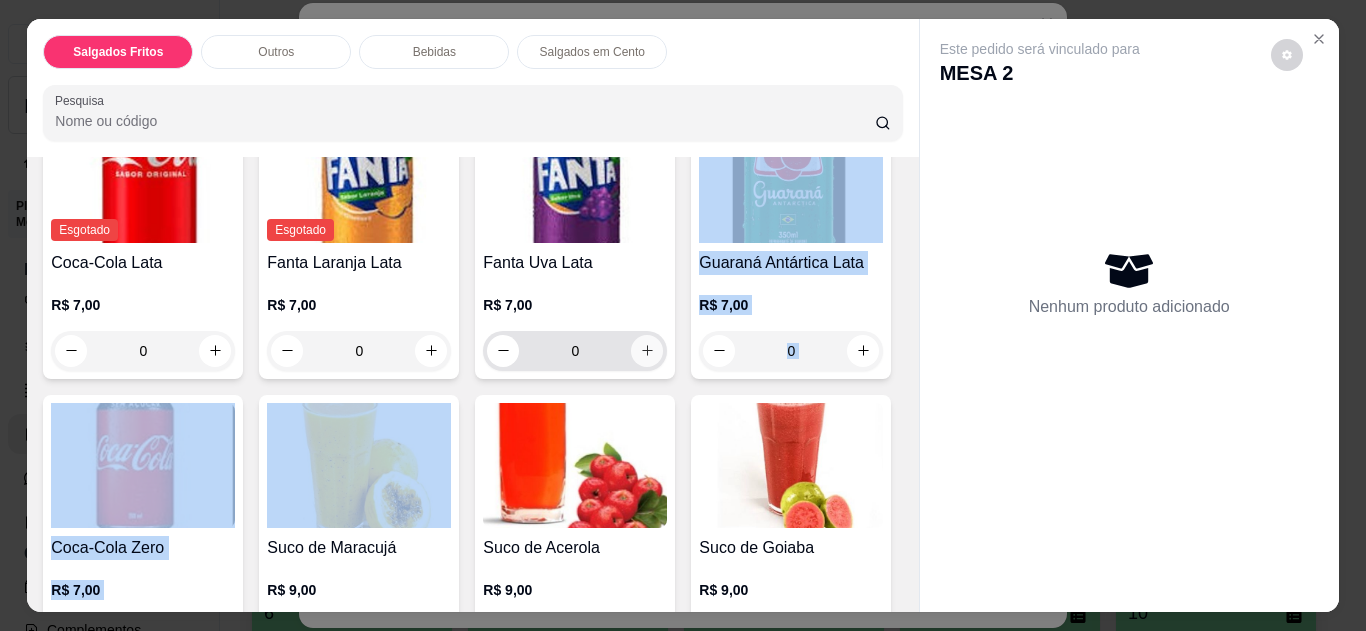 drag, startPoint x: 876, startPoint y: 392, endPoint x: 637, endPoint y: 344, distance: 243.77243 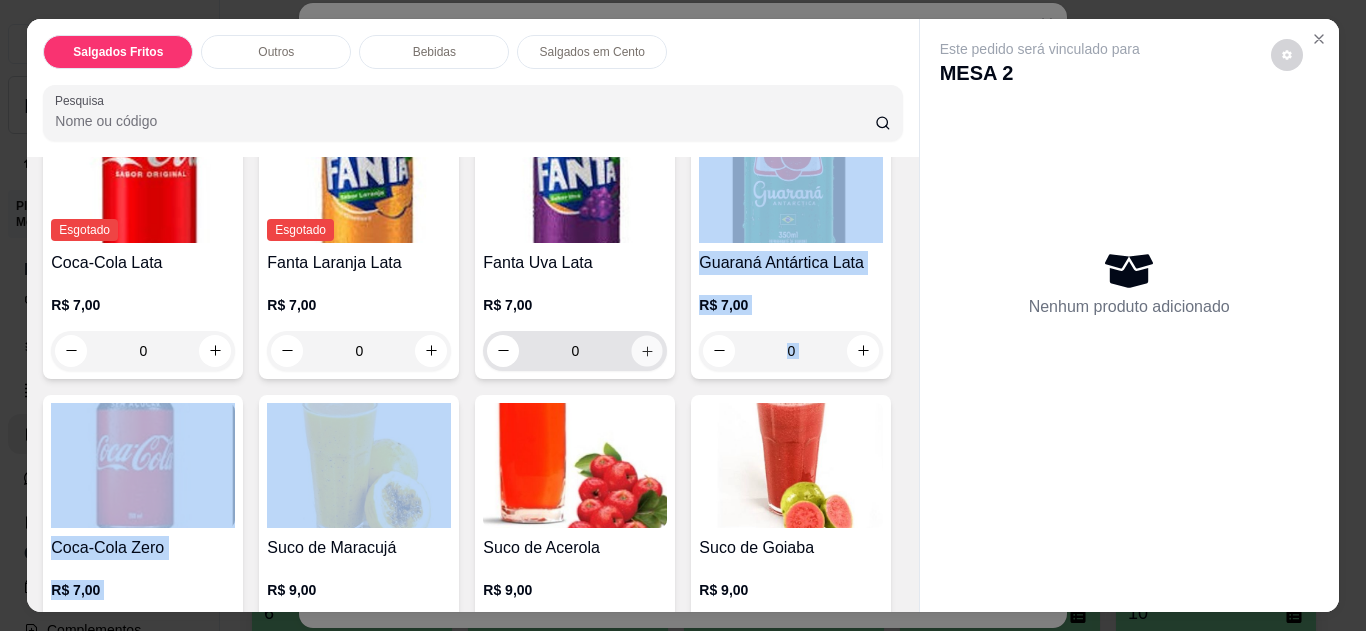 click 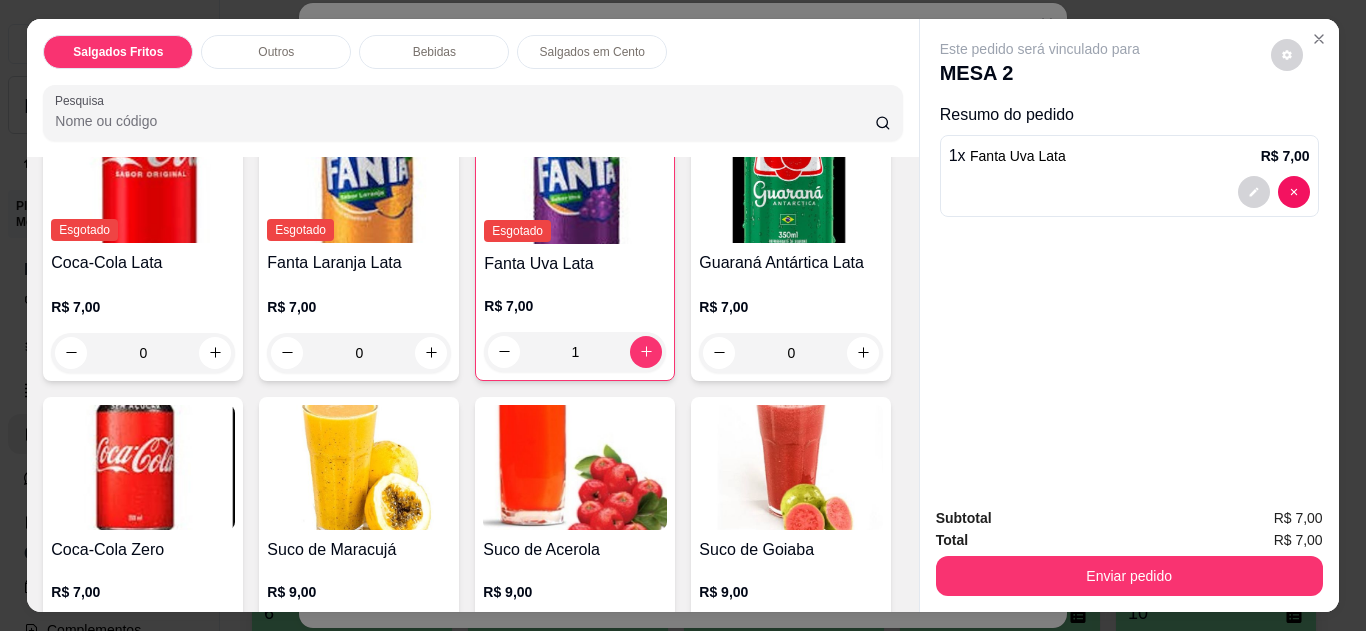 click on "Esgotado Coca-Cola Lata   R$ 7,00 0 Esgotado Fanta Laranja Lata   R$ 7,00 0 Esgotado Fanta Uva Lata   R$ 7,00 1 Guaraná Antártica Lata   R$ 7,00 0 Coca-Cola Zero    R$ 7,00 0 Suco de Maracujá   R$ 9,00 0 Suco de Acerola   R$ 9,00 0 Suco de Goiaba   R$ 9,00 0" at bounding box center [472, 388] 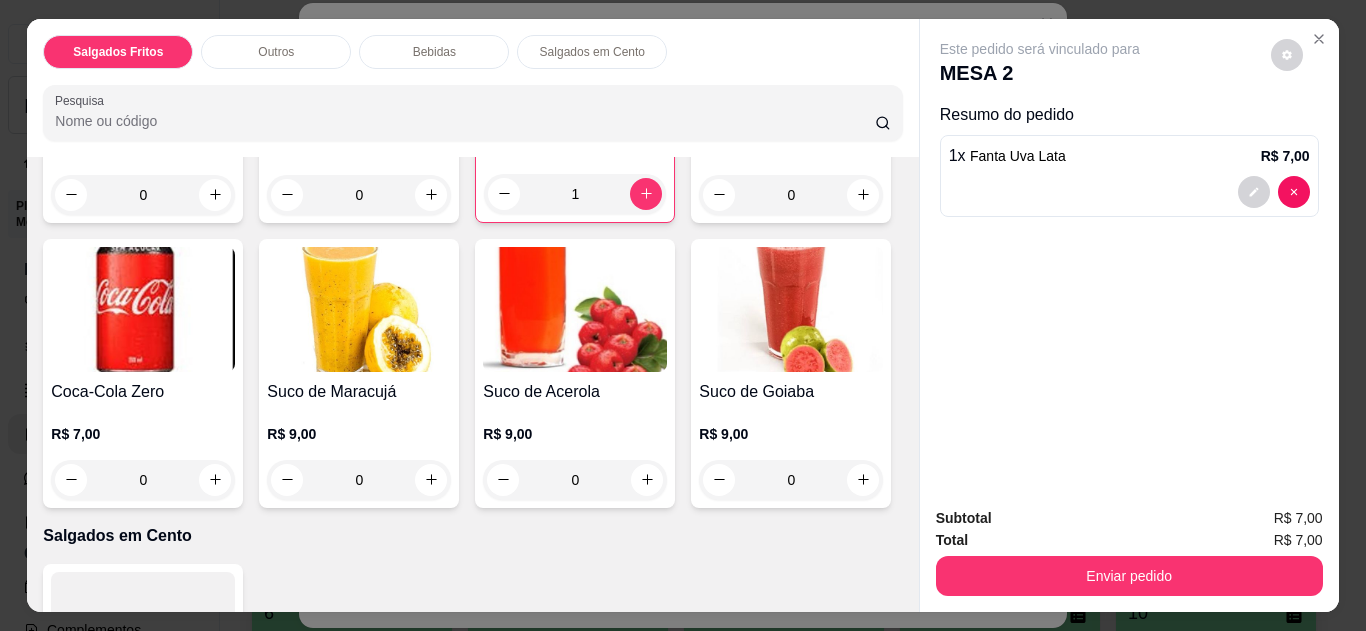 scroll, scrollTop: 1276, scrollLeft: 0, axis: vertical 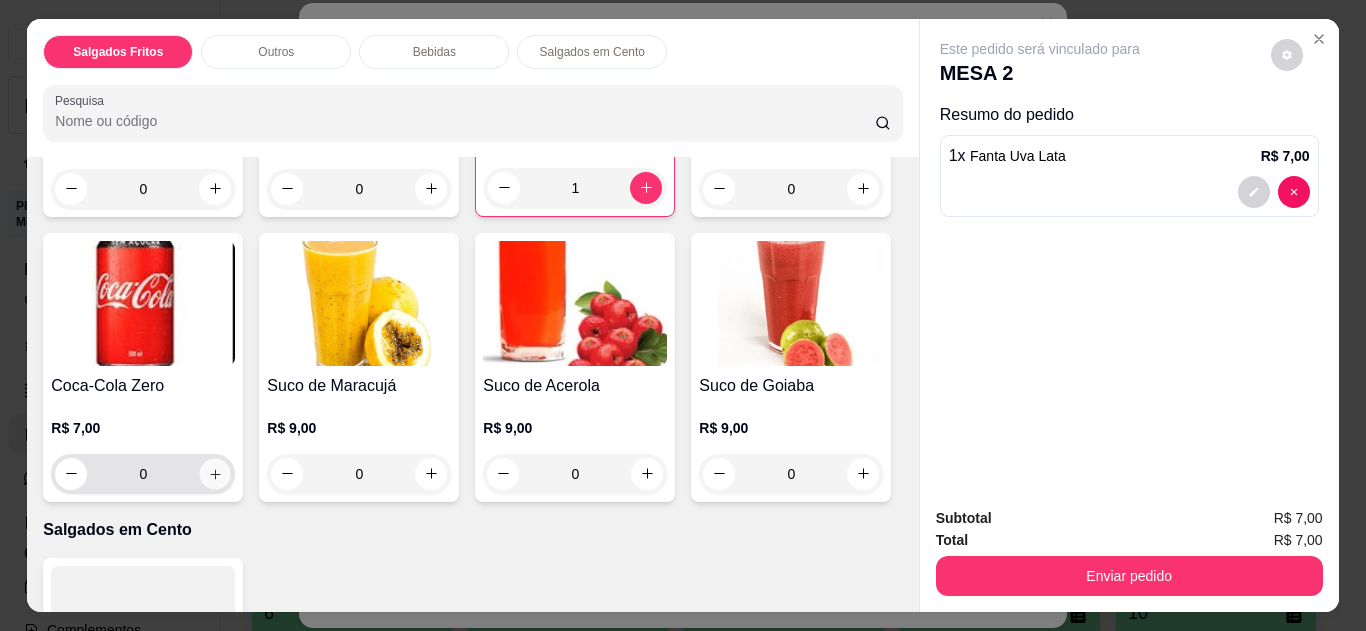 click 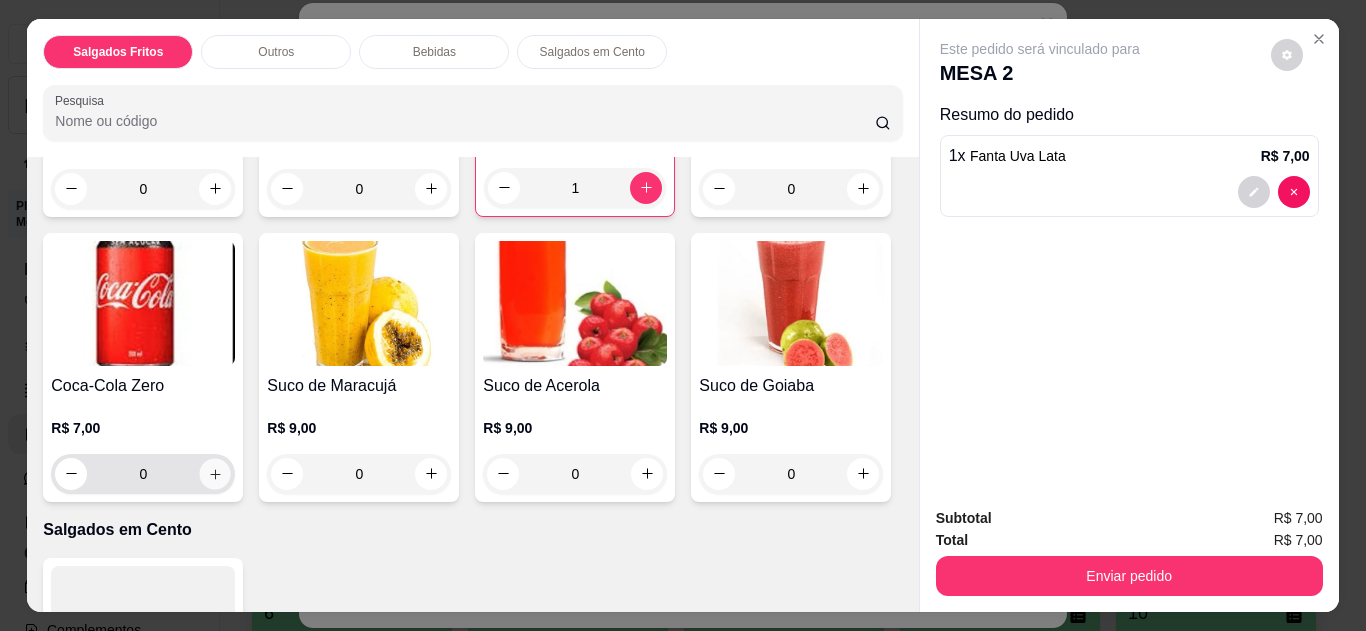 type on "1" 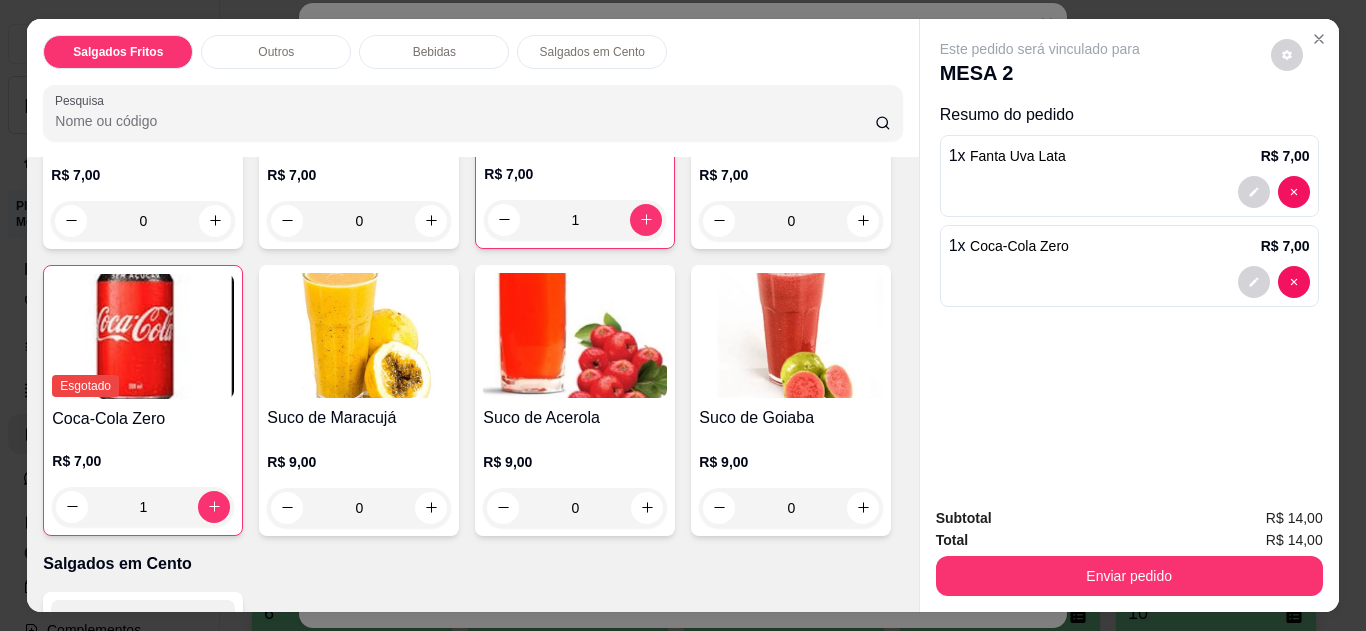 scroll, scrollTop: 1065, scrollLeft: 0, axis: vertical 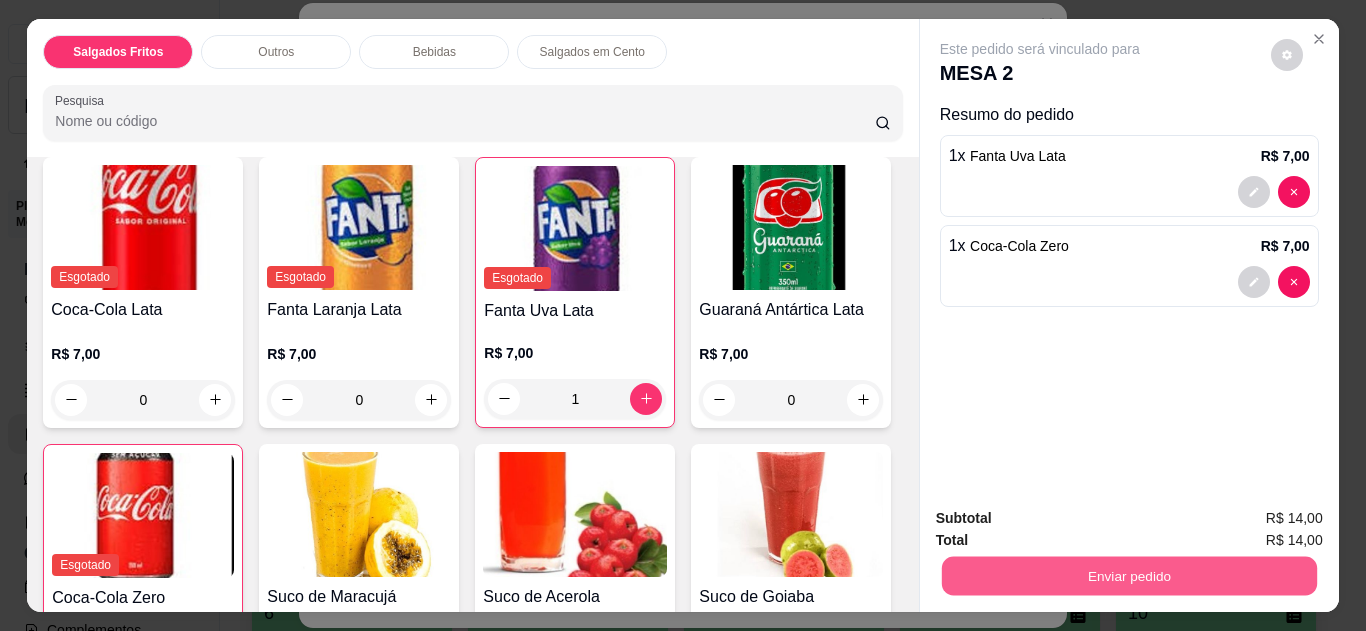 click on "Enviar pedido" at bounding box center [1128, 576] 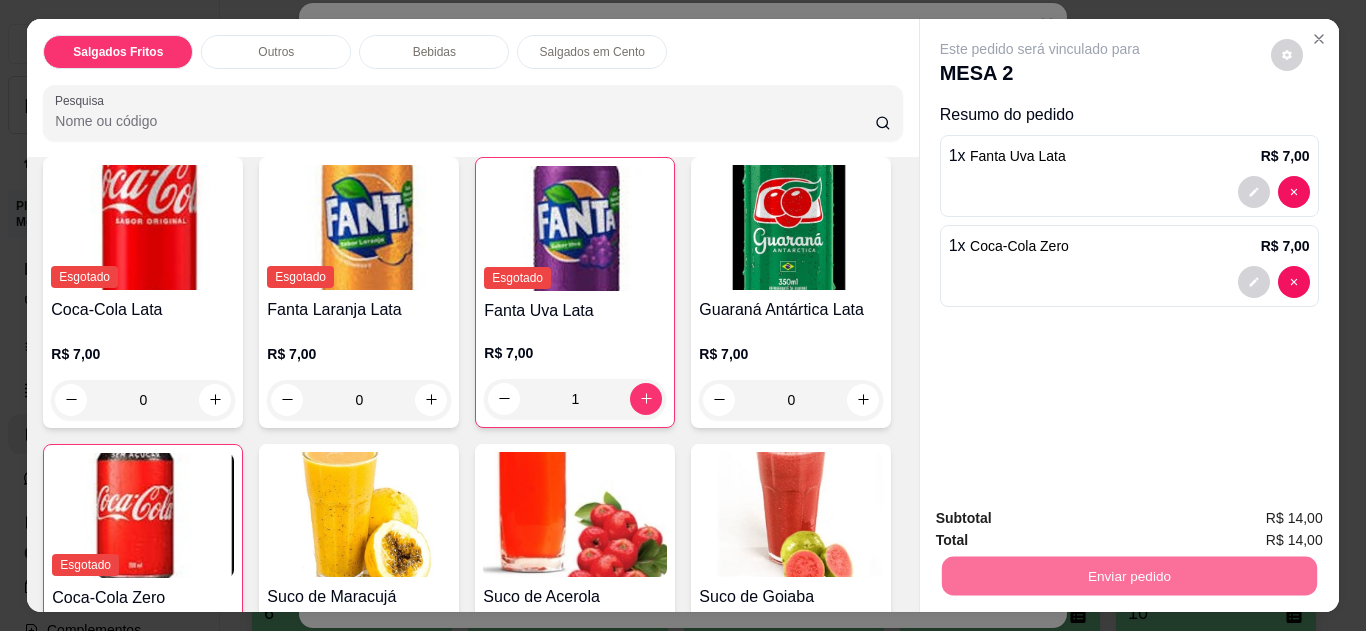 click on "Não registrar e enviar pedido" at bounding box center [1063, 519] 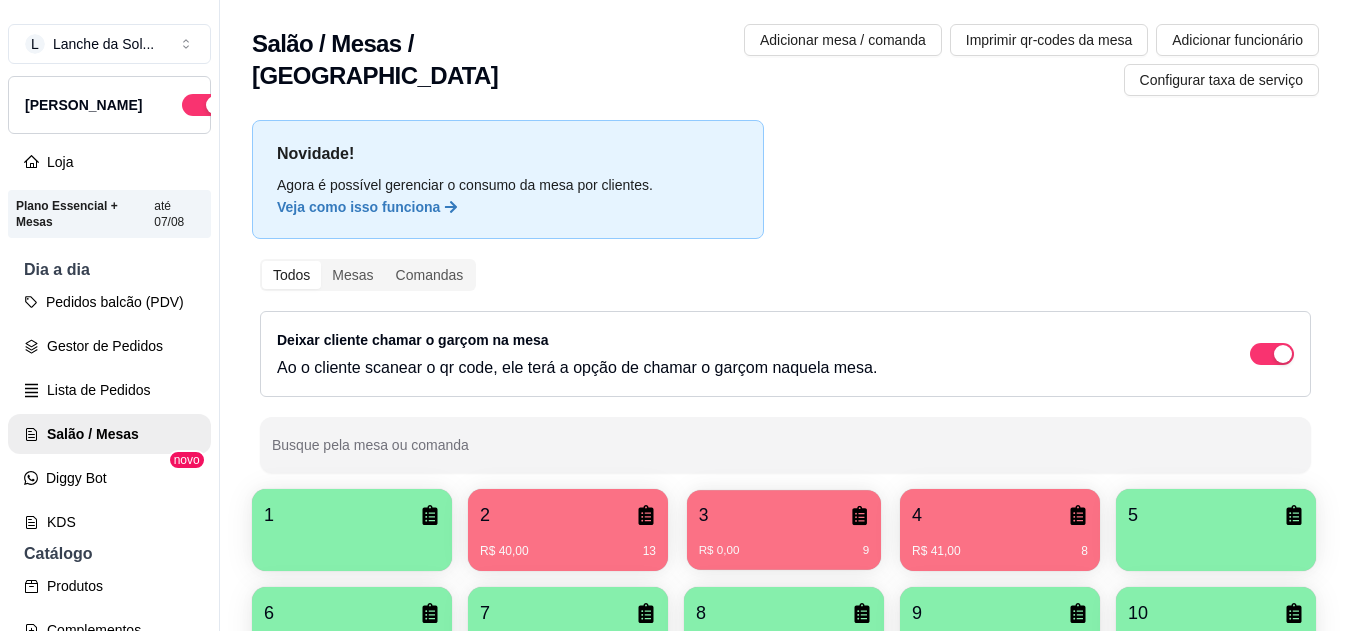click on "3" at bounding box center (784, 515) 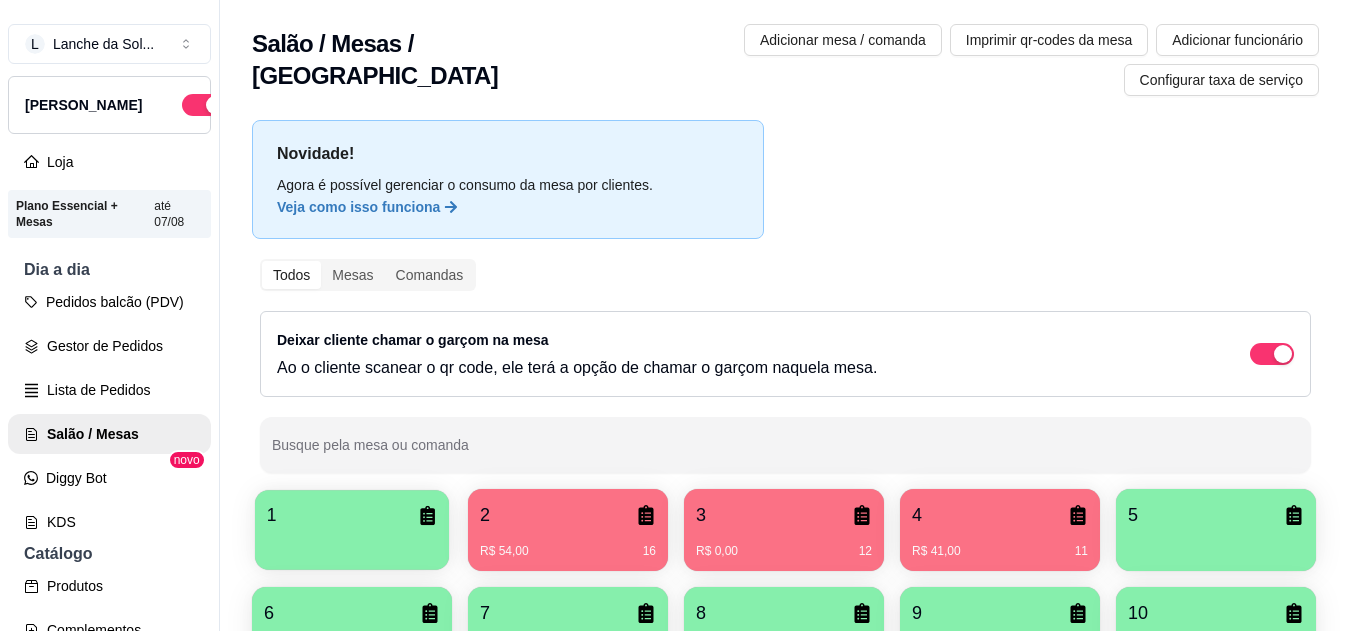 click on "1" at bounding box center (352, 515) 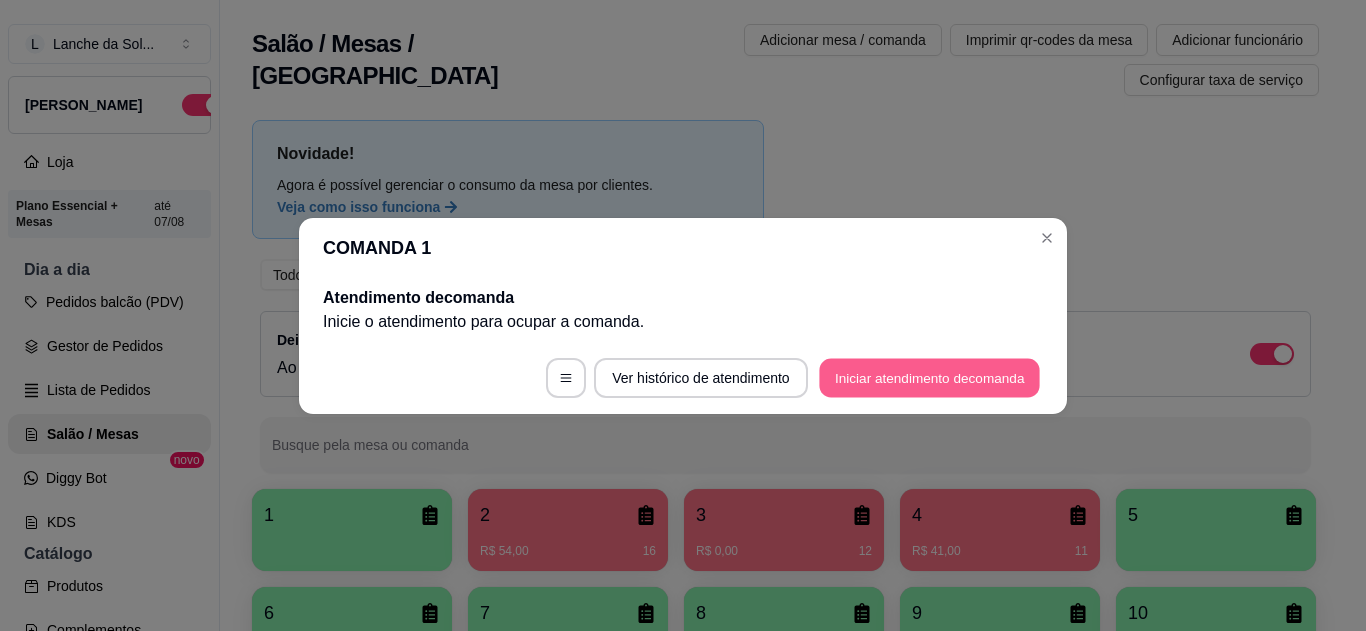 click on "Iniciar atendimento de  comanda" at bounding box center [929, 377] 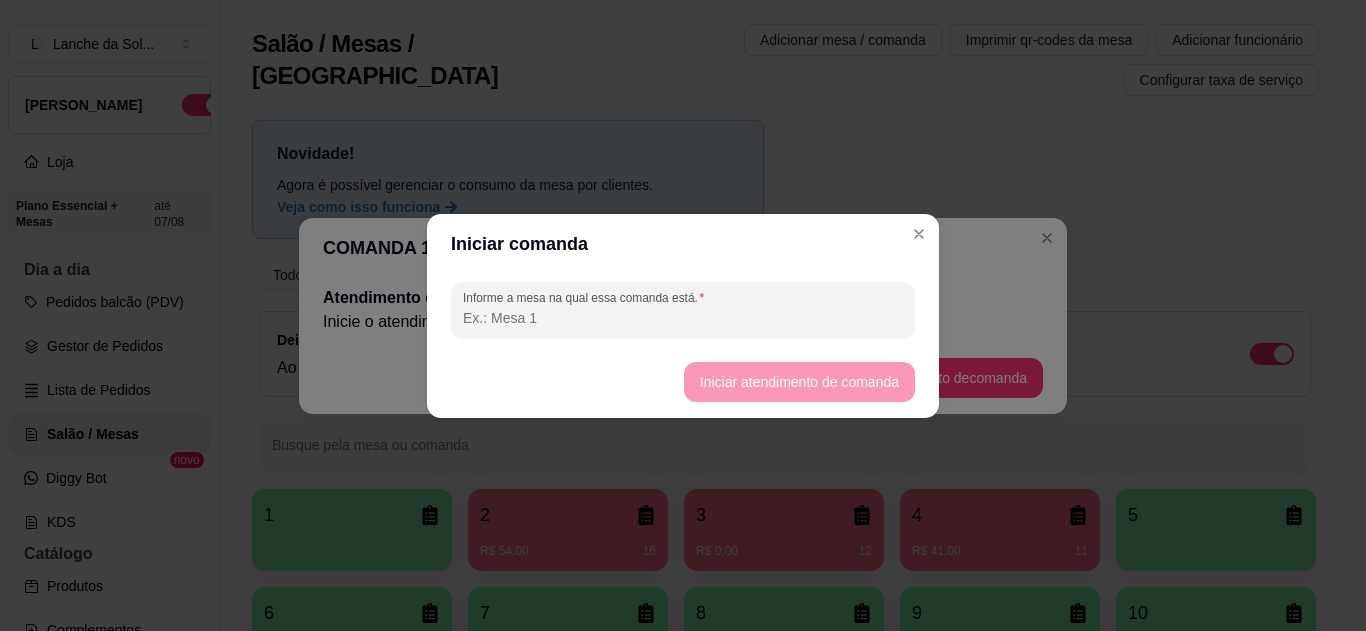 click on "Informe a mesa na qual essa comanda está." at bounding box center (683, 318) 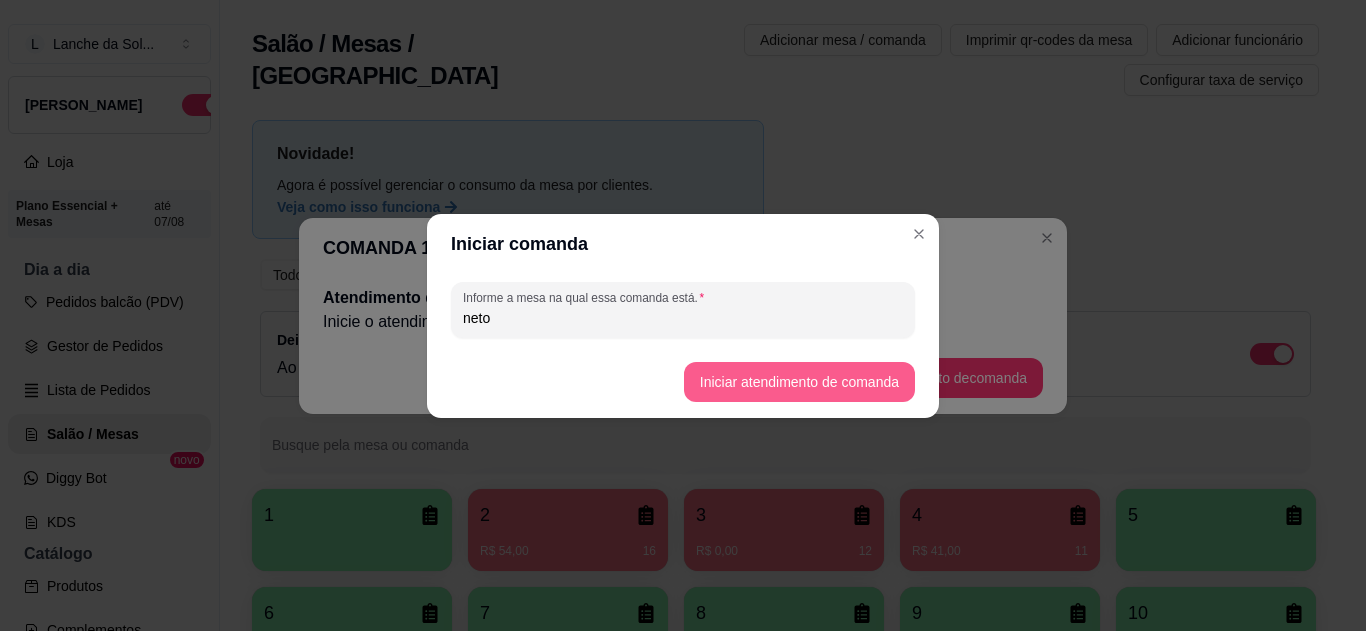 type on "neto" 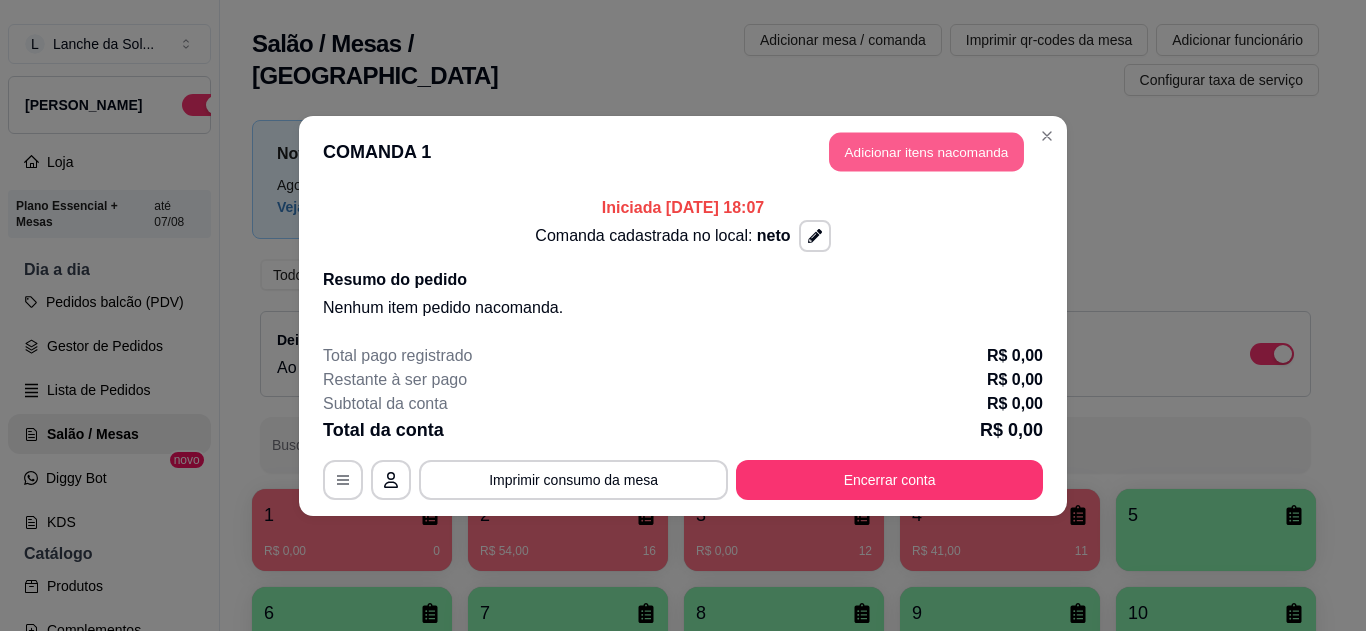 click on "Adicionar itens na  comanda" at bounding box center (926, 151) 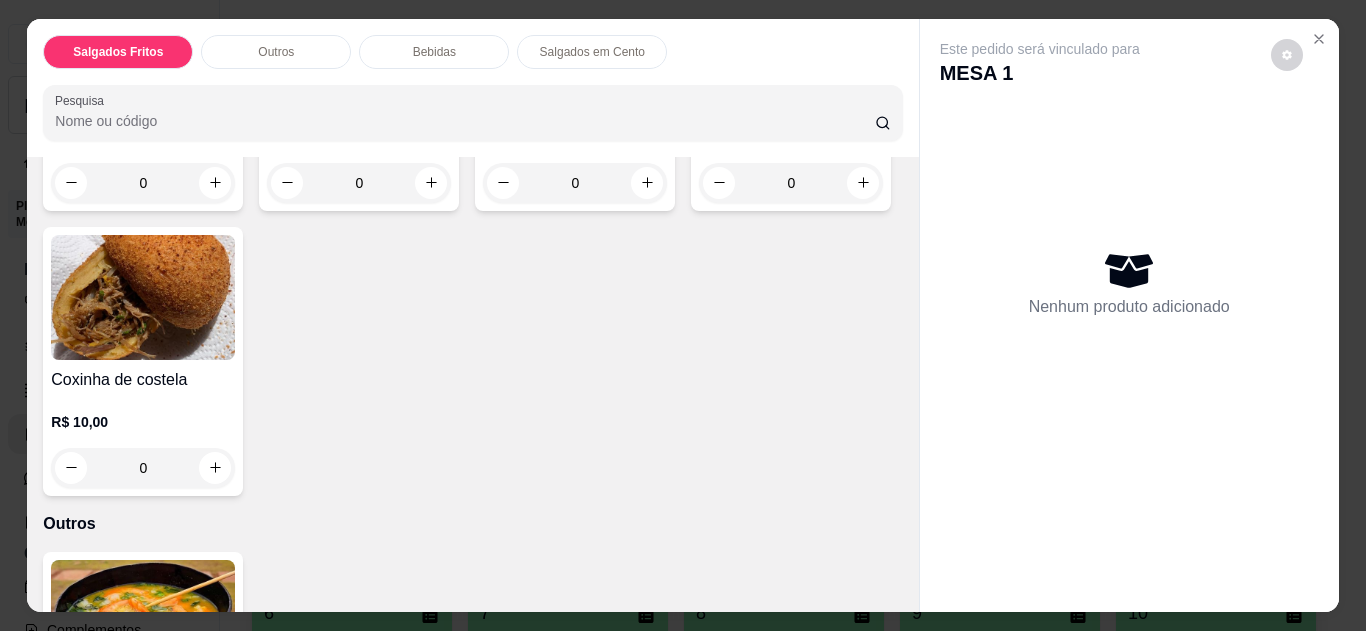 scroll, scrollTop: 351, scrollLeft: 0, axis: vertical 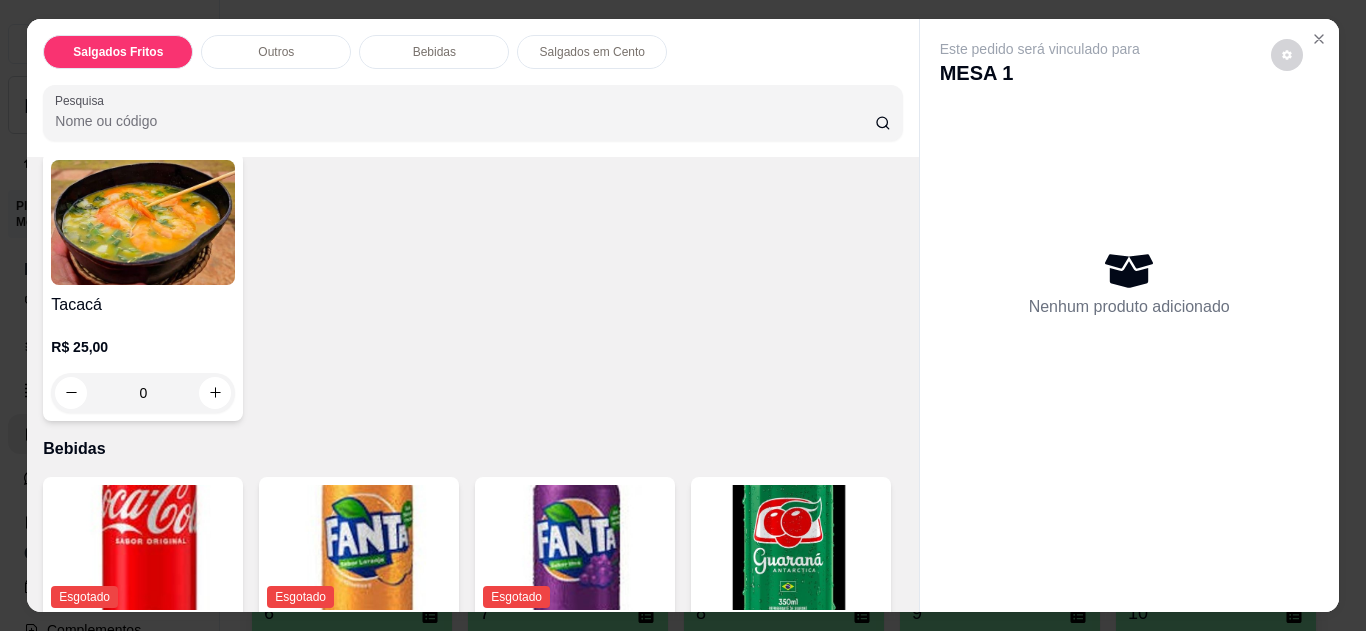 click on "0" at bounding box center [143, 393] 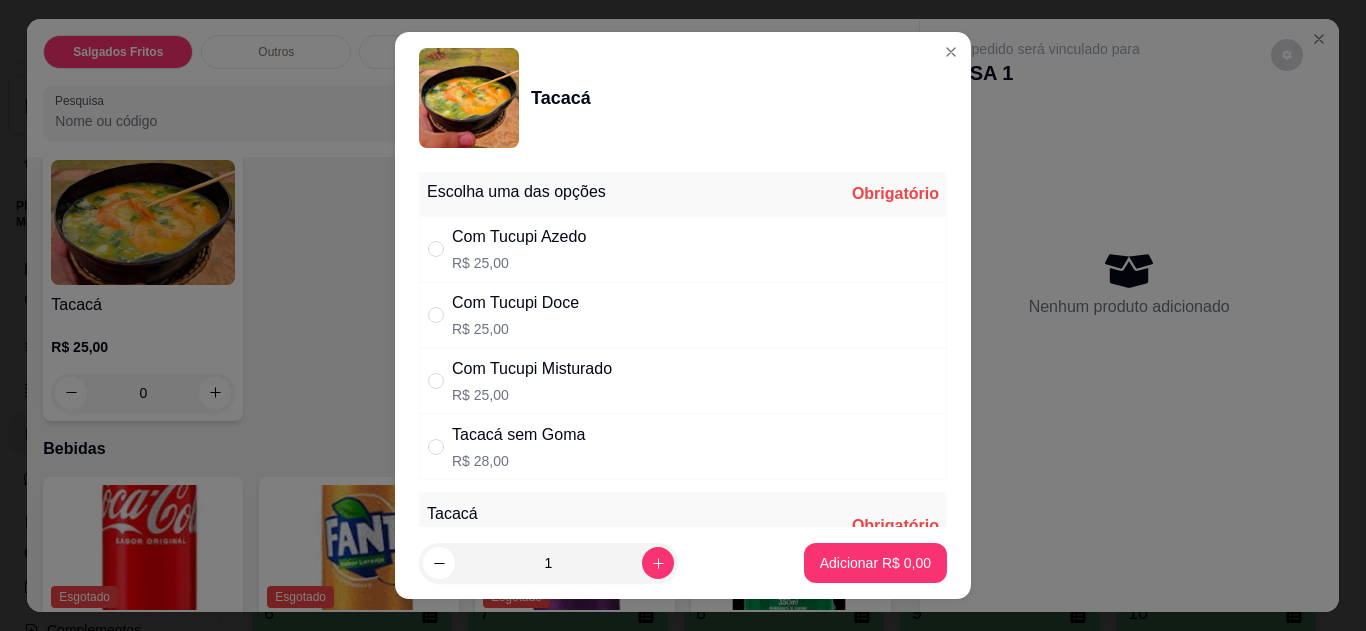 click on "Com Tucupi Misturado" at bounding box center [532, 369] 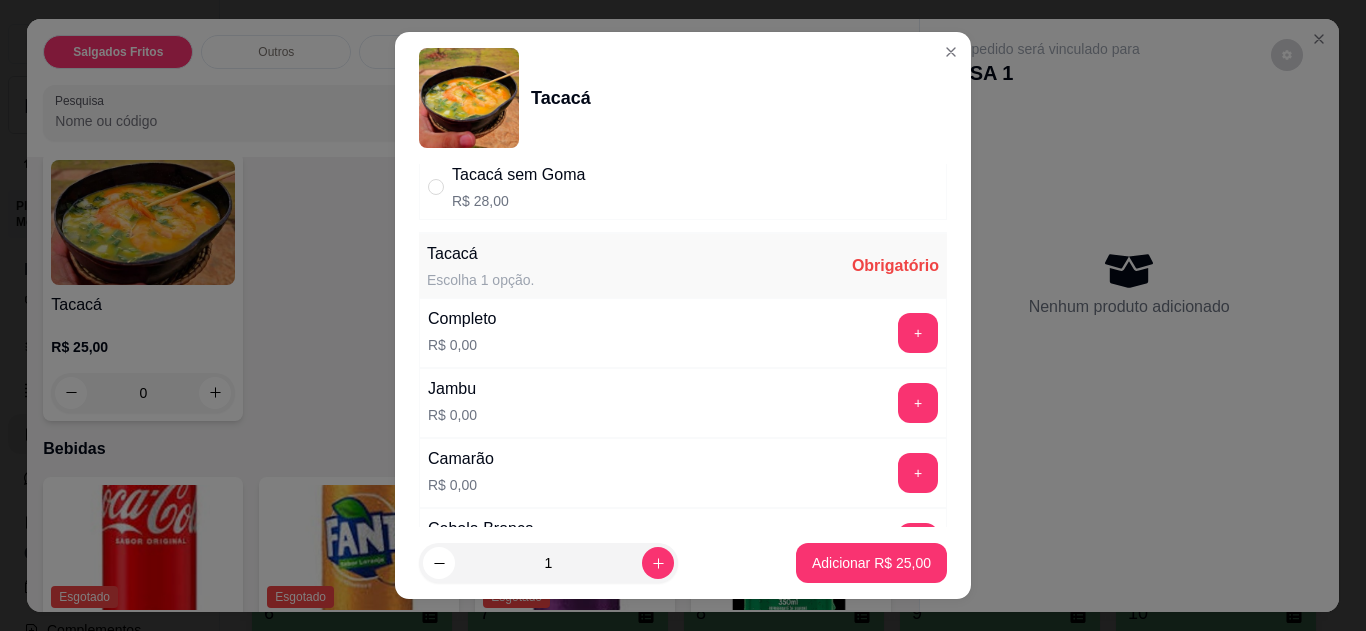 scroll, scrollTop: 262, scrollLeft: 0, axis: vertical 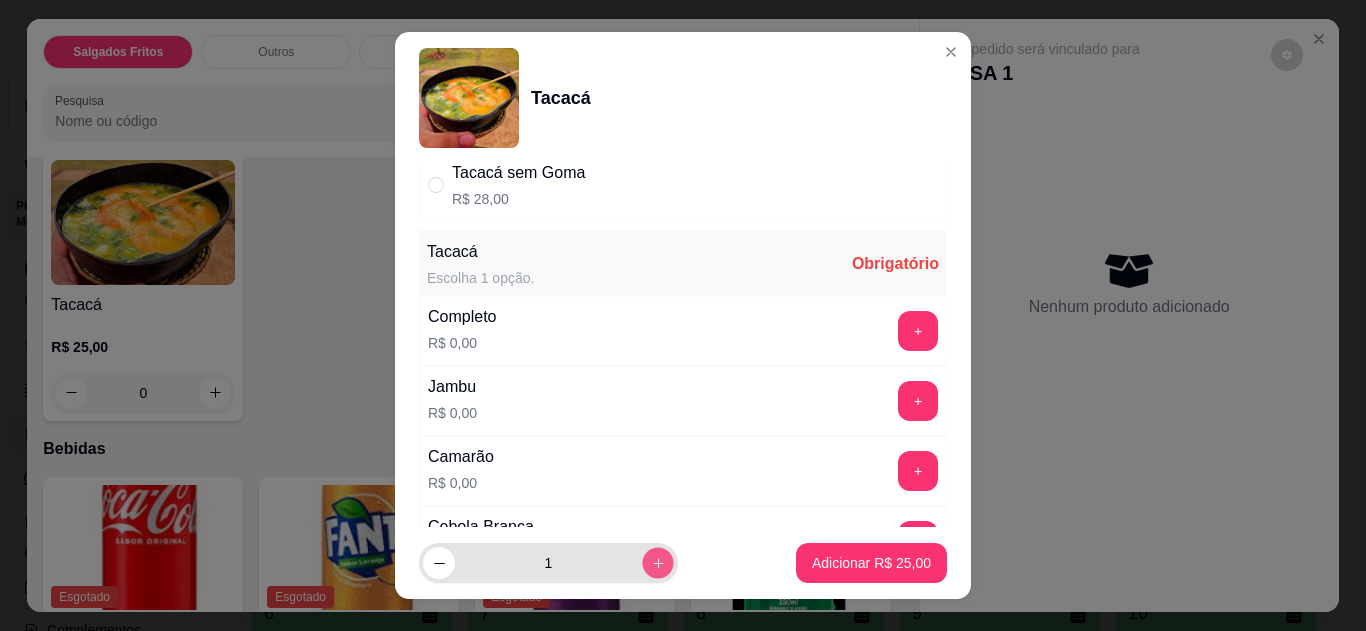 click 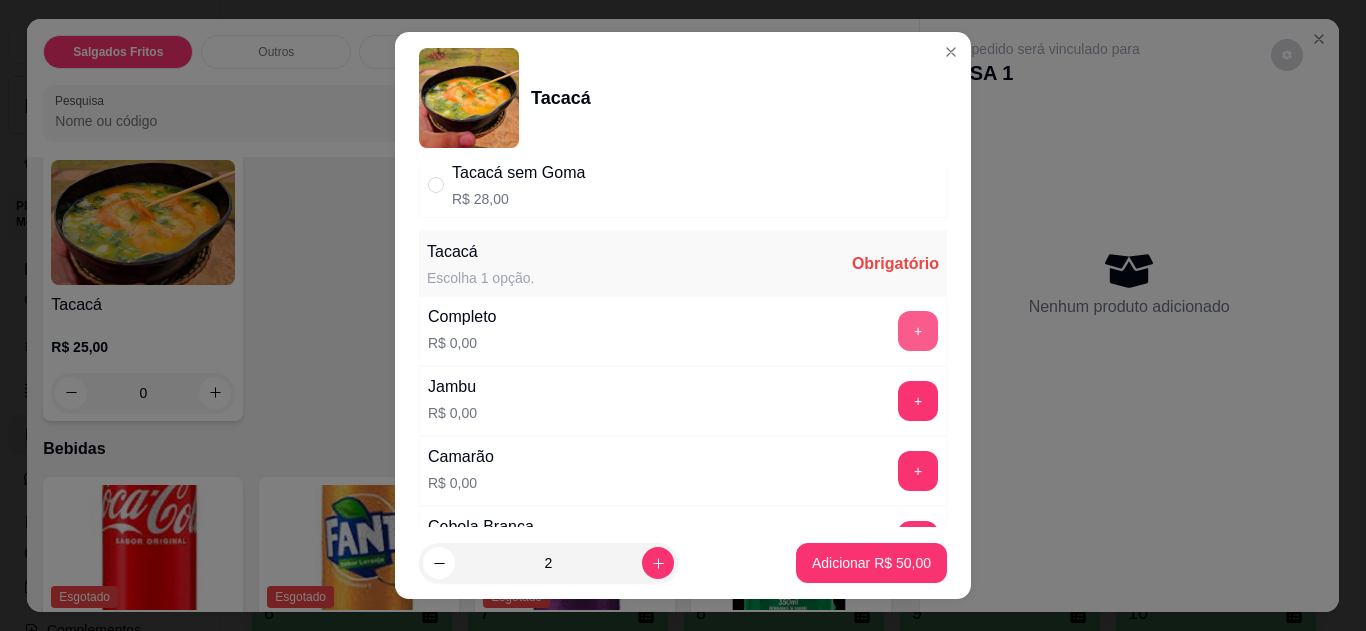 click on "+" at bounding box center [918, 331] 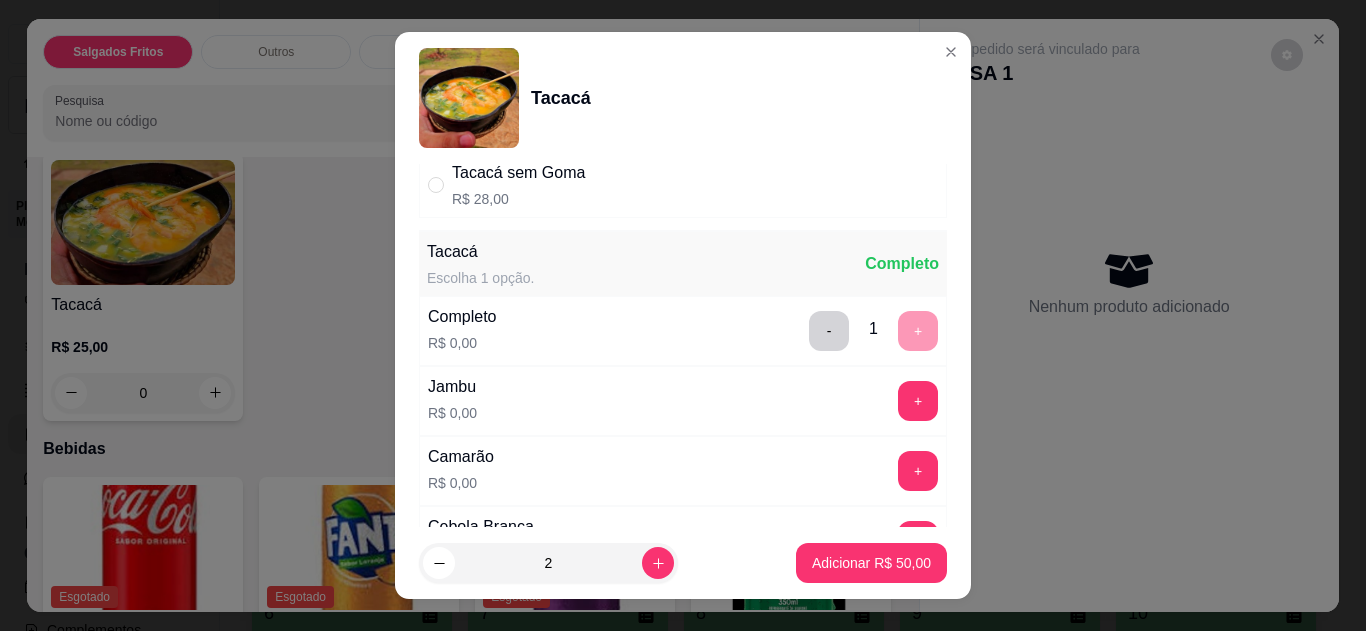 click on "- 1 +" at bounding box center [873, 331] 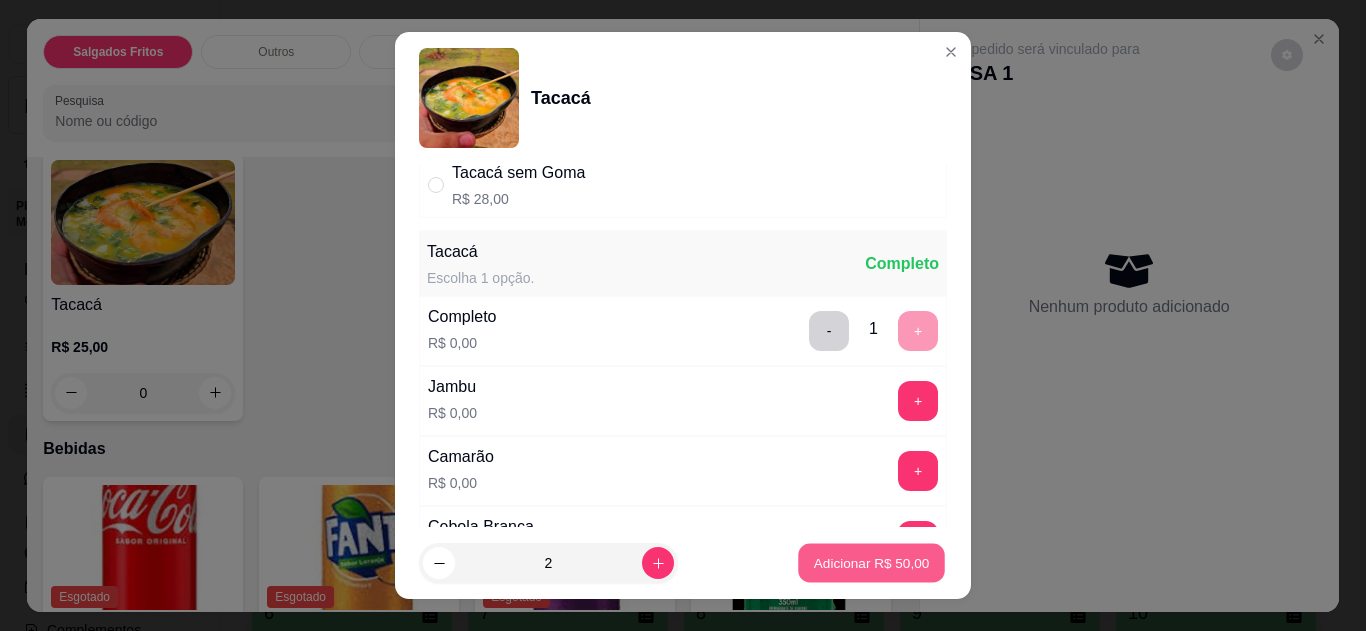 click on "Adicionar   R$ 50,00" at bounding box center [872, 563] 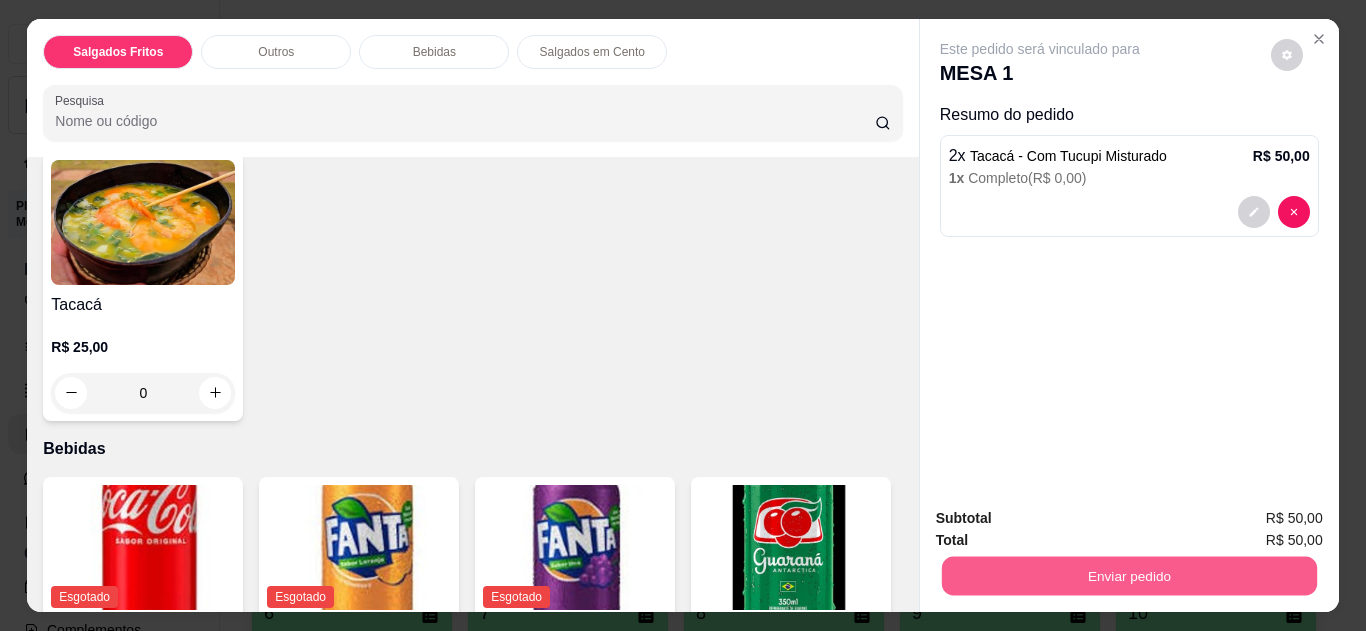 click on "Enviar pedido" at bounding box center (1128, 576) 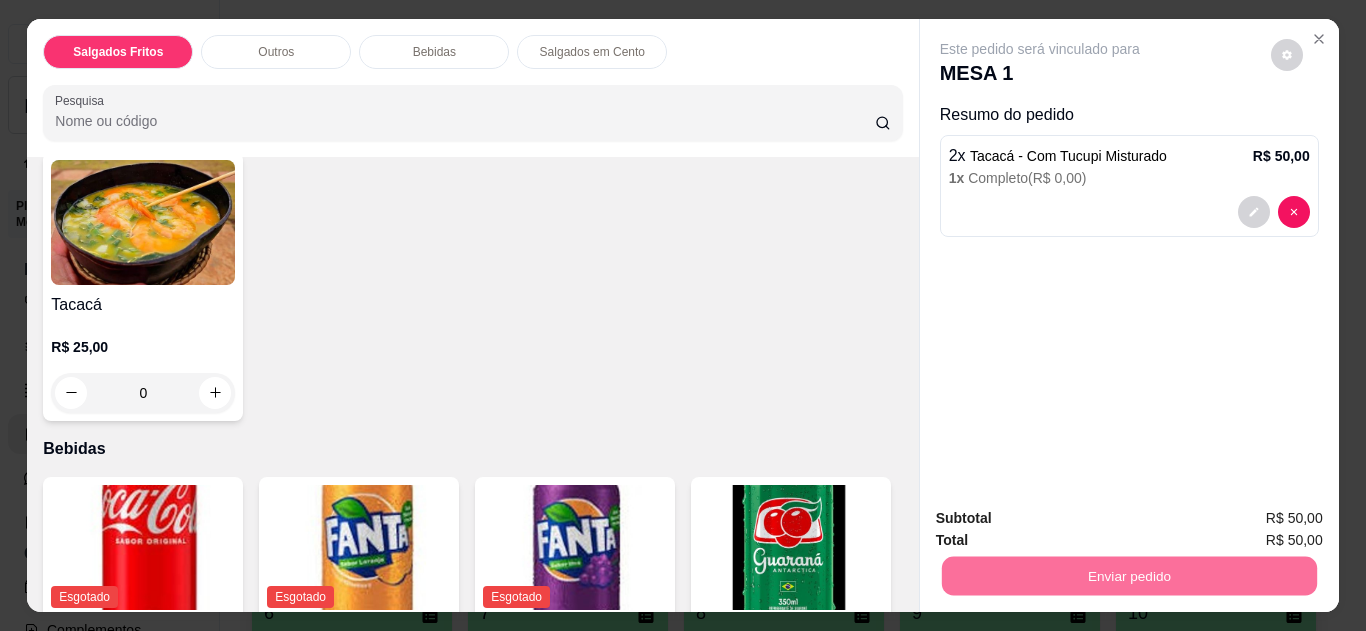click on "Não registrar e enviar pedido" at bounding box center (1063, 519) 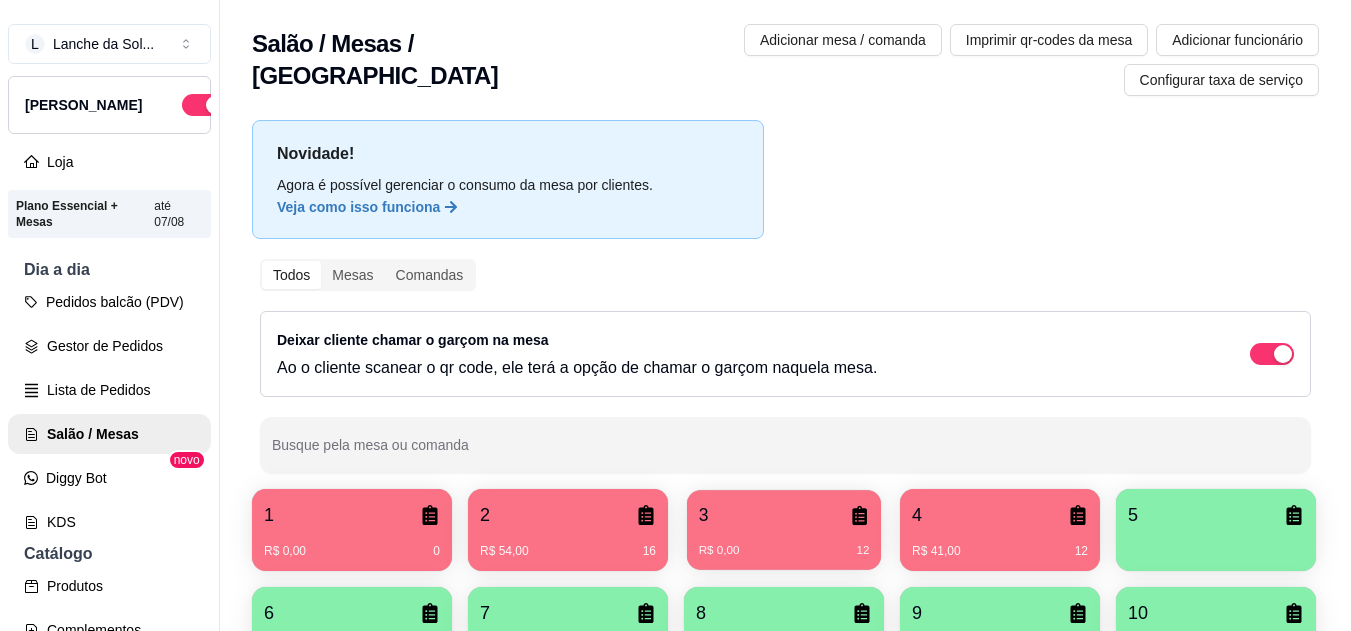 click on "R$ 0,00 12" at bounding box center (784, 543) 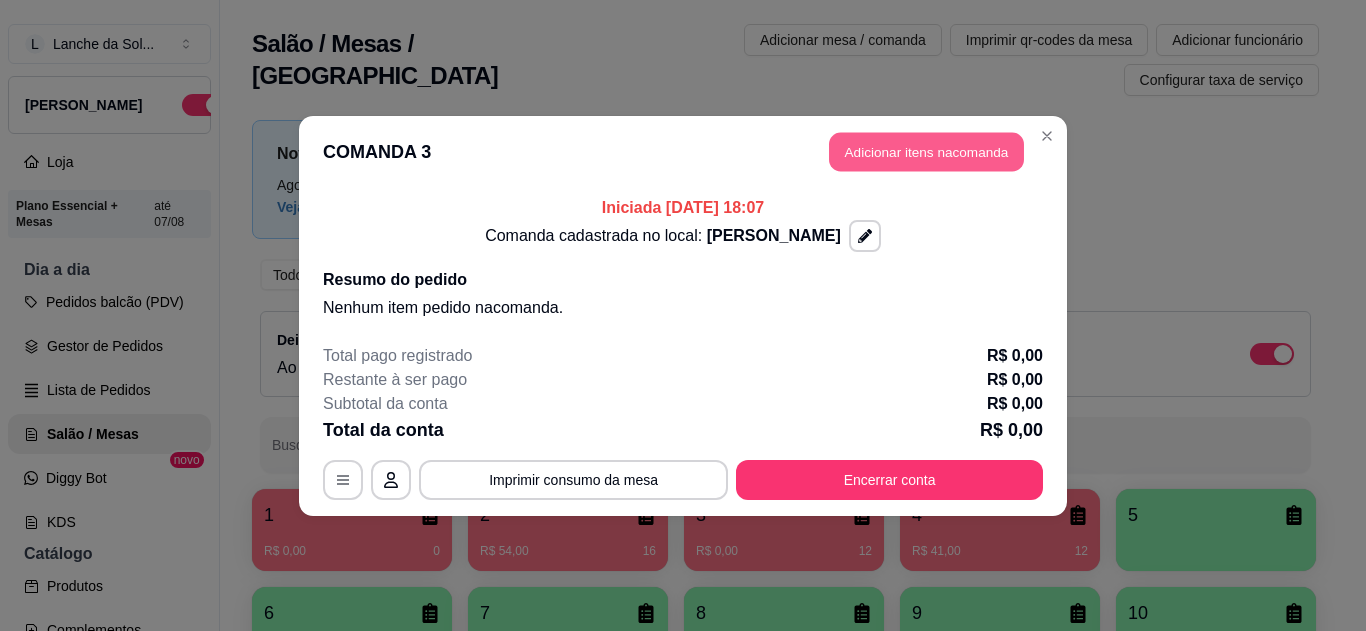 click on "Adicionar itens na  comanda" at bounding box center (926, 151) 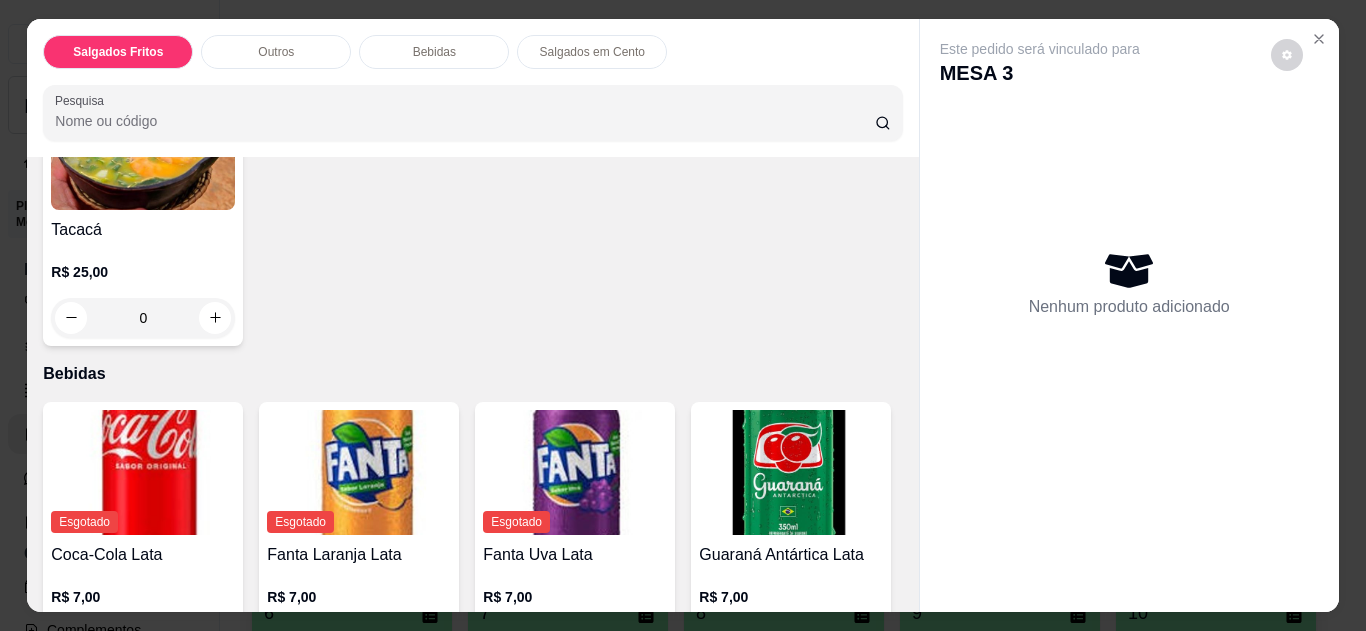 scroll, scrollTop: 853, scrollLeft: 0, axis: vertical 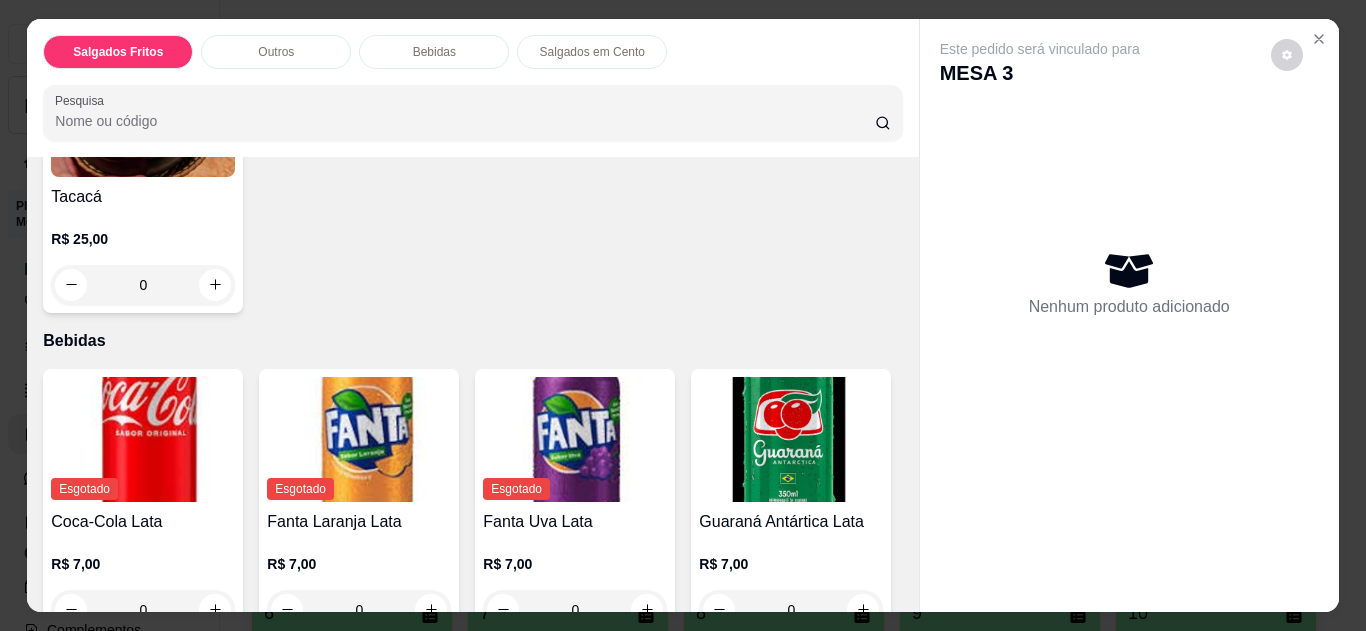 click on "R$ 25,00 0" at bounding box center [143, 257] 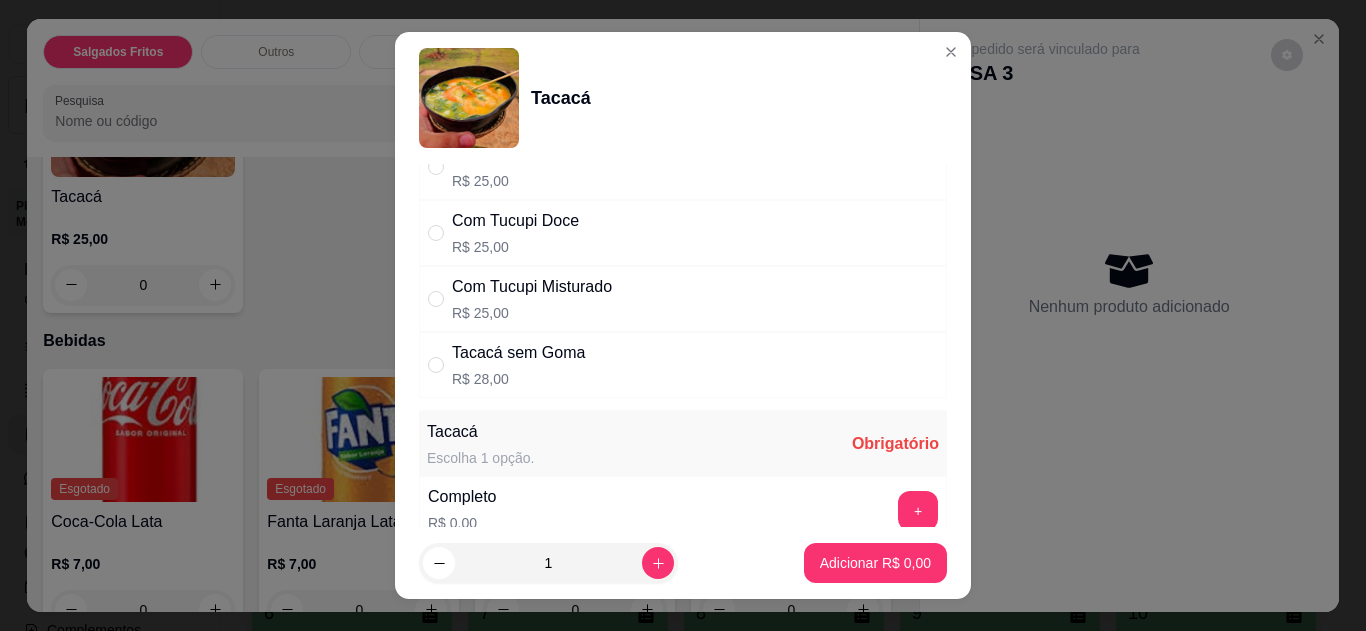 scroll, scrollTop: 99, scrollLeft: 0, axis: vertical 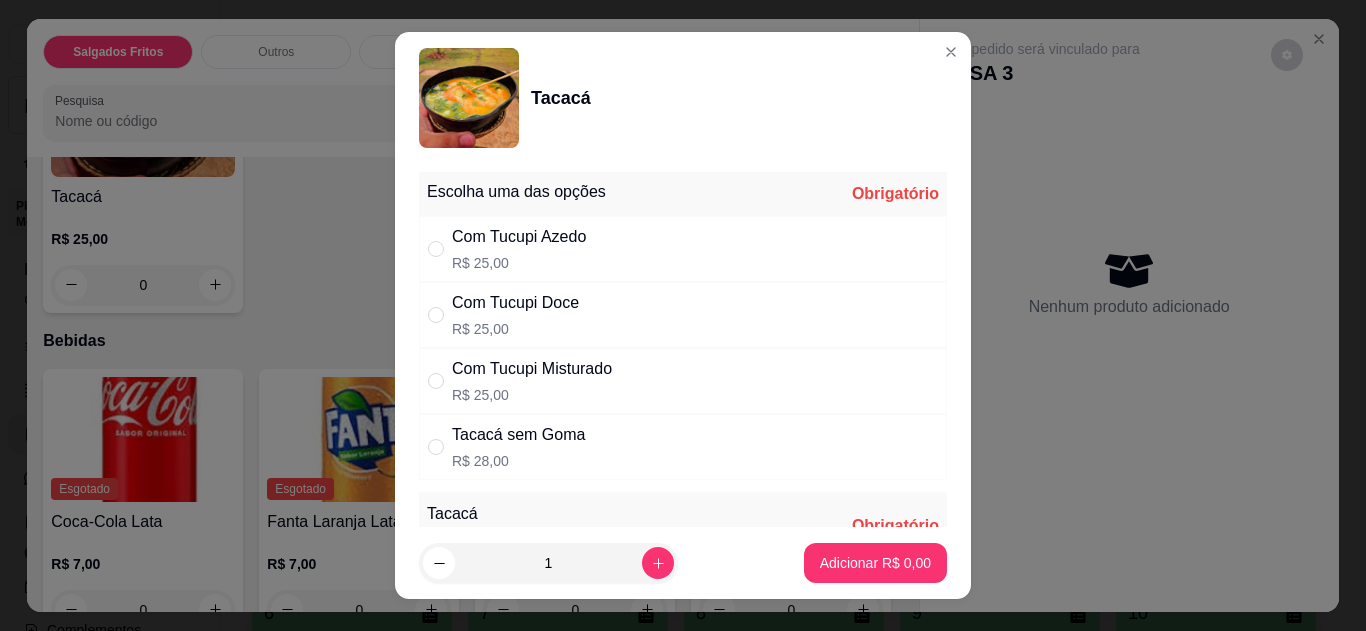 click on "Com Tucupi Azedo R$ 25,00" at bounding box center [683, 249] 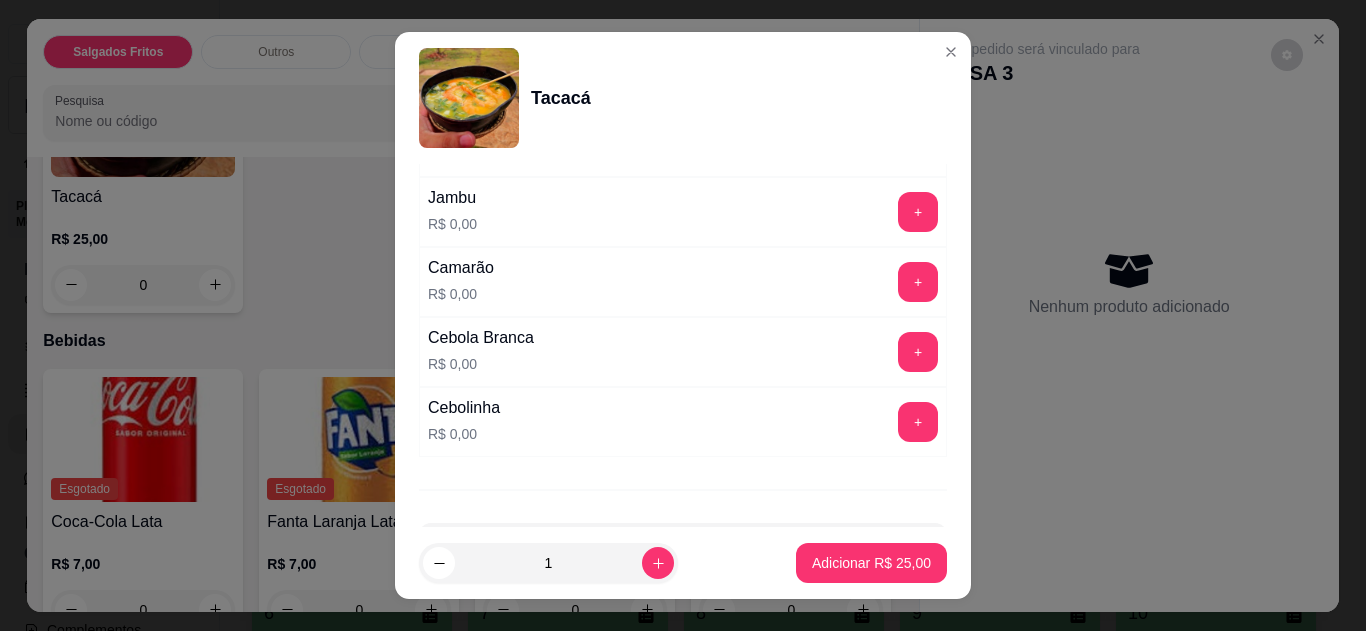 scroll, scrollTop: 457, scrollLeft: 0, axis: vertical 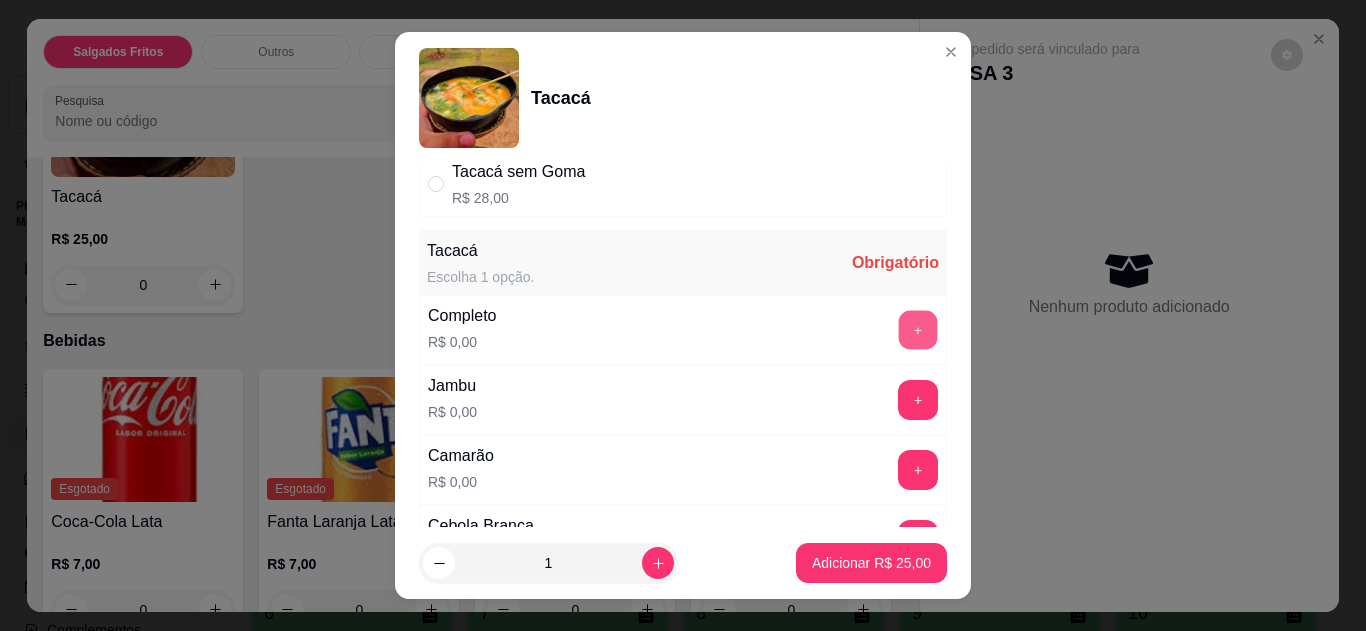 click on "+" at bounding box center [918, 330] 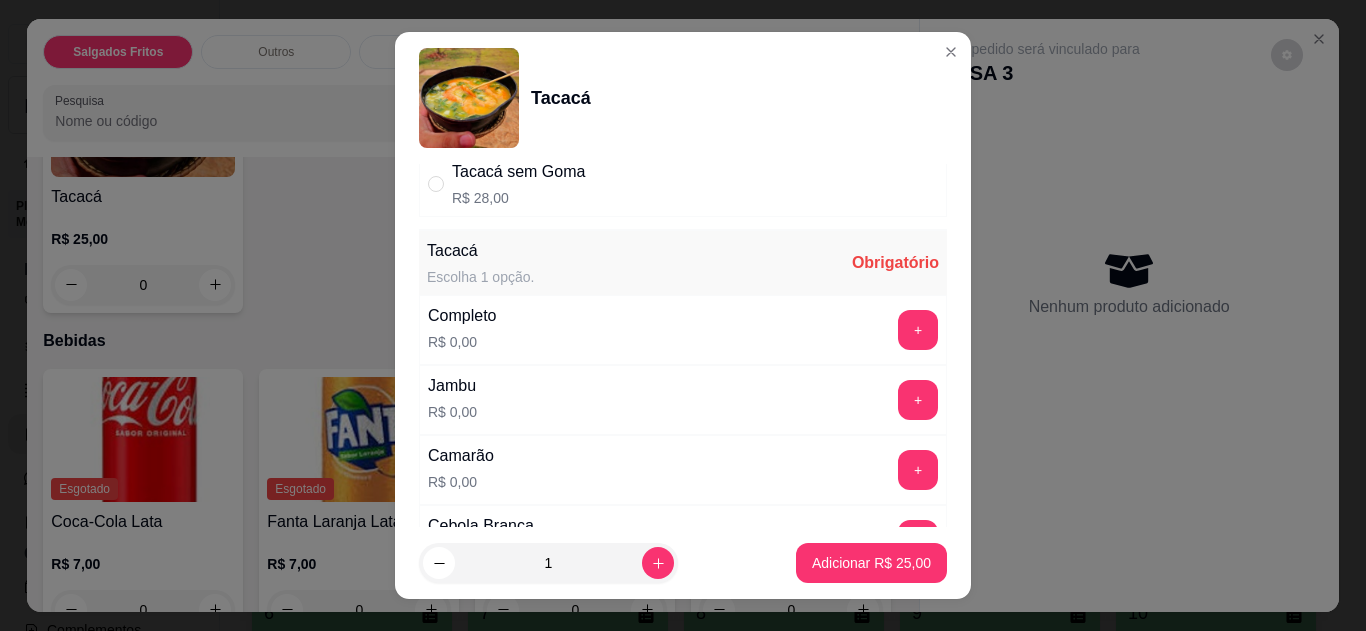scroll, scrollTop: 306, scrollLeft: 0, axis: vertical 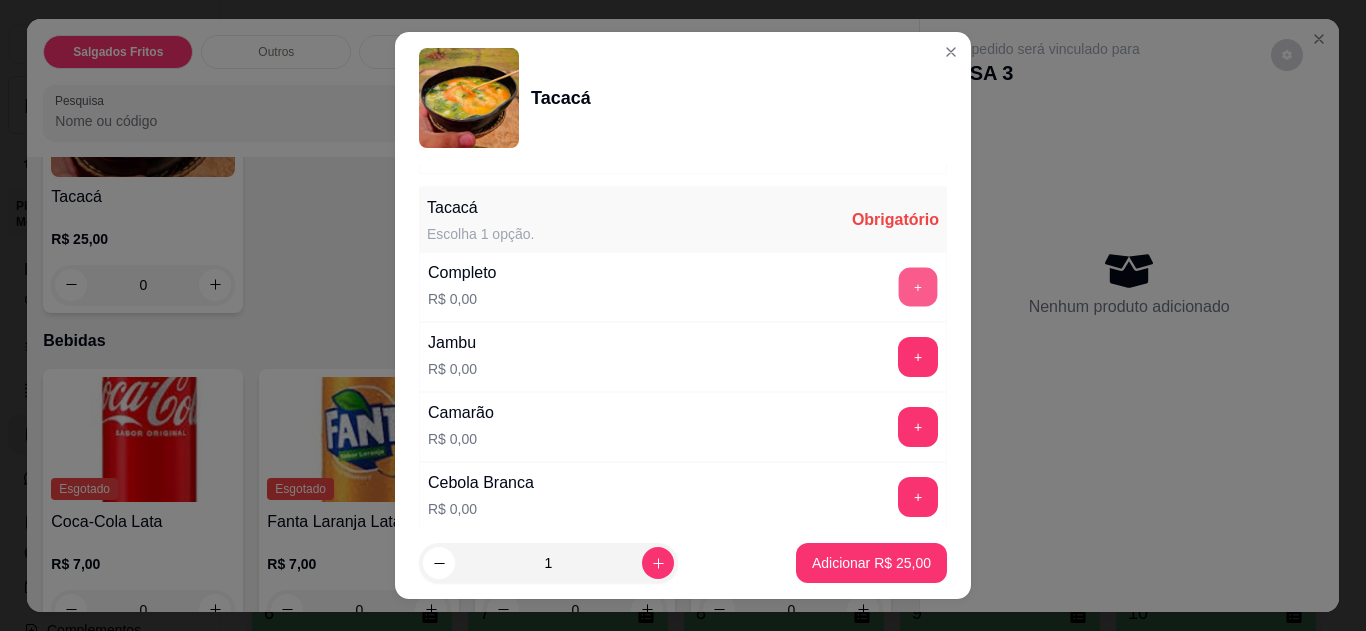 click on "+" at bounding box center [918, 286] 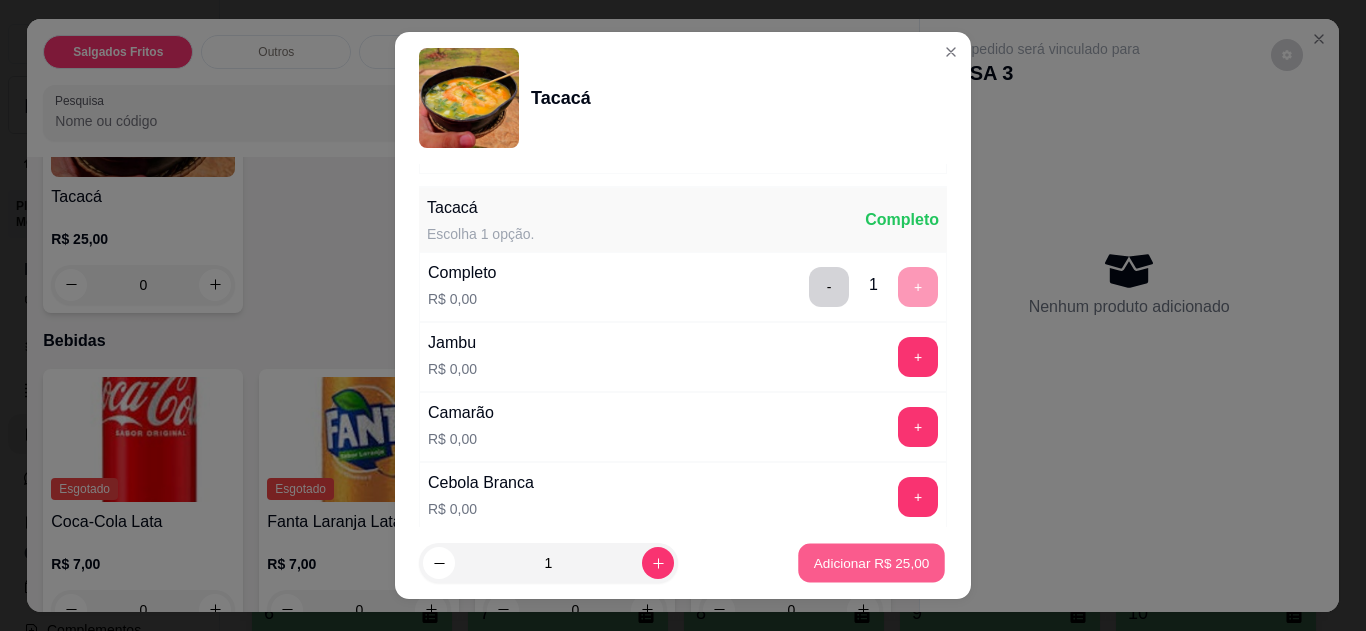 click on "Adicionar   R$ 25,00" at bounding box center [871, 563] 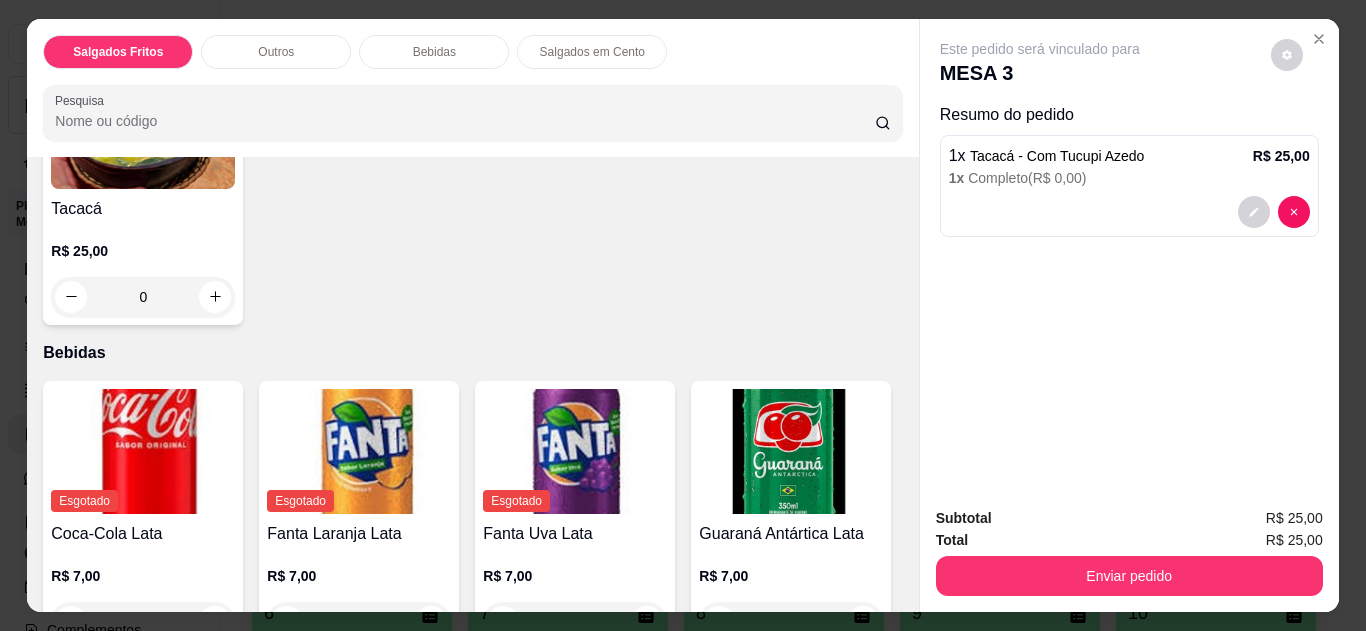 scroll, scrollTop: 723, scrollLeft: 0, axis: vertical 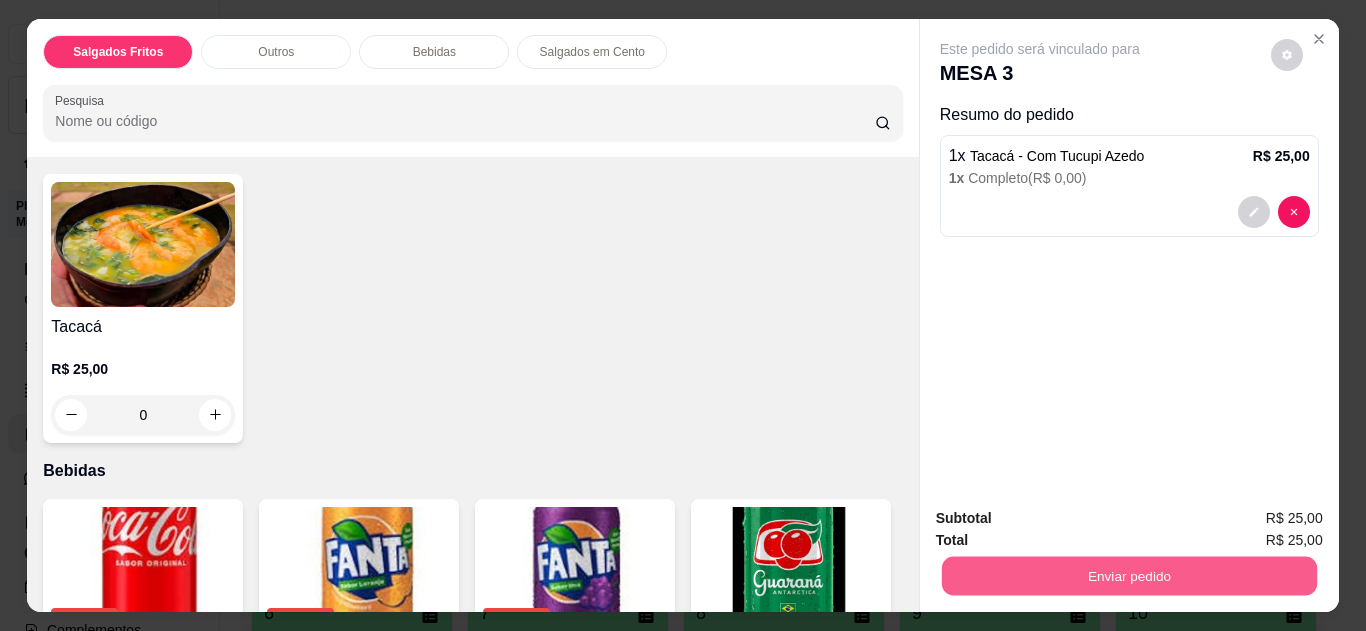 click on "Enviar pedido" at bounding box center (1128, 576) 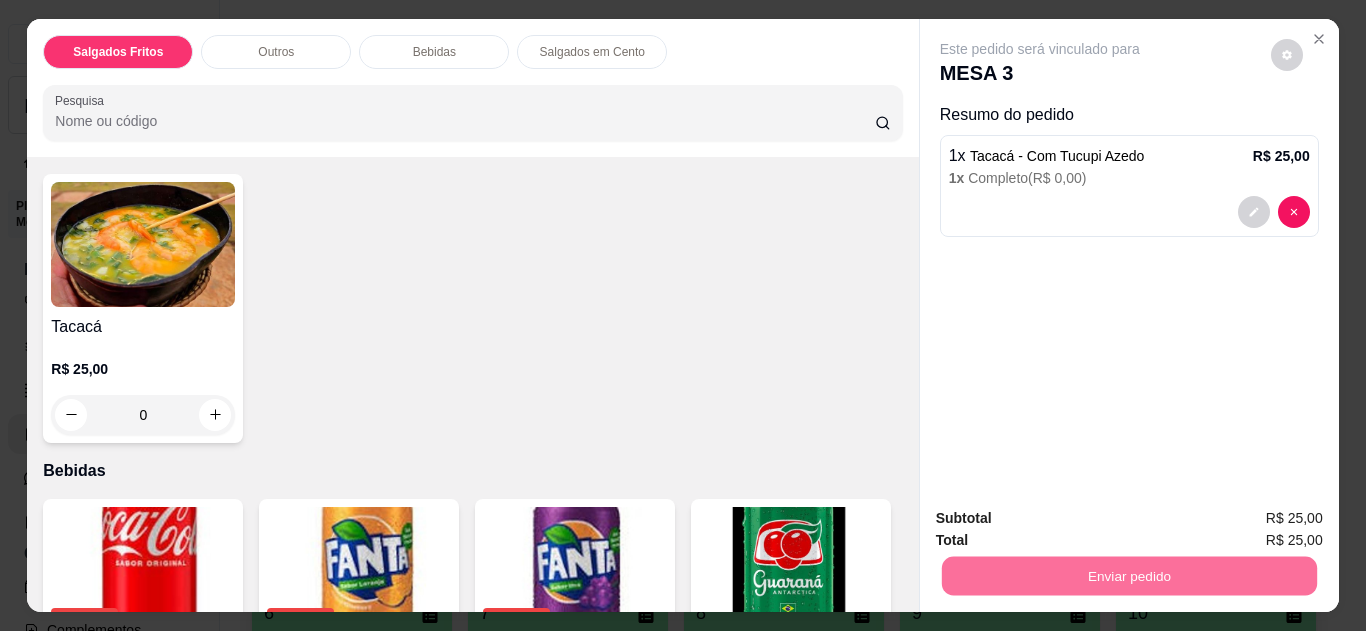 click on "Não registrar e enviar pedido" at bounding box center (1063, 519) 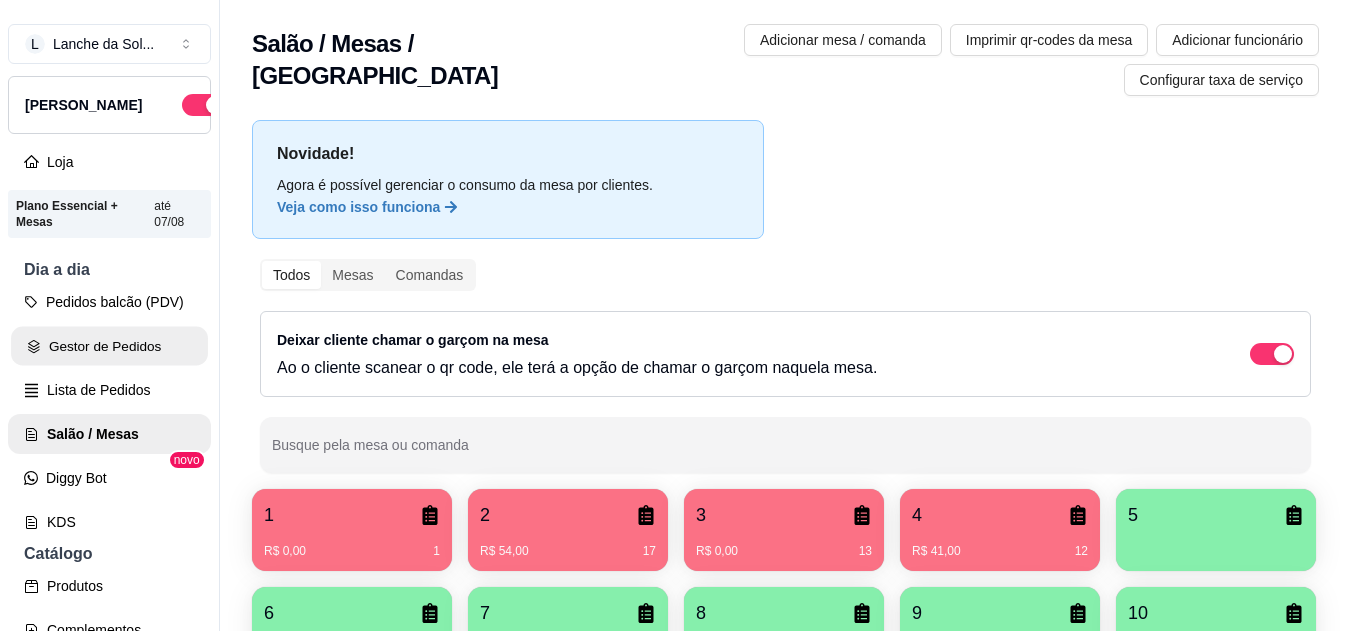 click on "Gestor de Pedidos" at bounding box center (109, 346) 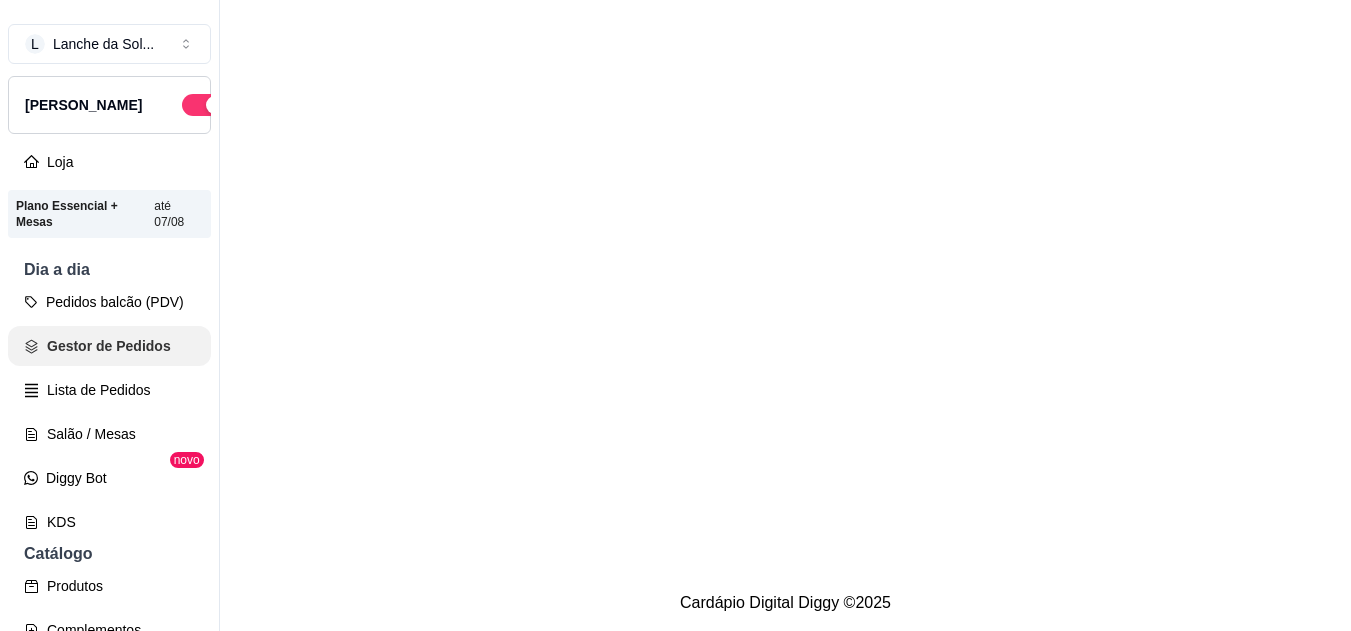 click on "Gestor de Pedidos" at bounding box center (109, 346) 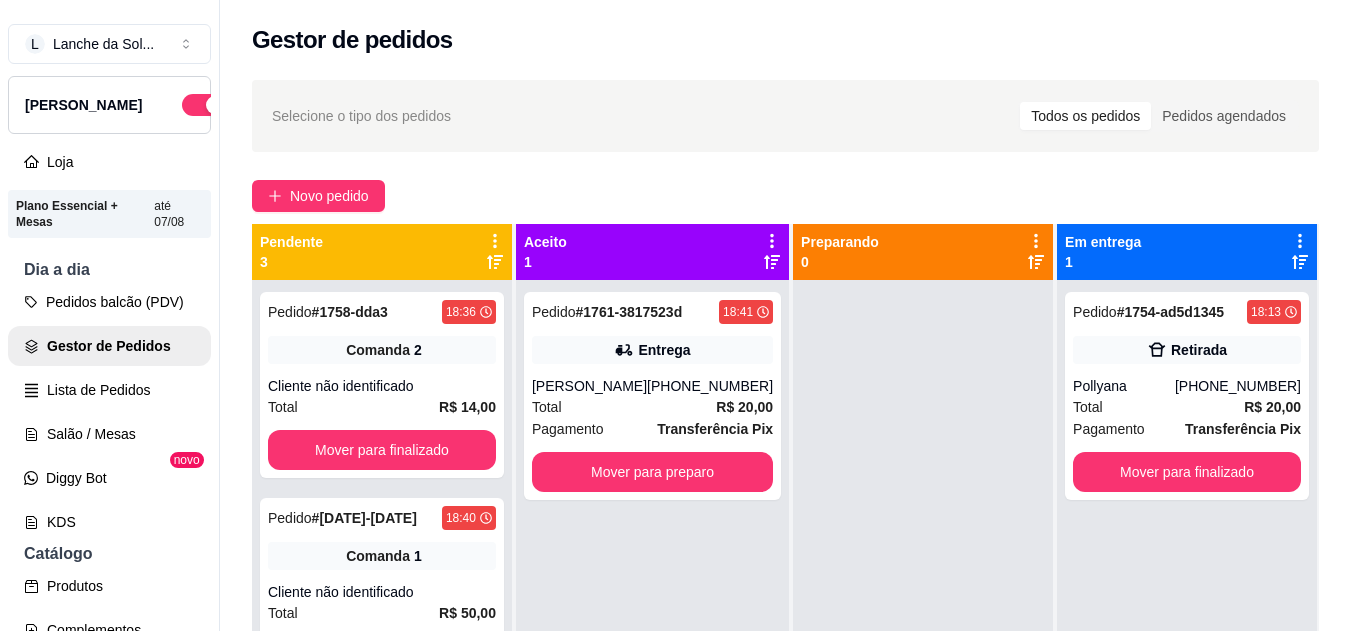 click on "Total R$ 20,00" at bounding box center (652, 407) 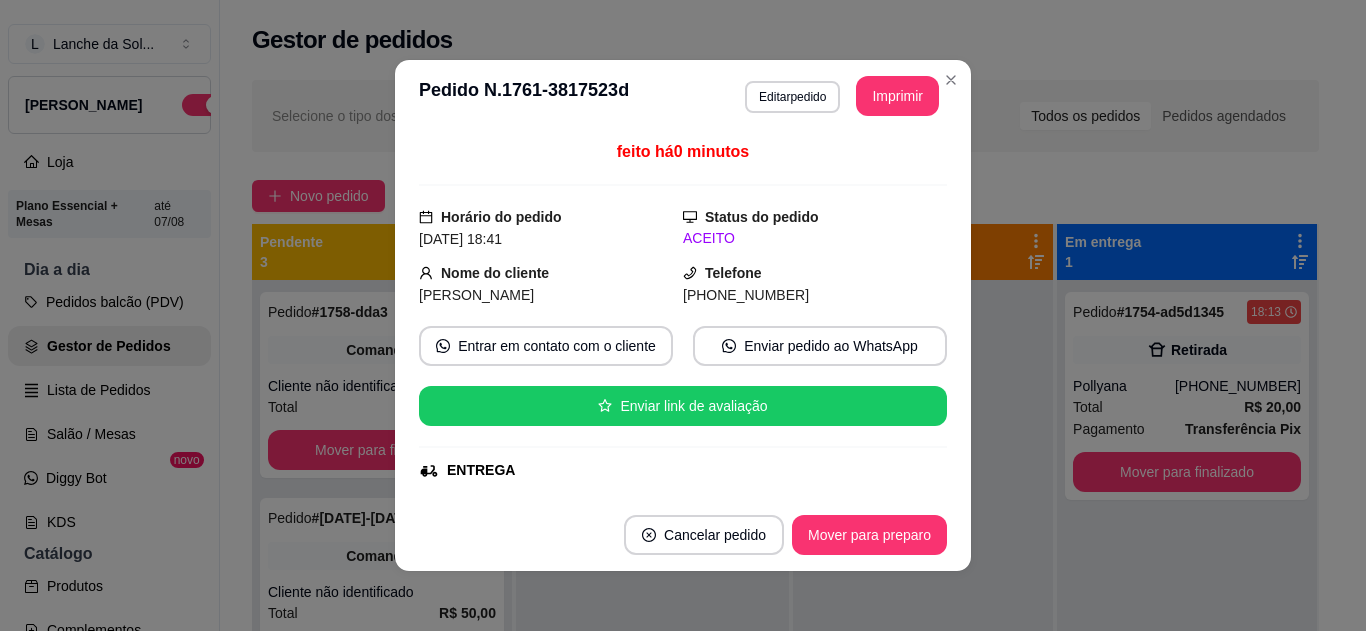 drag, startPoint x: 939, startPoint y: 175, endPoint x: 929, endPoint y: 178, distance: 10.440307 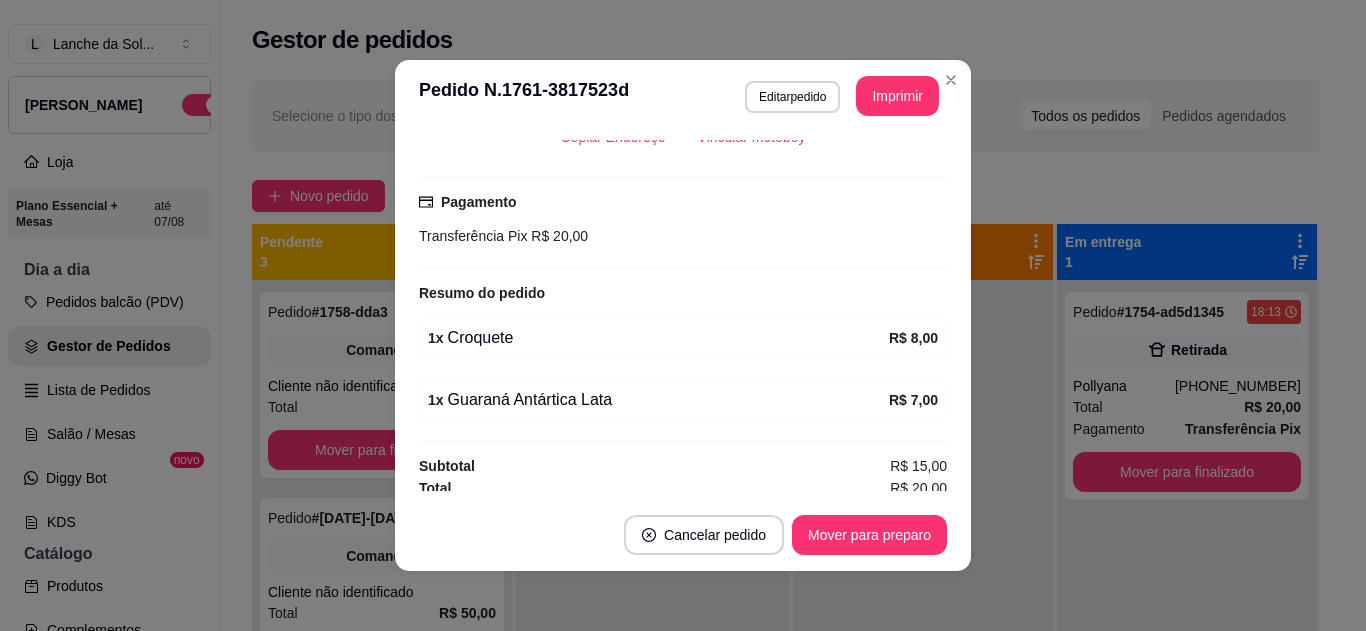 scroll, scrollTop: 488, scrollLeft: 0, axis: vertical 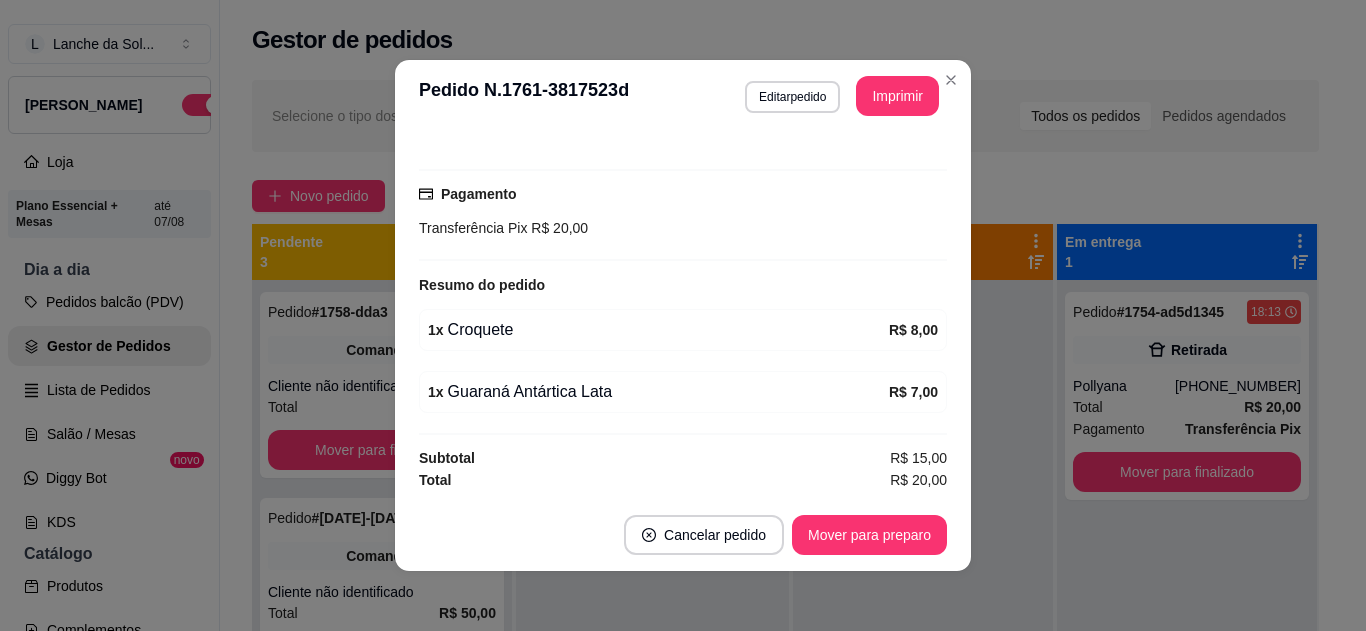 drag, startPoint x: 848, startPoint y: 555, endPoint x: 862, endPoint y: 534, distance: 25.23886 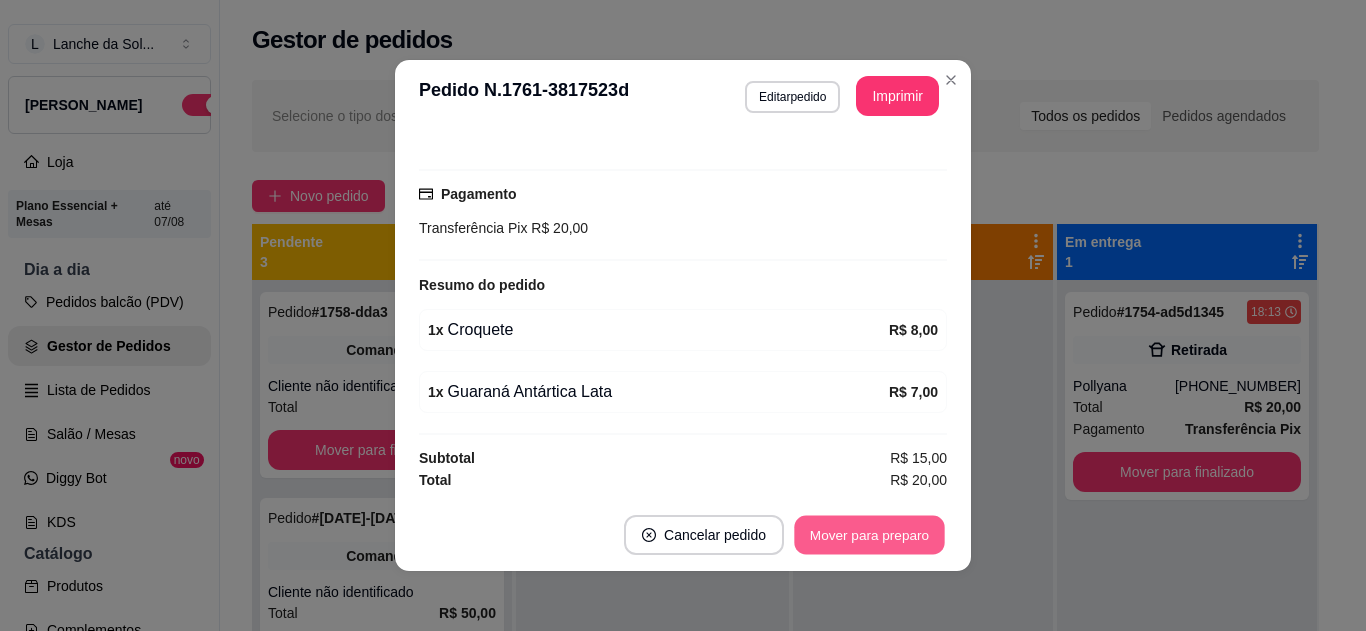 click on "Mover para preparo" at bounding box center (869, 535) 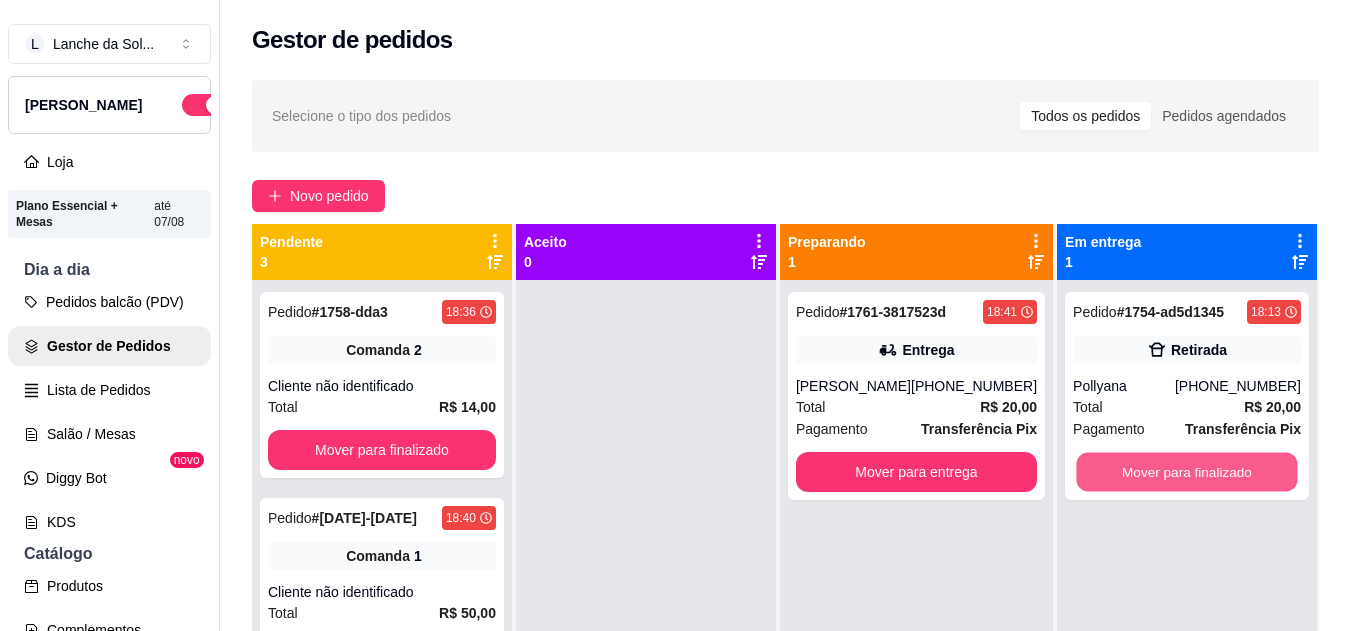 click on "Mover para finalizado" at bounding box center [1186, 472] 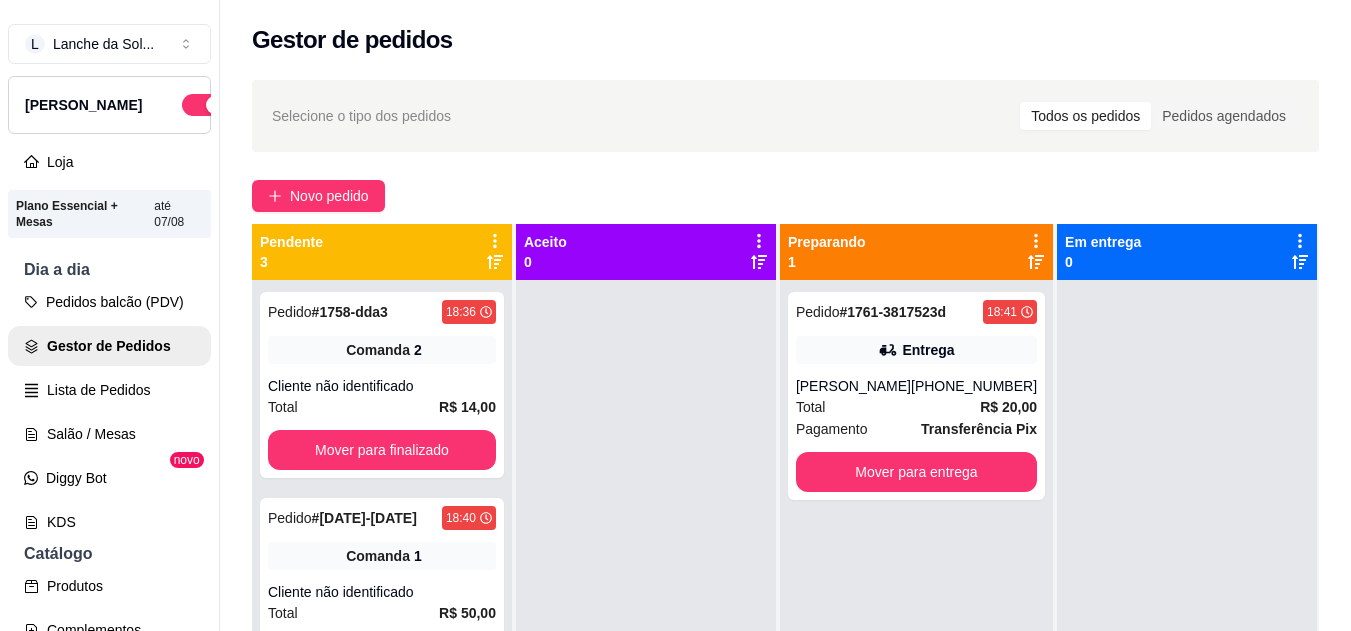scroll, scrollTop: 7, scrollLeft: 0, axis: vertical 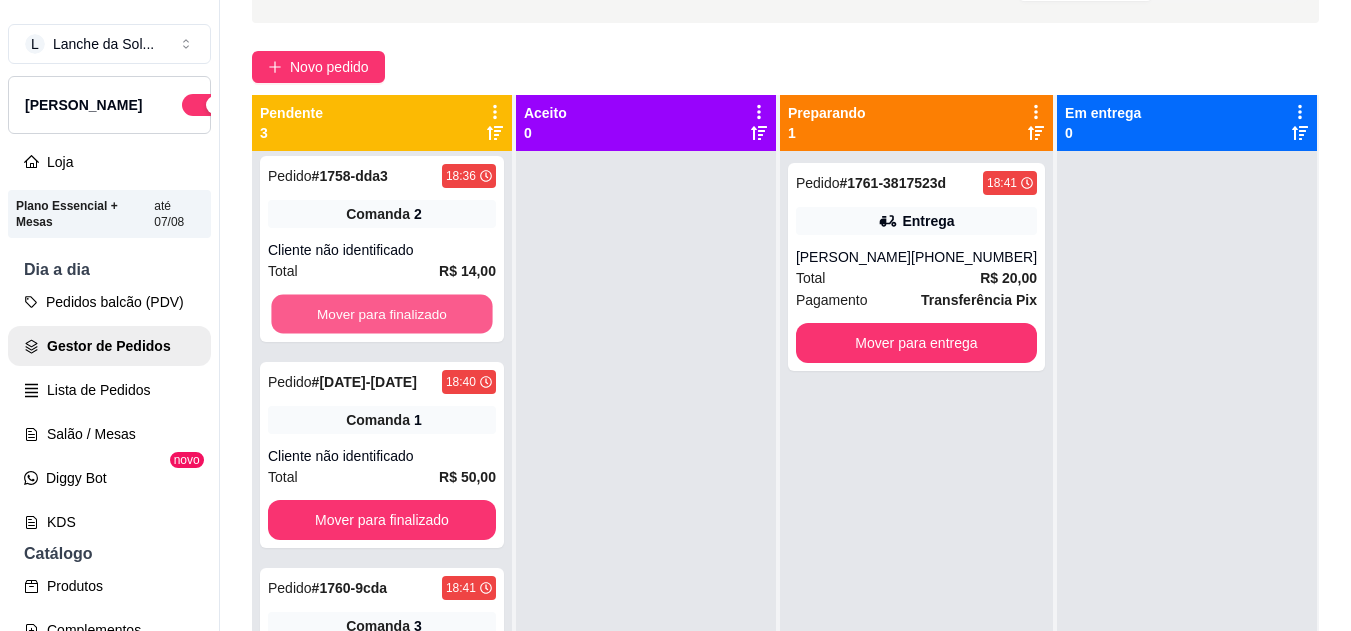 click on "Mover para finalizado" at bounding box center (381, 314) 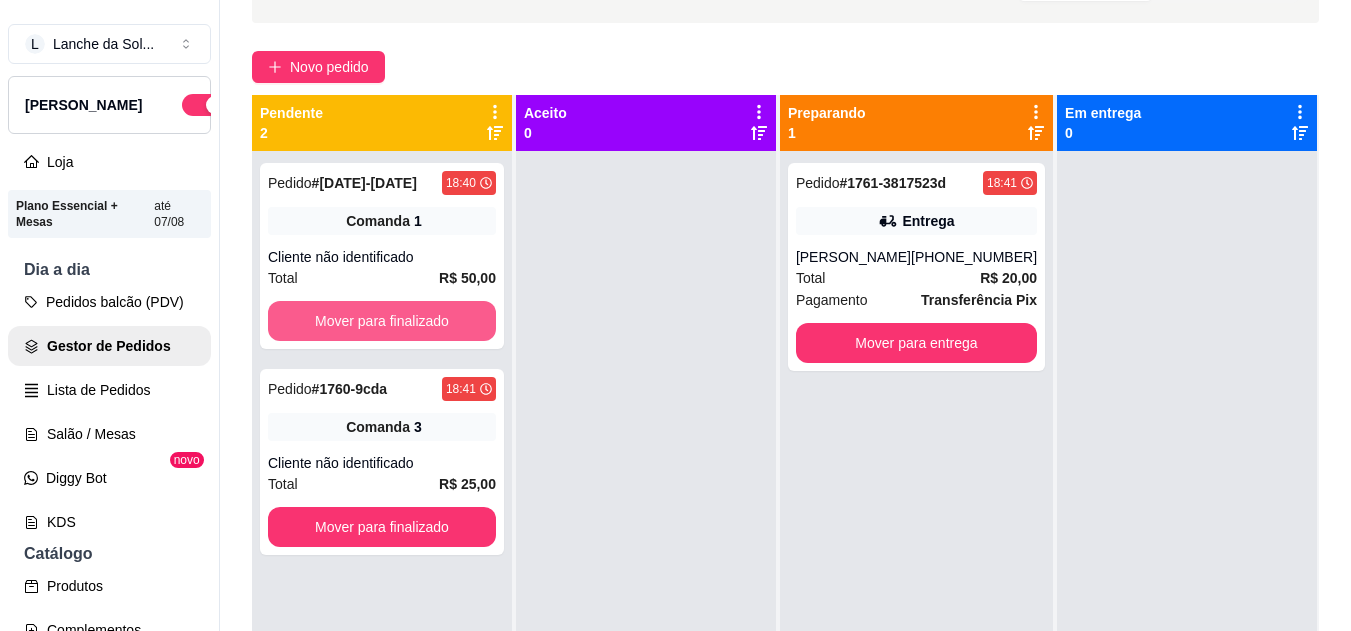 scroll, scrollTop: 0, scrollLeft: 0, axis: both 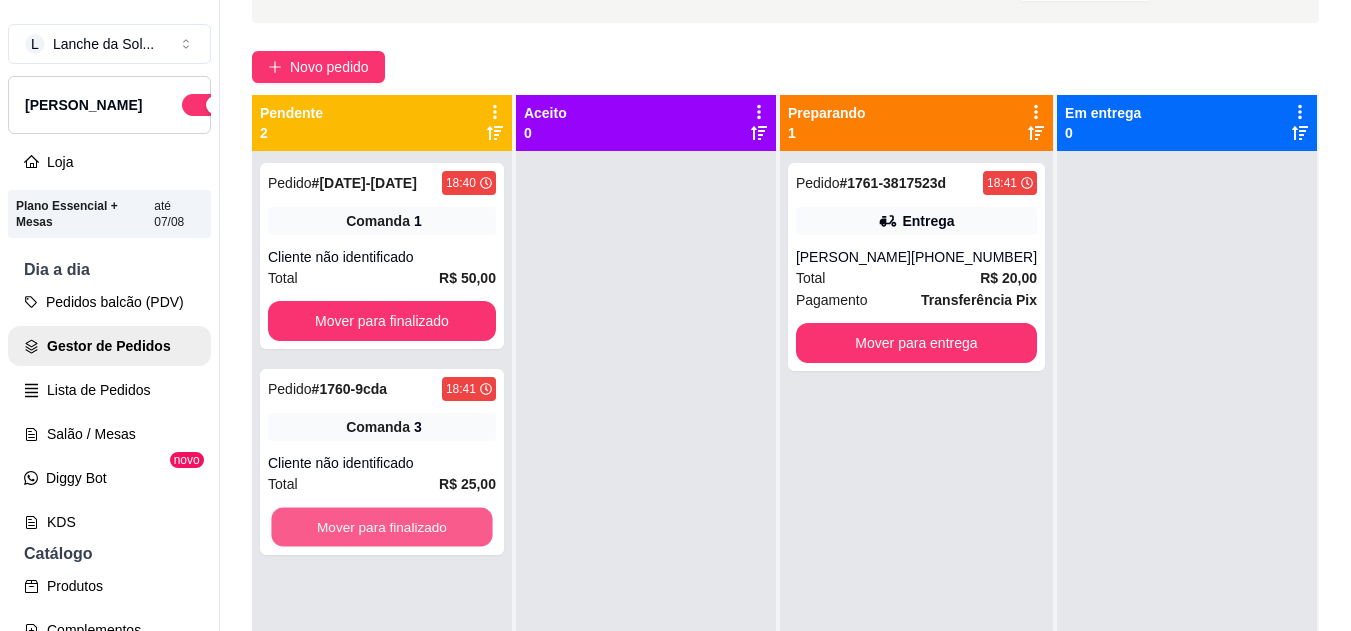 click on "Mover para finalizado" at bounding box center (381, 527) 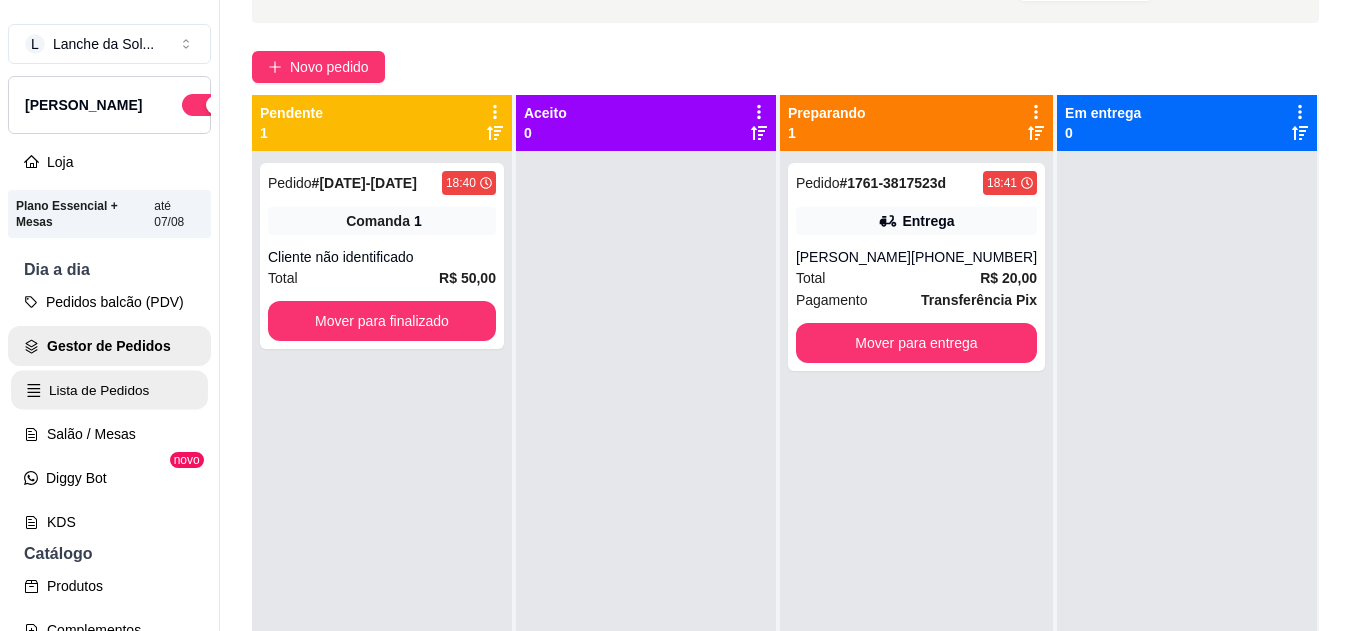 click on "Lista de Pedidos" at bounding box center (109, 390) 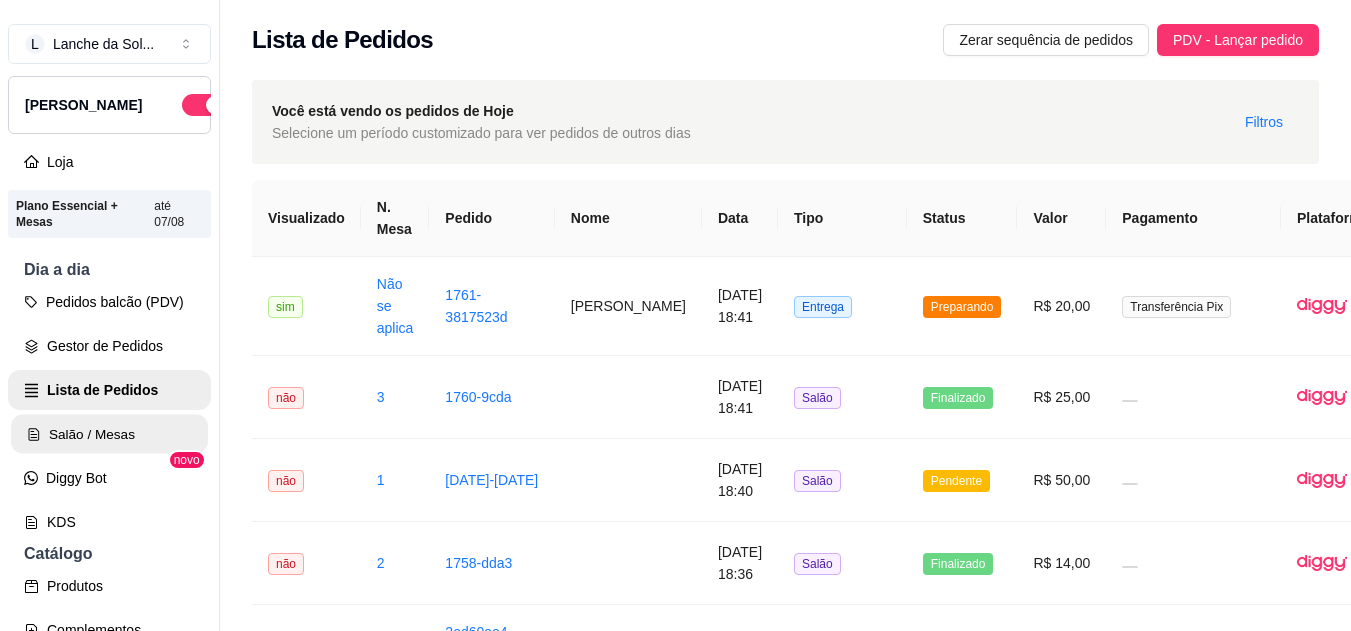click on "Salão / Mesas" at bounding box center (109, 434) 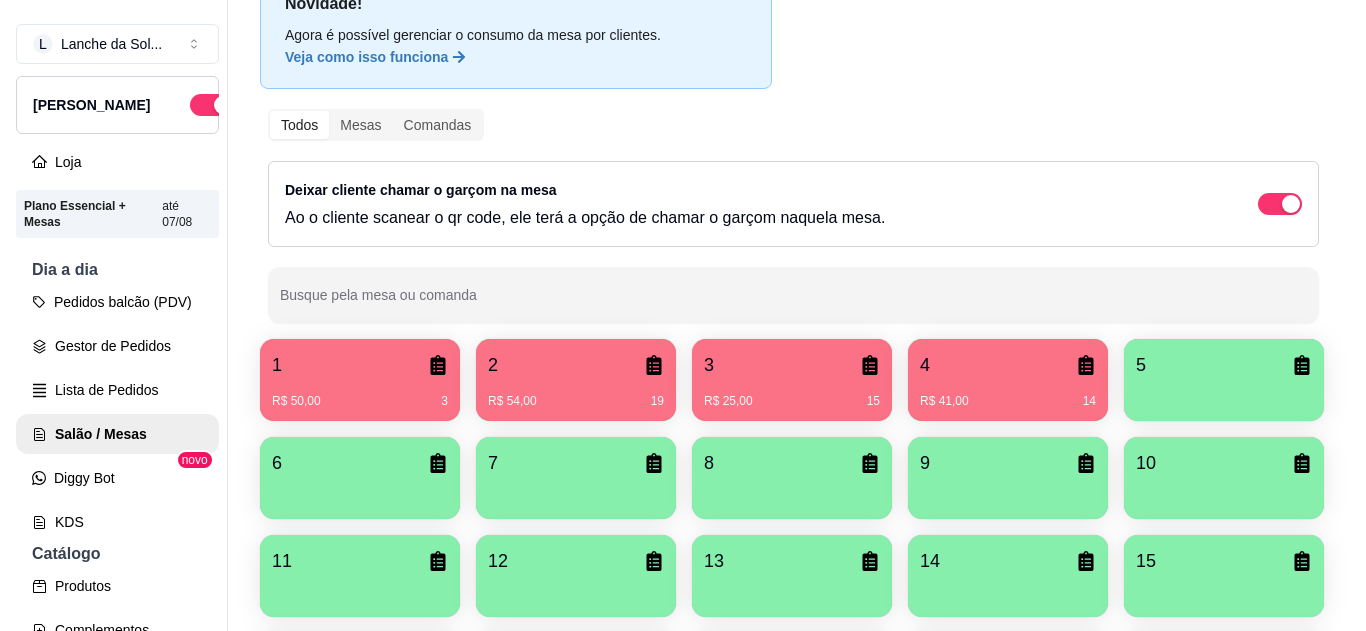 scroll, scrollTop: 0, scrollLeft: 0, axis: both 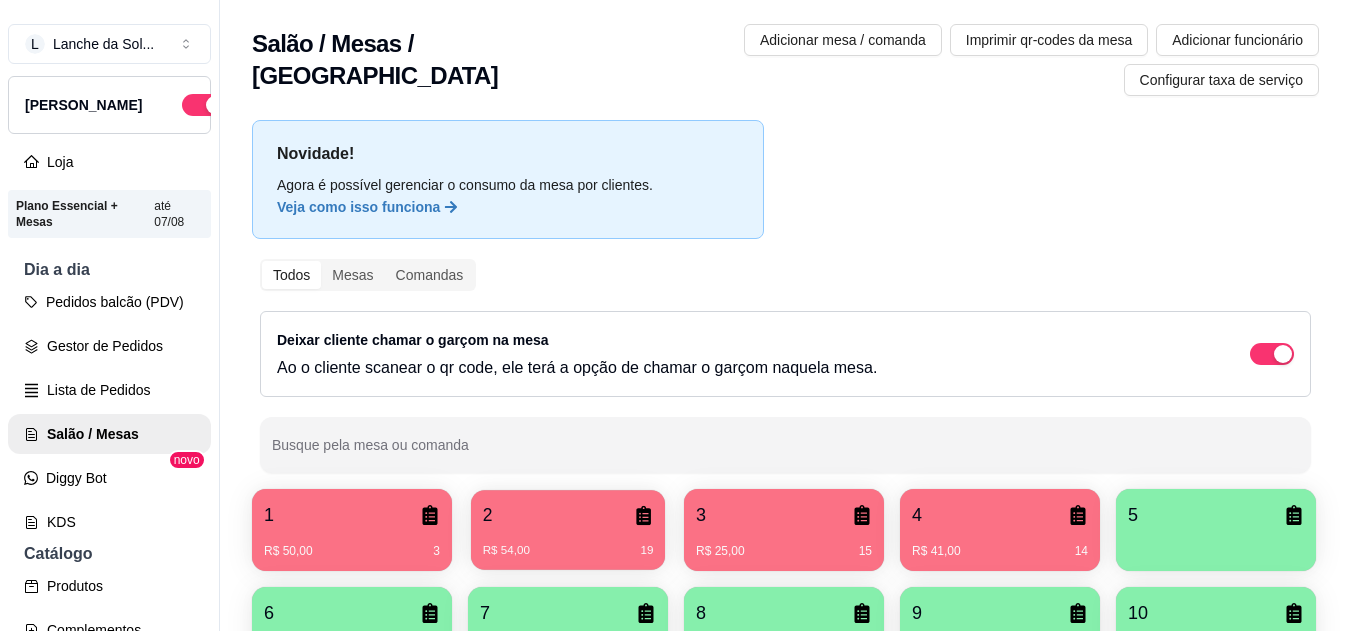 click on "R$ 54,00 19" at bounding box center (568, 551) 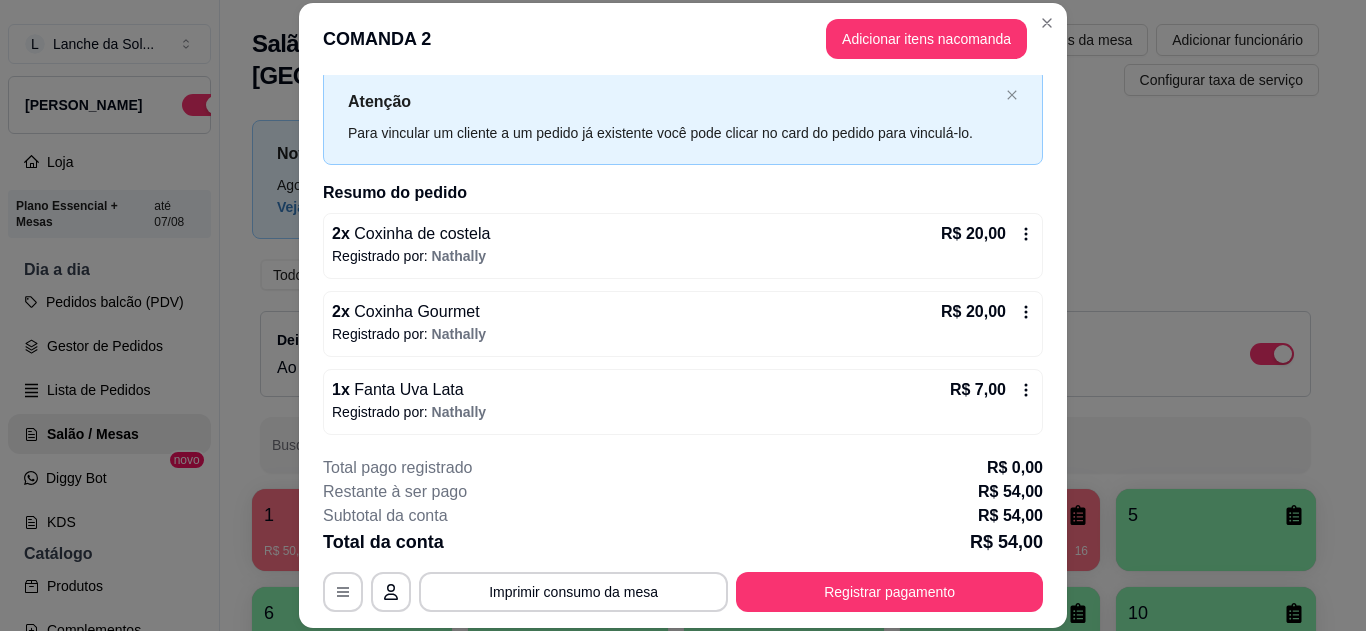 scroll, scrollTop: 0, scrollLeft: 0, axis: both 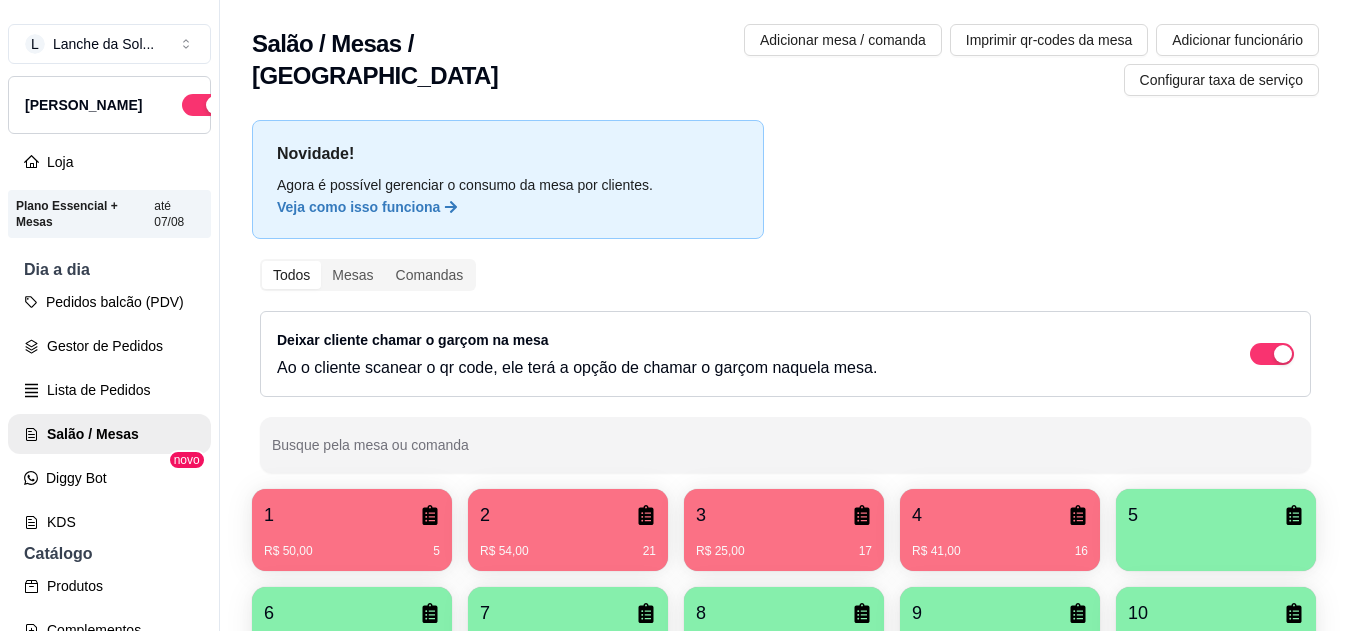 click on "2 R$ 54,00 21" at bounding box center (568, 530) 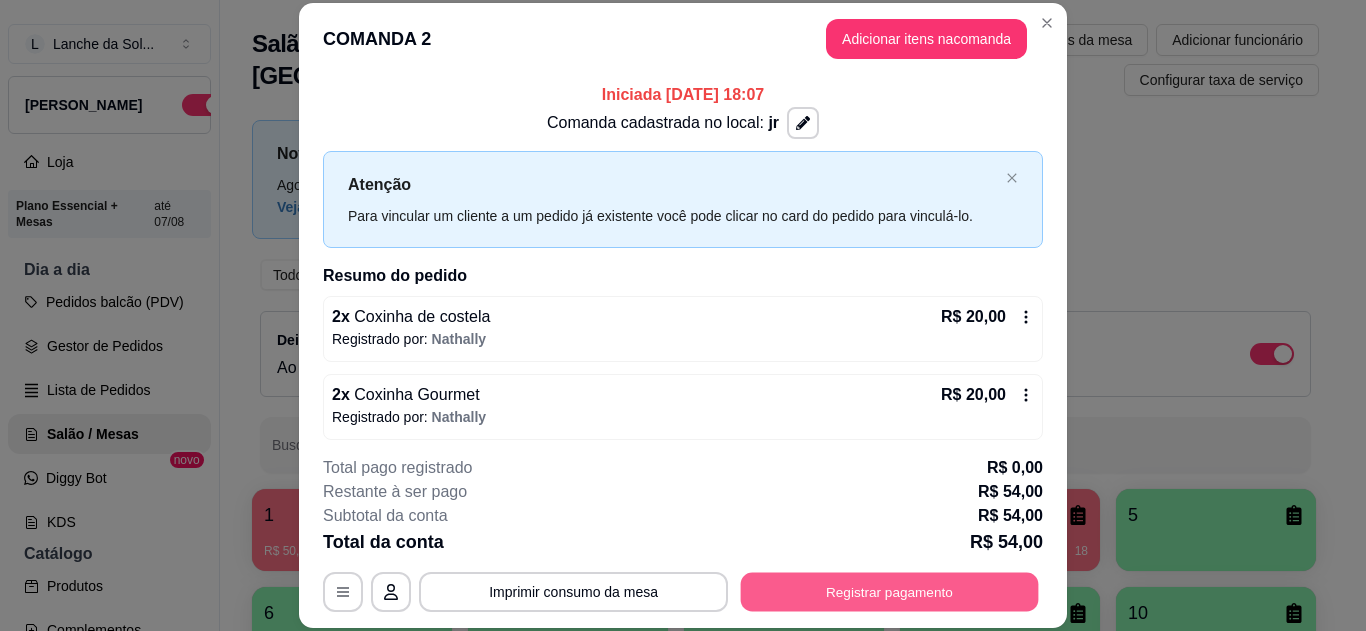 click on "Registrar pagamento" at bounding box center [890, 591] 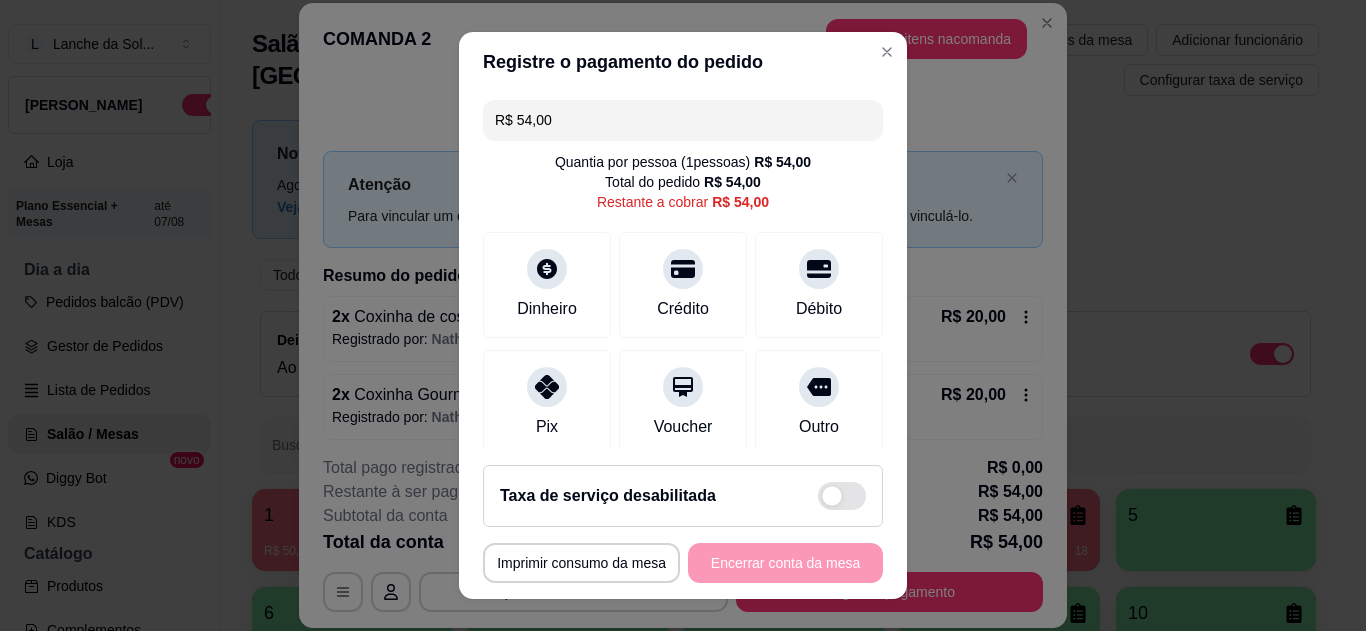click 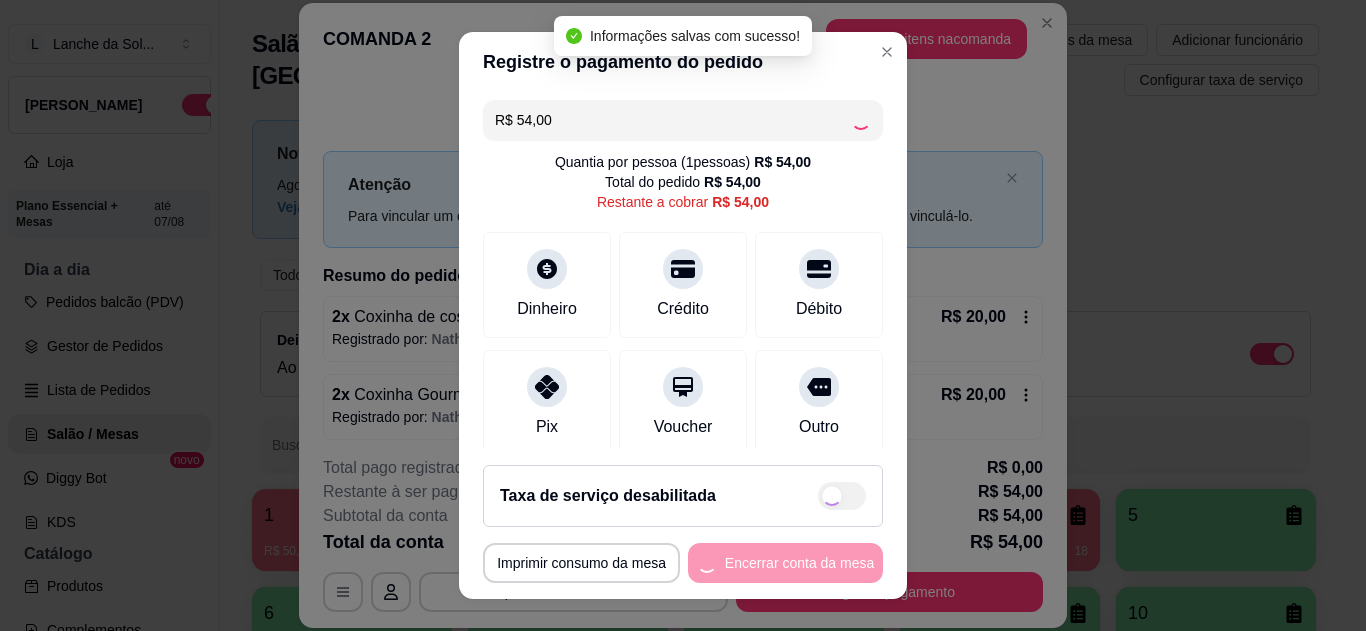type on "R$ 0,00" 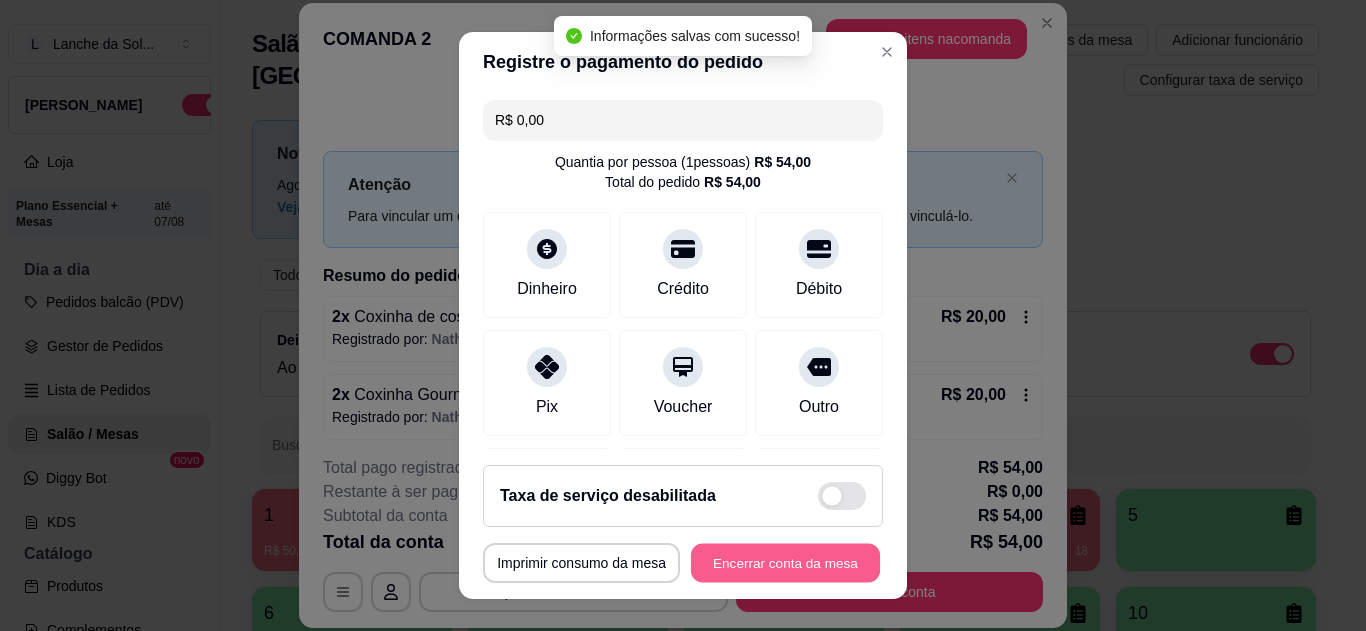 click on "Encerrar conta da mesa" at bounding box center [785, 563] 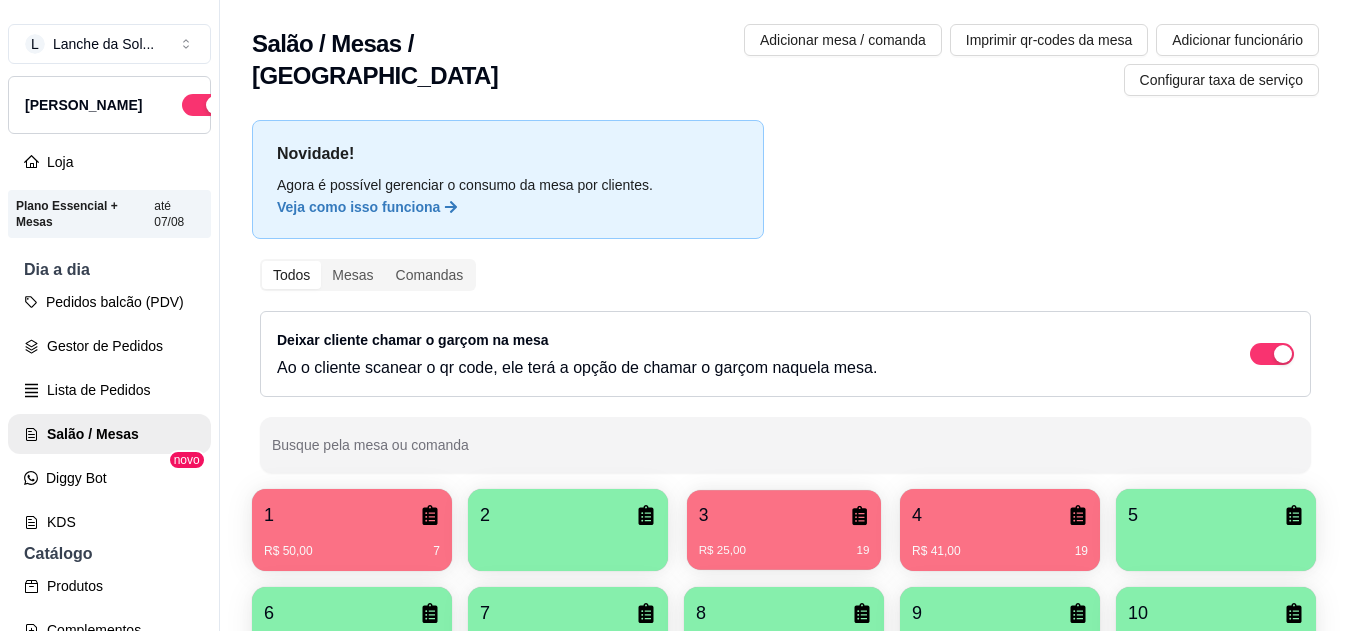 click on "R$ 25,00 19" at bounding box center (784, 543) 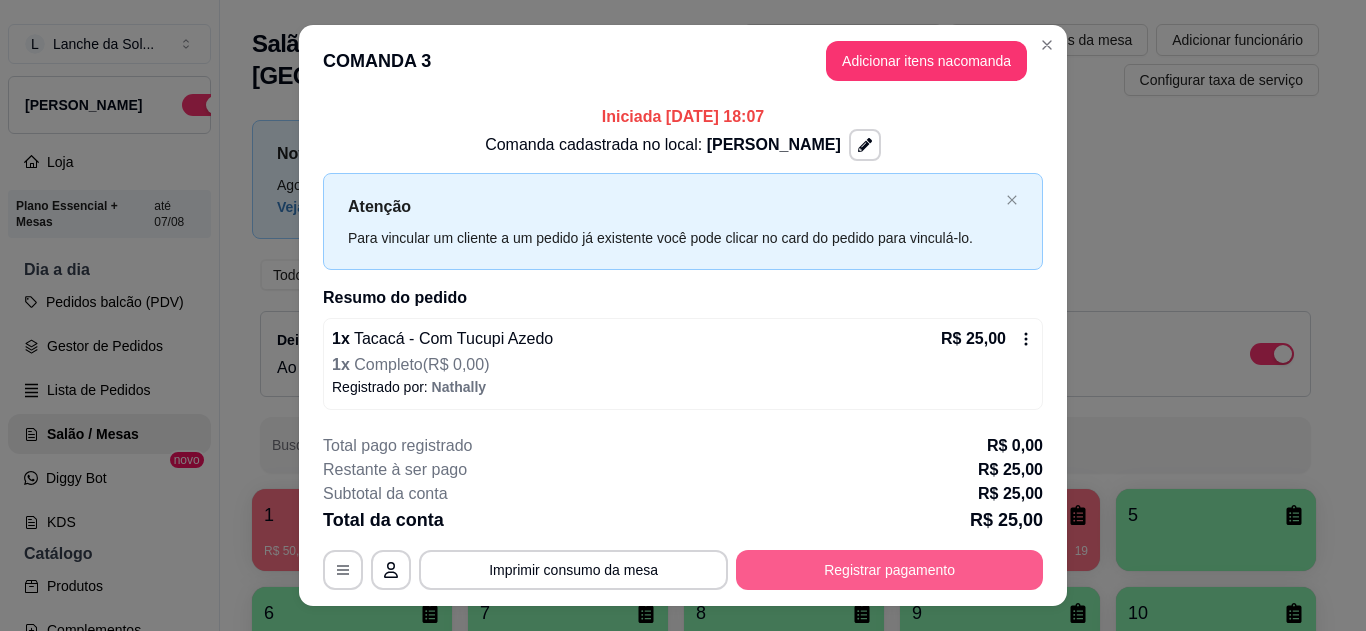 click on "Registrar pagamento" at bounding box center (889, 570) 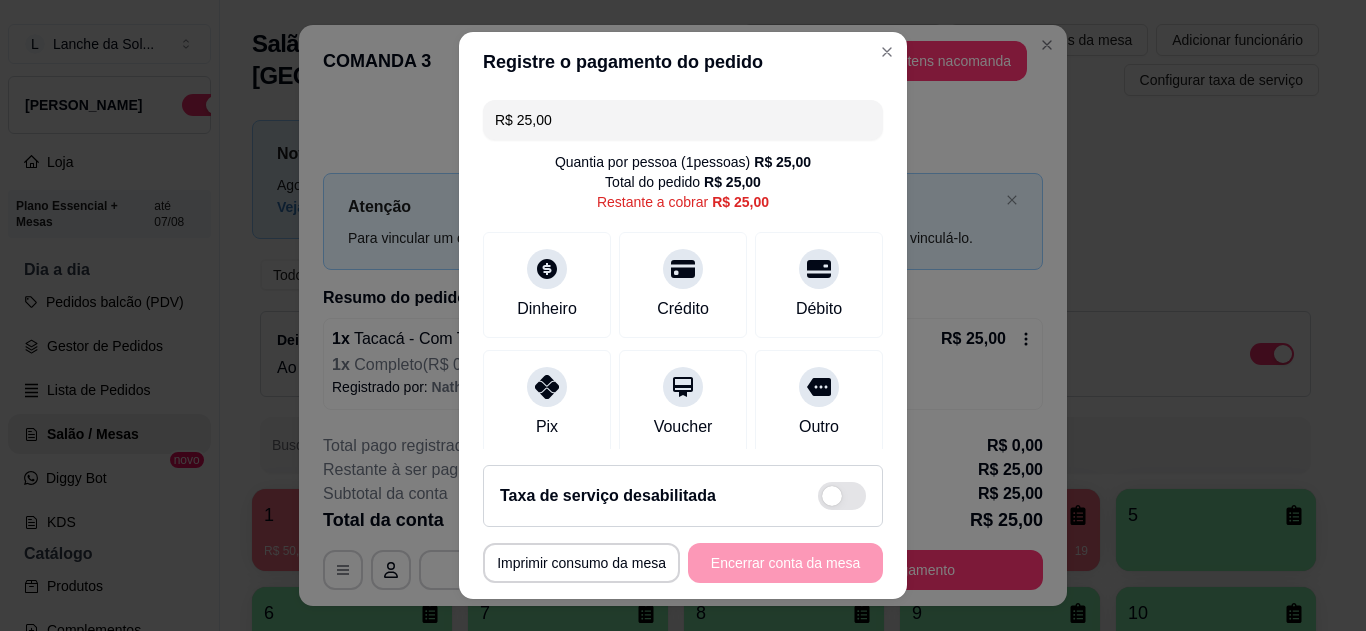 click 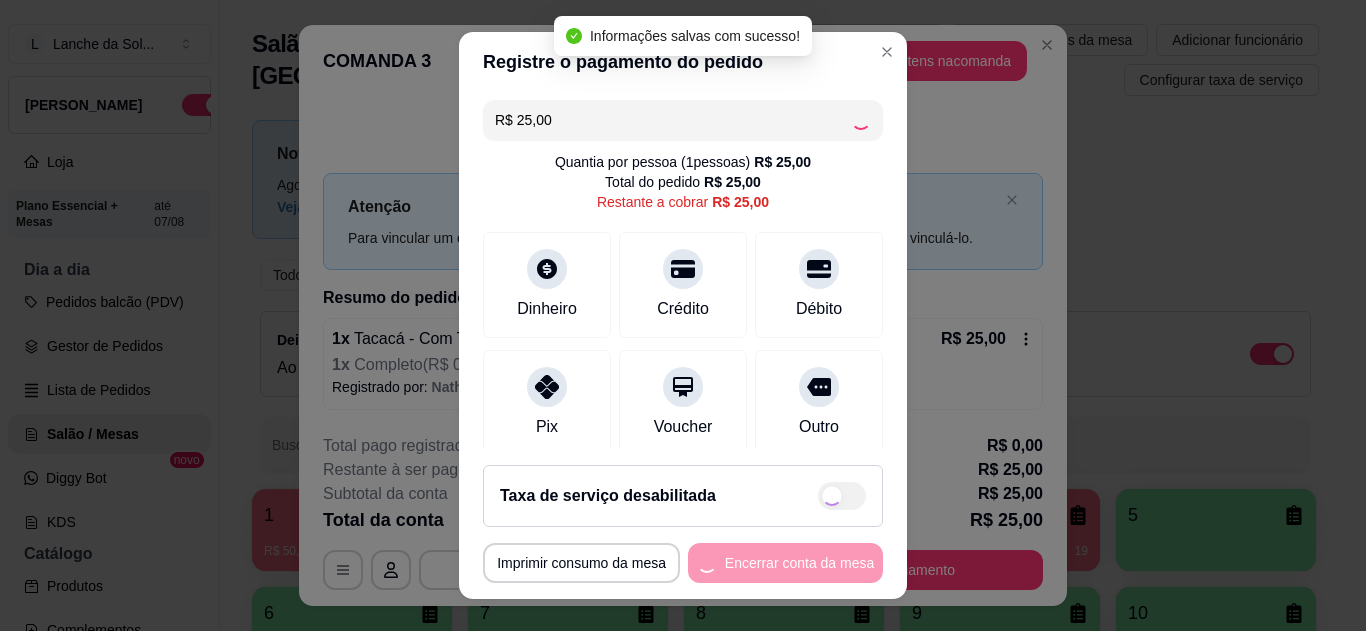 type on "R$ 0,00" 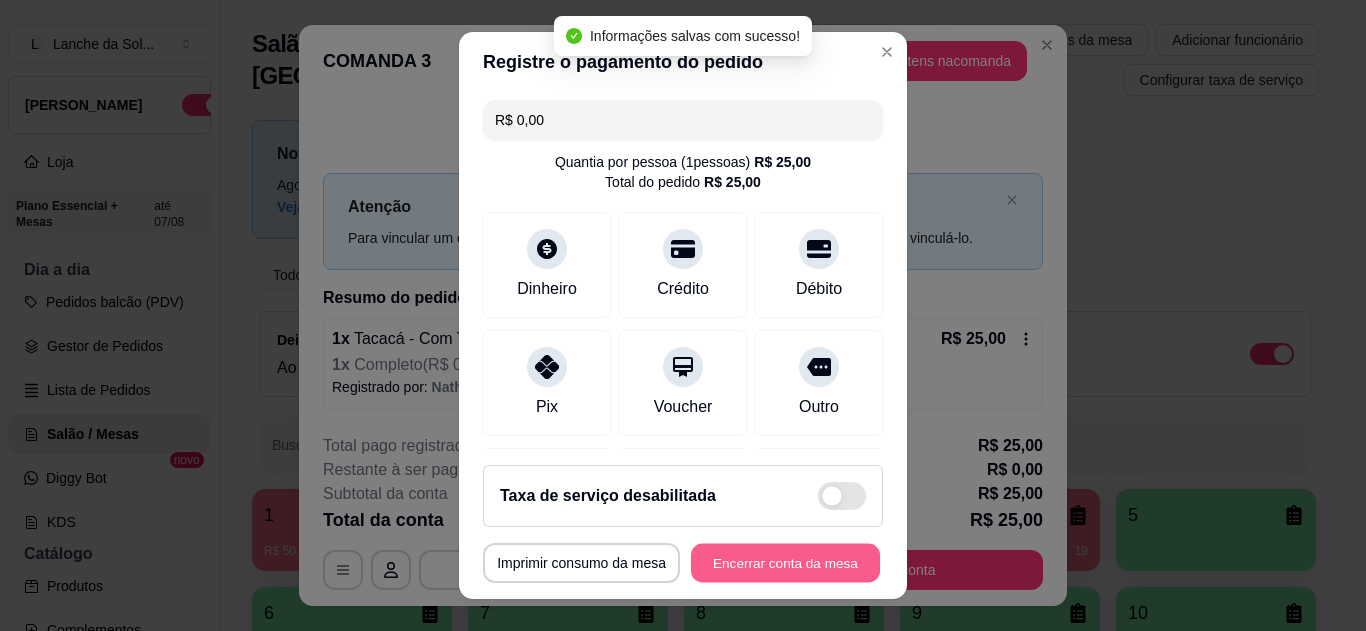 click on "Encerrar conta da mesa" at bounding box center (785, 563) 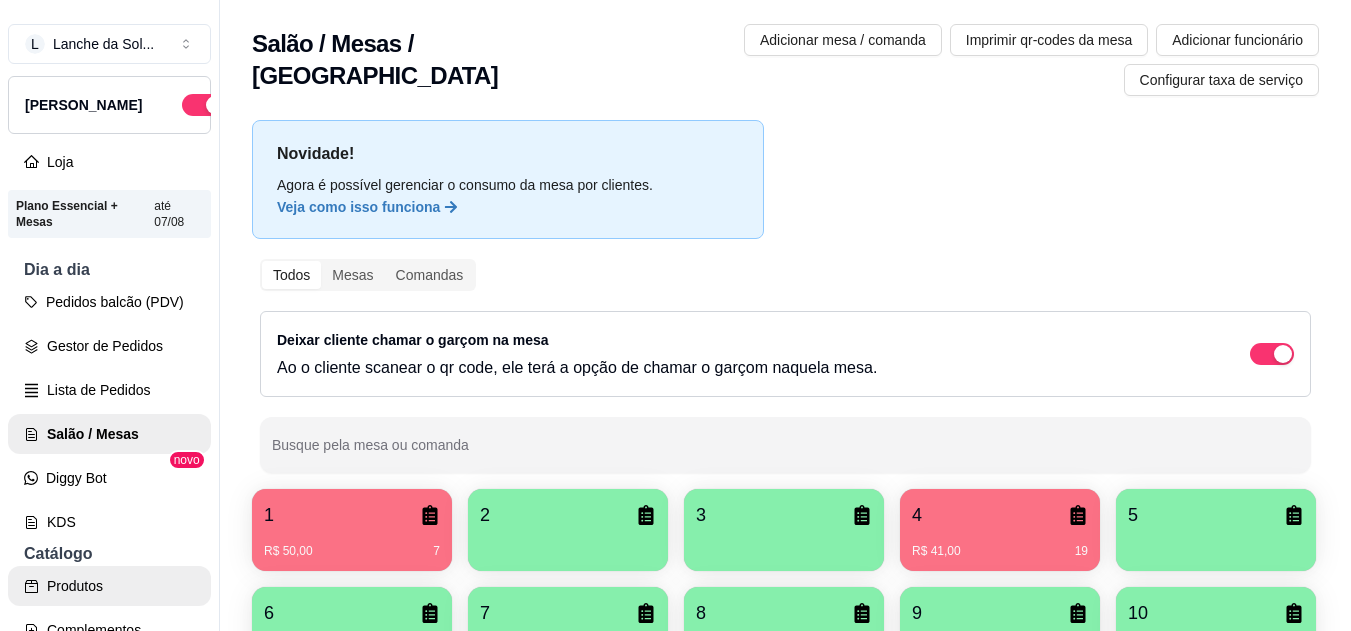 click on "Produtos" at bounding box center (109, 586) 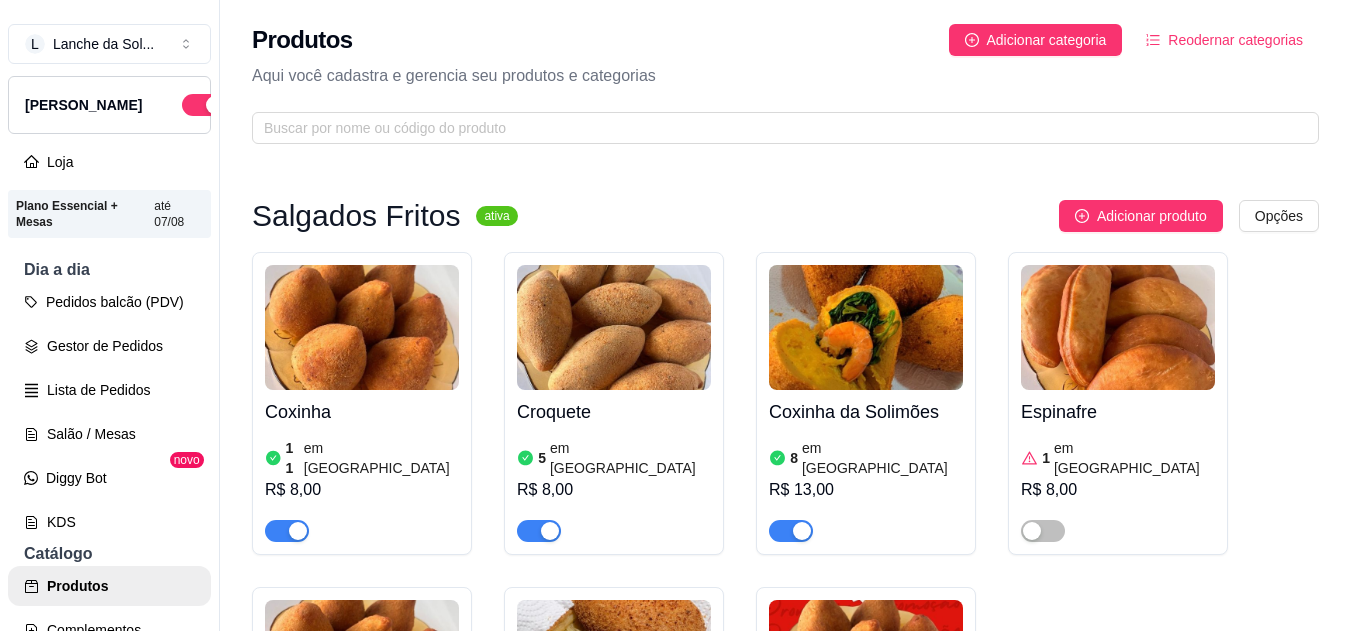 scroll, scrollTop: 32, scrollLeft: 0, axis: vertical 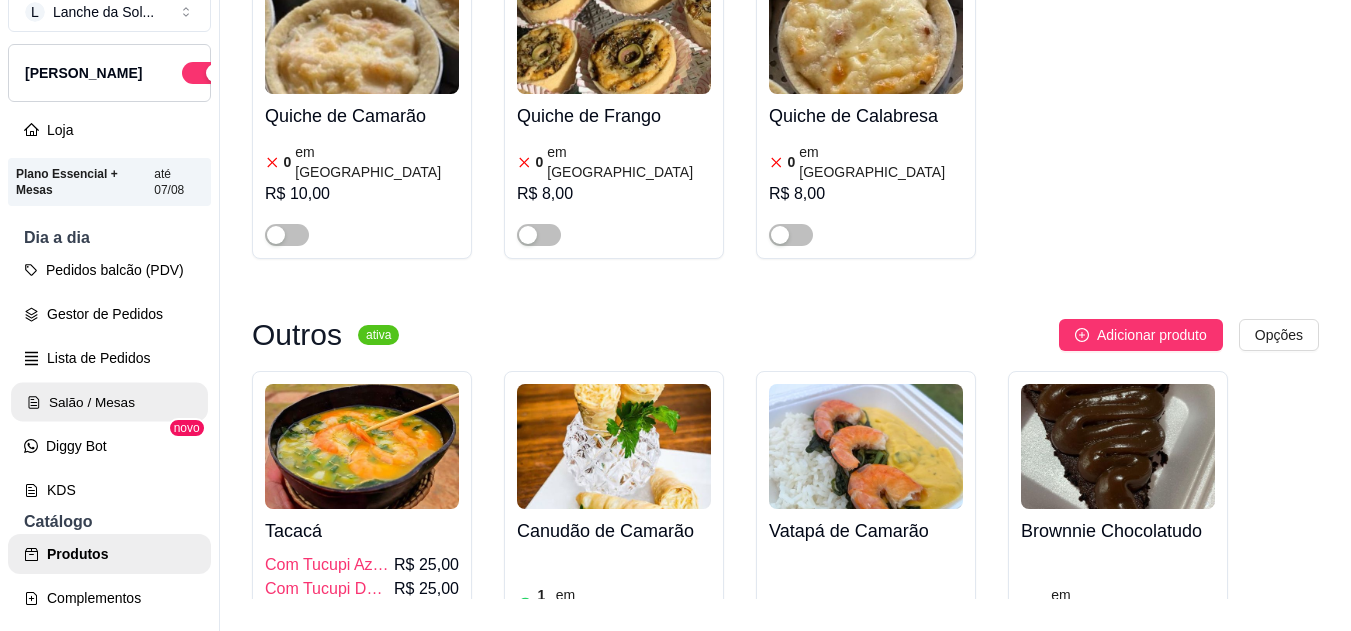 click on "Salão / Mesas" at bounding box center (109, 402) 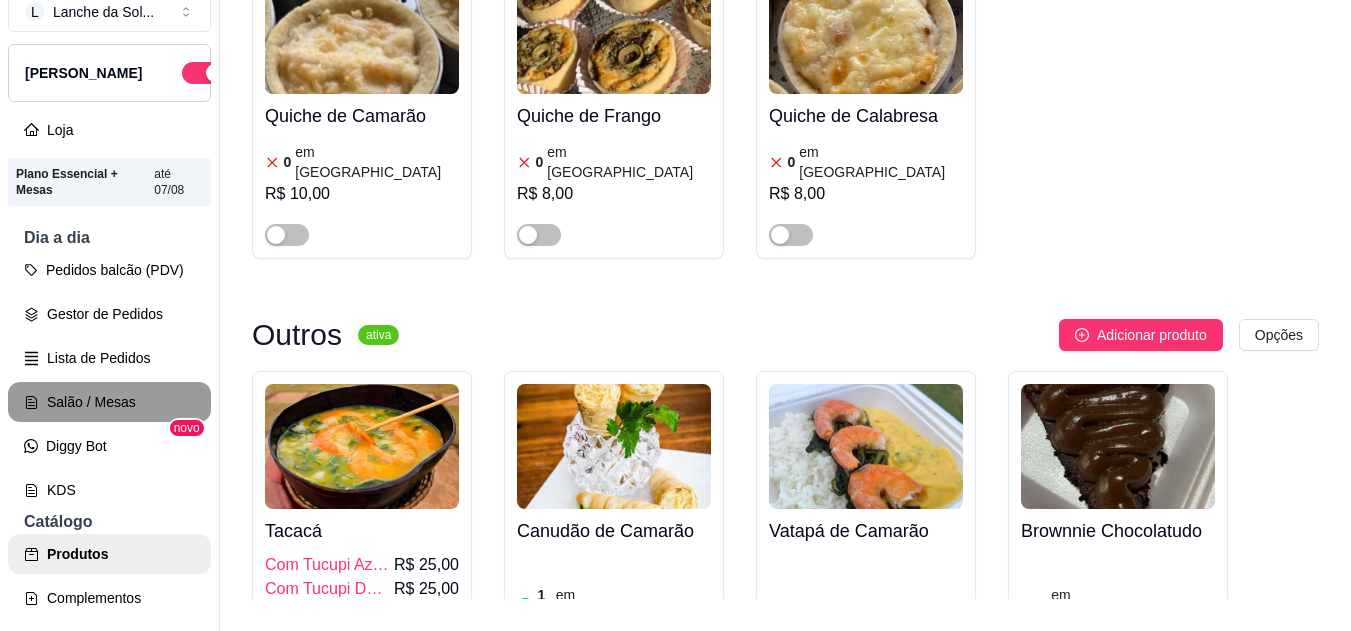 scroll, scrollTop: 0, scrollLeft: 0, axis: both 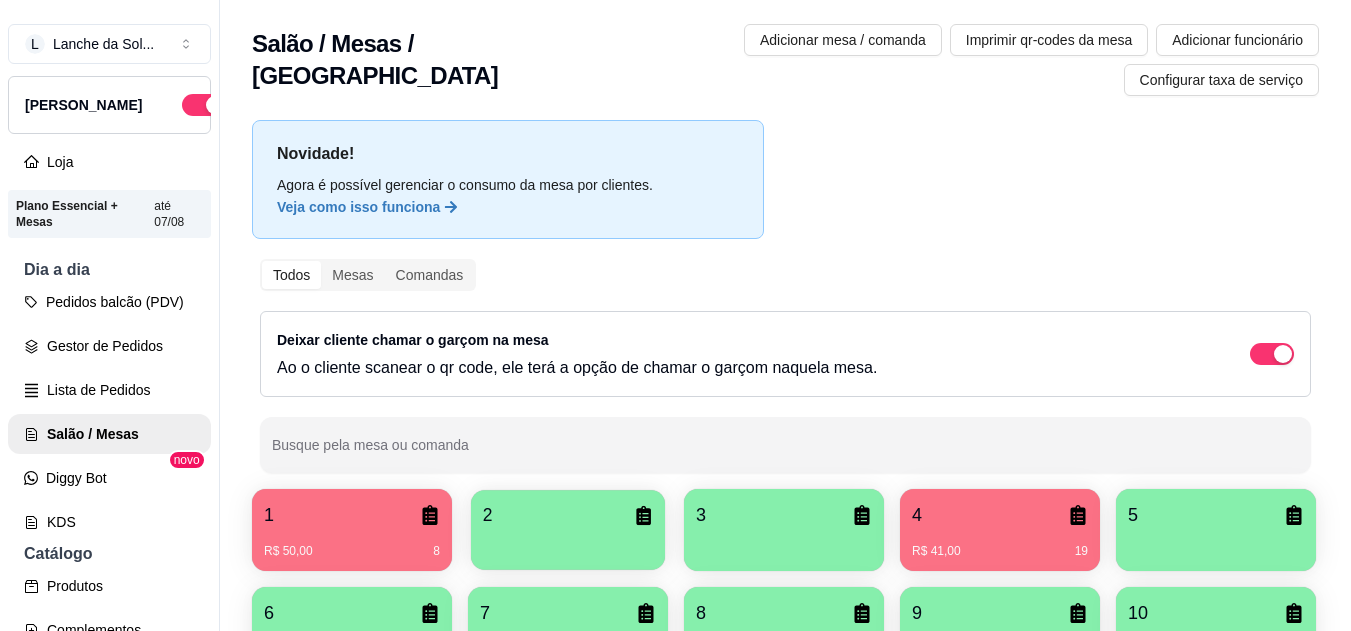 click at bounding box center (568, 543) 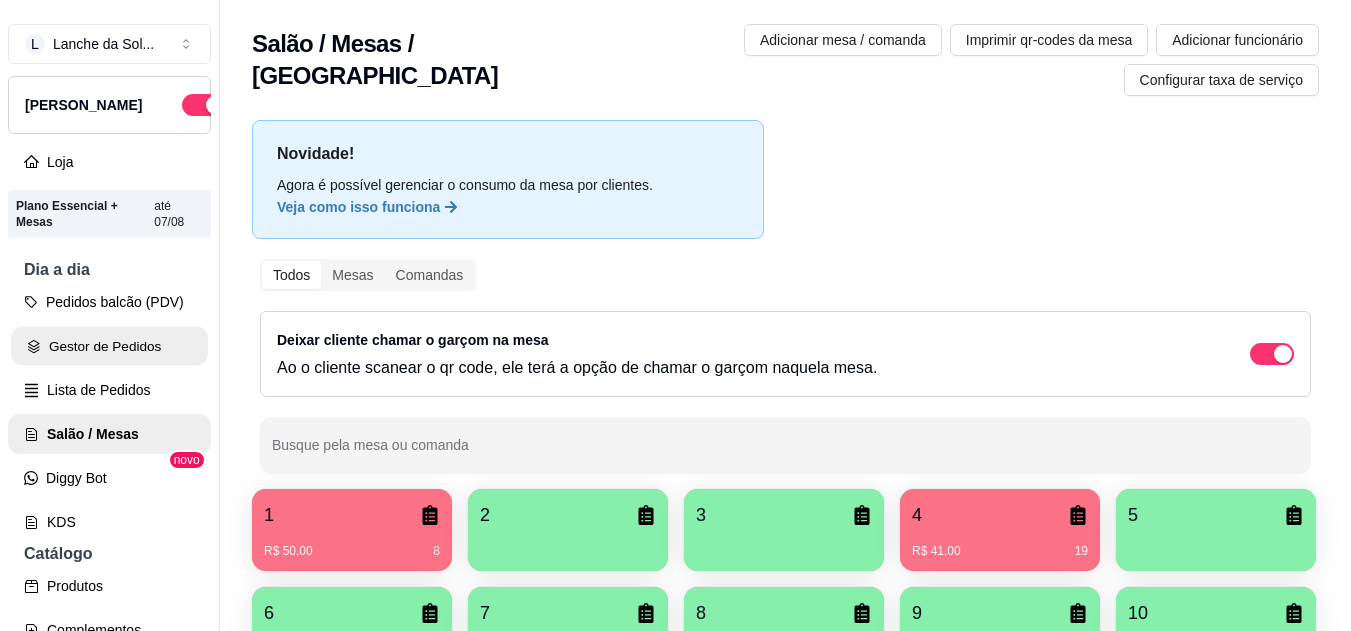 click on "Gestor de Pedidos" at bounding box center (109, 346) 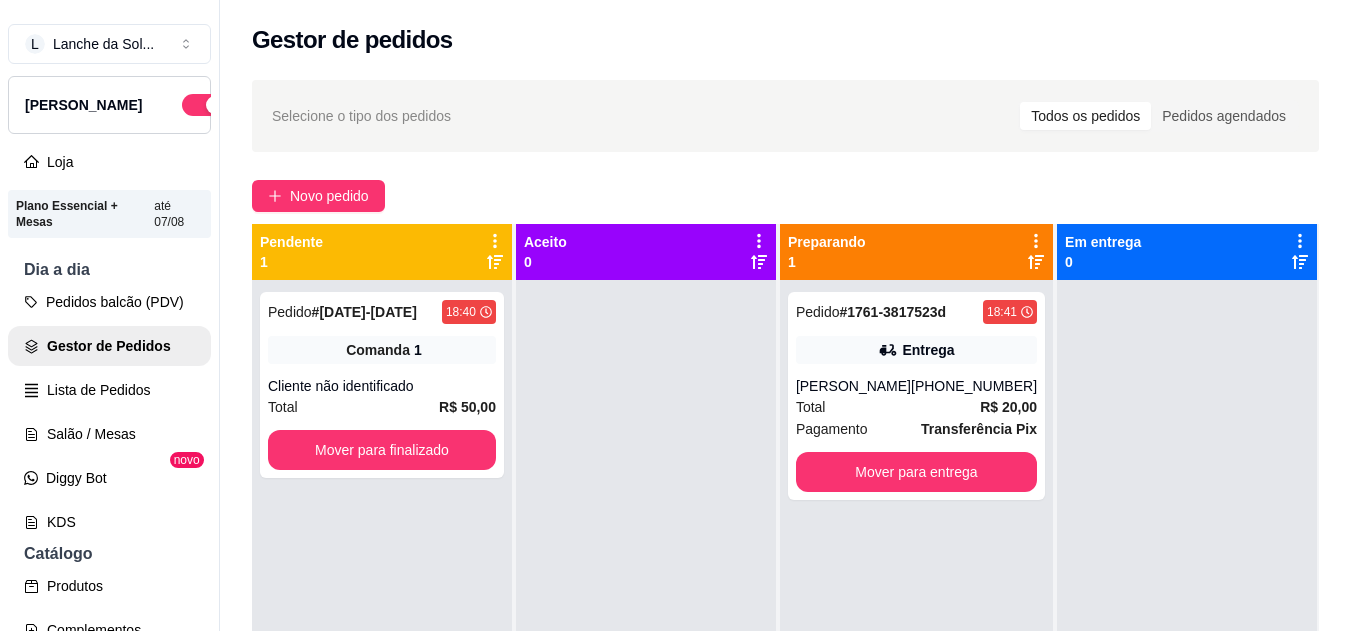 click on "Juciane Cordeiro" at bounding box center (853, 386) 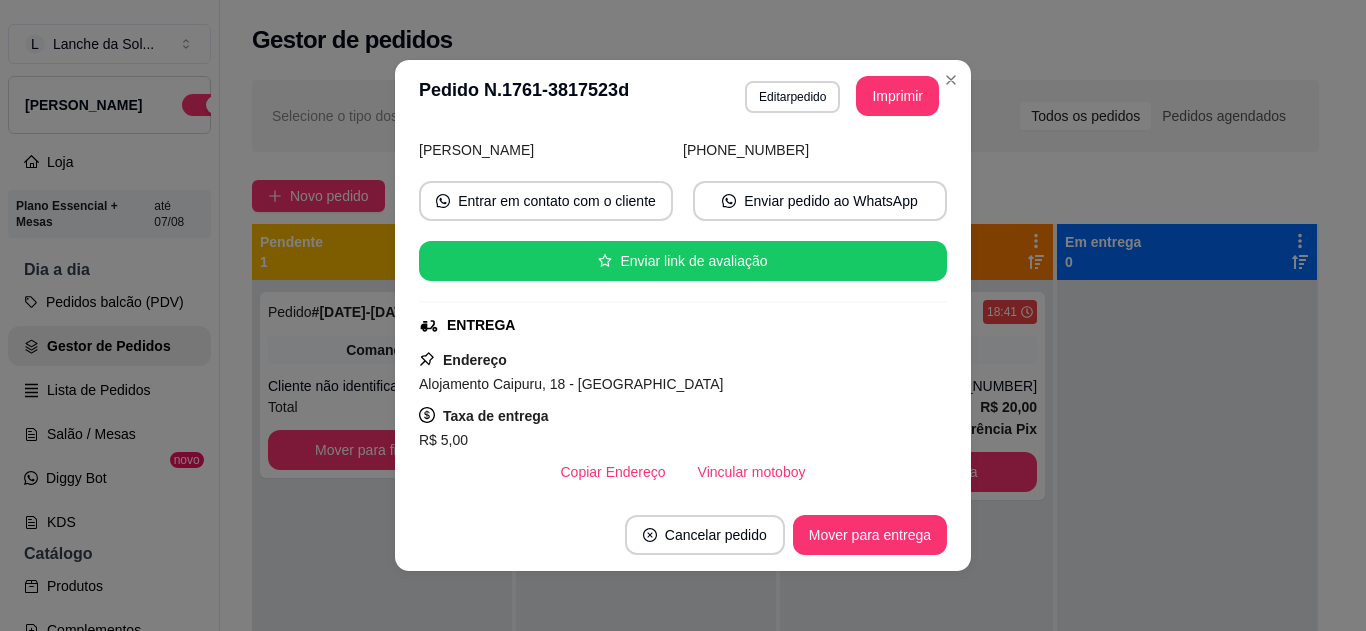 scroll, scrollTop: 160, scrollLeft: 0, axis: vertical 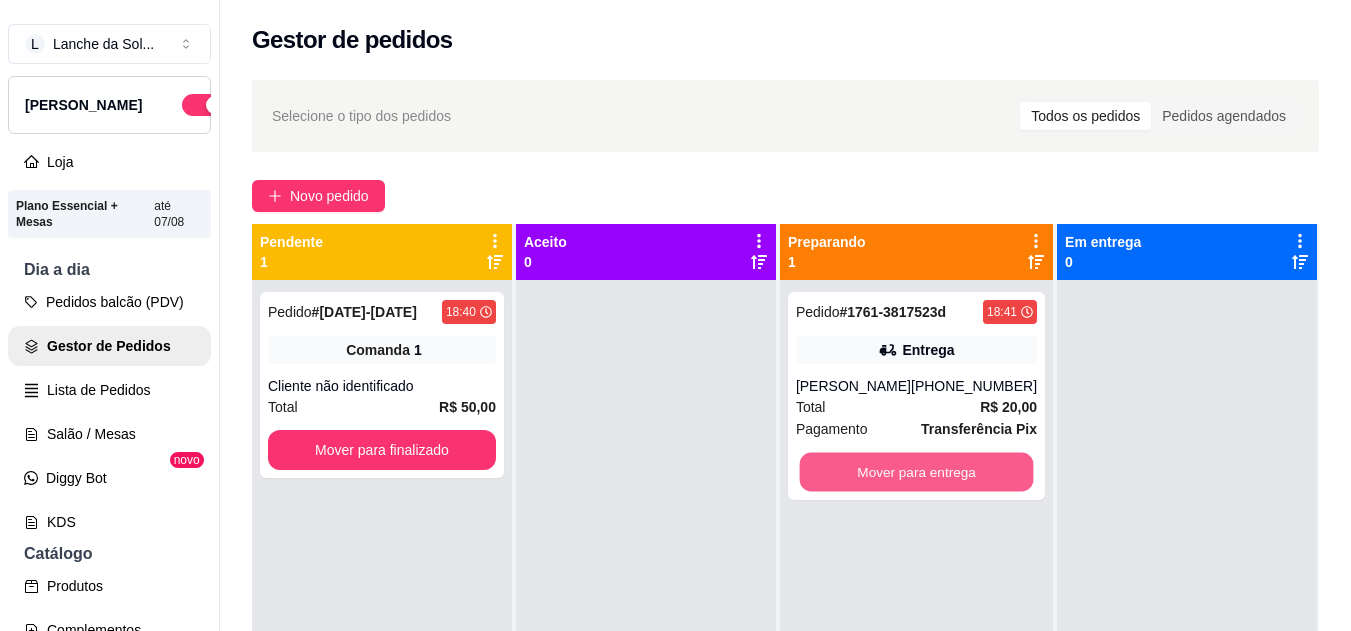 click on "Mover para entrega" at bounding box center [916, 472] 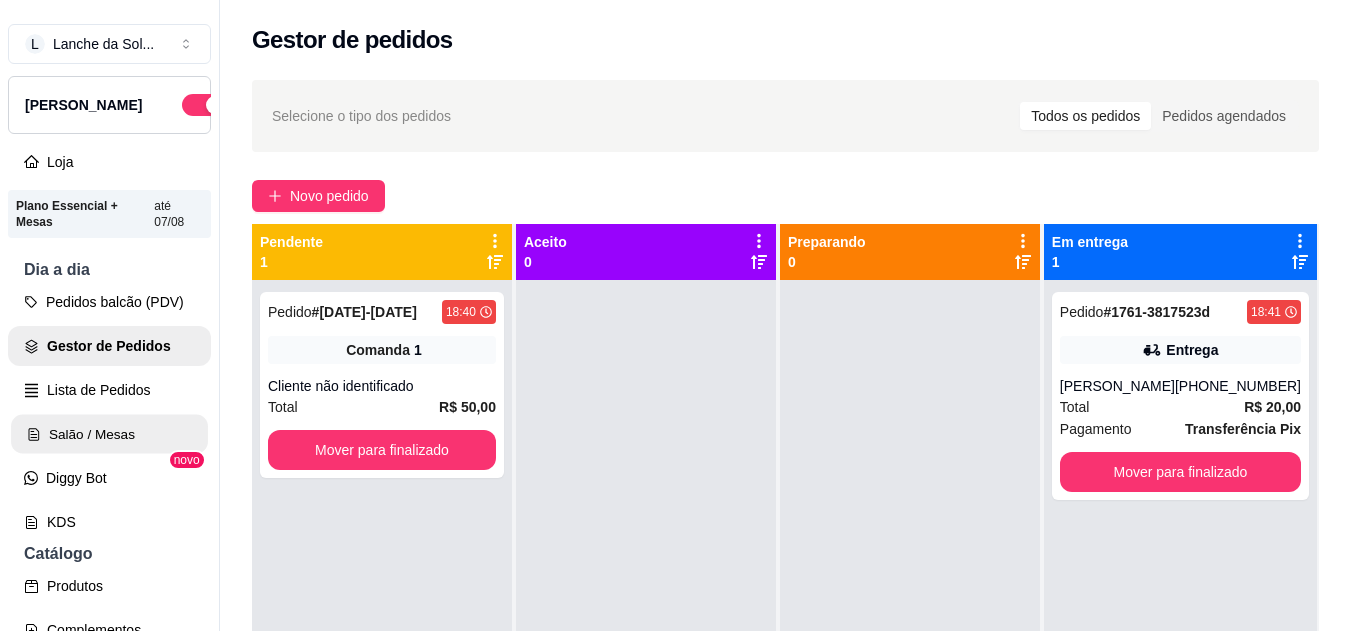 click on "Salão / Mesas" at bounding box center (109, 434) 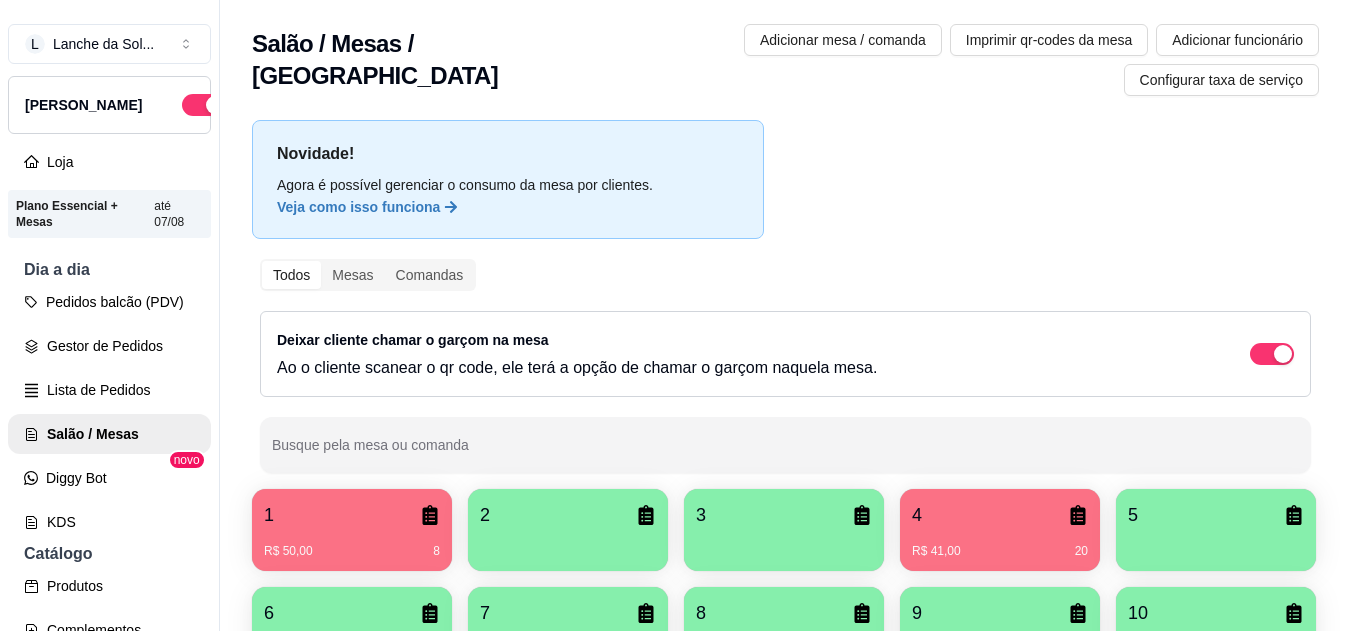 click at bounding box center [568, 544] 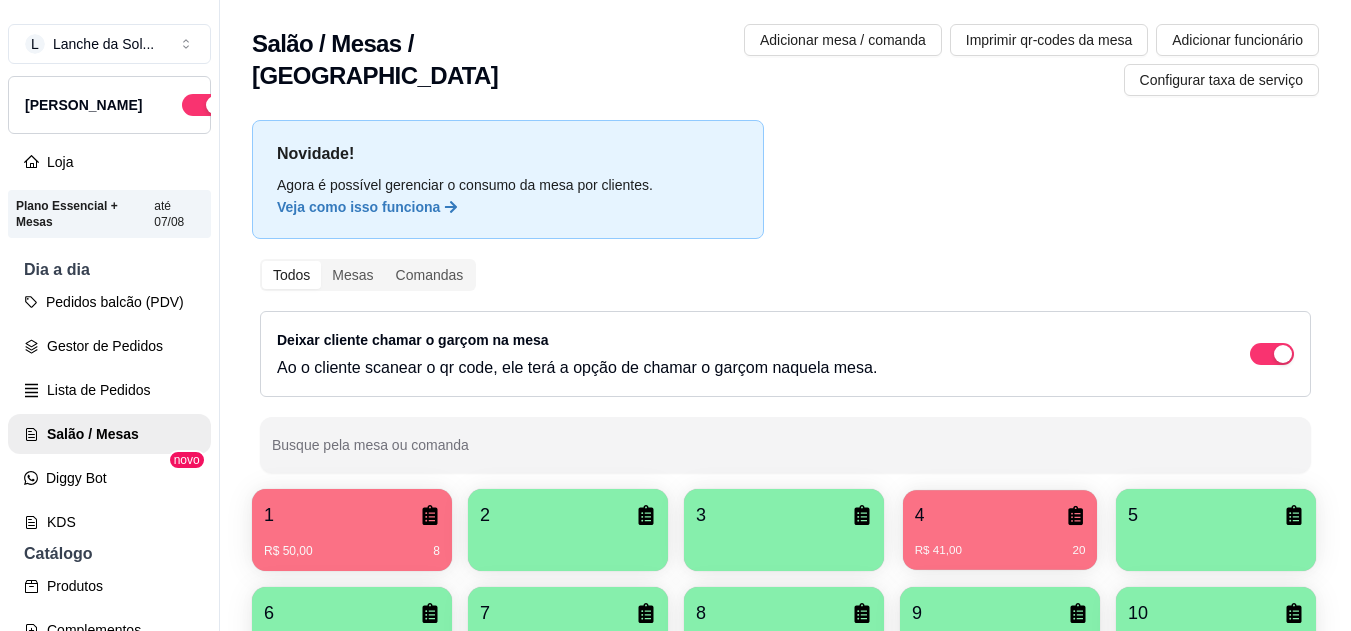 click on "4" at bounding box center [1000, 515] 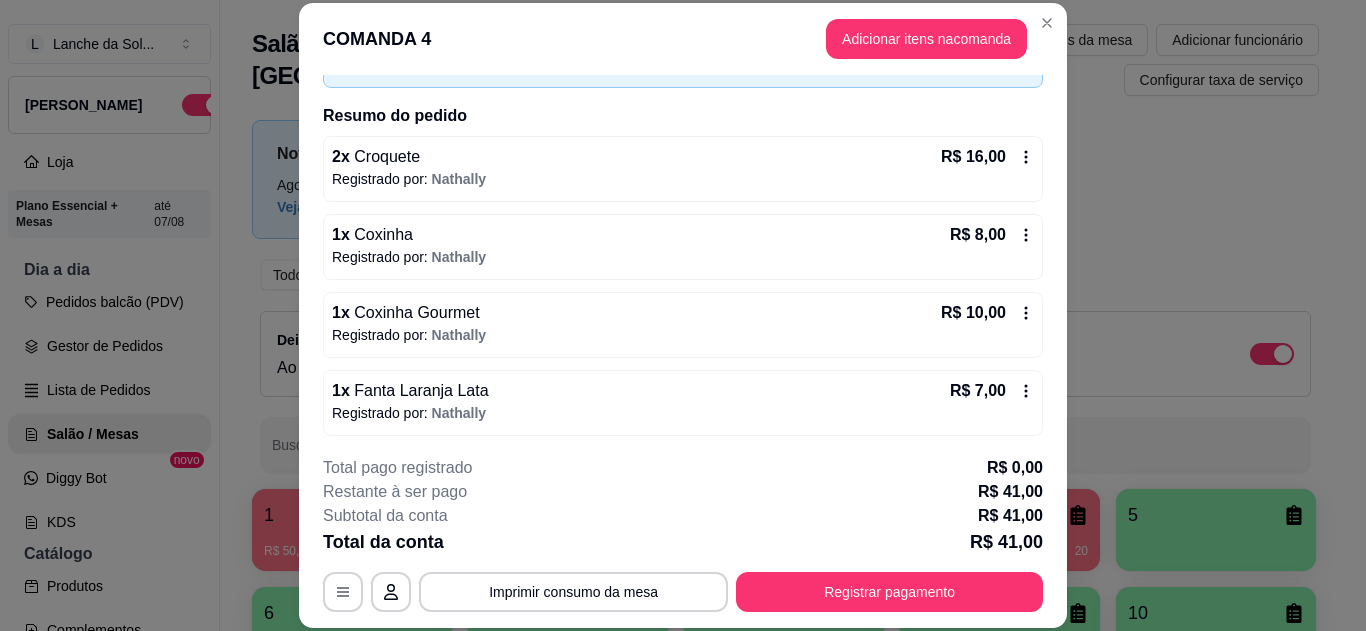 scroll, scrollTop: 164, scrollLeft: 0, axis: vertical 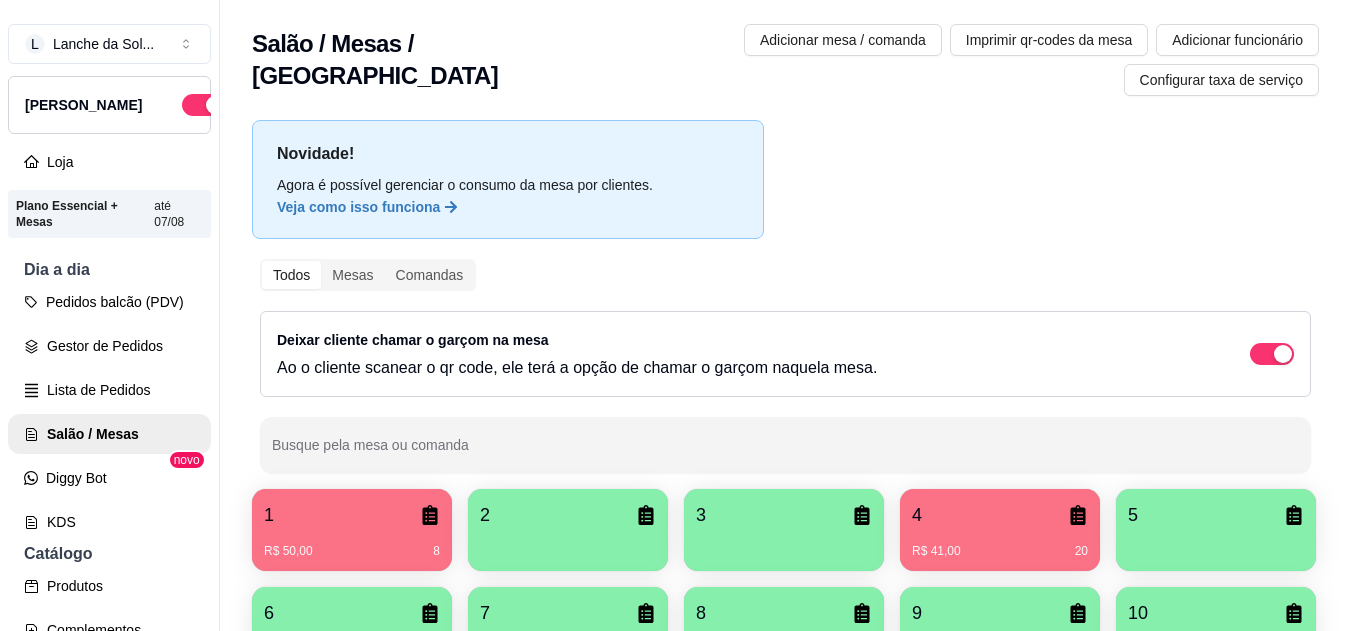 click at bounding box center [568, 544] 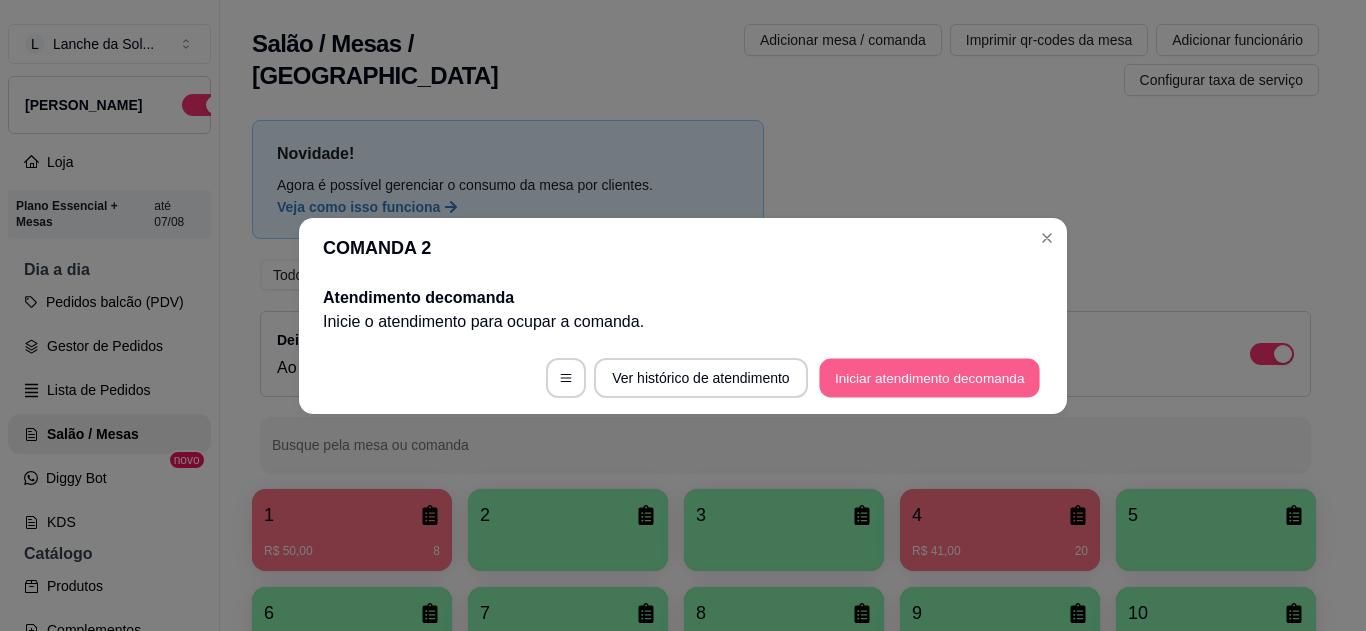 click on "Iniciar atendimento de  comanda" at bounding box center [929, 377] 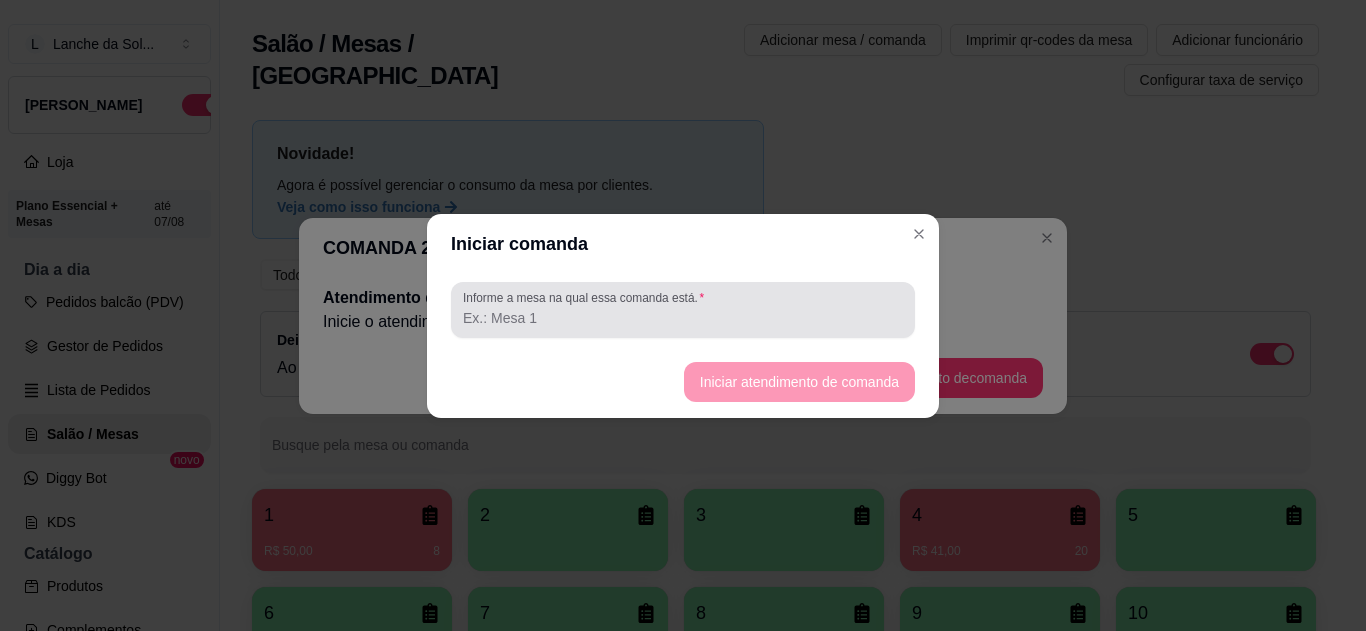 click on "Informe a mesa na qual essa comanda está." at bounding box center (683, 310) 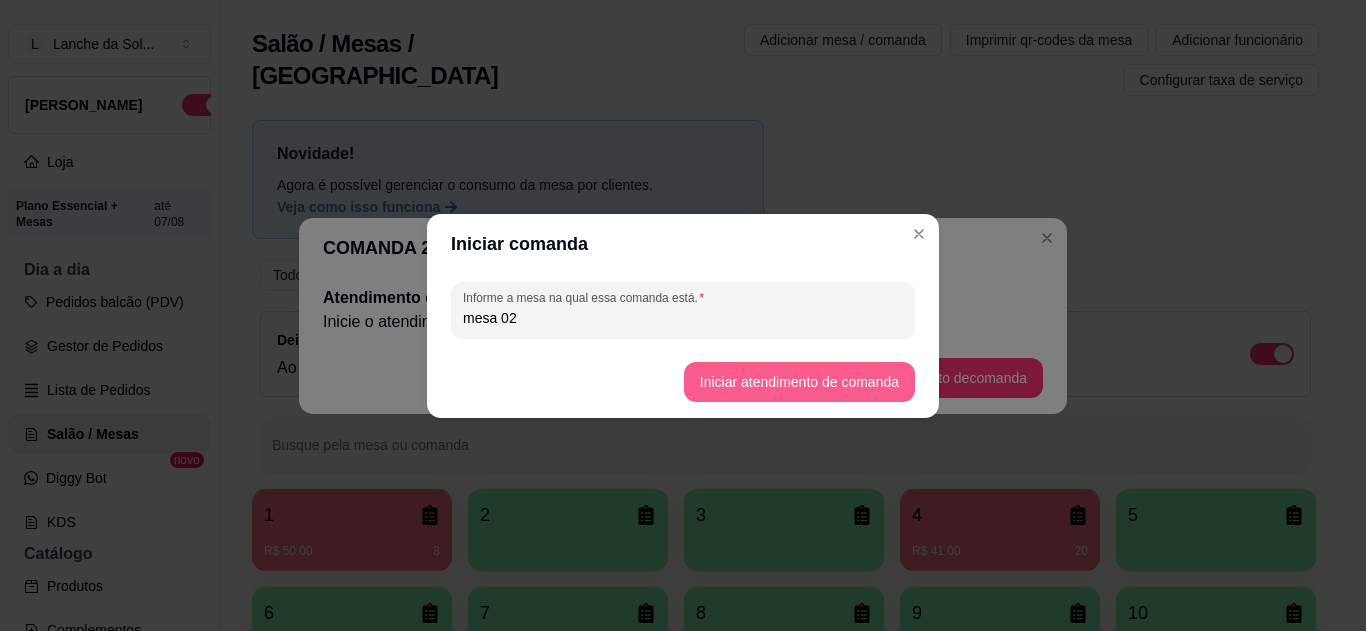 type on "mesa 02" 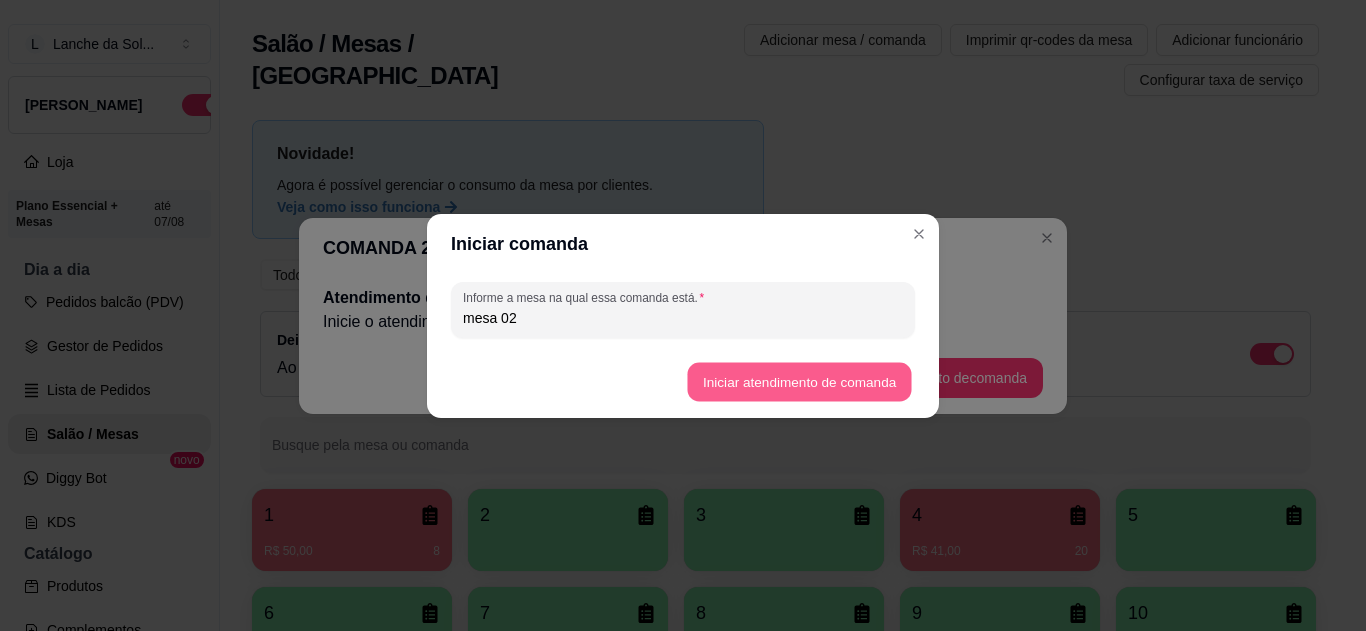 click on "Iniciar atendimento de comanda" at bounding box center (799, 381) 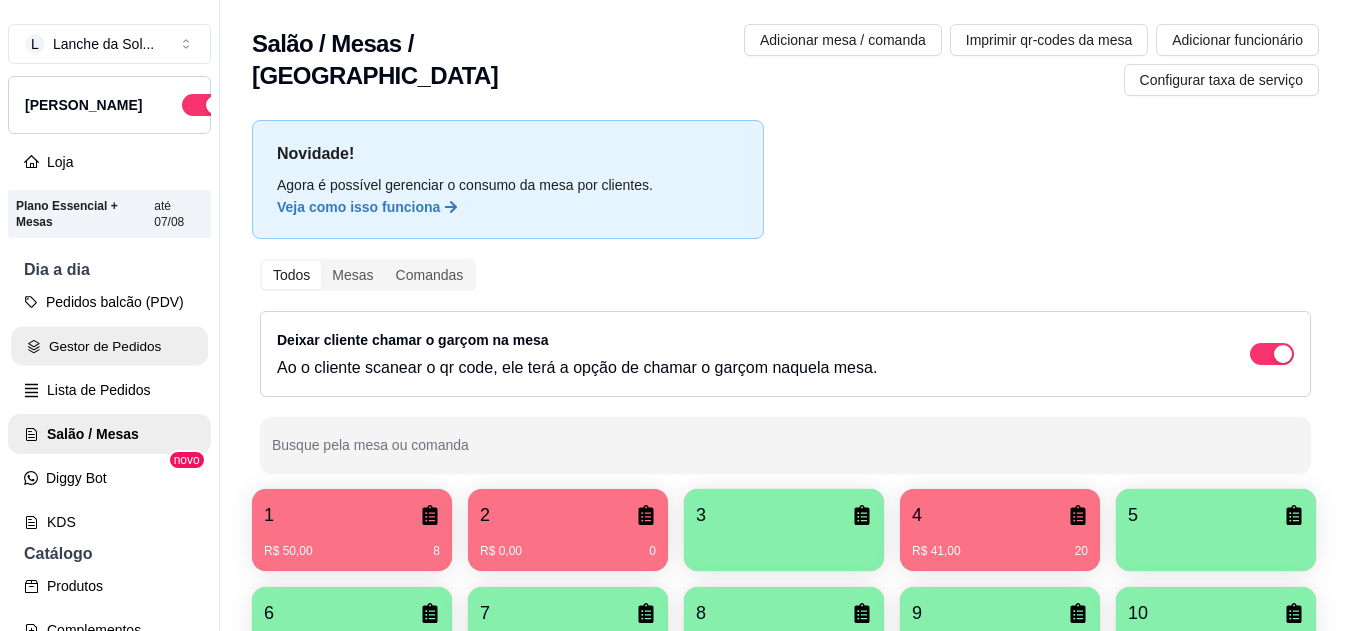 click on "Gestor de Pedidos" at bounding box center [109, 346] 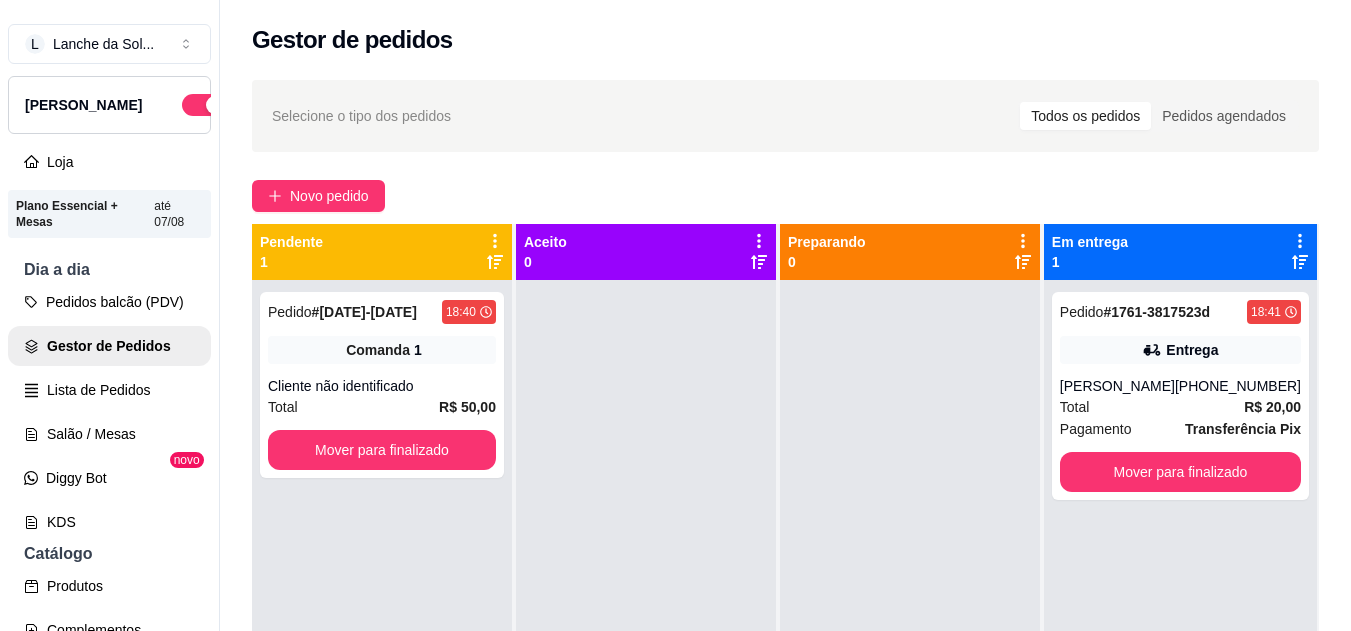 click on "Total R$ 20,00" at bounding box center [1180, 407] 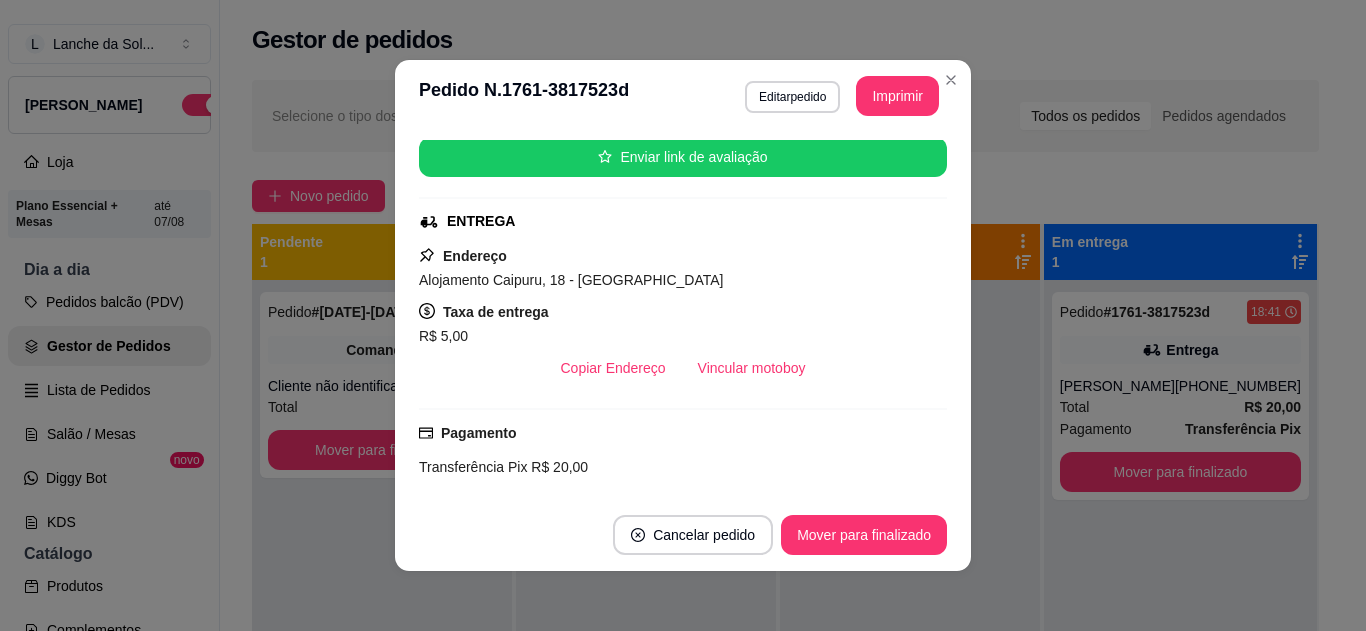 scroll, scrollTop: 280, scrollLeft: 0, axis: vertical 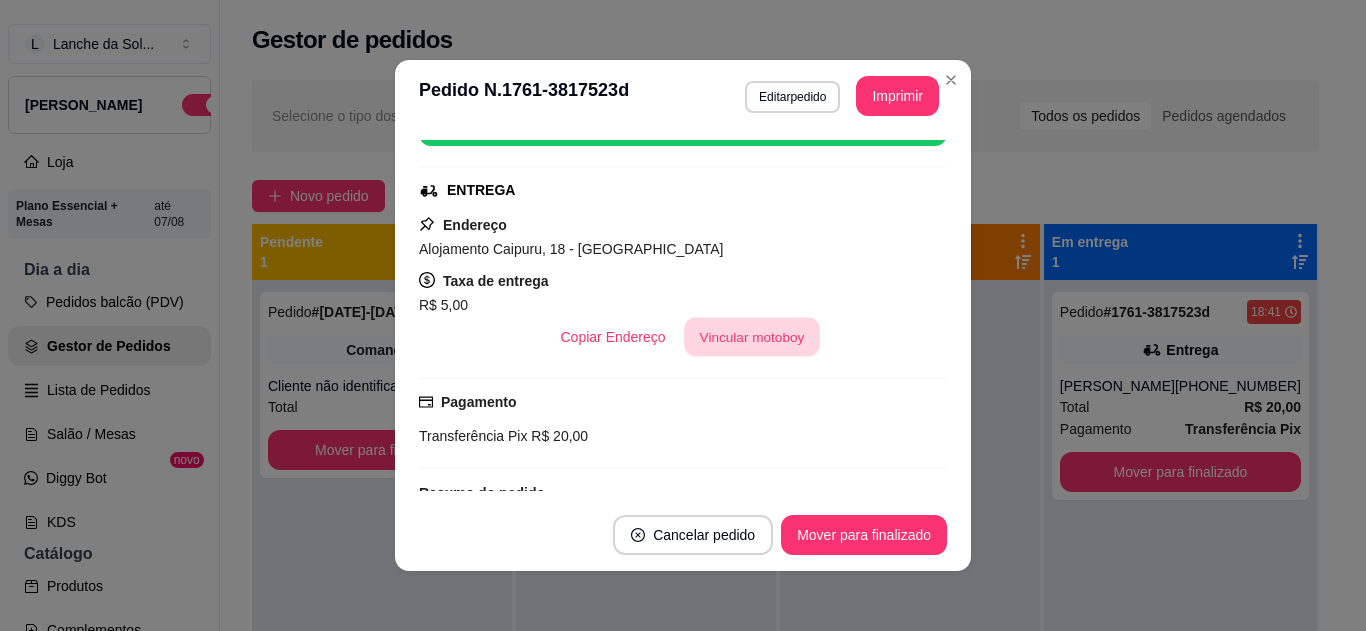 click on "Vincular motoboy" at bounding box center (752, 337) 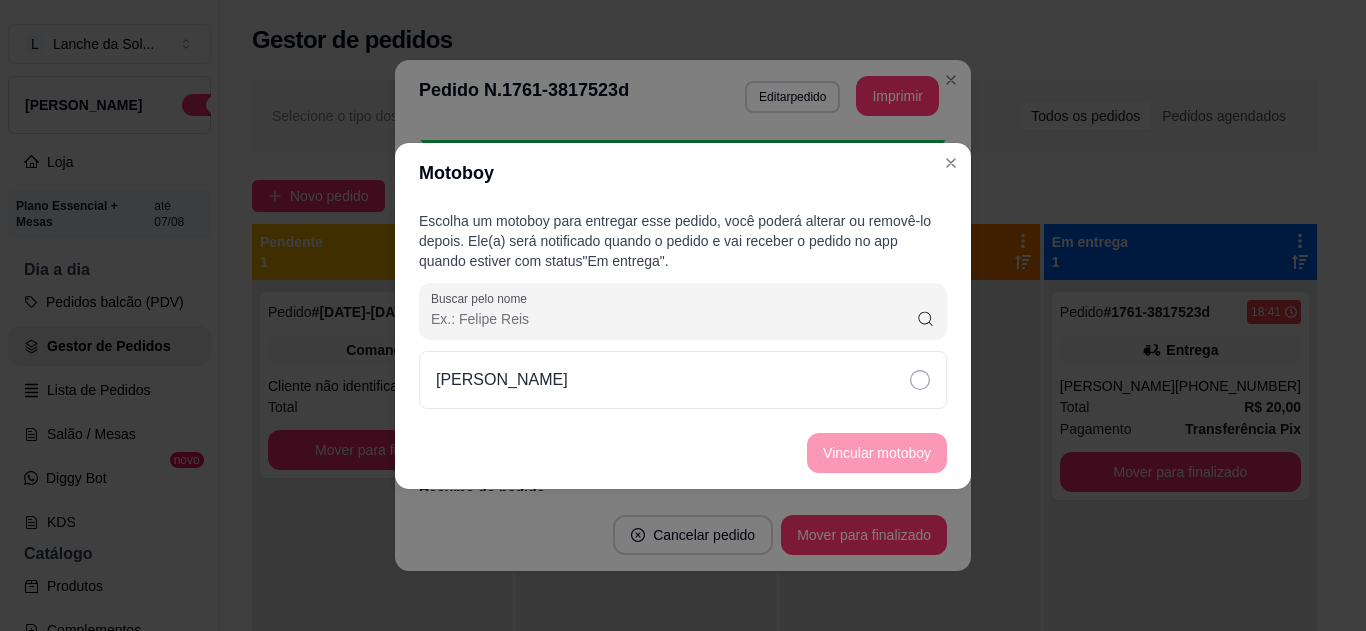 click on "Francisco Bentes" at bounding box center (683, 380) 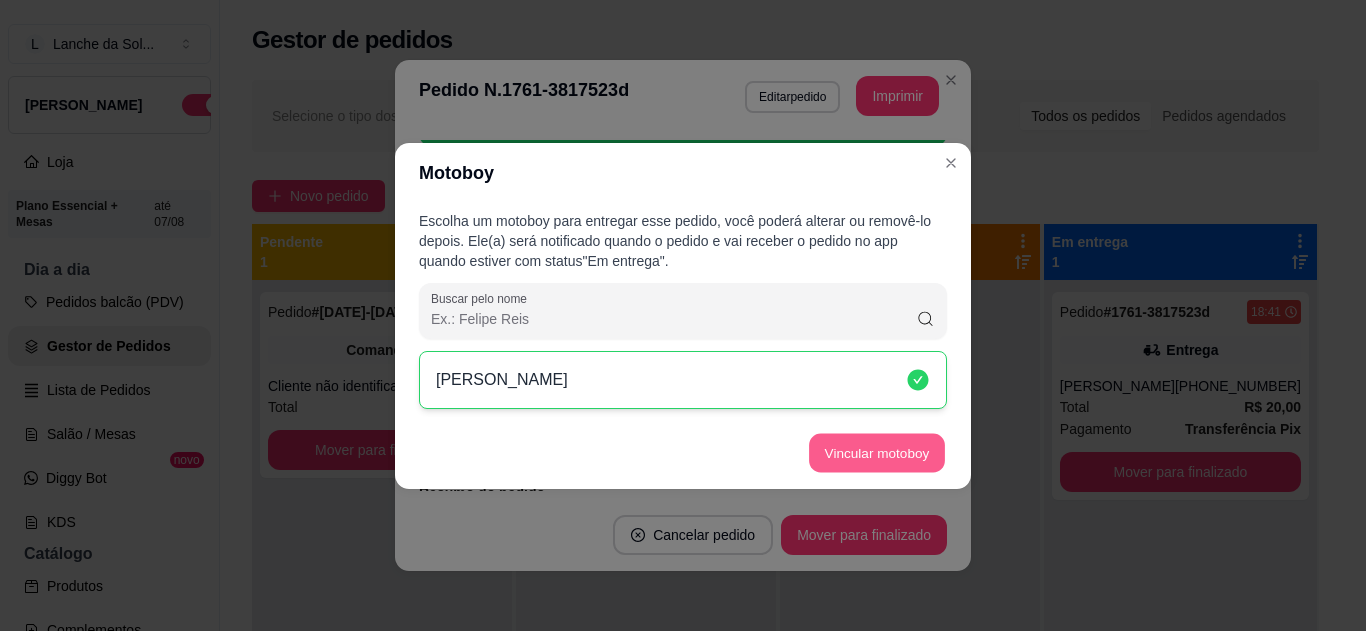 click on "Vincular motoboy" at bounding box center (877, 452) 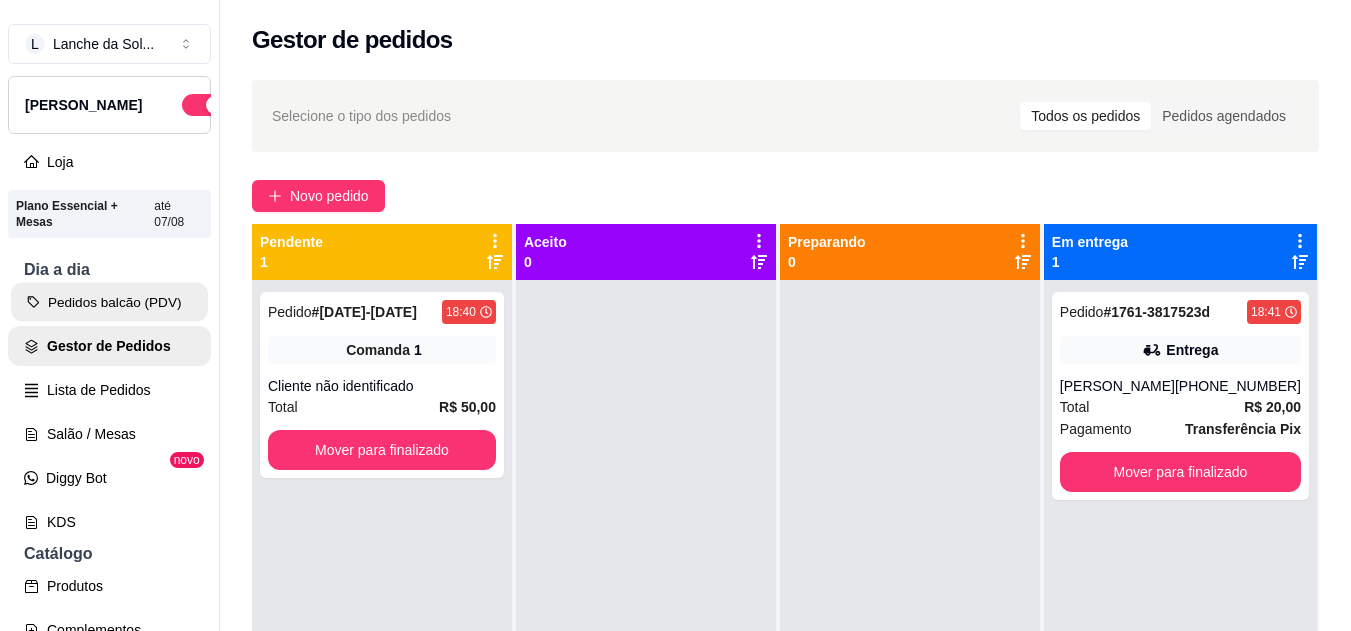 click on "Pedidos balcão (PDV)" at bounding box center (109, 302) 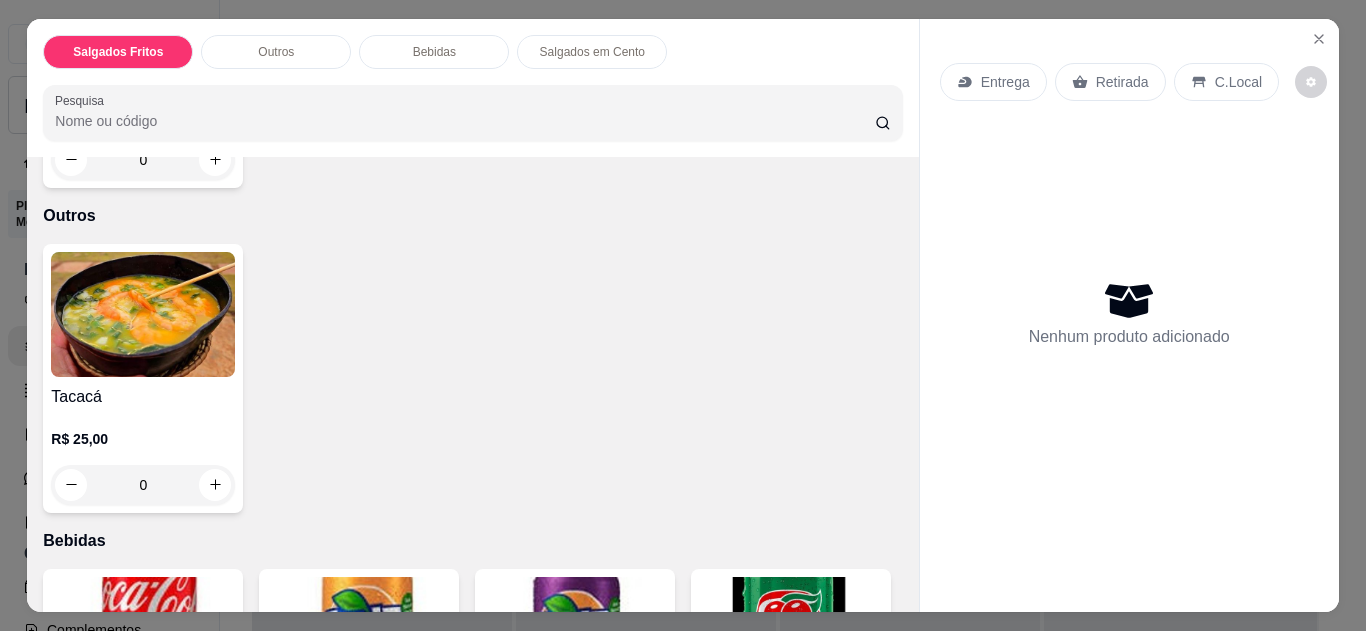 scroll, scrollTop: 720, scrollLeft: 0, axis: vertical 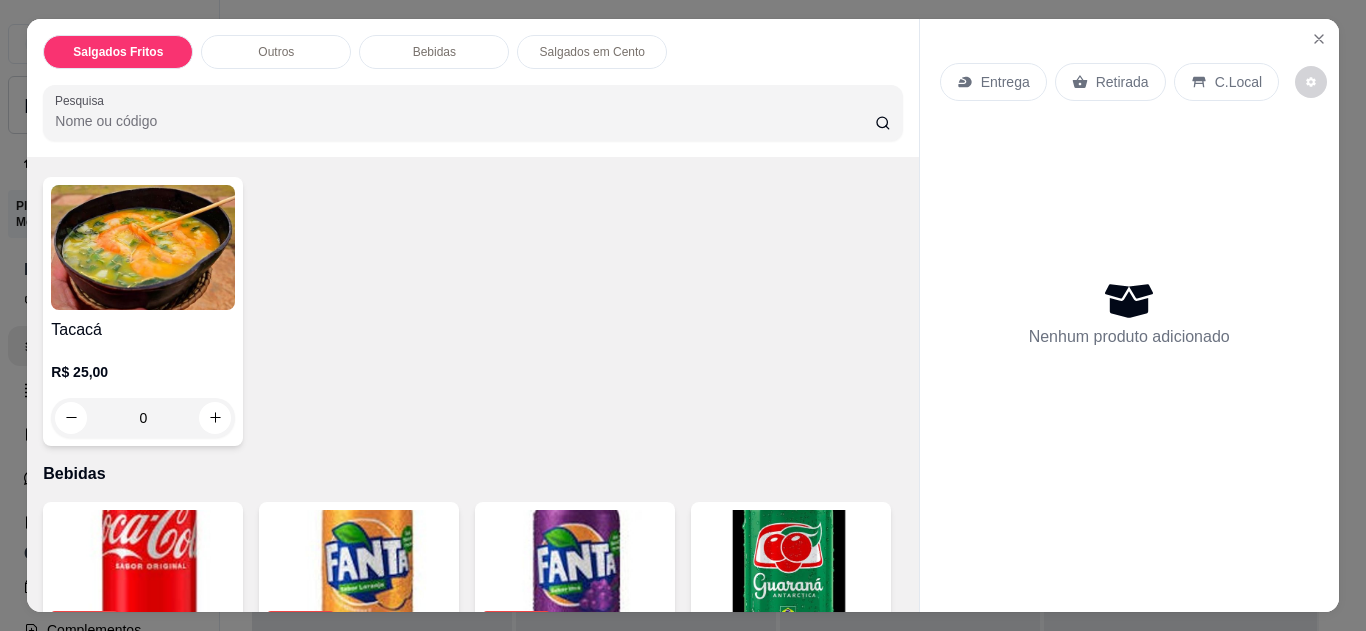 click on "0" at bounding box center [143, 418] 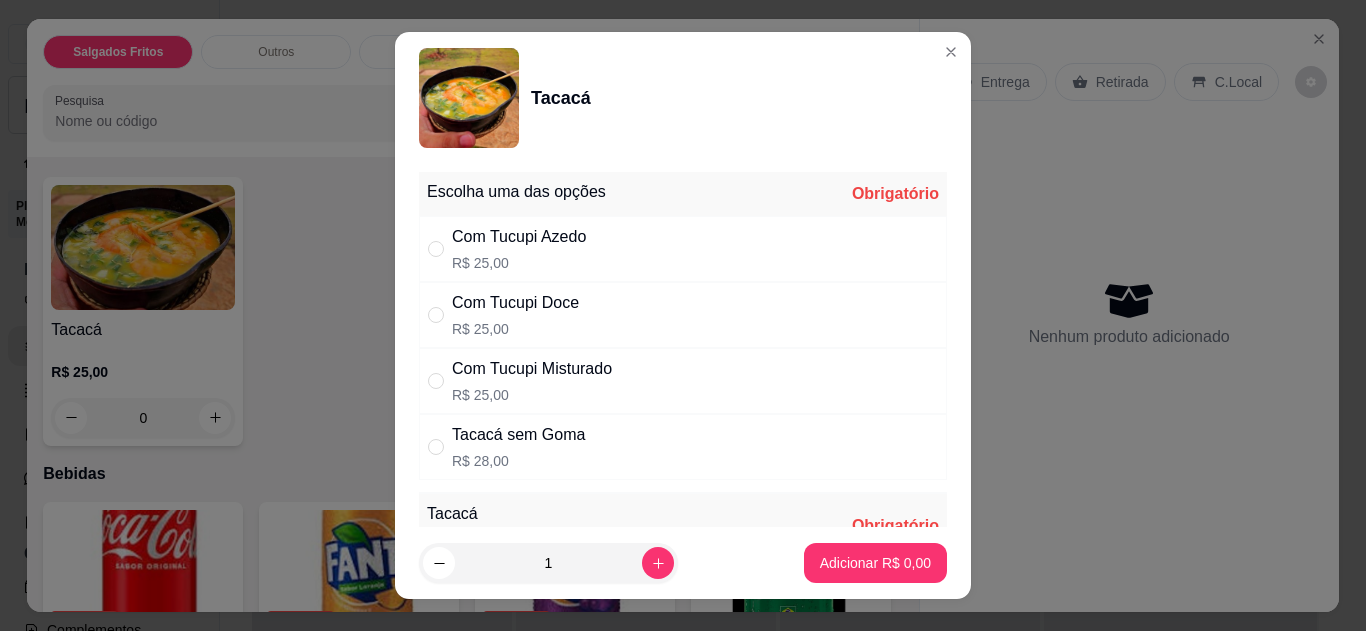 click on "Com Tucupi Misturado  R$ 25,00" at bounding box center [683, 381] 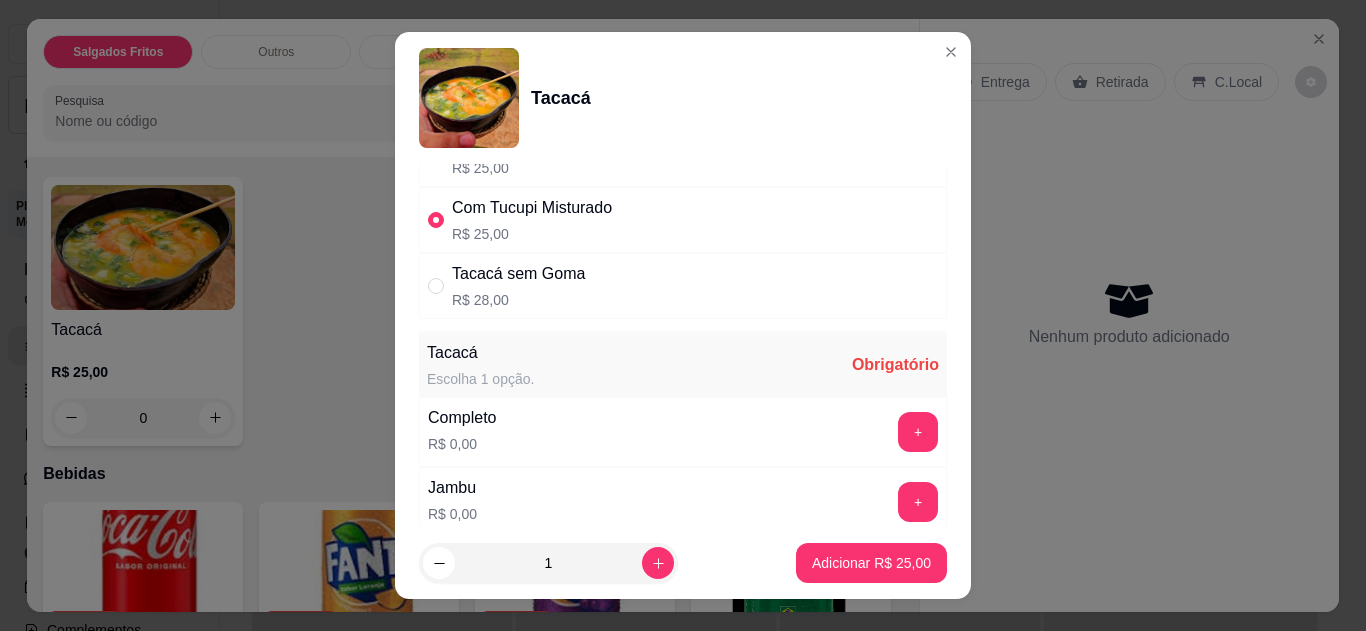 scroll, scrollTop: 200, scrollLeft: 0, axis: vertical 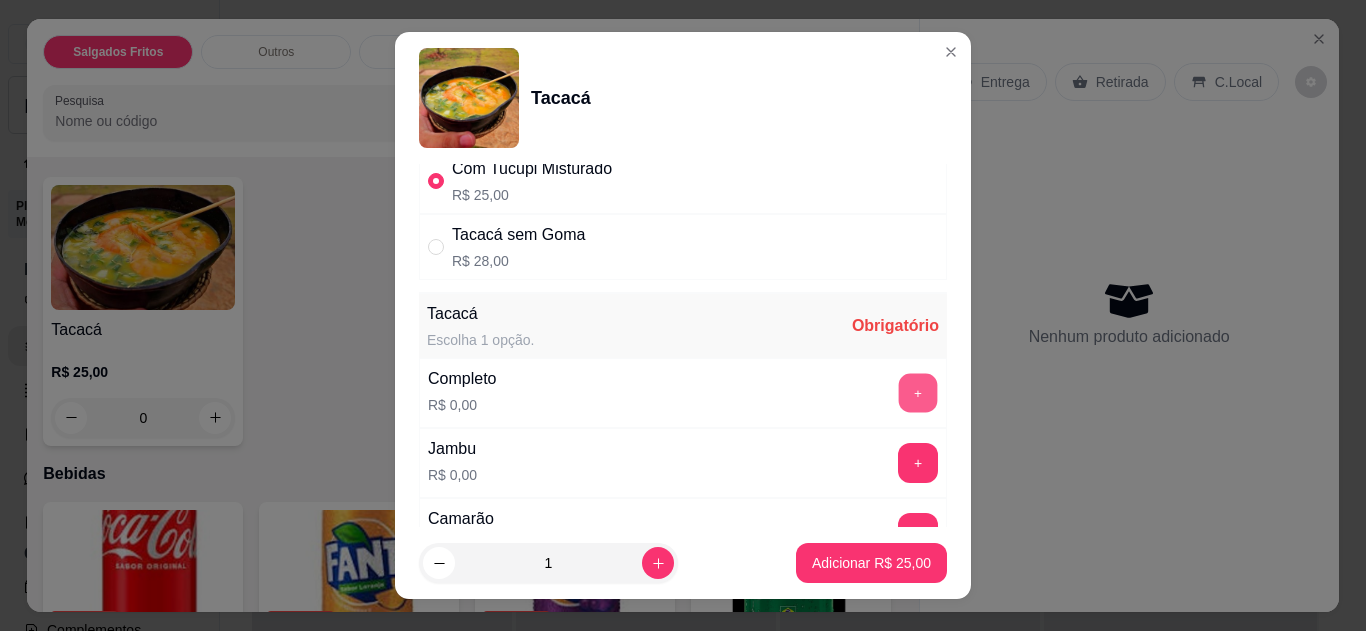 click on "+" at bounding box center (918, 392) 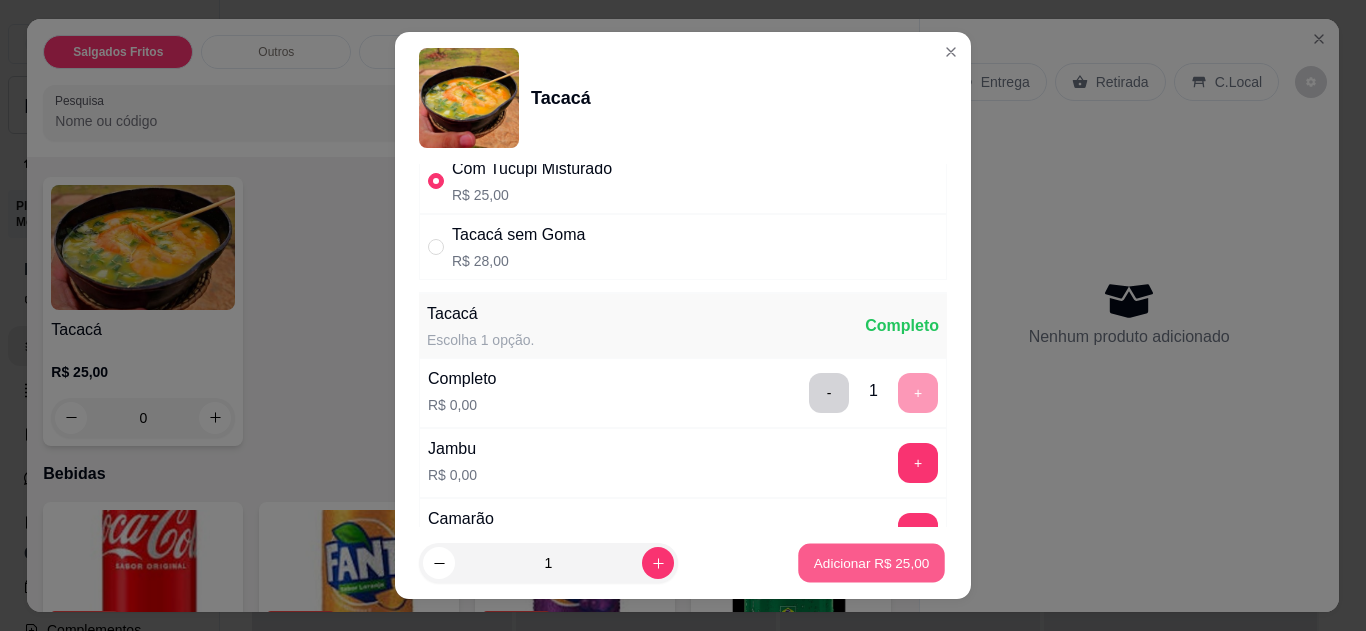 click on "Adicionar   R$ 25,00" at bounding box center (872, 563) 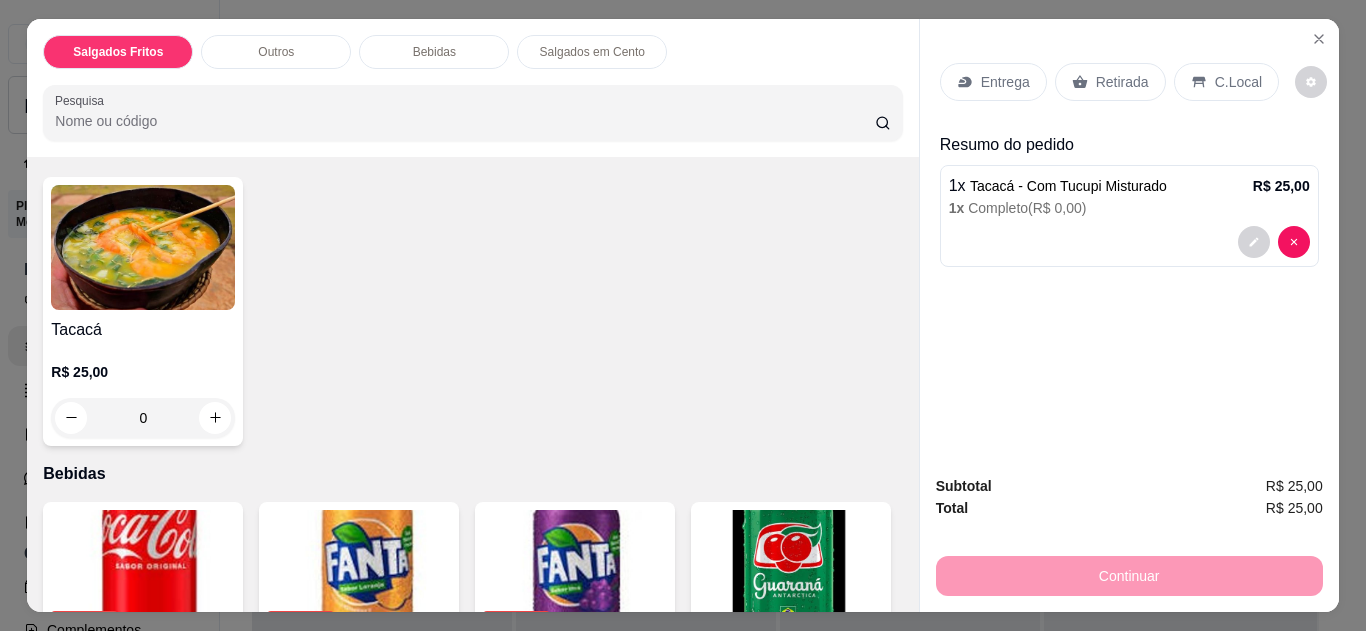 click on "0" at bounding box center [143, 418] 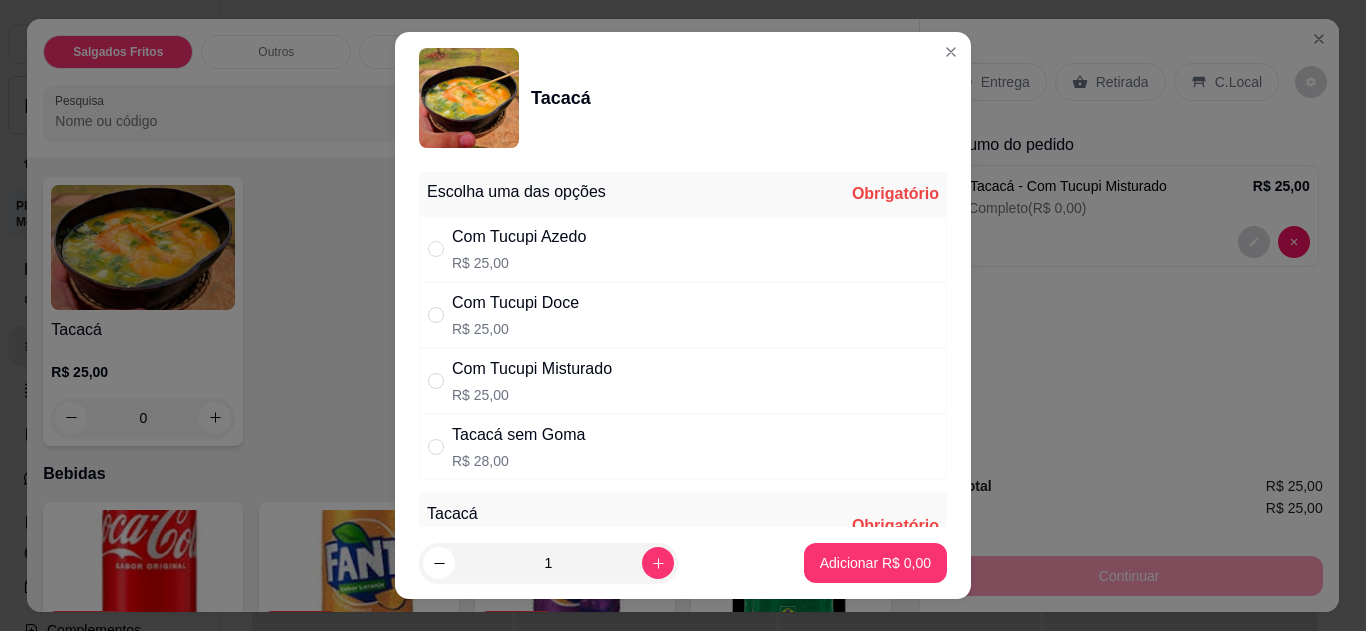 click on "Com Tucupi Misturado  R$ 25,00" at bounding box center (683, 381) 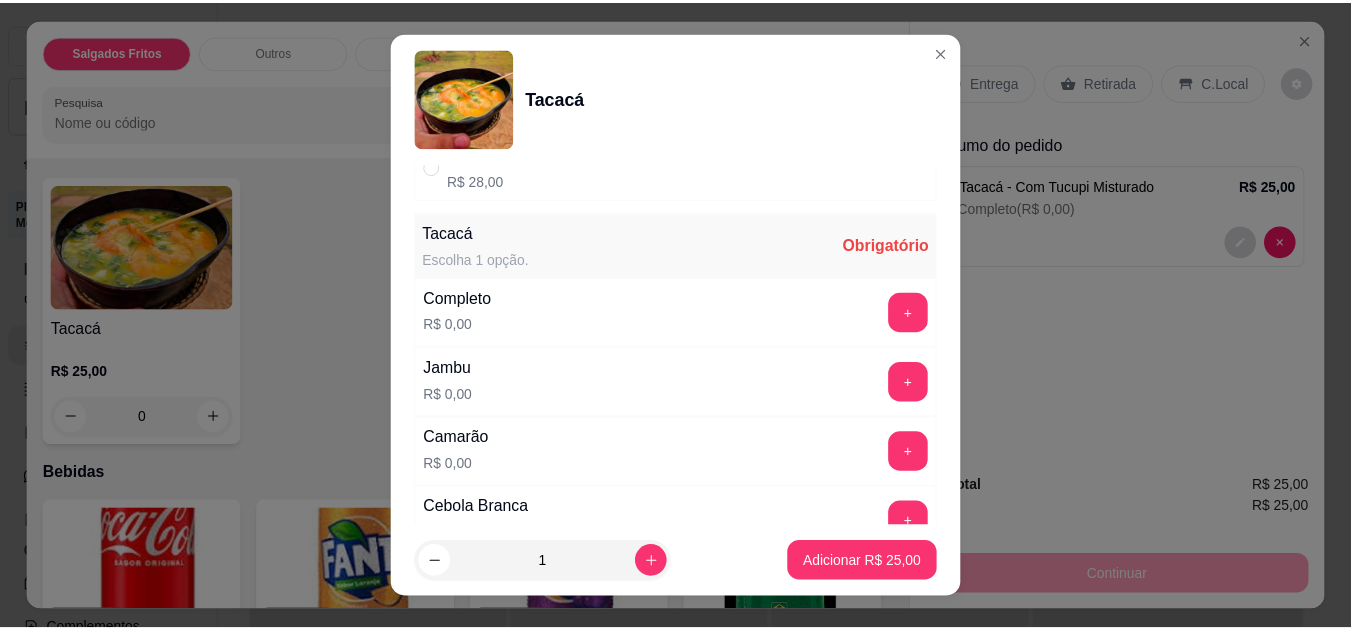 scroll, scrollTop: 320, scrollLeft: 0, axis: vertical 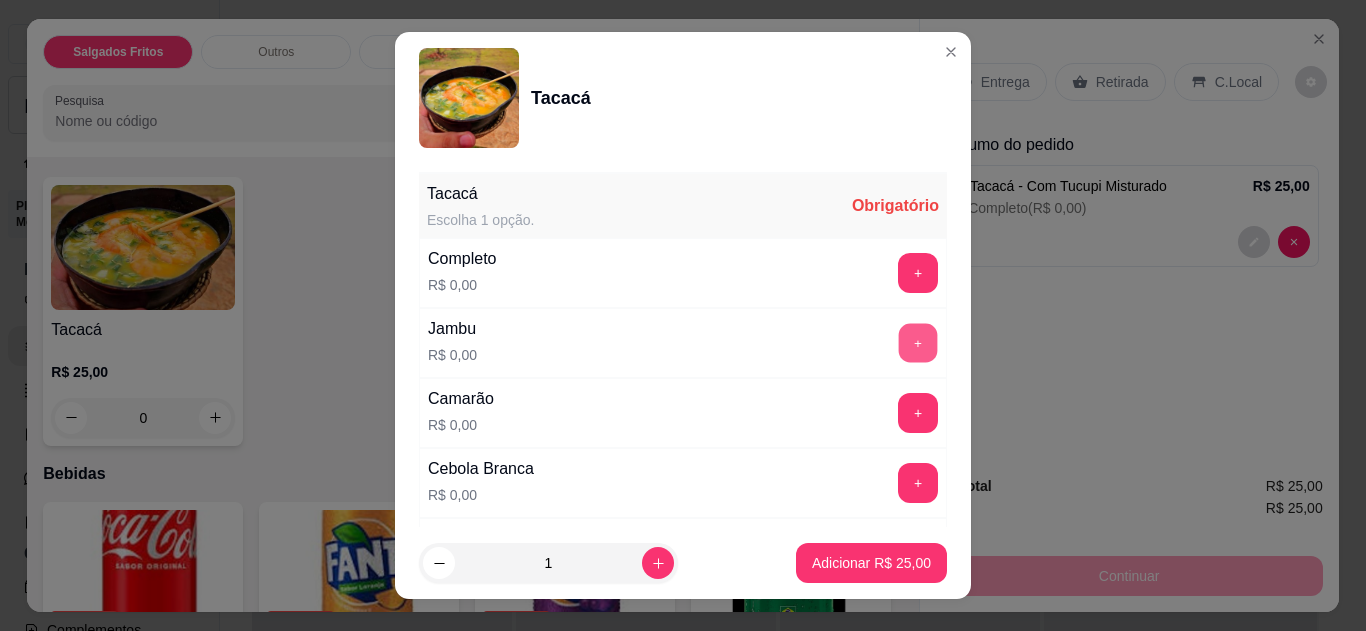 click on "+" at bounding box center [918, 342] 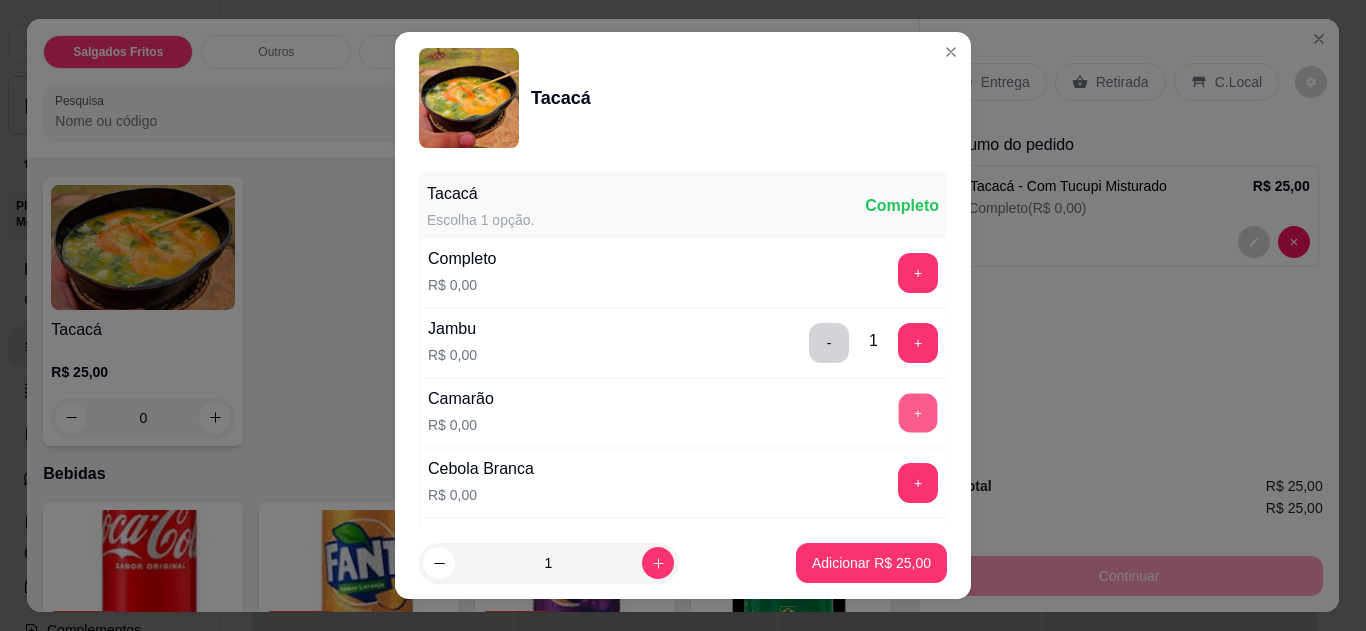 click on "+" at bounding box center (918, 412) 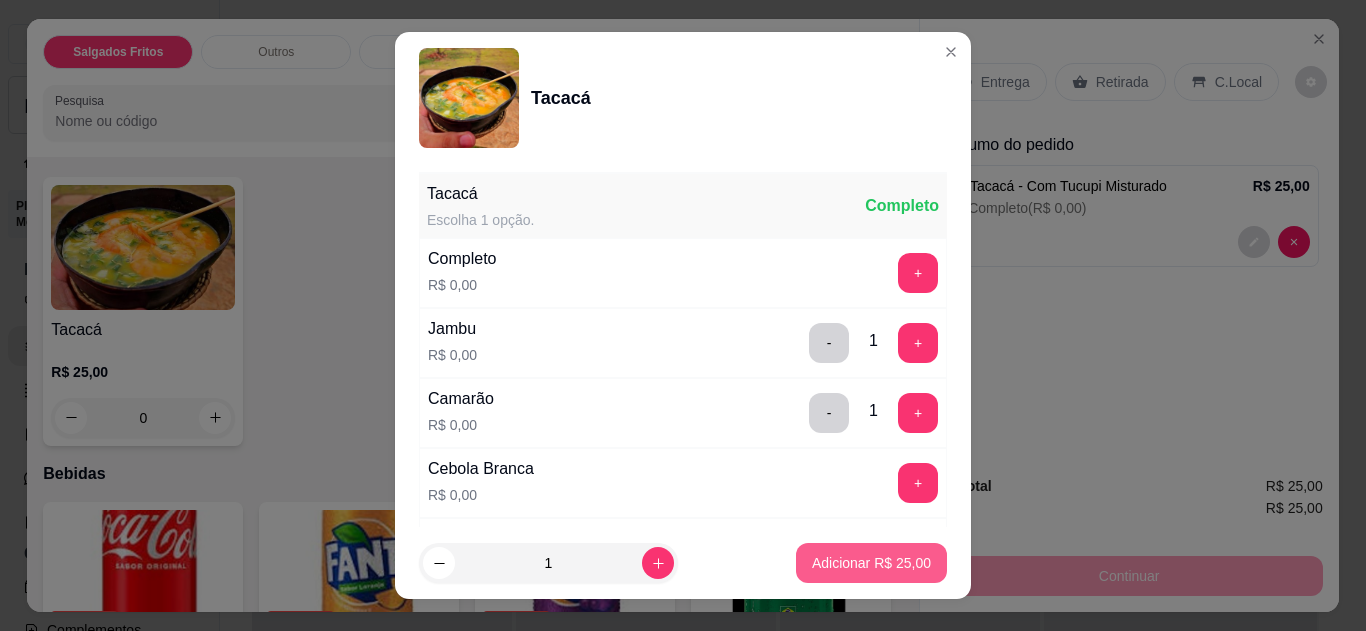 click on "Adicionar   R$ 25,00" at bounding box center [871, 563] 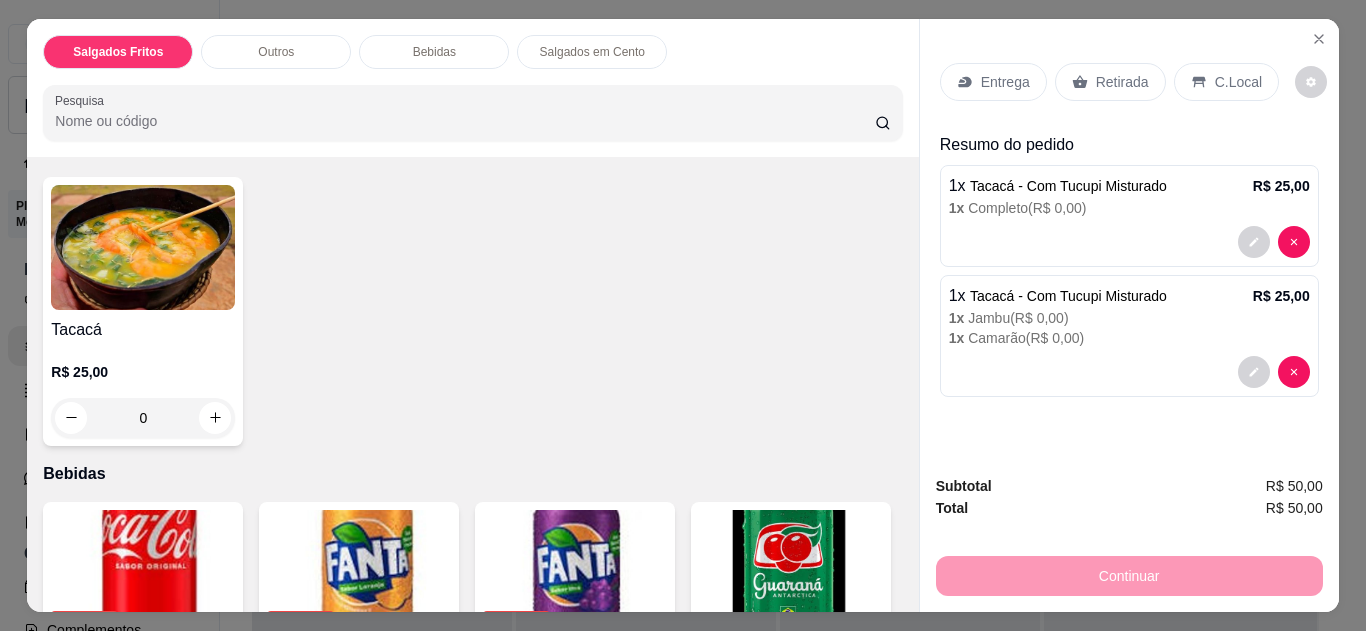 click on "C.Local" at bounding box center [1226, 82] 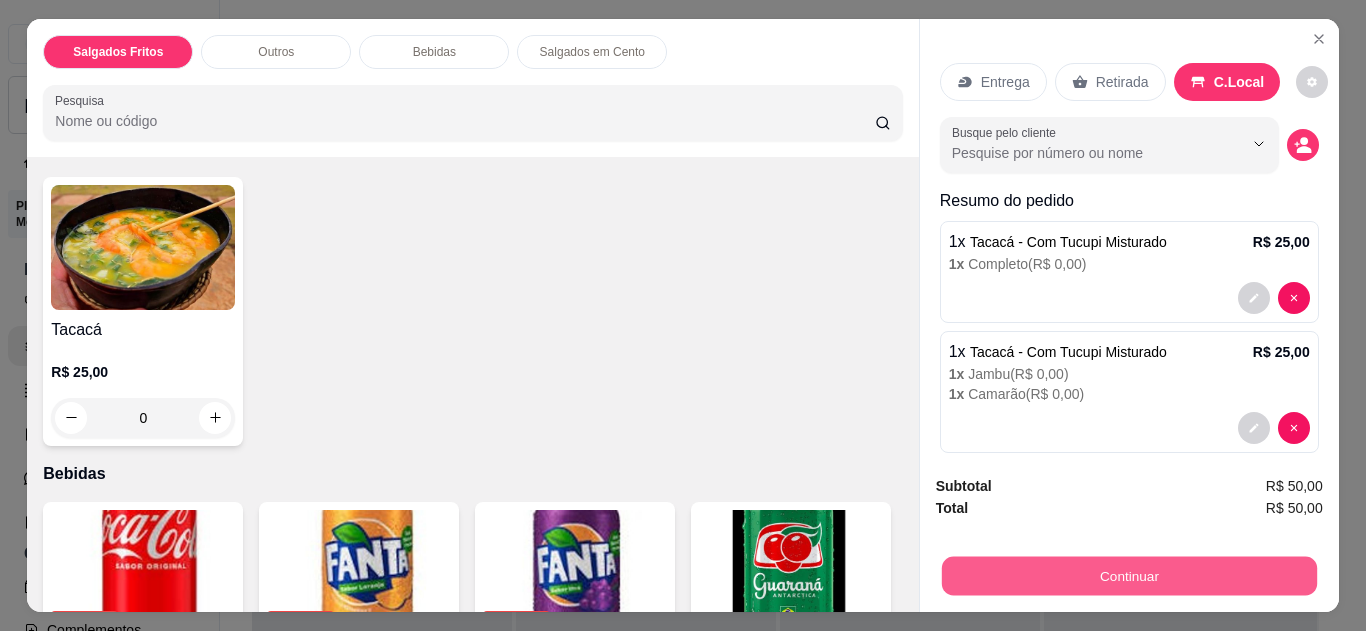 click on "Continuar" at bounding box center [1128, 576] 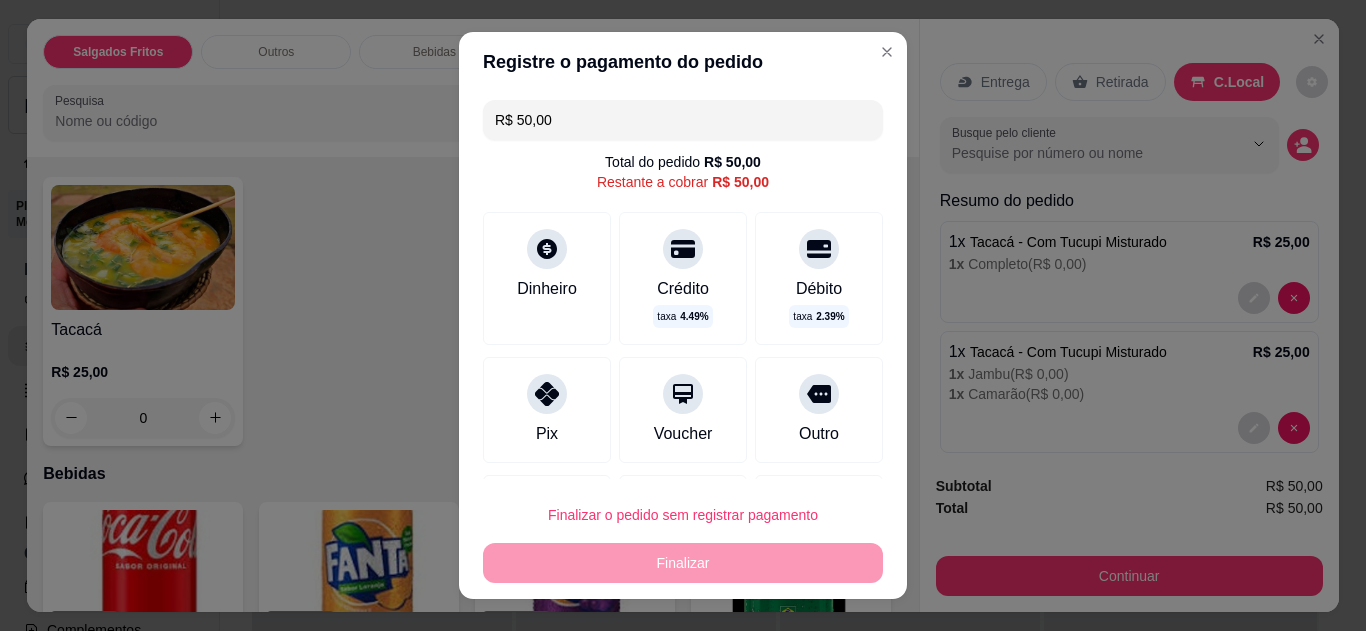 click on "Pix" at bounding box center [547, 410] 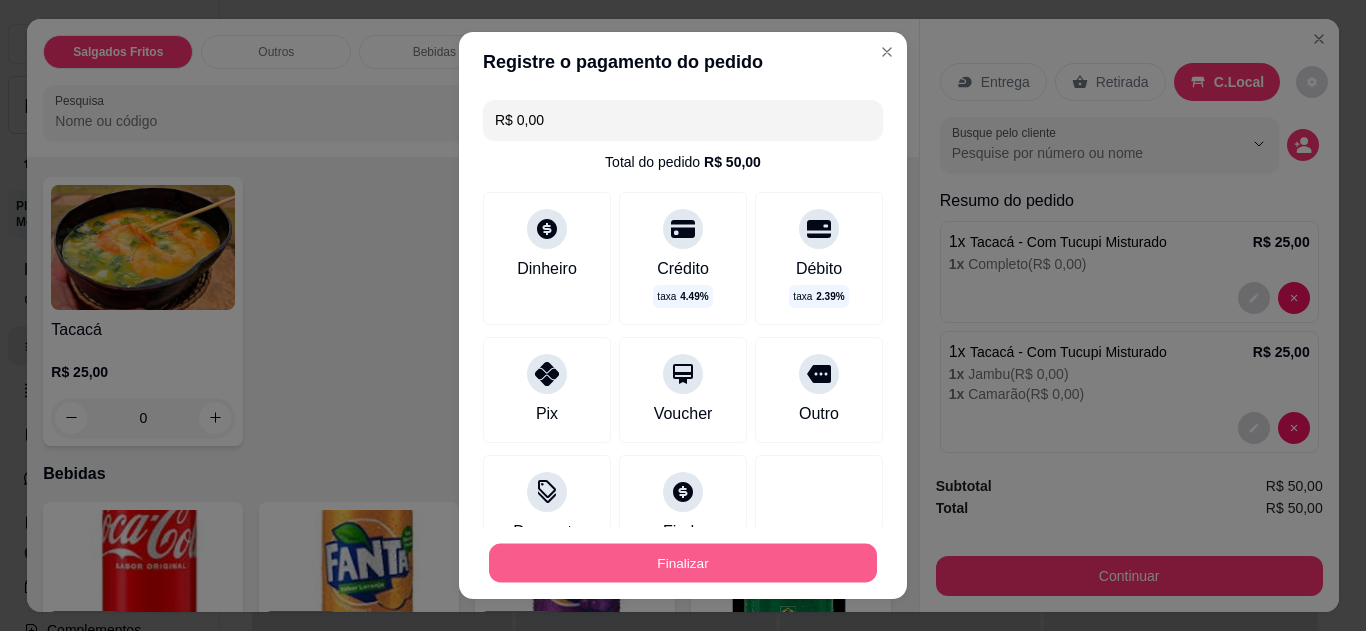 click on "Finalizar" at bounding box center [683, 563] 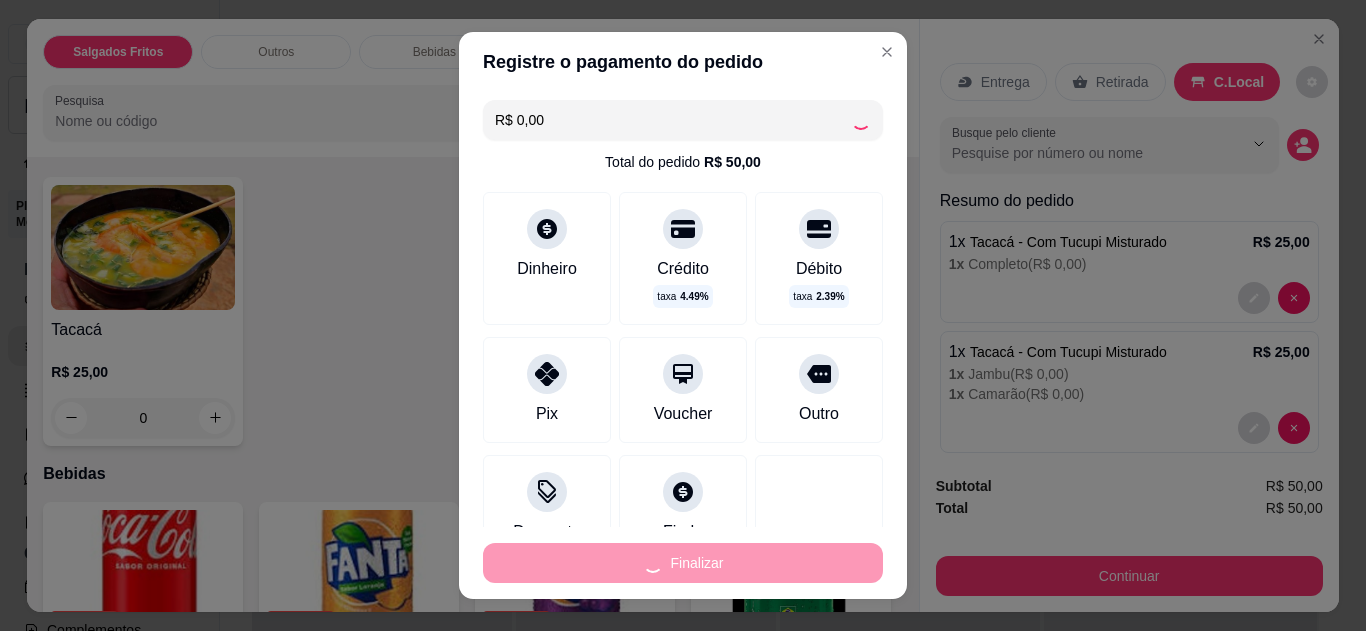 type on "-R$ 50,00" 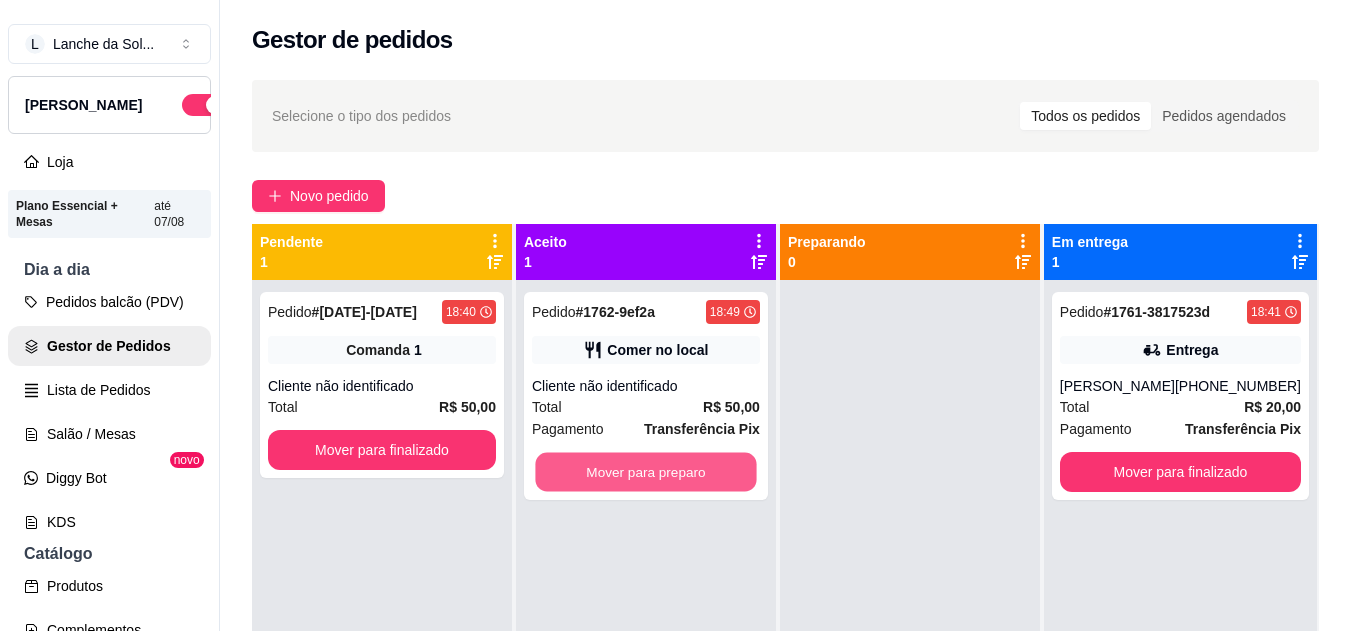 click on "Mover para preparo" at bounding box center [645, 472] 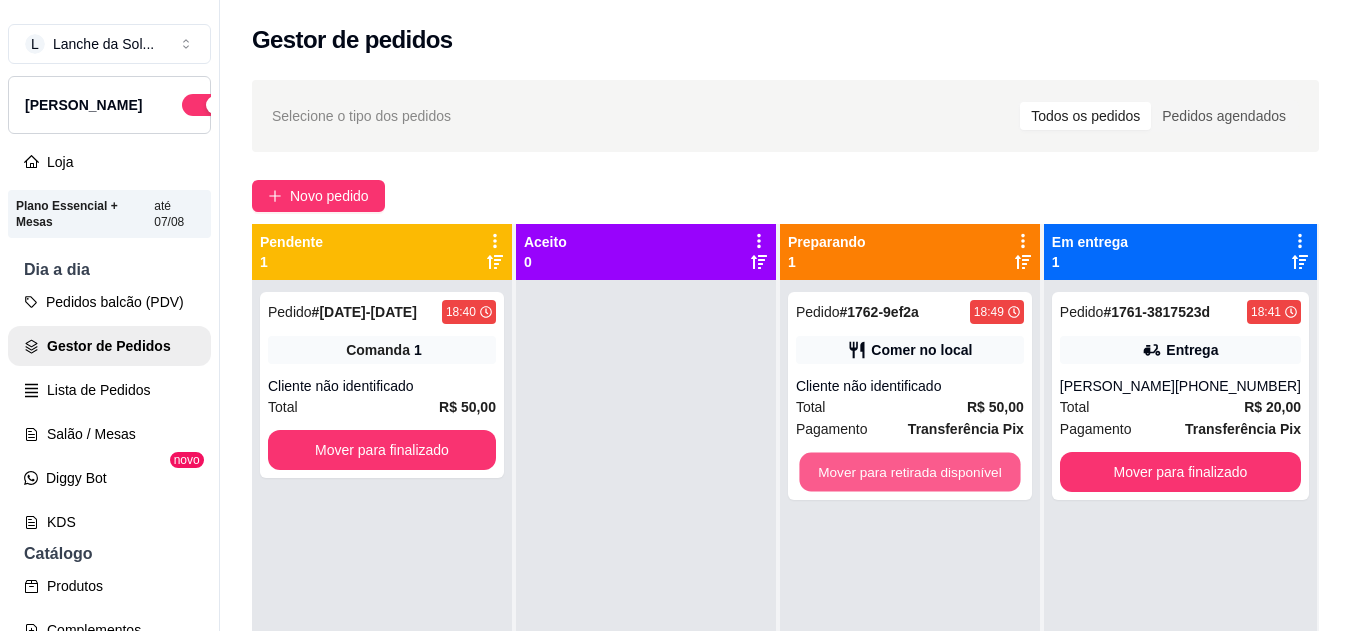 click on "Mover para retirada disponível" at bounding box center [909, 472] 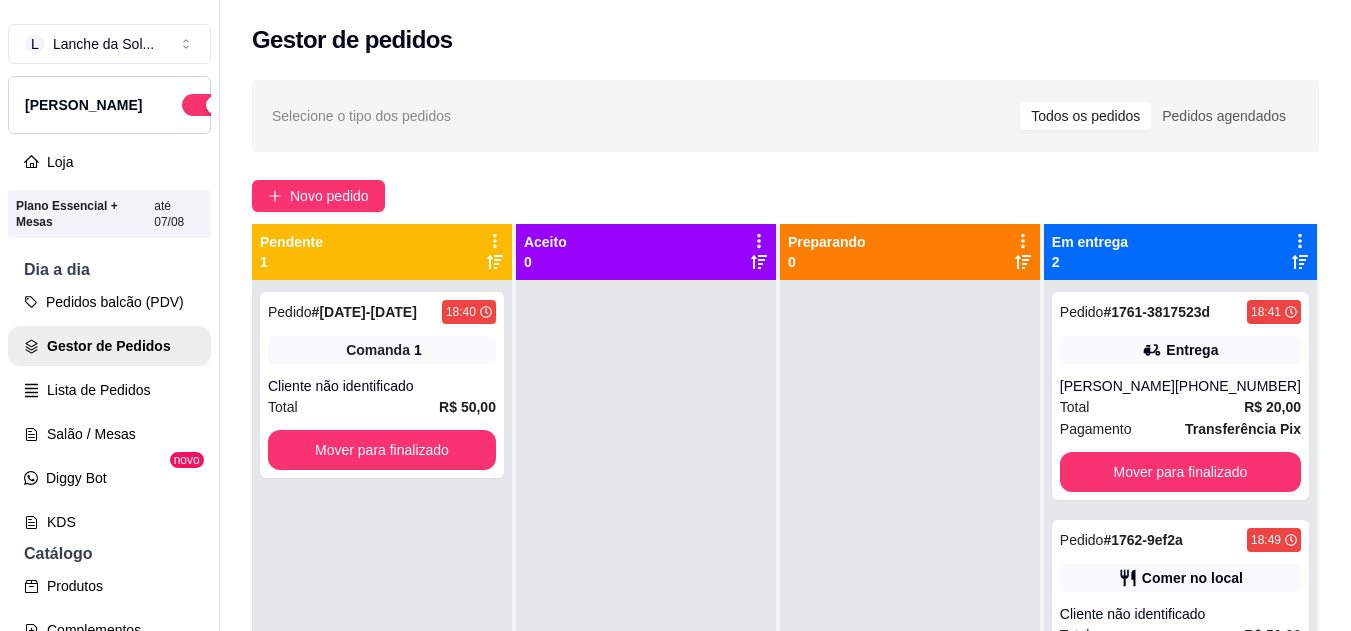 click on "Pedido  # 1762-9ef2a 18:49 Comer no local Cliente não identificado Total R$ 50,00 Pagamento Transferência Pix Mover para finalizado" at bounding box center (1180, 624) 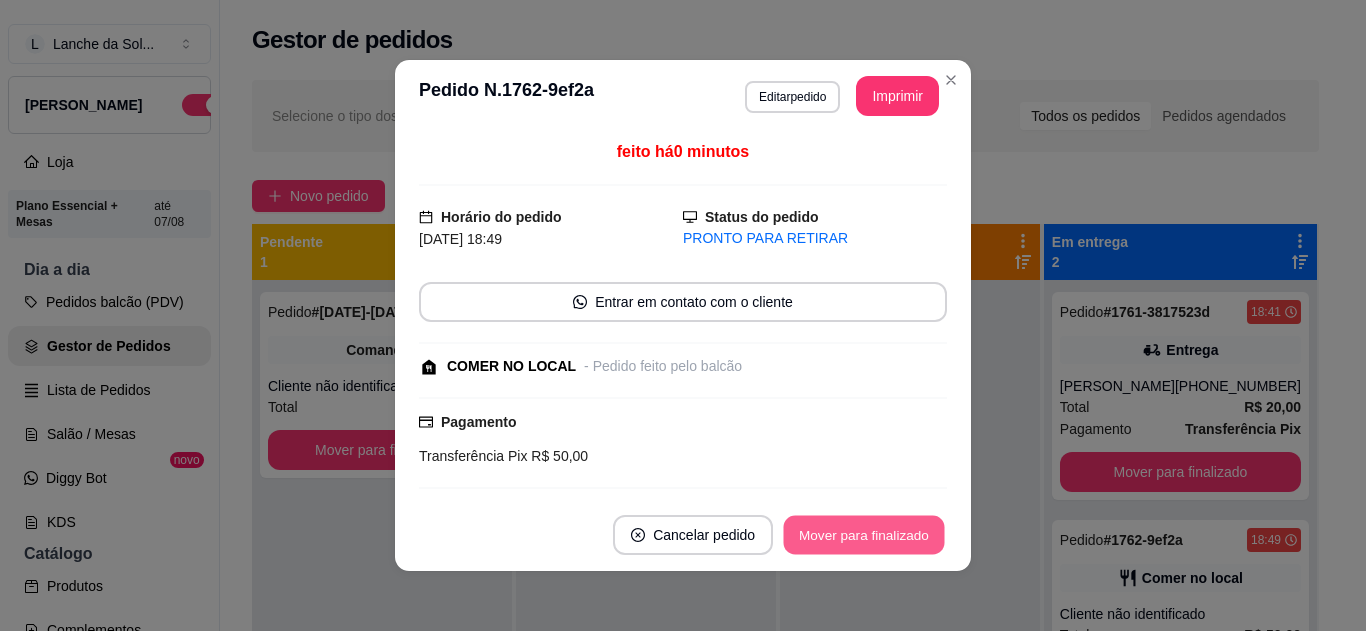 click on "Mover para finalizado" at bounding box center (864, 535) 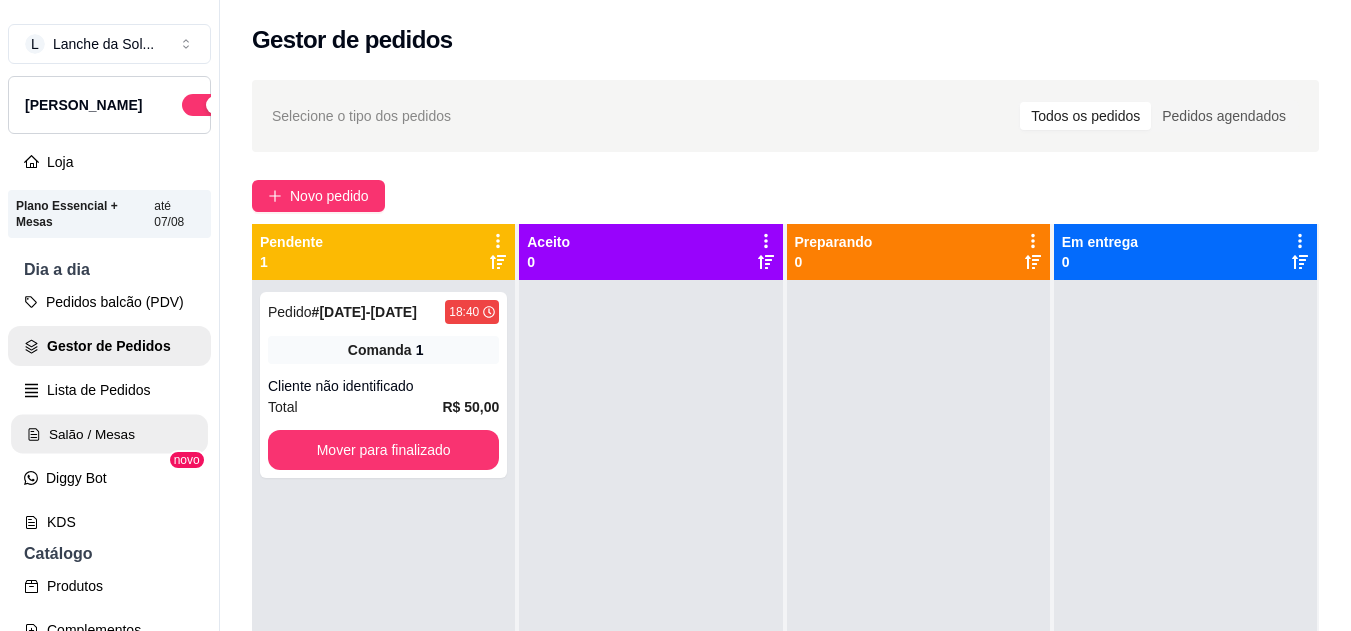 click on "Salão / Mesas" at bounding box center [109, 434] 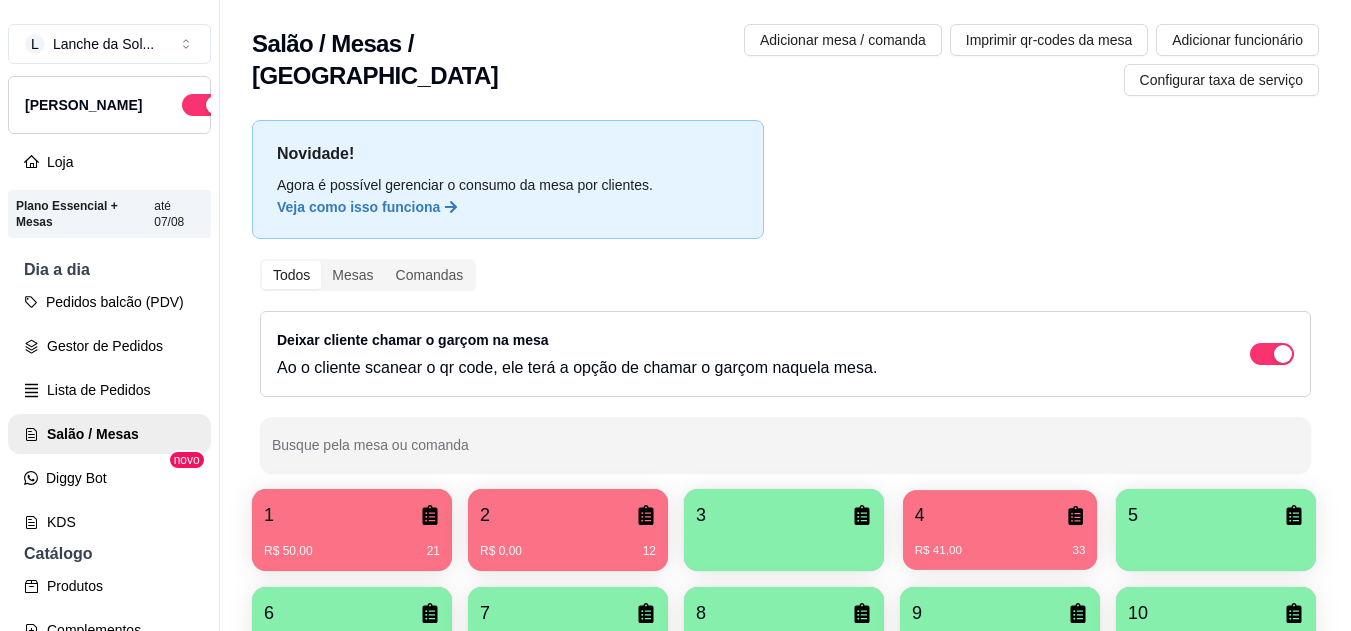 click on "R$ 41,00 33" at bounding box center (1000, 551) 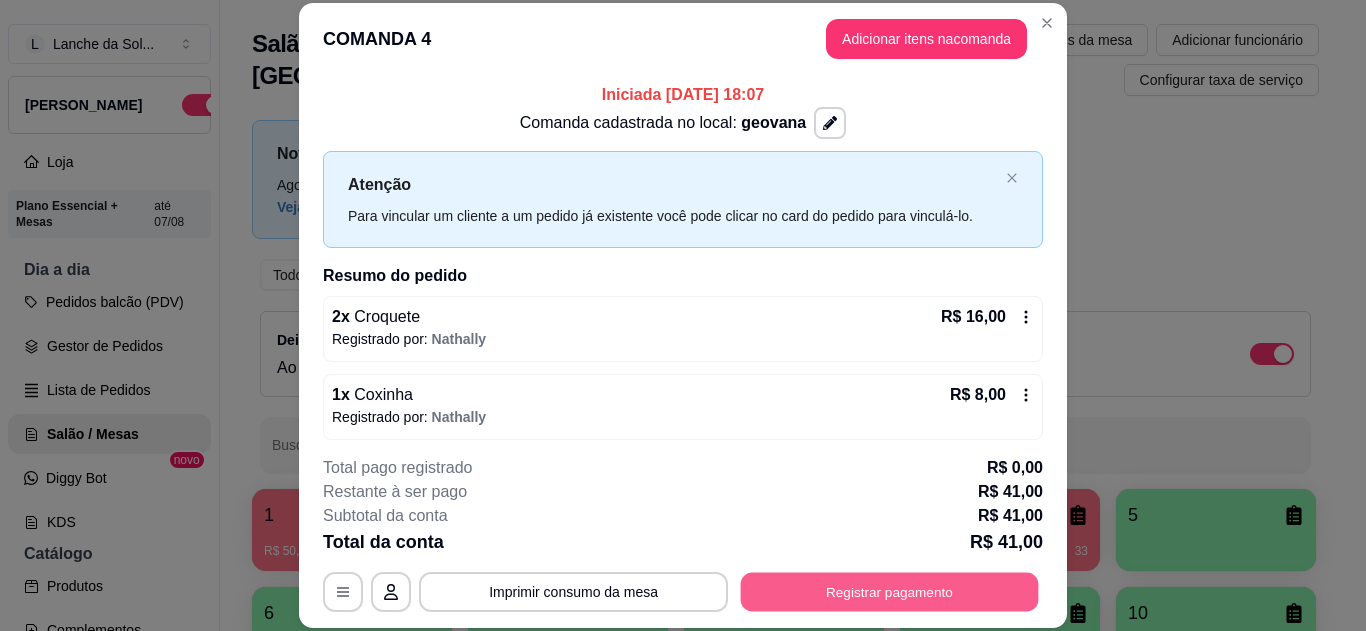 click on "Registrar pagamento" at bounding box center [890, 591] 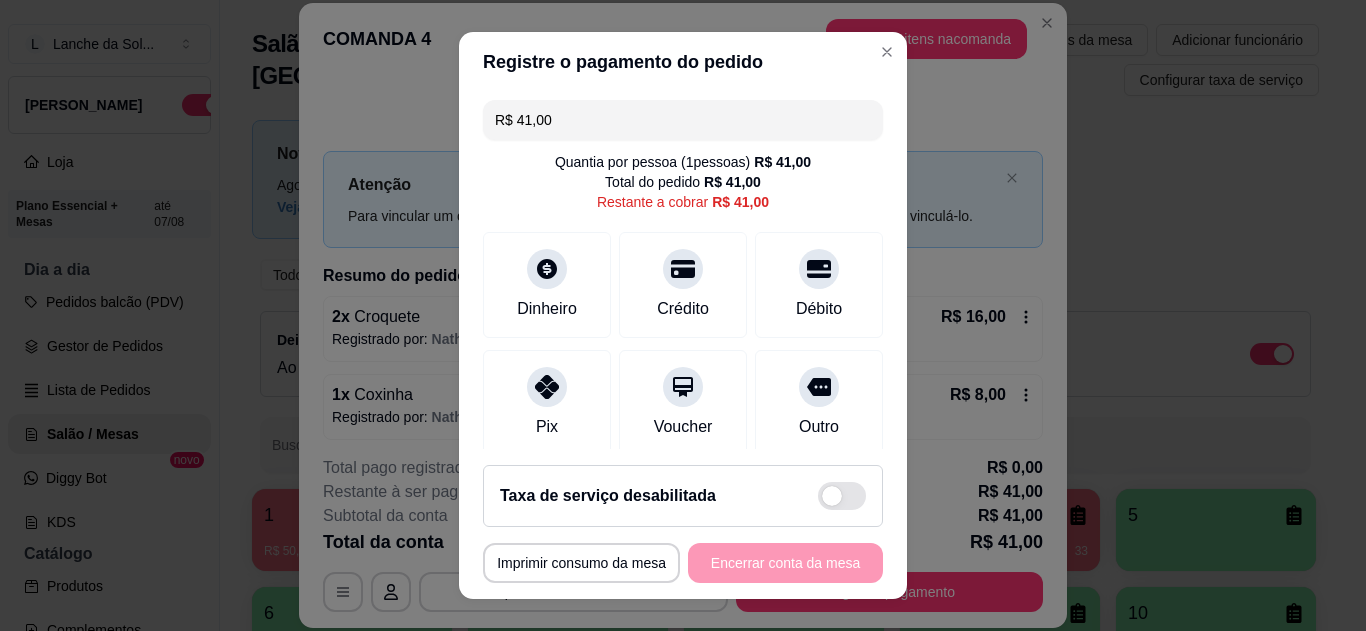click at bounding box center [547, 387] 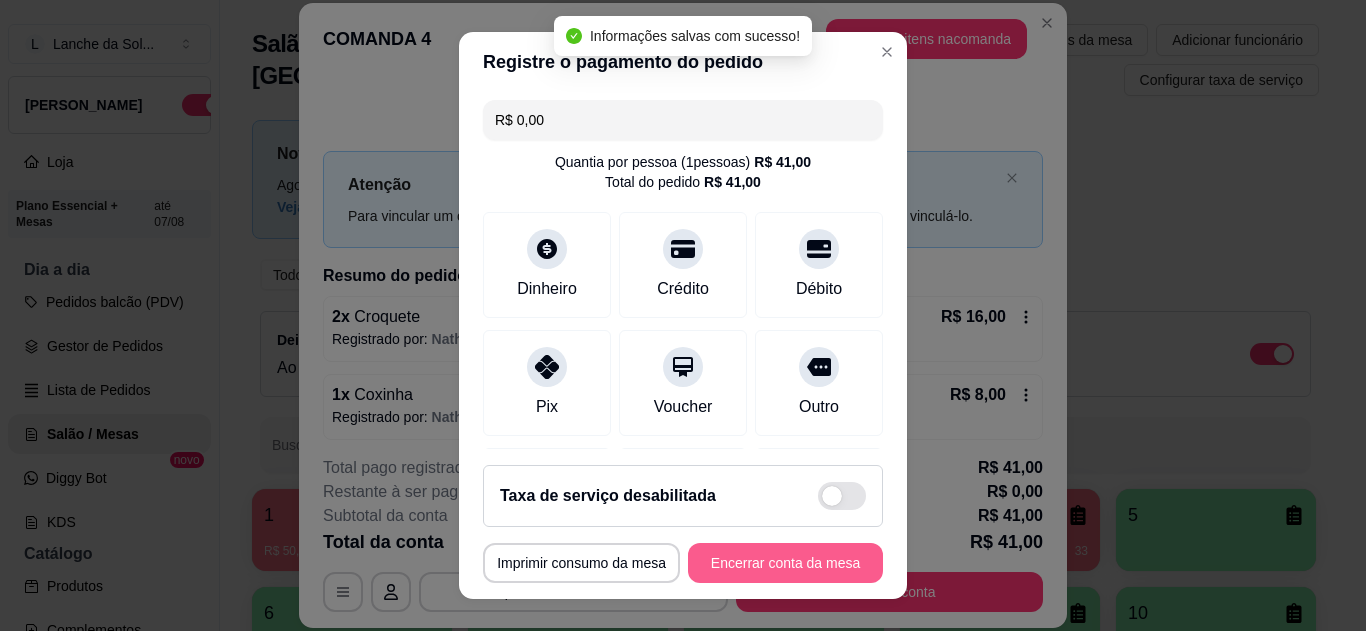 type on "R$ 0,00" 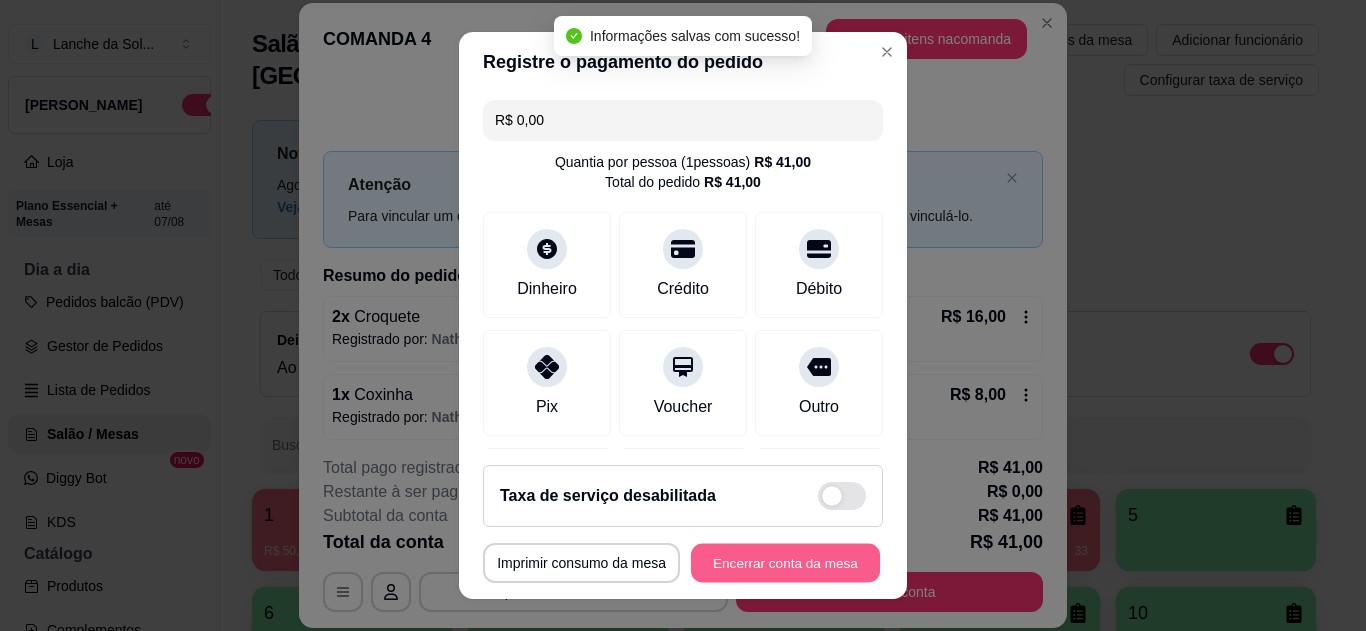 click on "Encerrar conta da mesa" at bounding box center (785, 563) 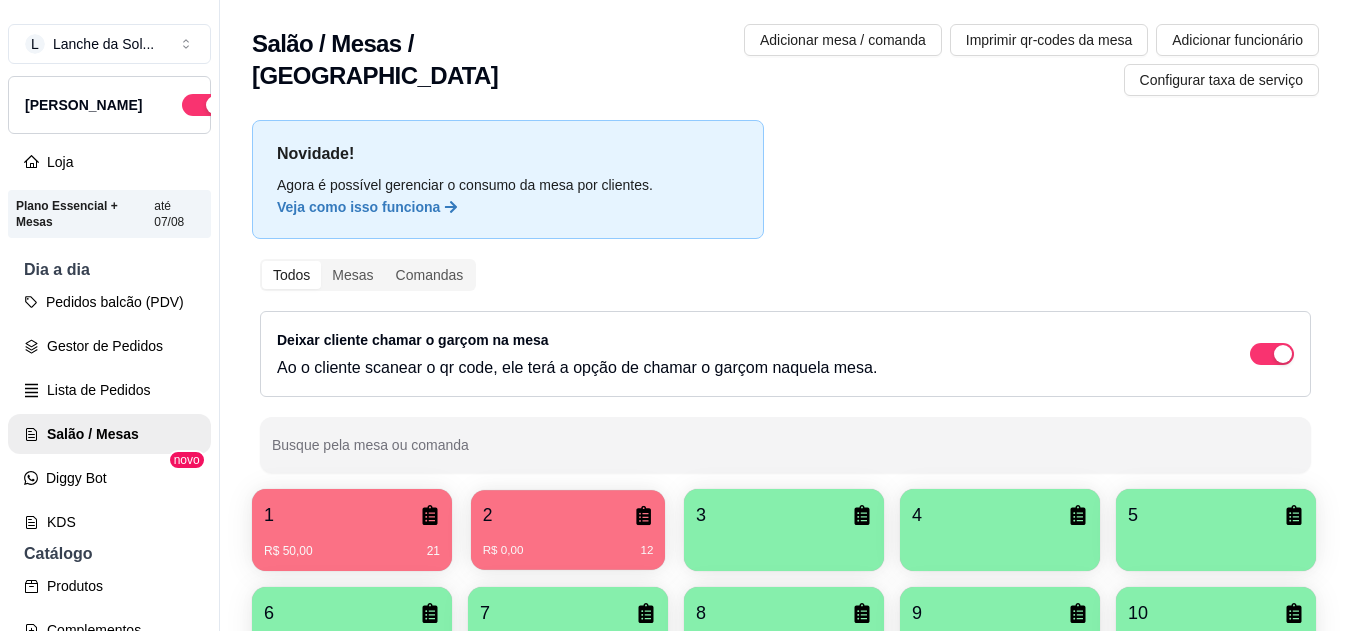 click on "R$ 0,00 12" at bounding box center [568, 543] 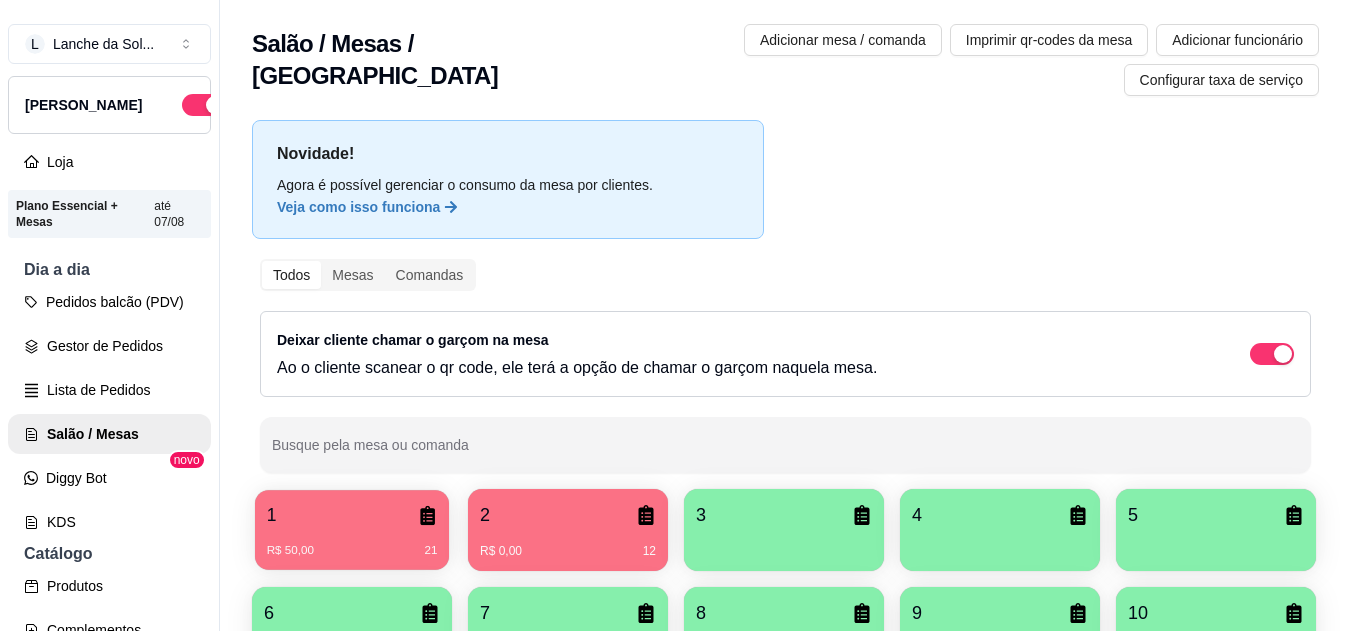 click on "R$ 50,00 21" at bounding box center (352, 543) 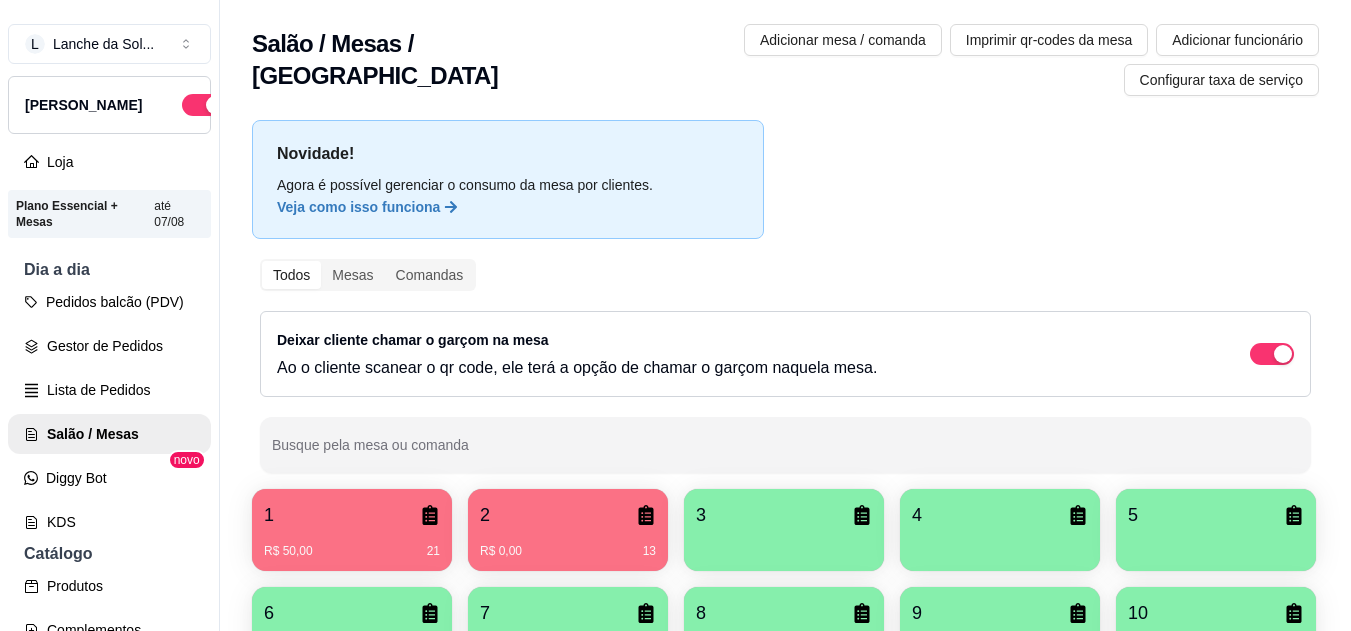 click on "Todos Mesas Comandas Deixar cliente chamar o garçom na mesa Ao o cliente scanear o qr code, ele terá a opção de chamar o garçom naquela mesa. Busque pela mesa ou comanda" at bounding box center [785, 366] 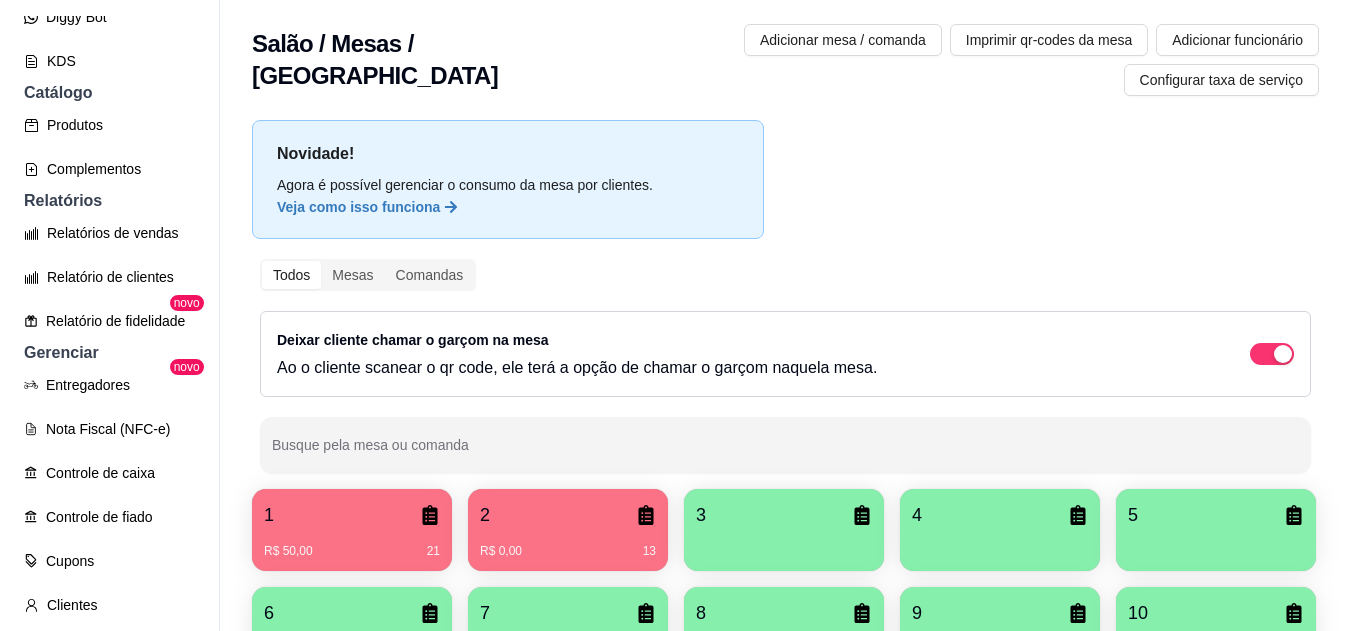 scroll, scrollTop: 471, scrollLeft: 0, axis: vertical 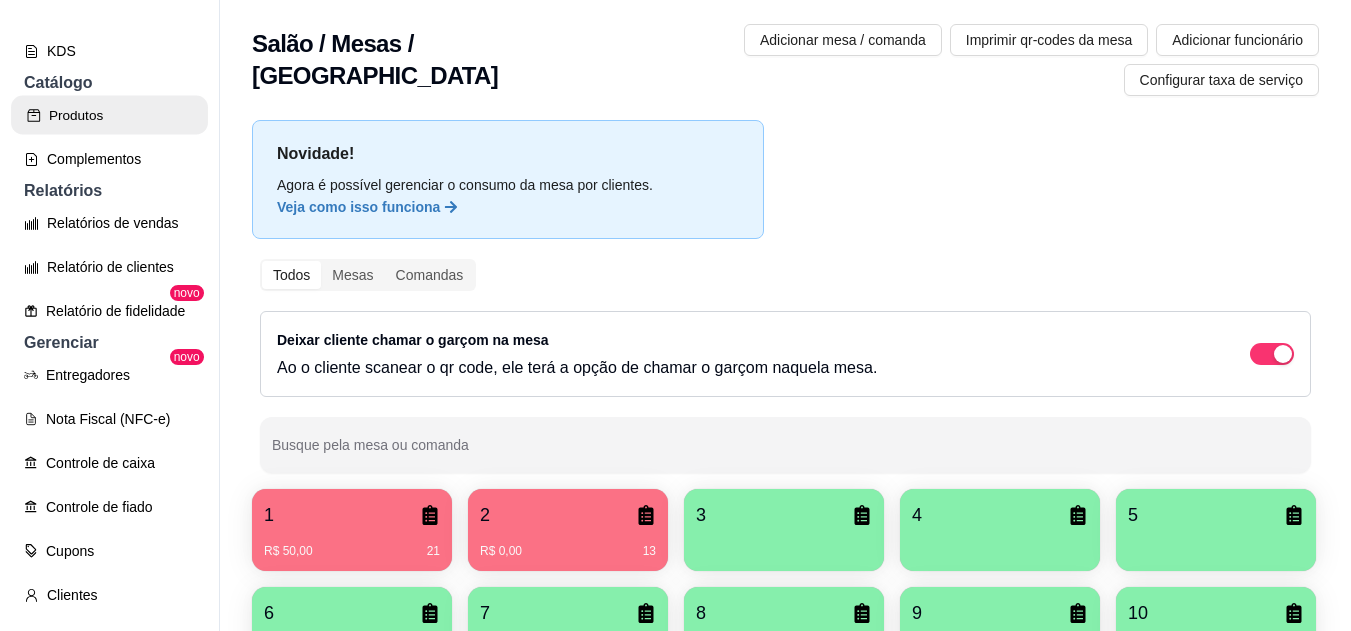 click on "Produtos" at bounding box center (109, 115) 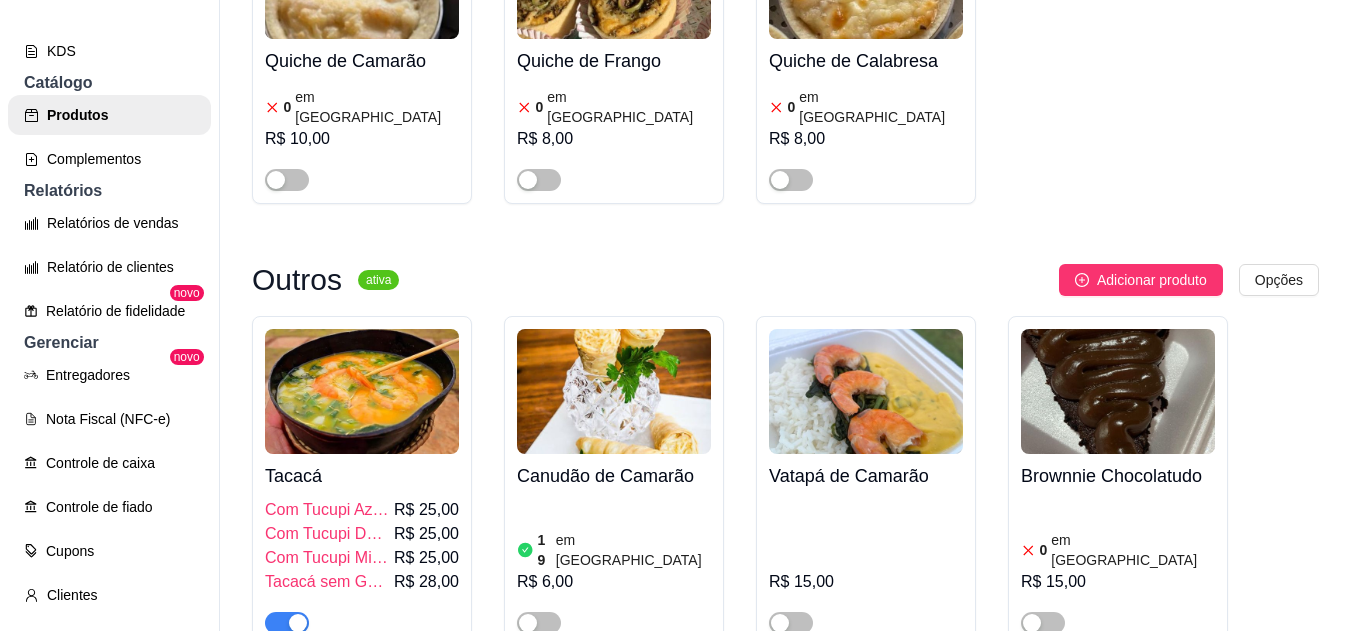 scroll, scrollTop: 2813, scrollLeft: 0, axis: vertical 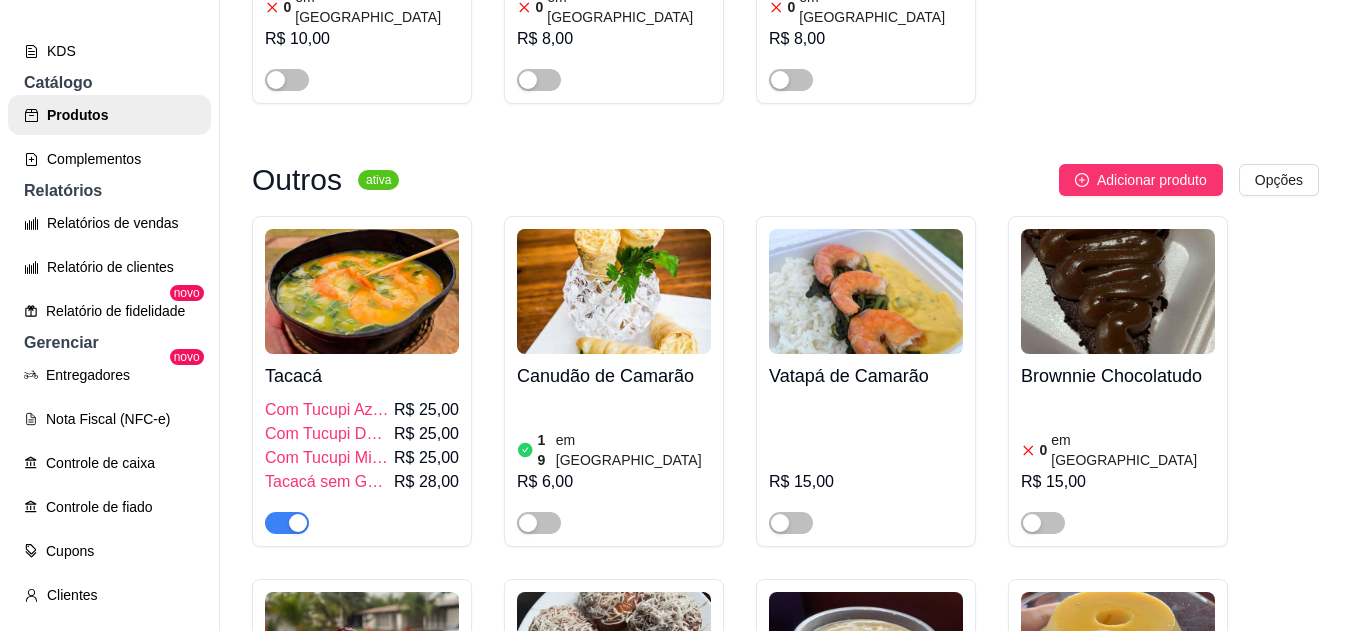 click at bounding box center [362, 514] 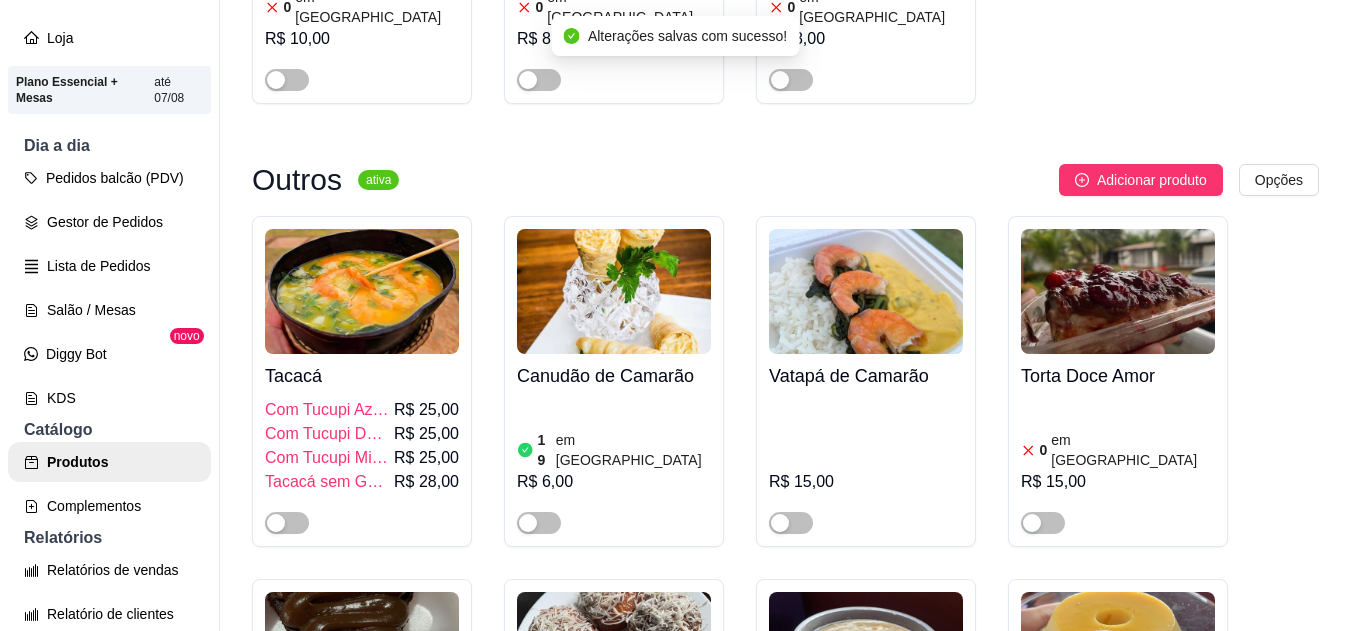 scroll, scrollTop: 121, scrollLeft: 0, axis: vertical 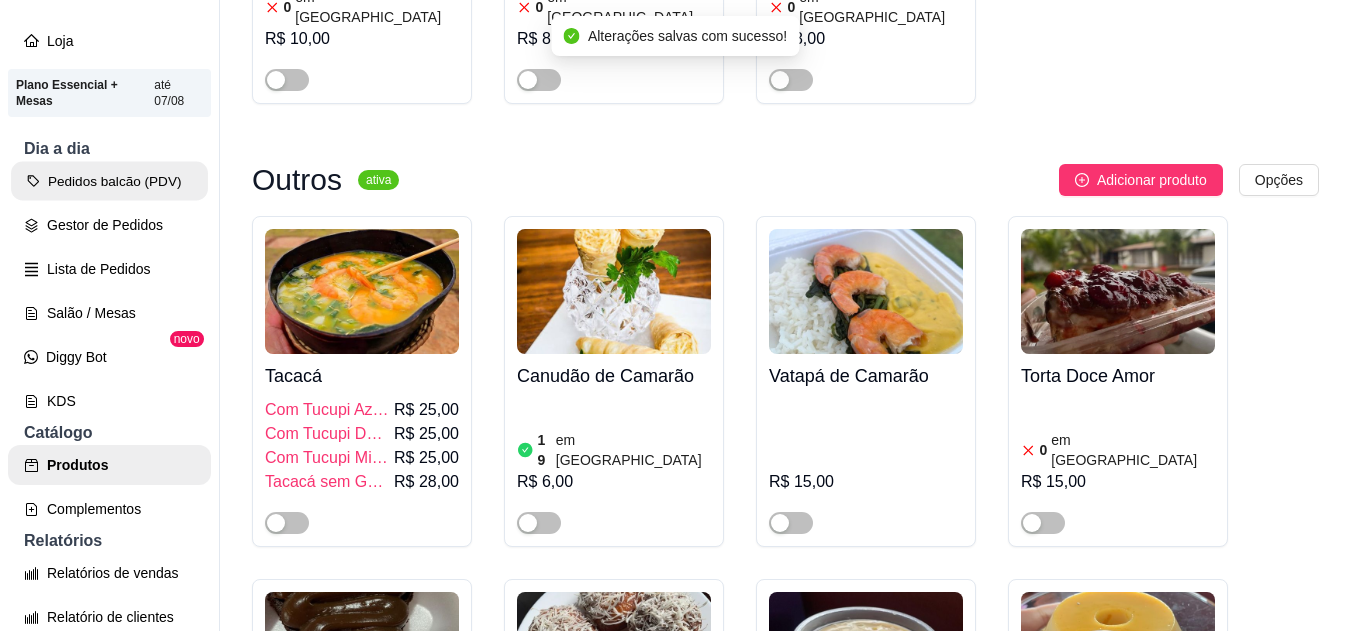 click on "Pedidos balcão (PDV)" at bounding box center (109, 181) 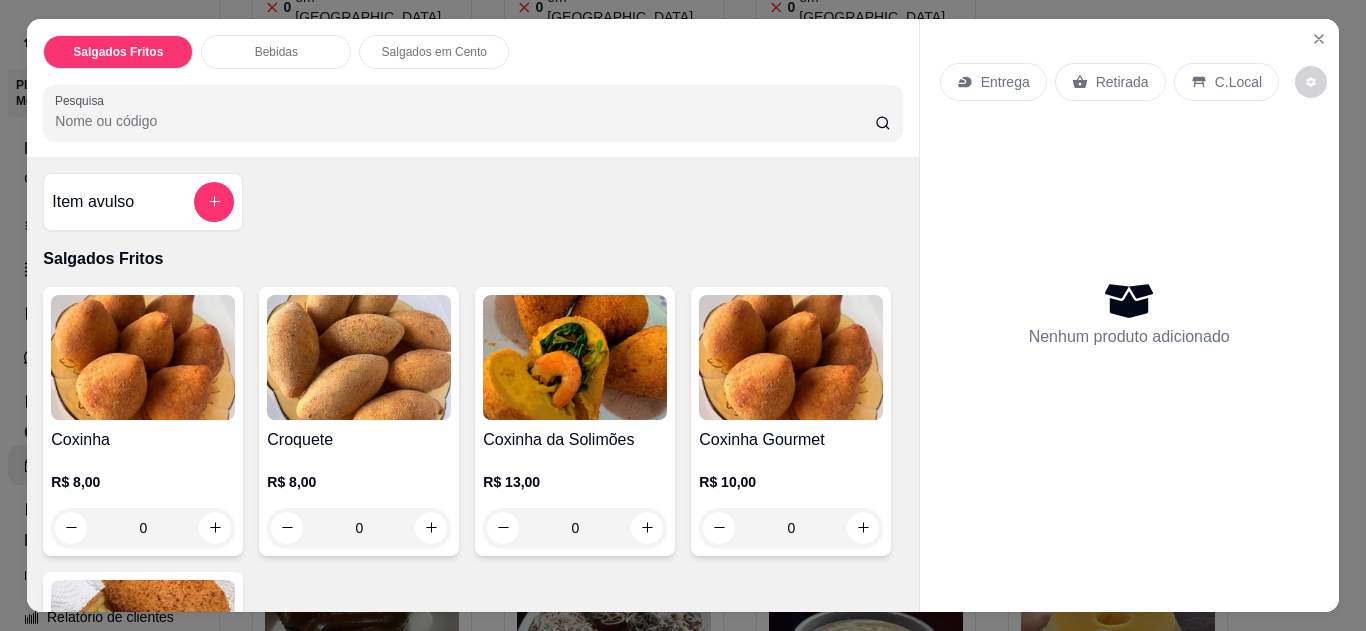 click 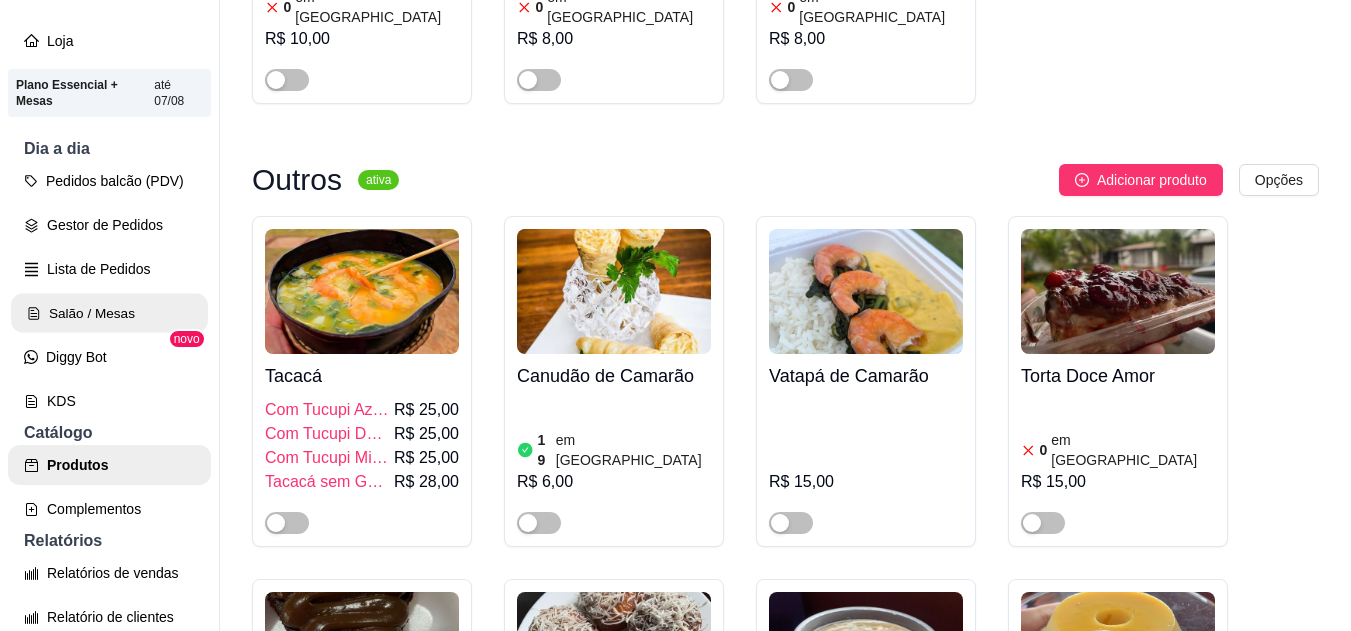click on "Salão / Mesas" at bounding box center (109, 313) 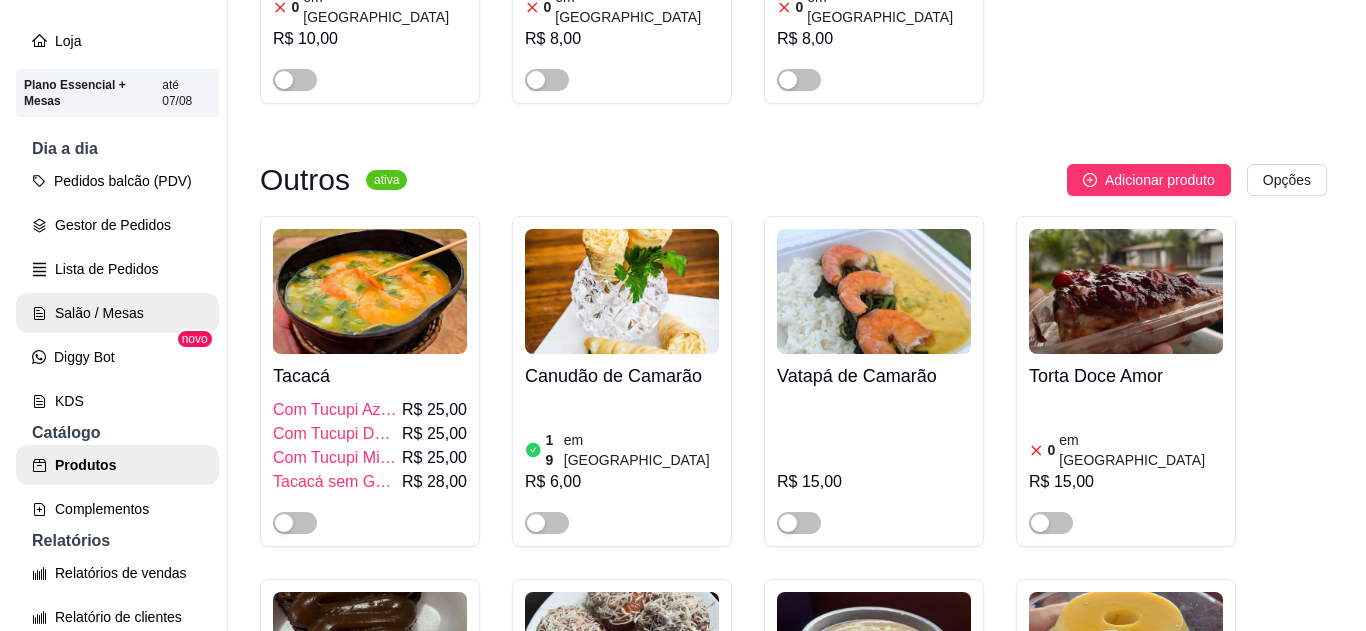scroll, scrollTop: 0, scrollLeft: 0, axis: both 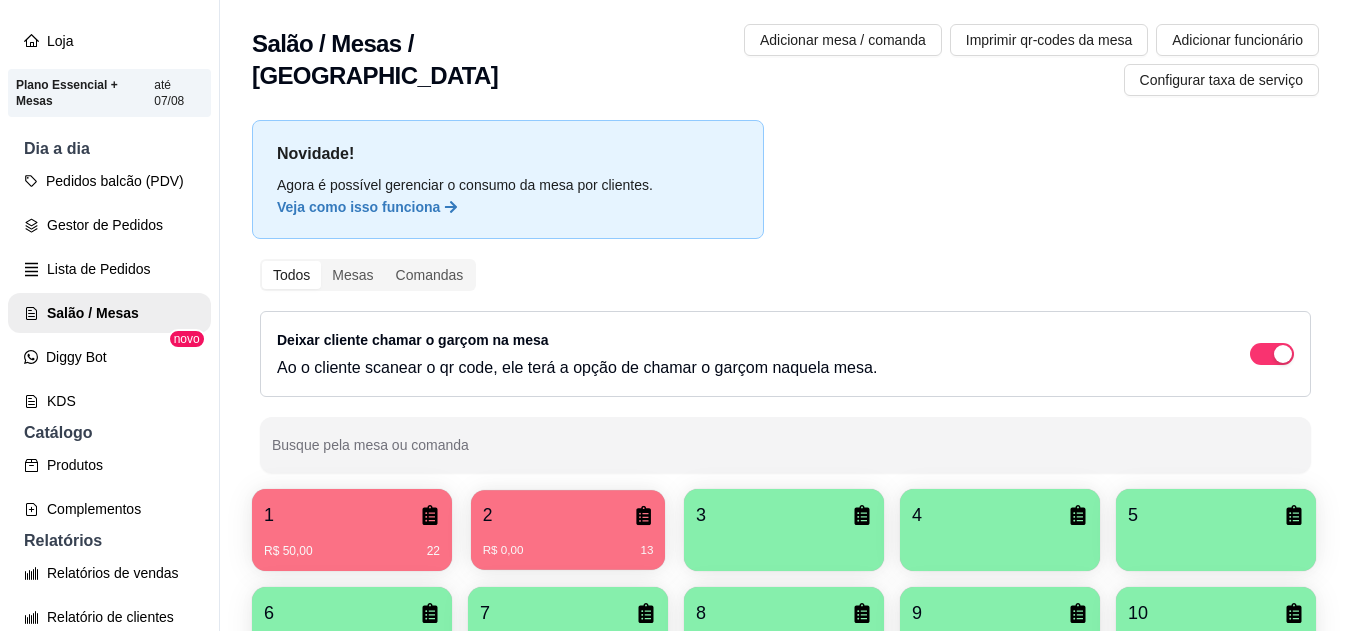 click on "R$ 0,00 13" at bounding box center (568, 551) 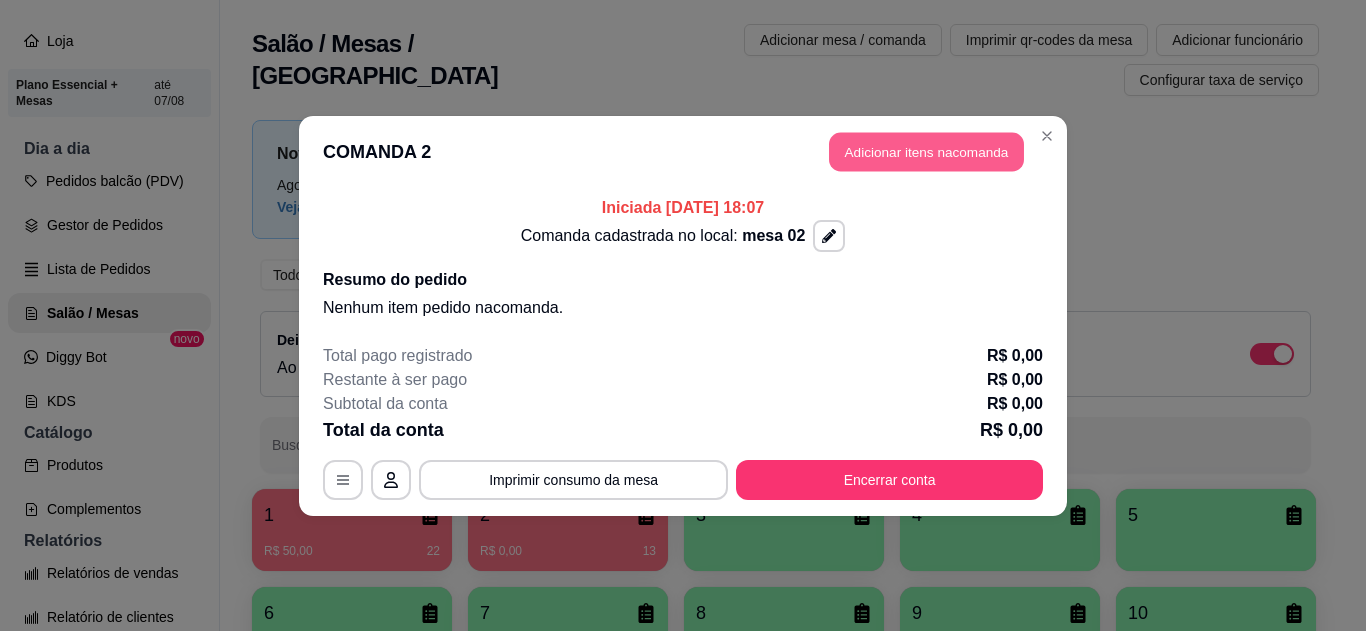 click on "Adicionar itens na  comanda" at bounding box center (926, 151) 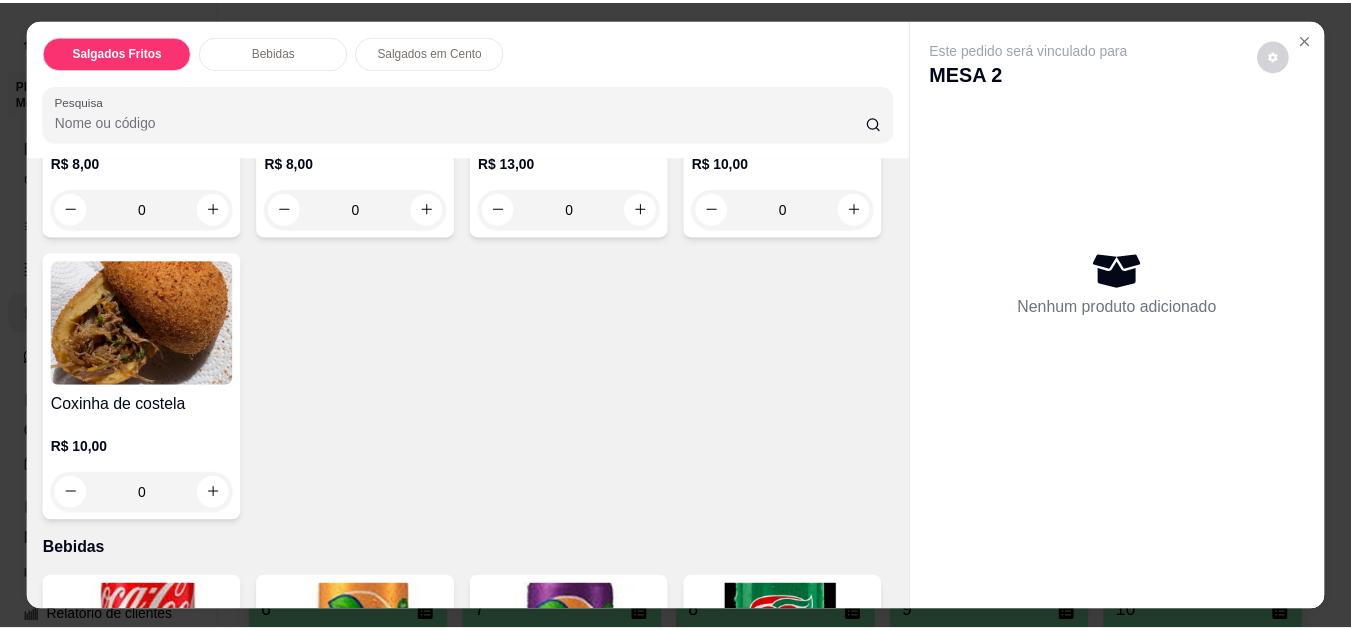 scroll, scrollTop: 171, scrollLeft: 0, axis: vertical 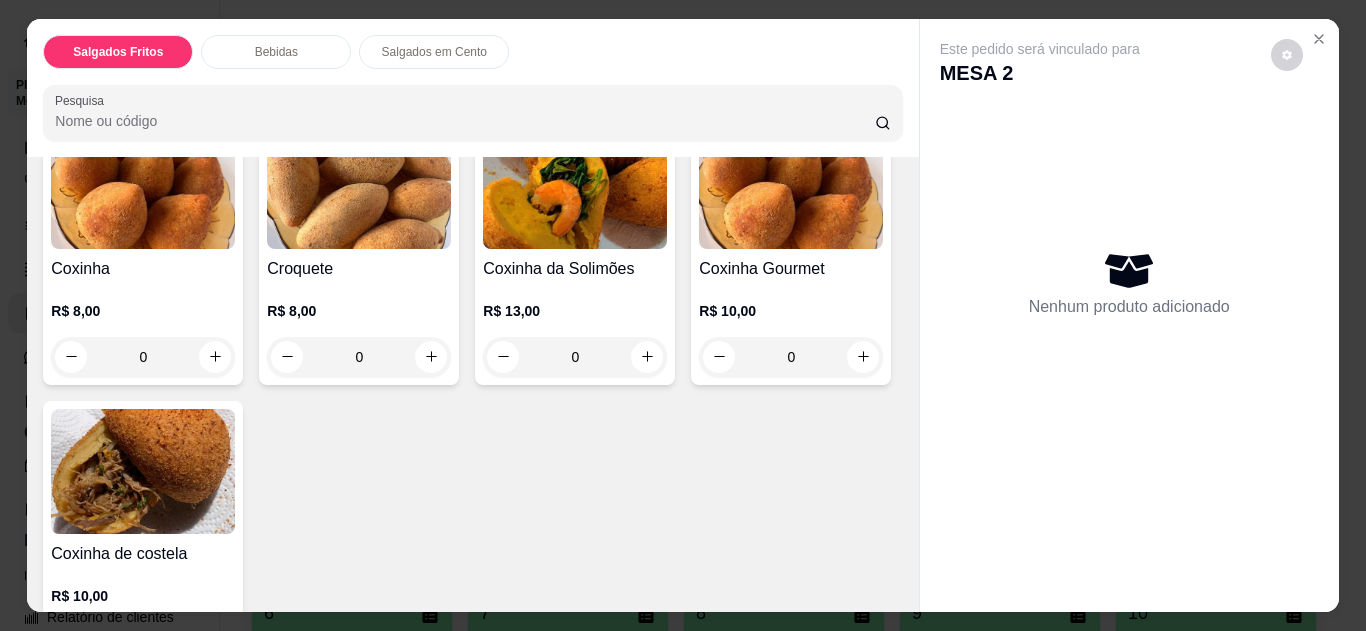 click 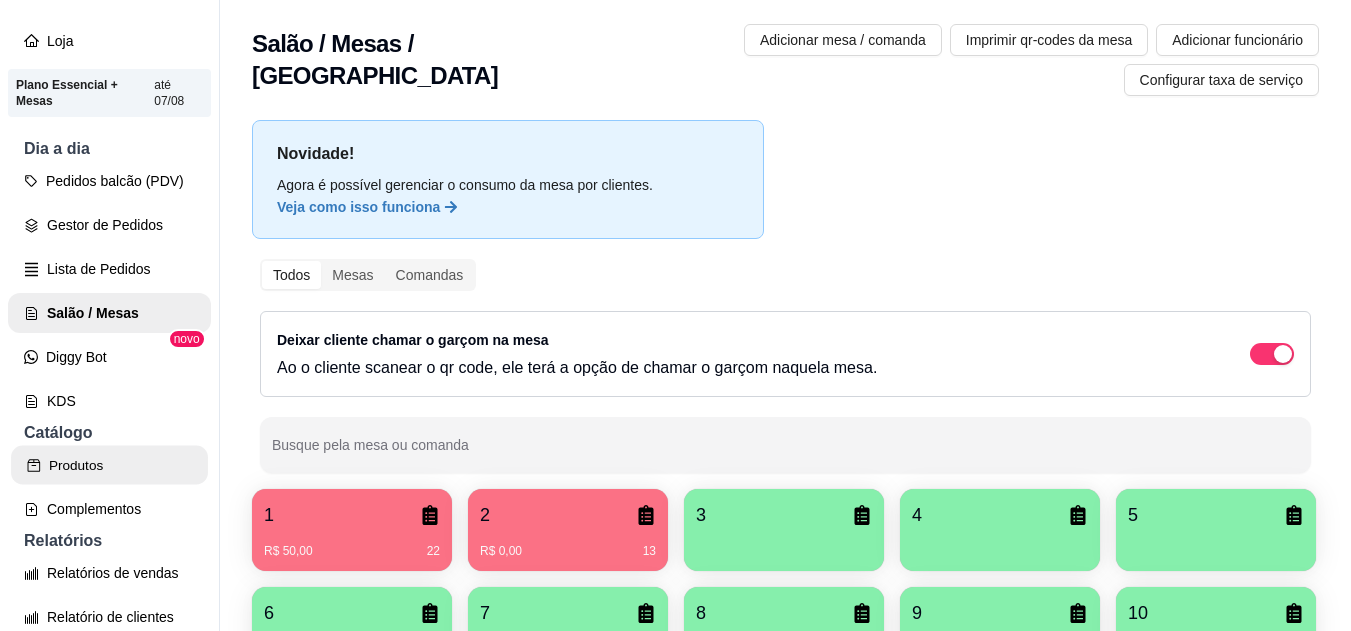 click on "Produtos" at bounding box center (109, 465) 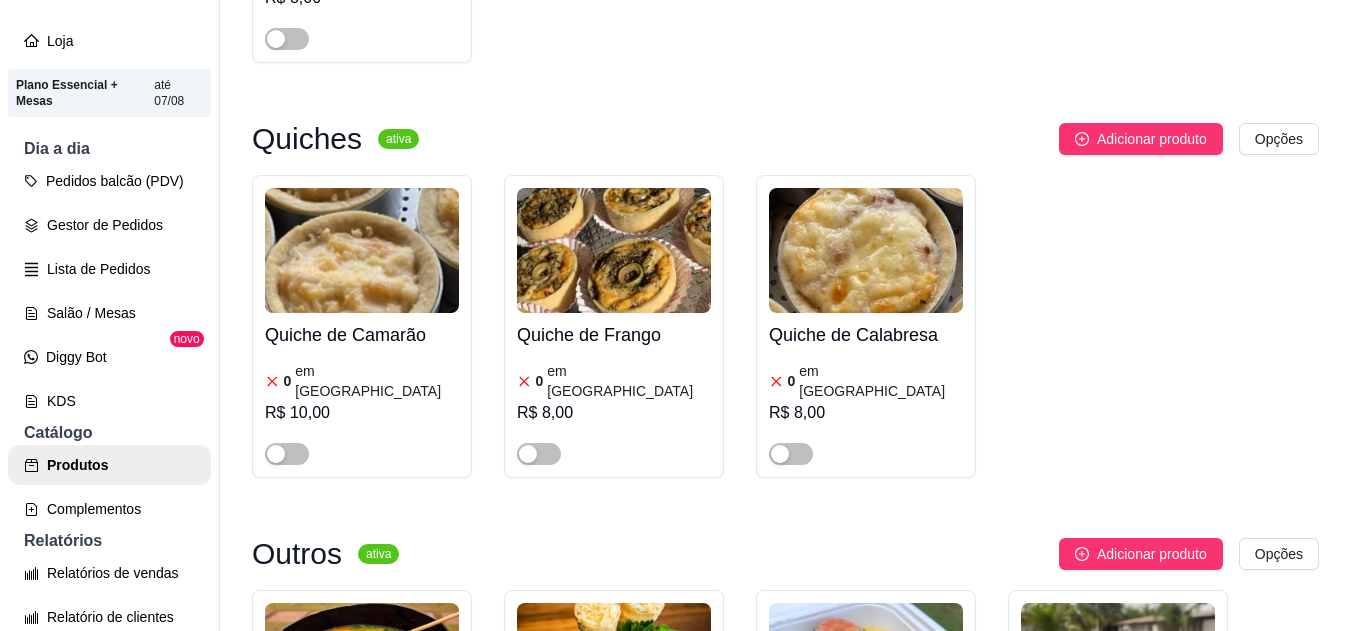 scroll, scrollTop: 2800, scrollLeft: 0, axis: vertical 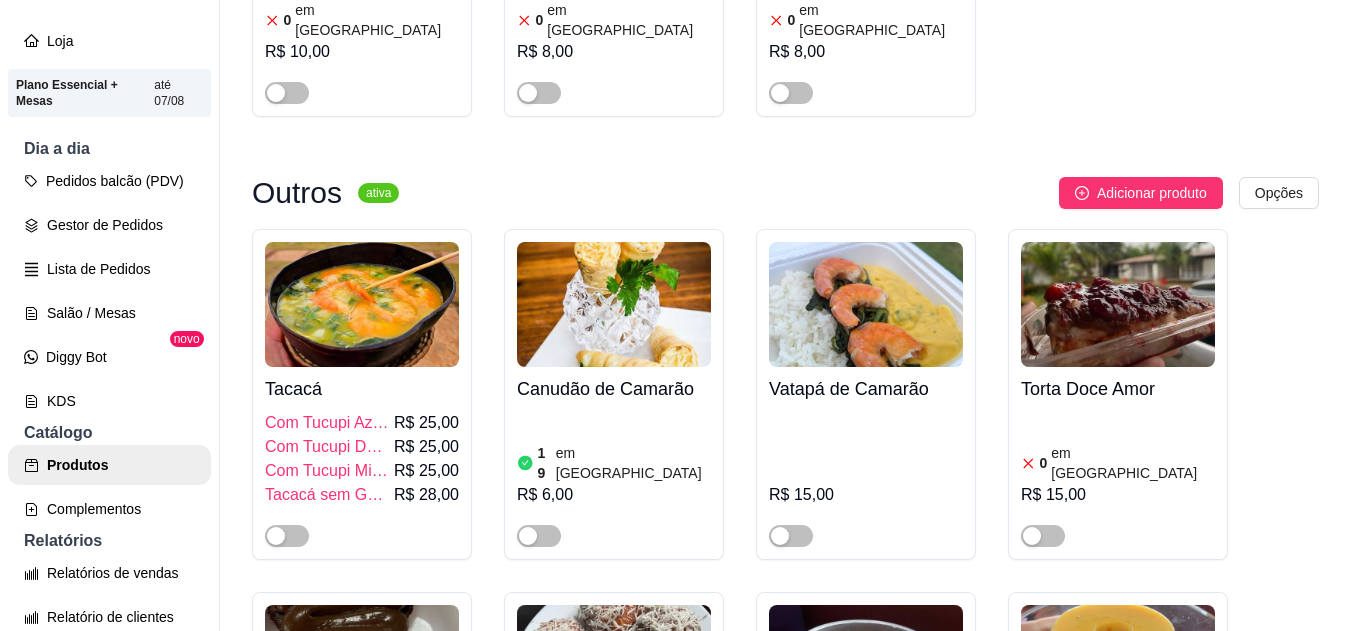 click at bounding box center (287, 536) 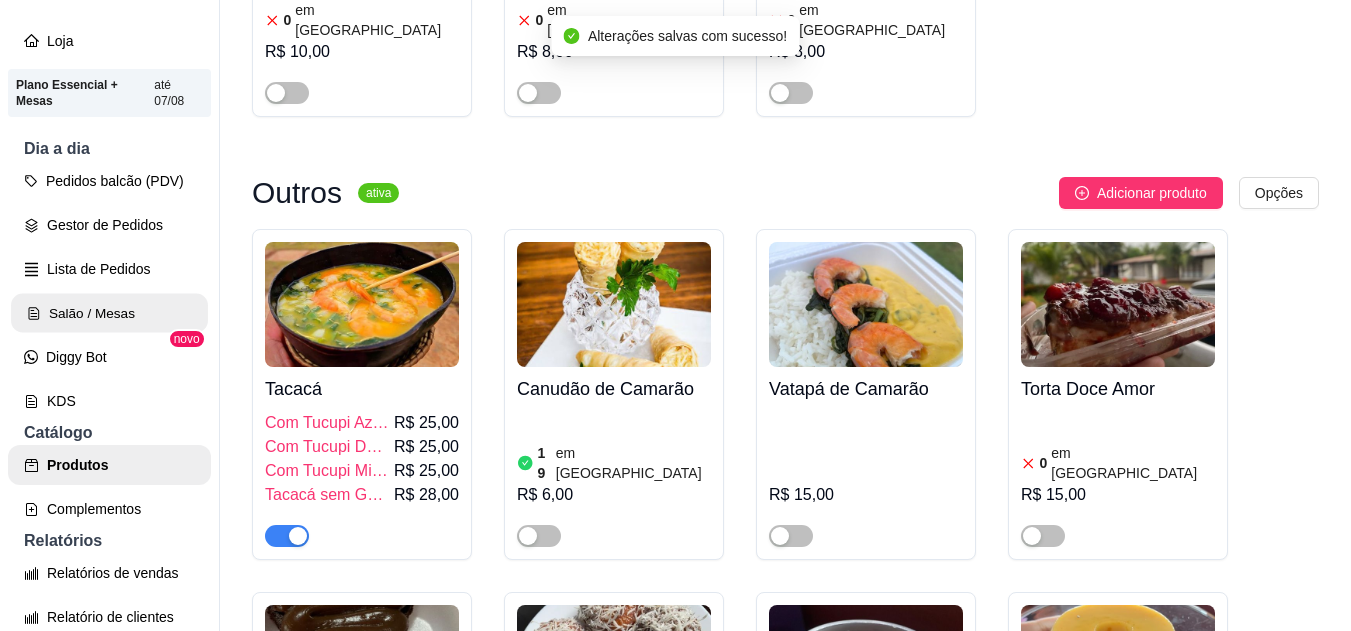click on "Salão / Mesas" at bounding box center (109, 313) 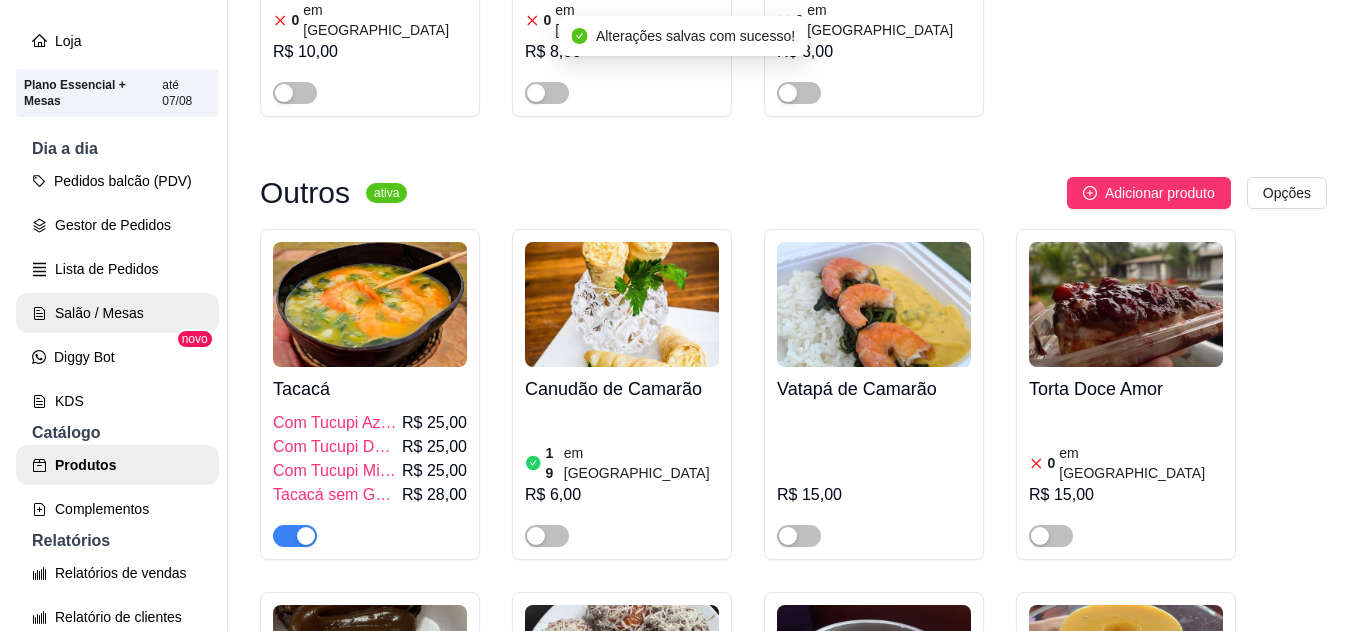 scroll, scrollTop: 0, scrollLeft: 0, axis: both 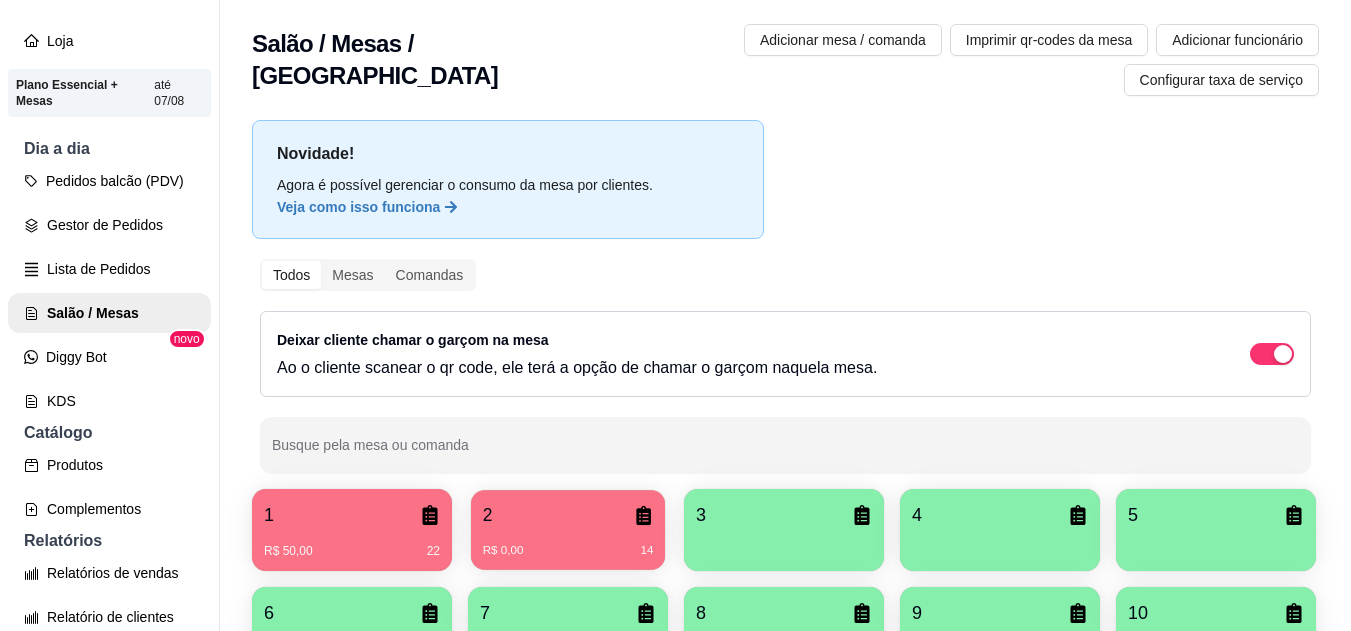 click on "R$ 0,00" at bounding box center [503, 551] 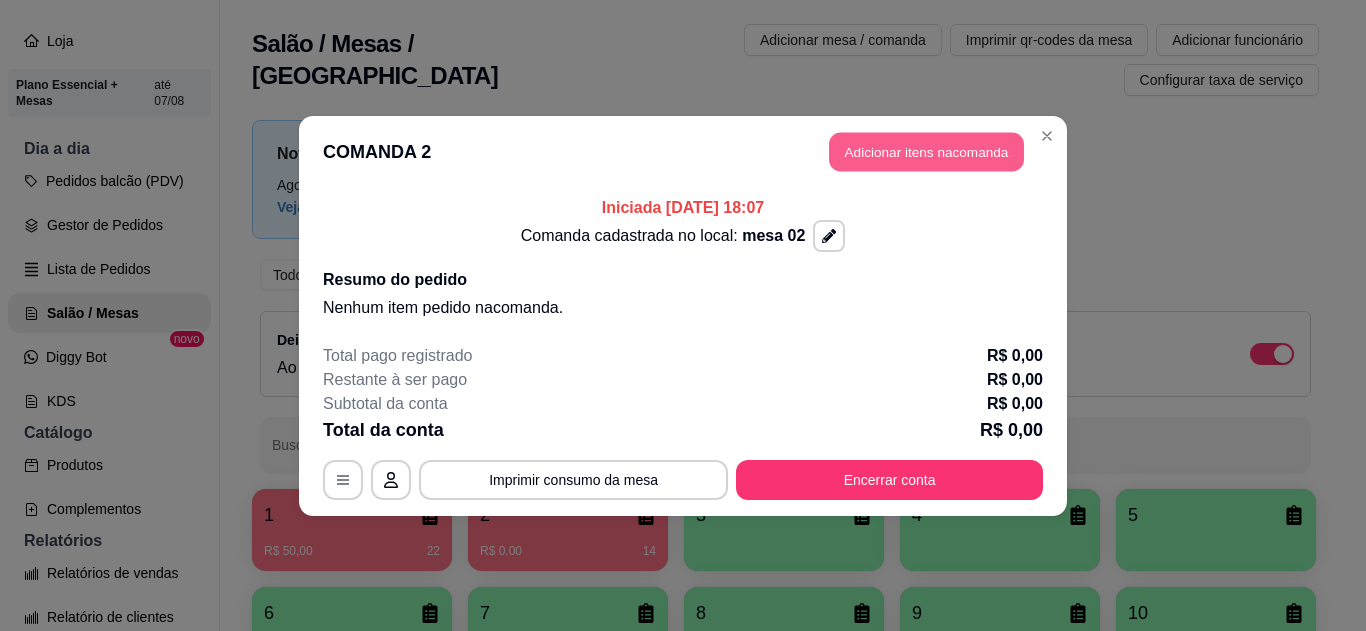click on "Adicionar itens na  comanda" at bounding box center [926, 151] 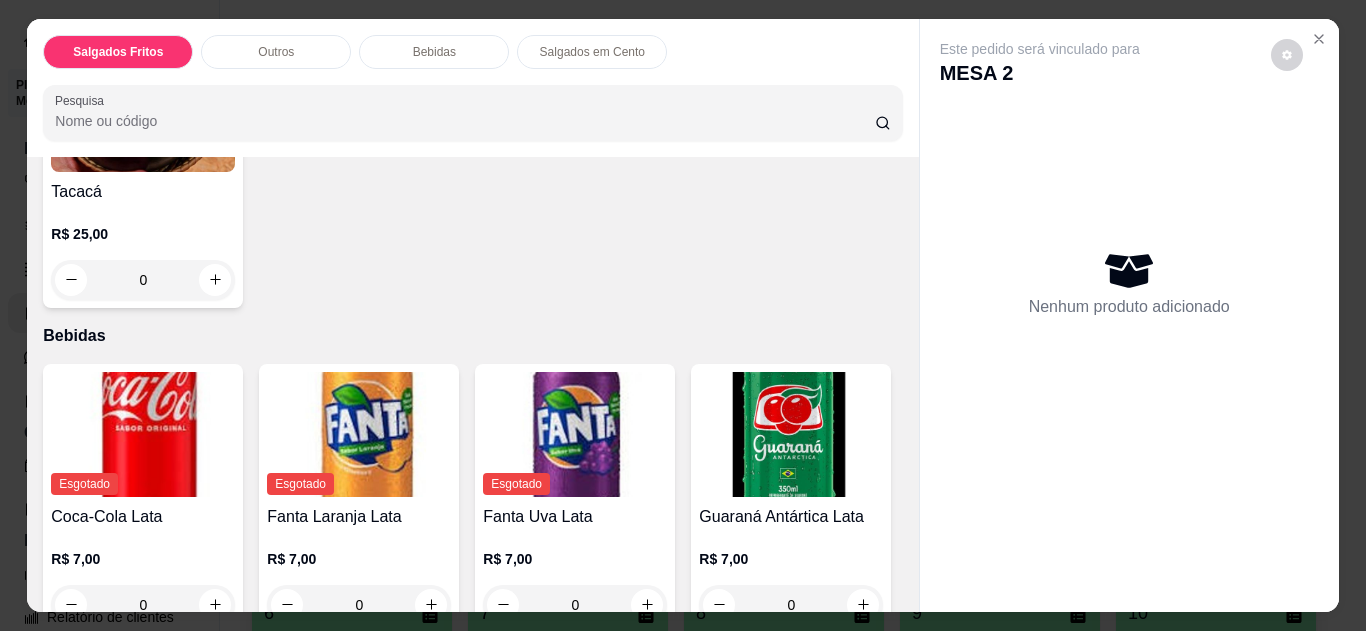 scroll, scrollTop: 864, scrollLeft: 0, axis: vertical 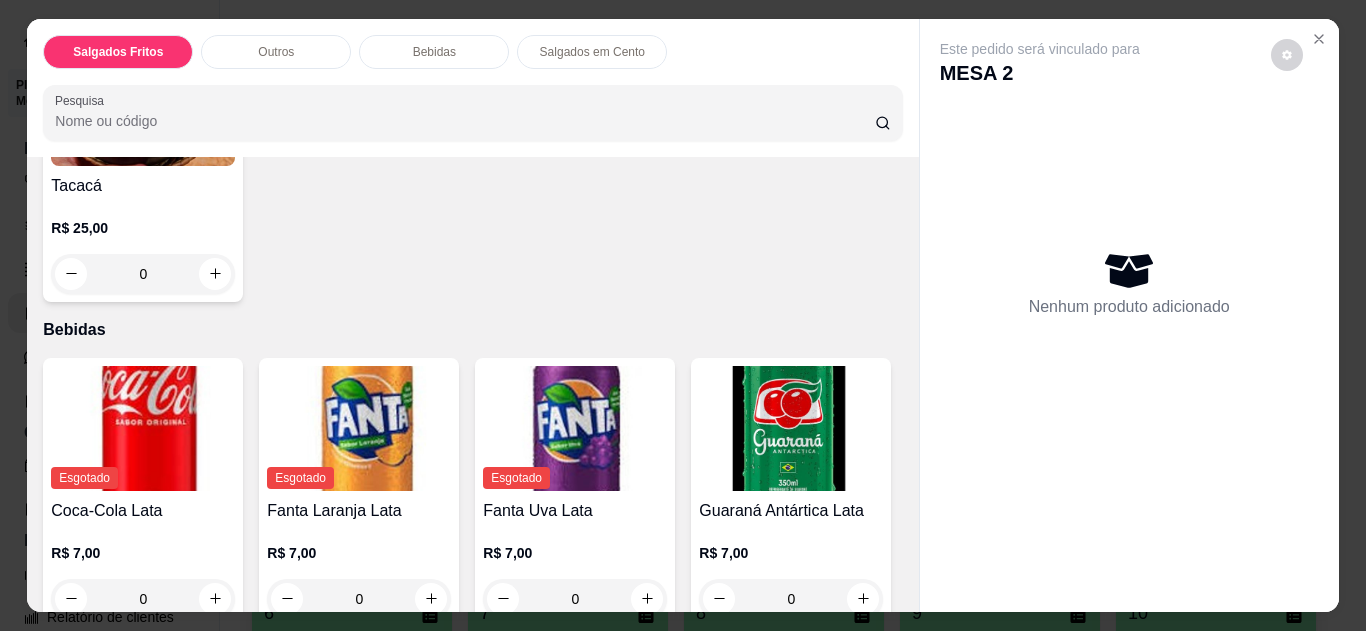 click on "0" at bounding box center (143, 274) 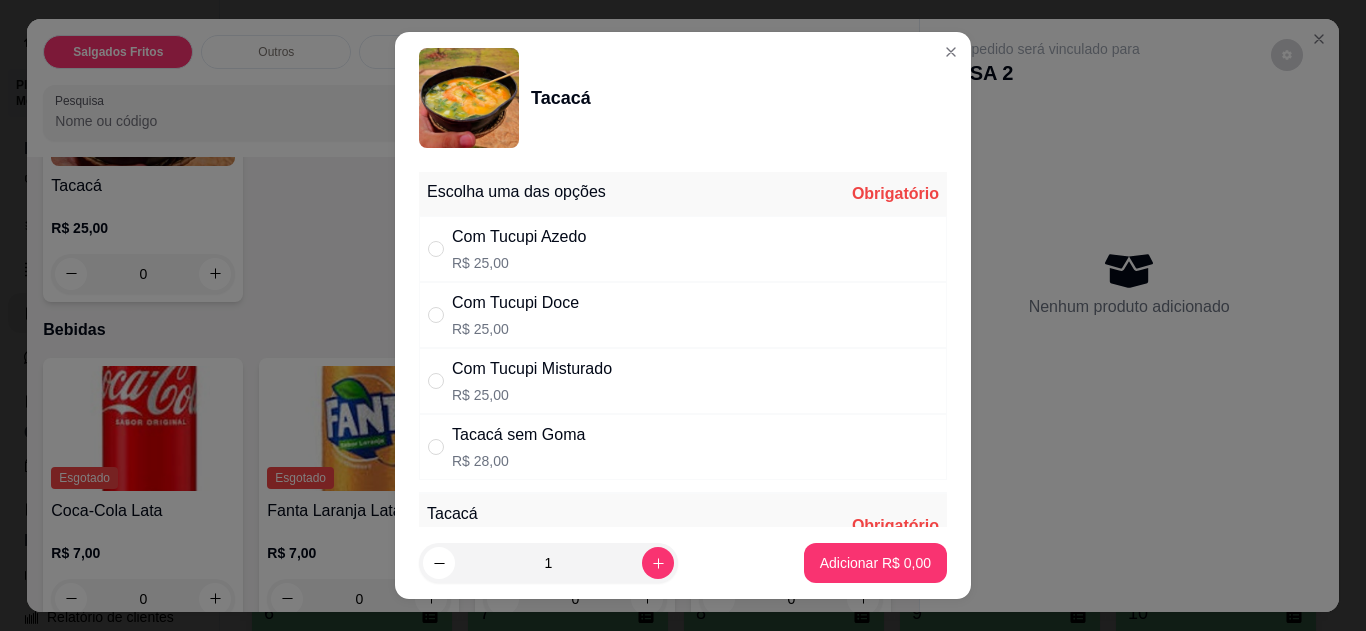 click on "Com Tucupi Doce R$ 25,00" at bounding box center [683, 315] 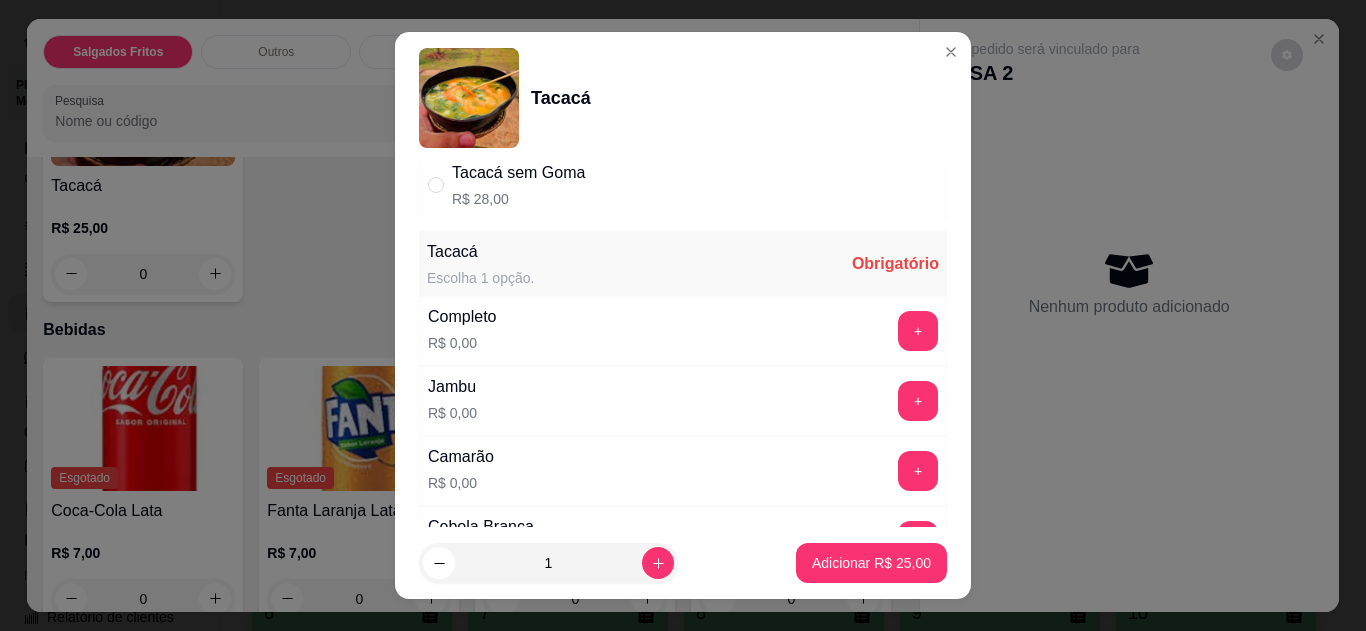 scroll, scrollTop: 355, scrollLeft: 0, axis: vertical 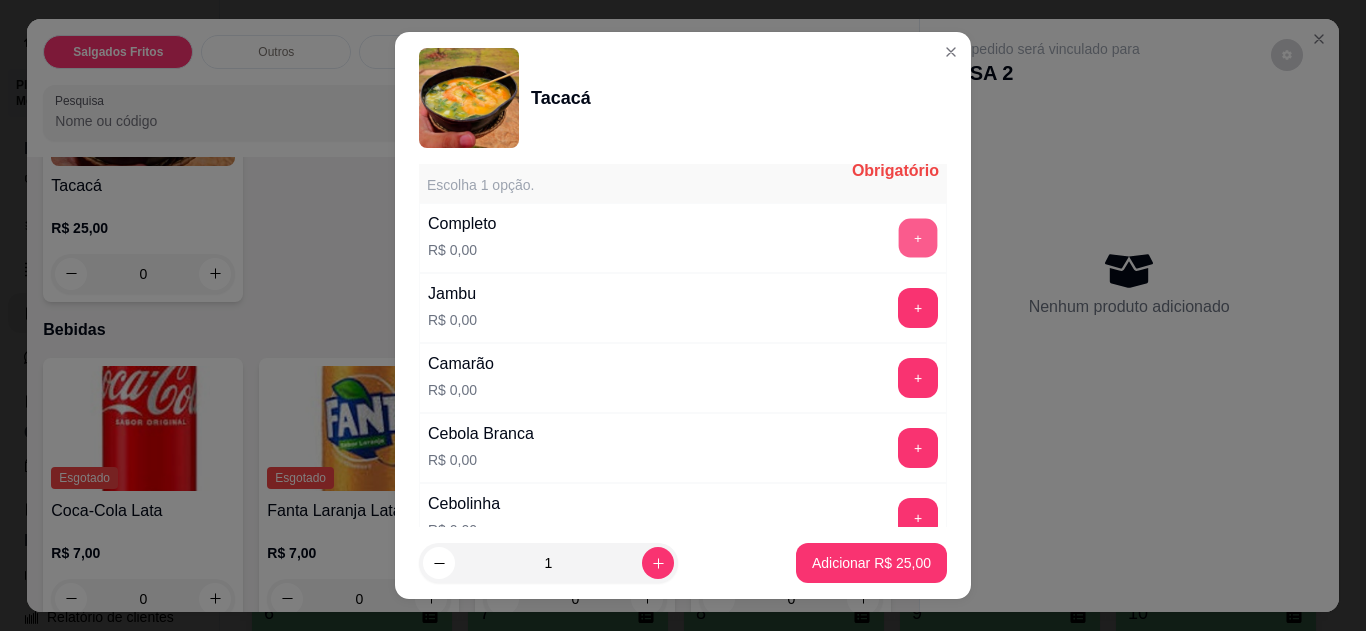 click on "+" at bounding box center [918, 237] 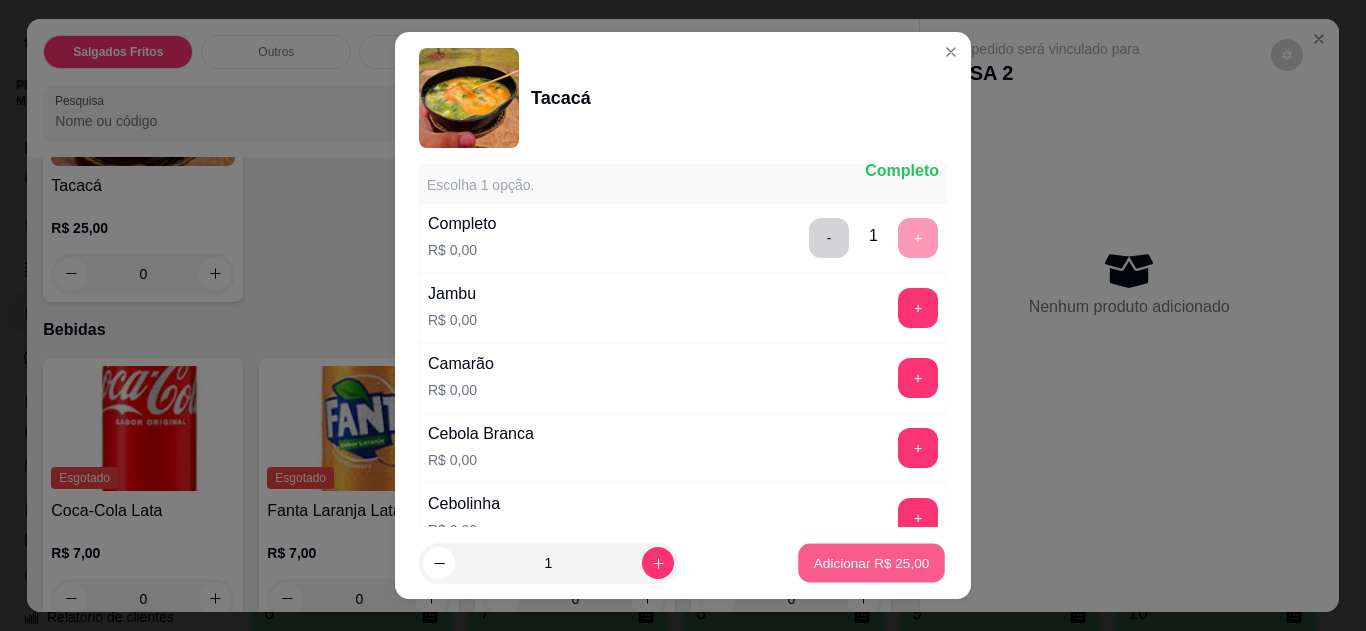 click on "Adicionar   R$ 25,00" at bounding box center [872, 563] 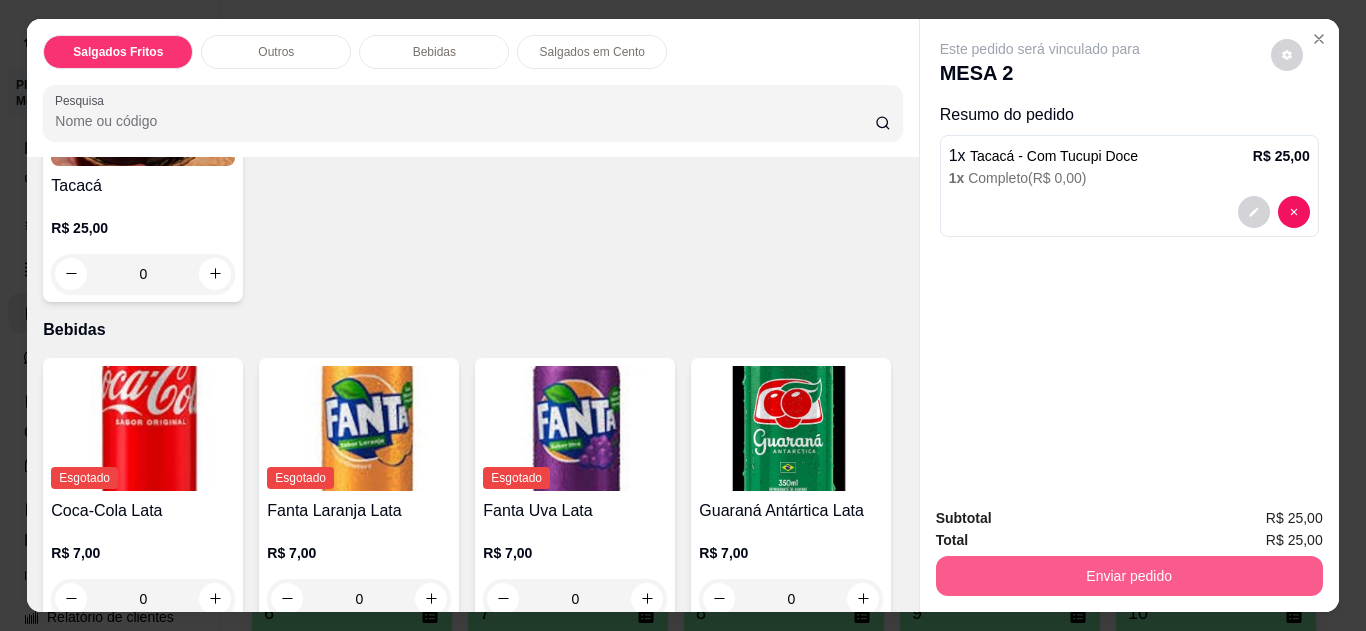 click on "Enviar pedido" at bounding box center [1129, 576] 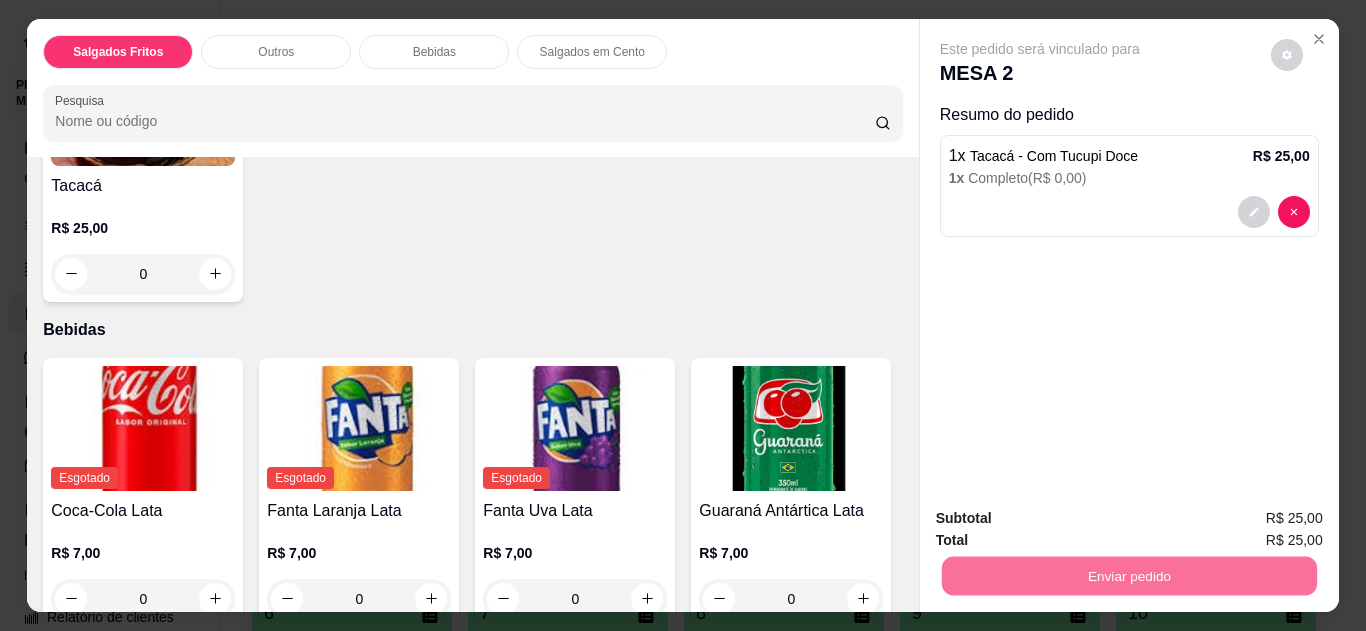 click on "Não registrar e enviar pedido" at bounding box center (1063, 519) 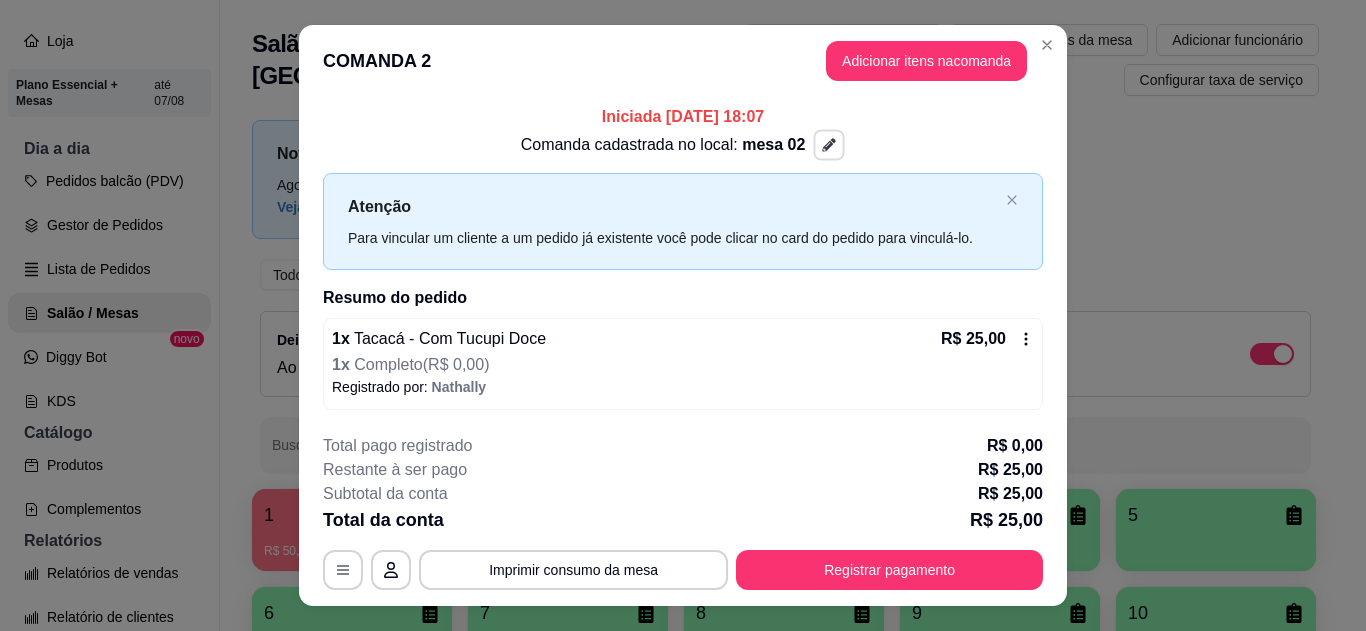 click 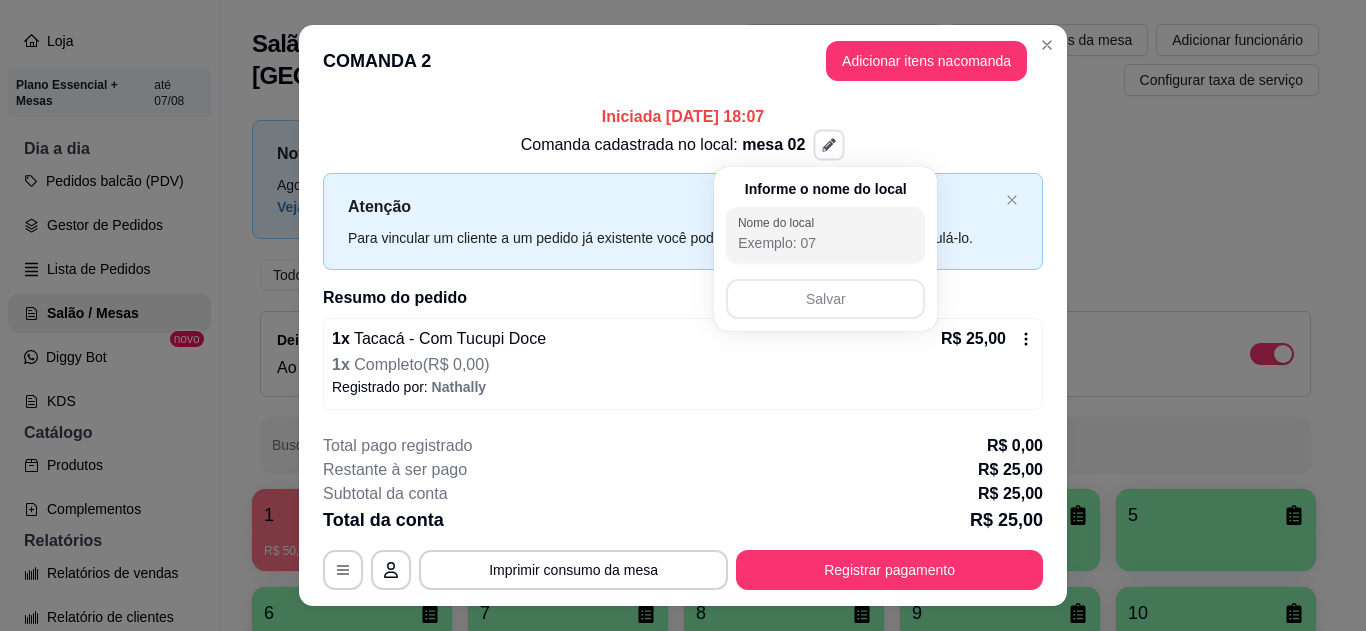 click on "Nome do local" at bounding box center [825, 243] 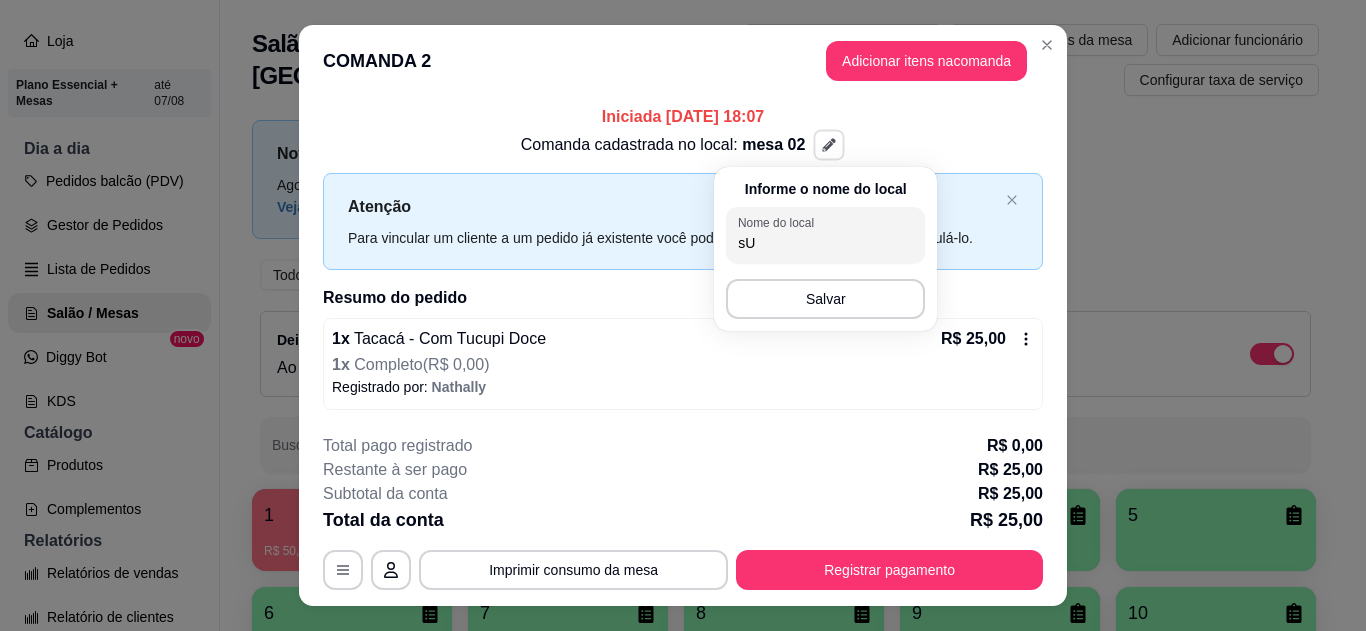 type on "s" 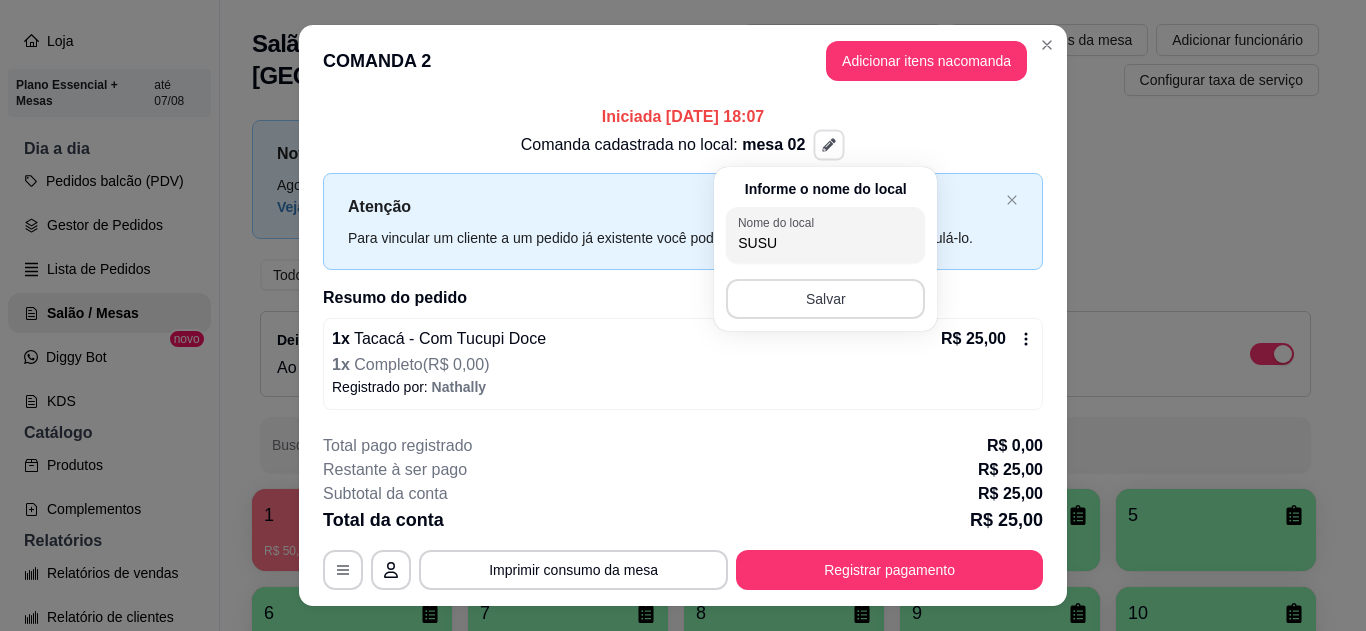type on "SUSU" 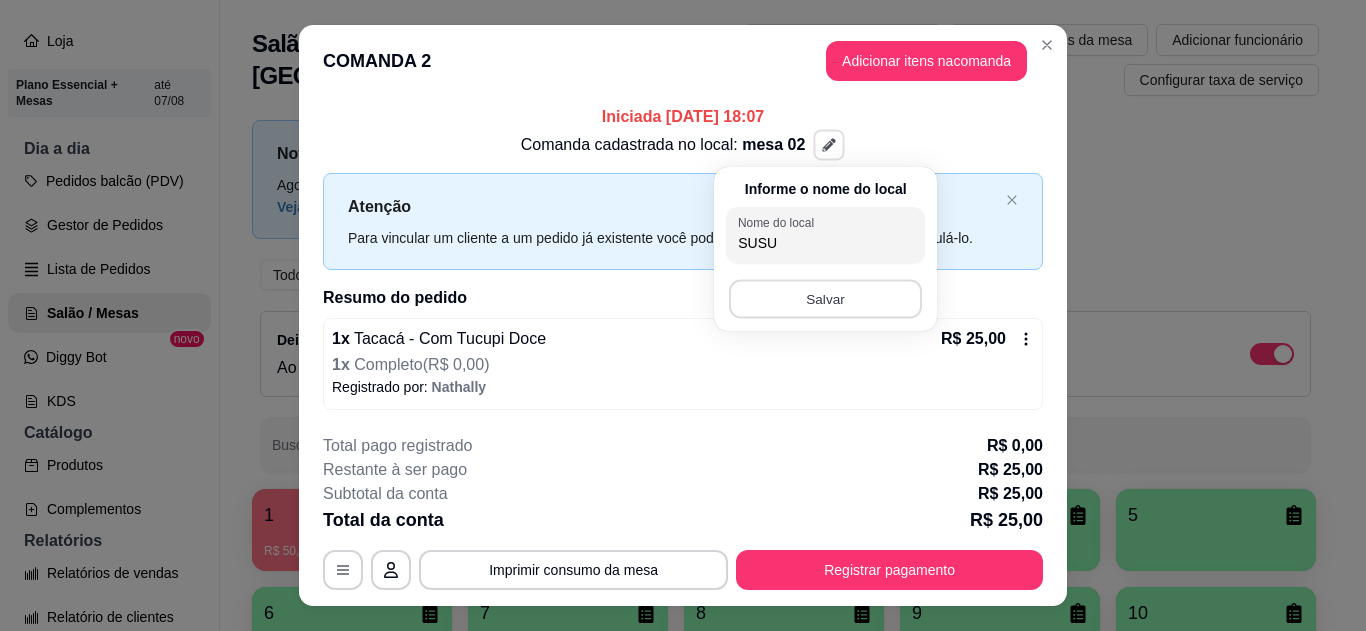 click on "Salvar" at bounding box center (825, 299) 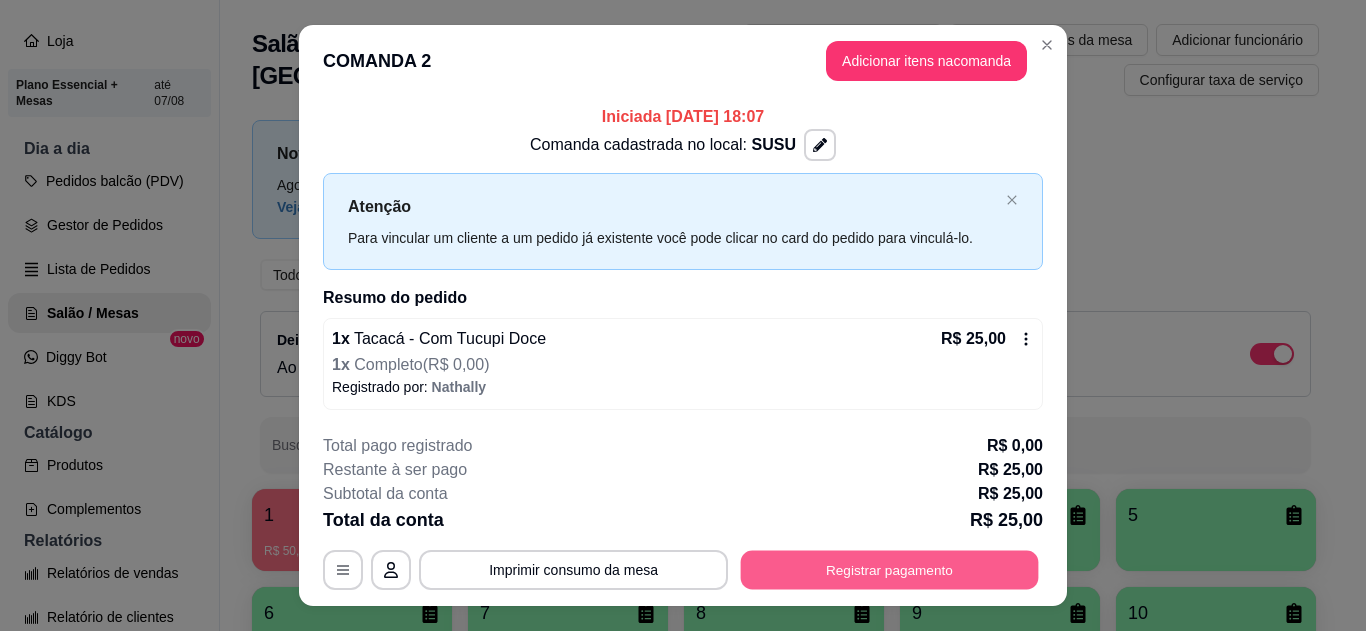 click on "Registrar pagamento" at bounding box center (890, 570) 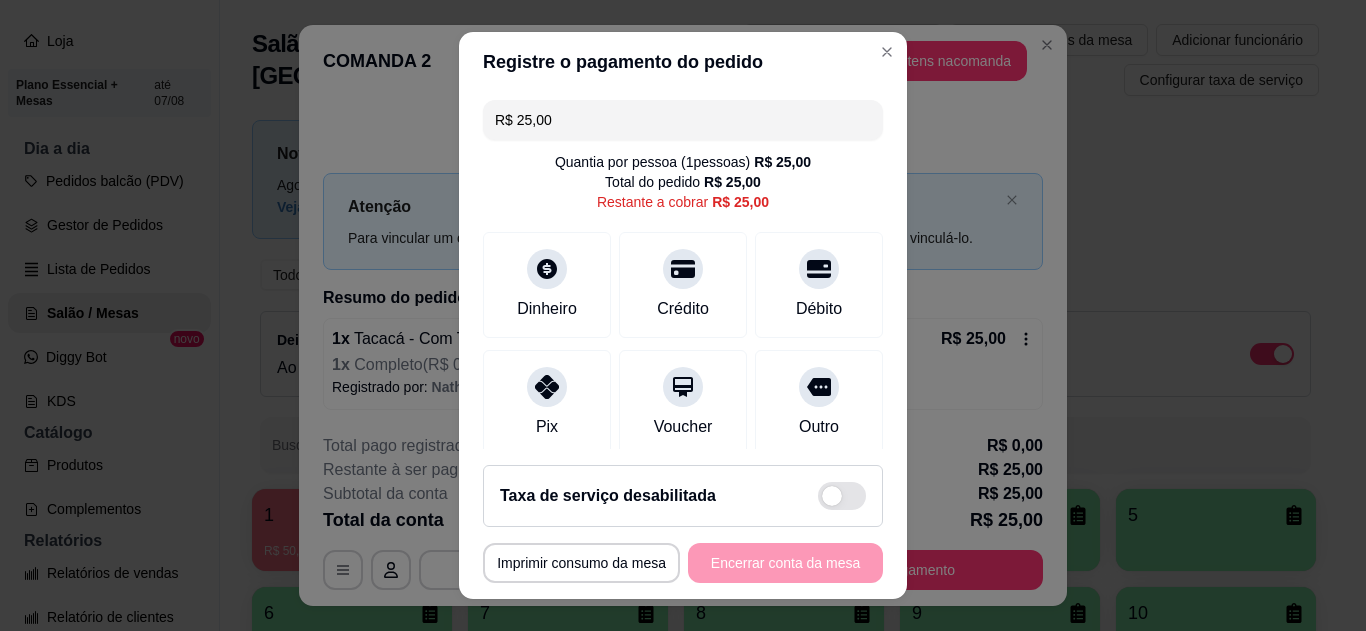 click 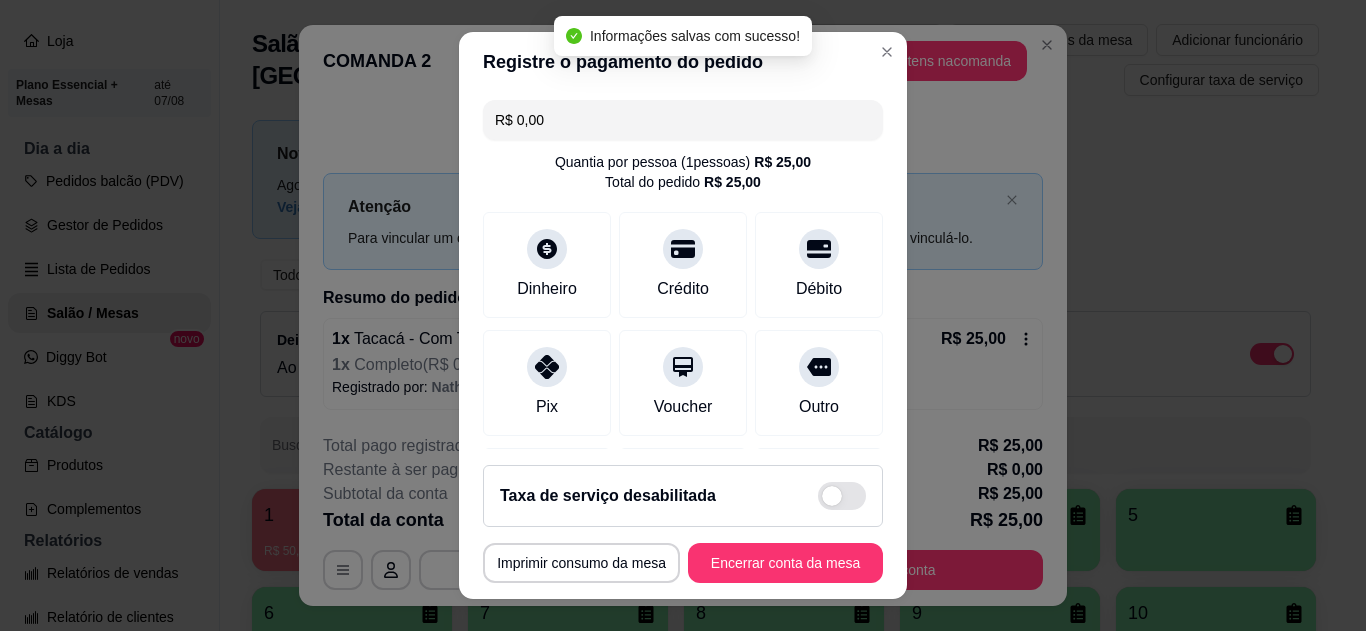 type on "R$ 0,00" 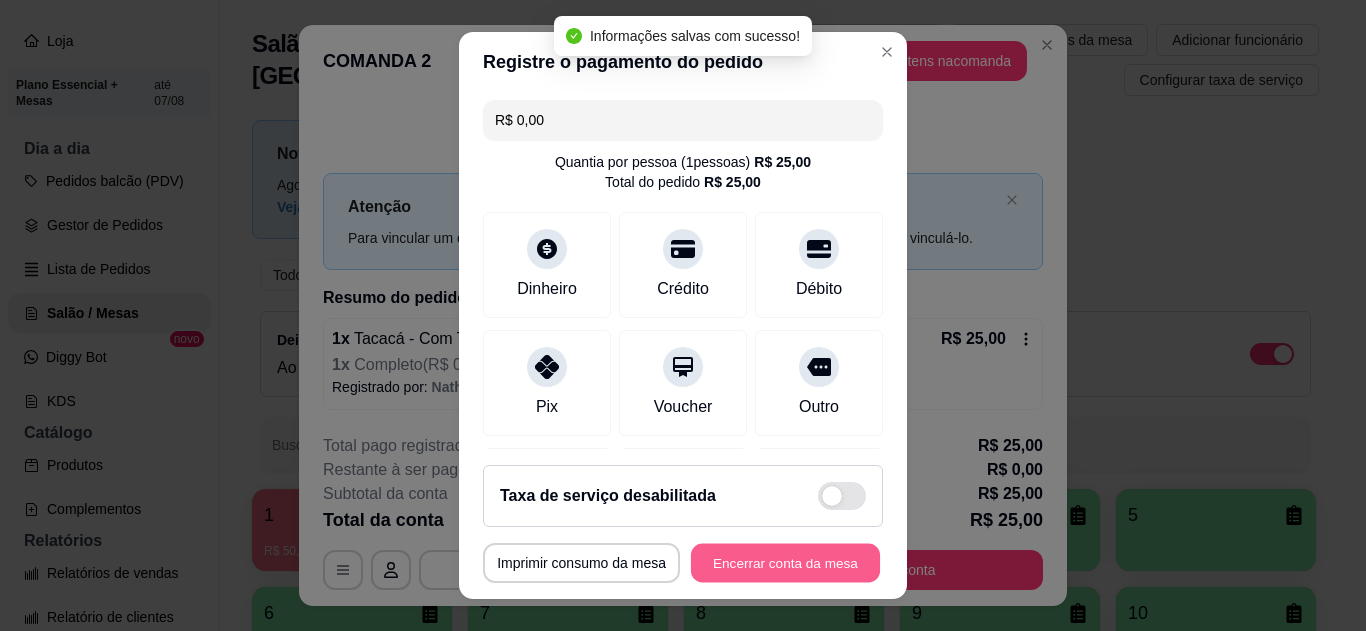 click on "Encerrar conta da mesa" at bounding box center [785, 563] 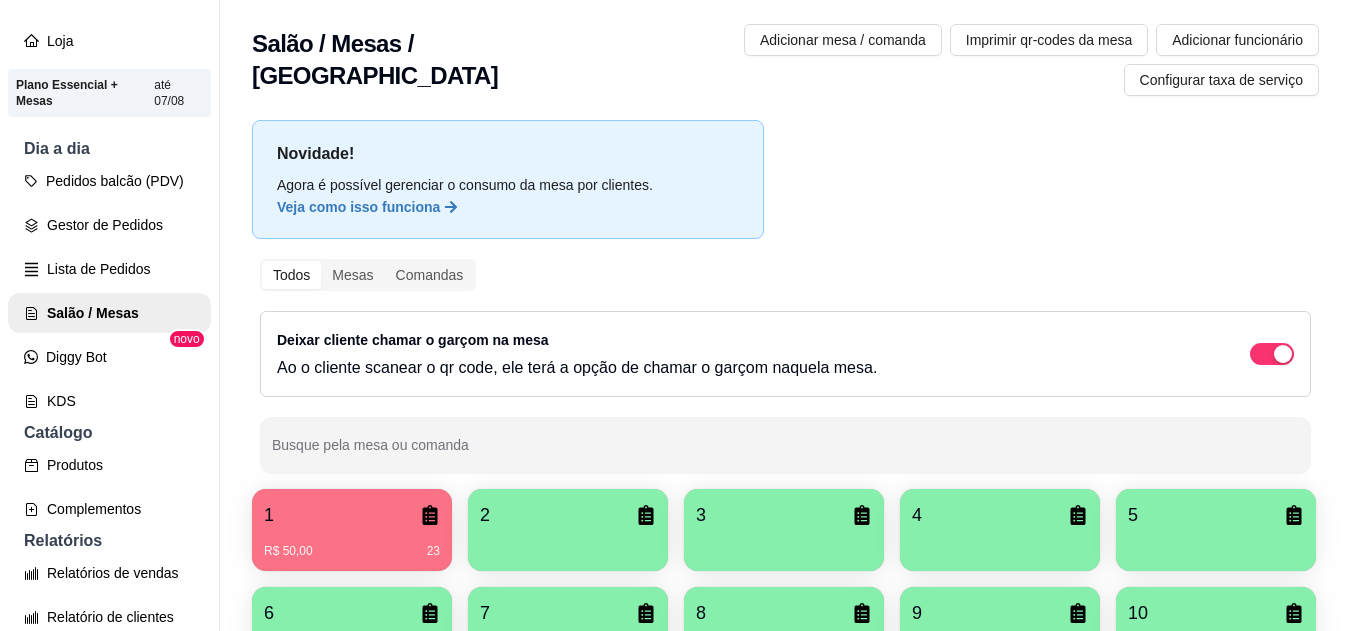 click on "R$ 50,00 23" at bounding box center [352, 544] 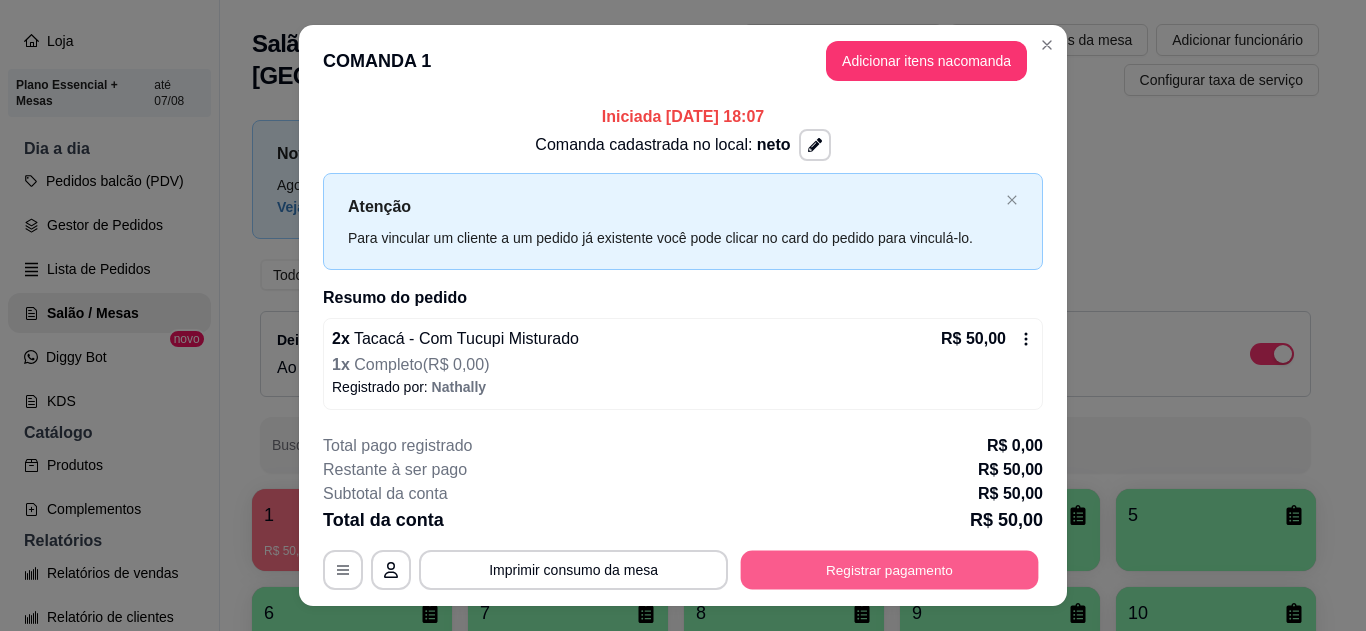 click on "Registrar pagamento" at bounding box center [890, 570] 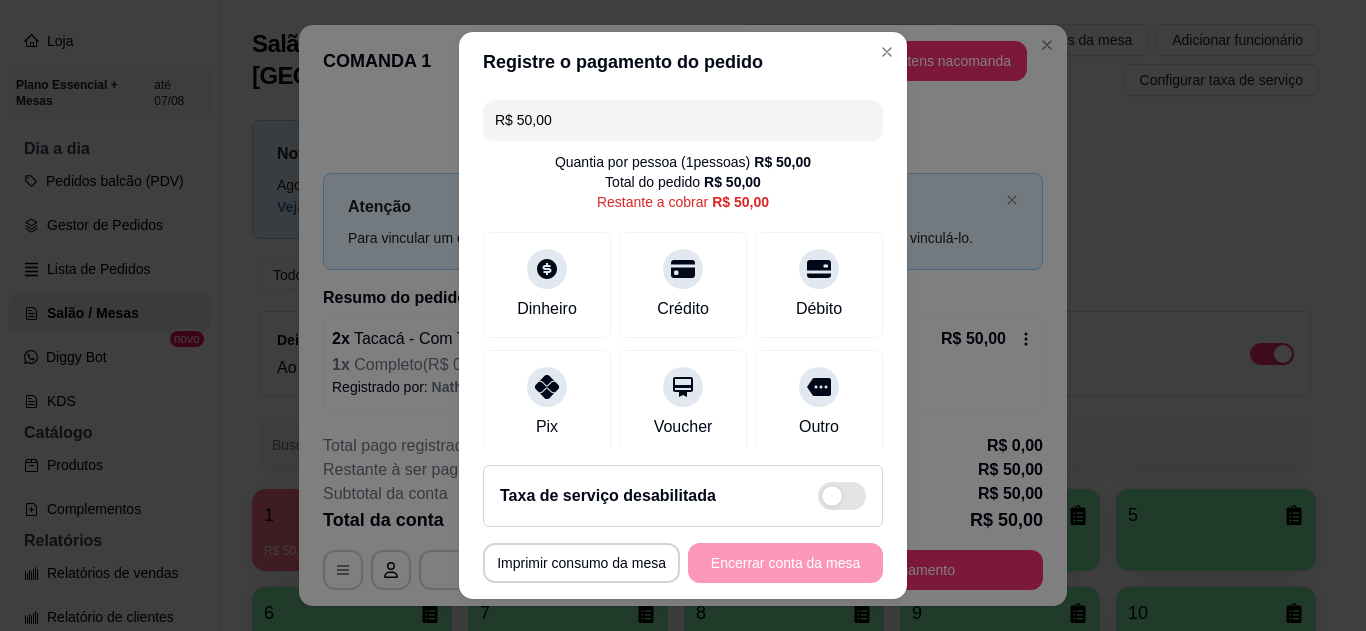 click on "Pix" at bounding box center [547, 403] 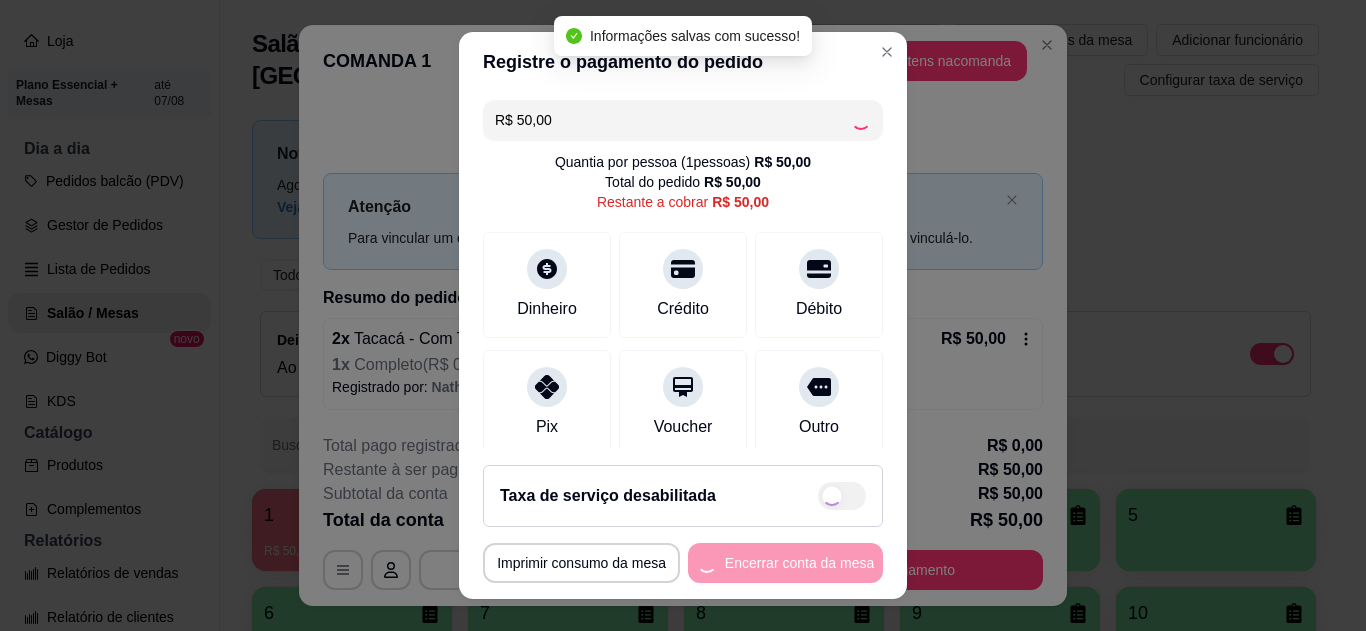type on "R$ 0,00" 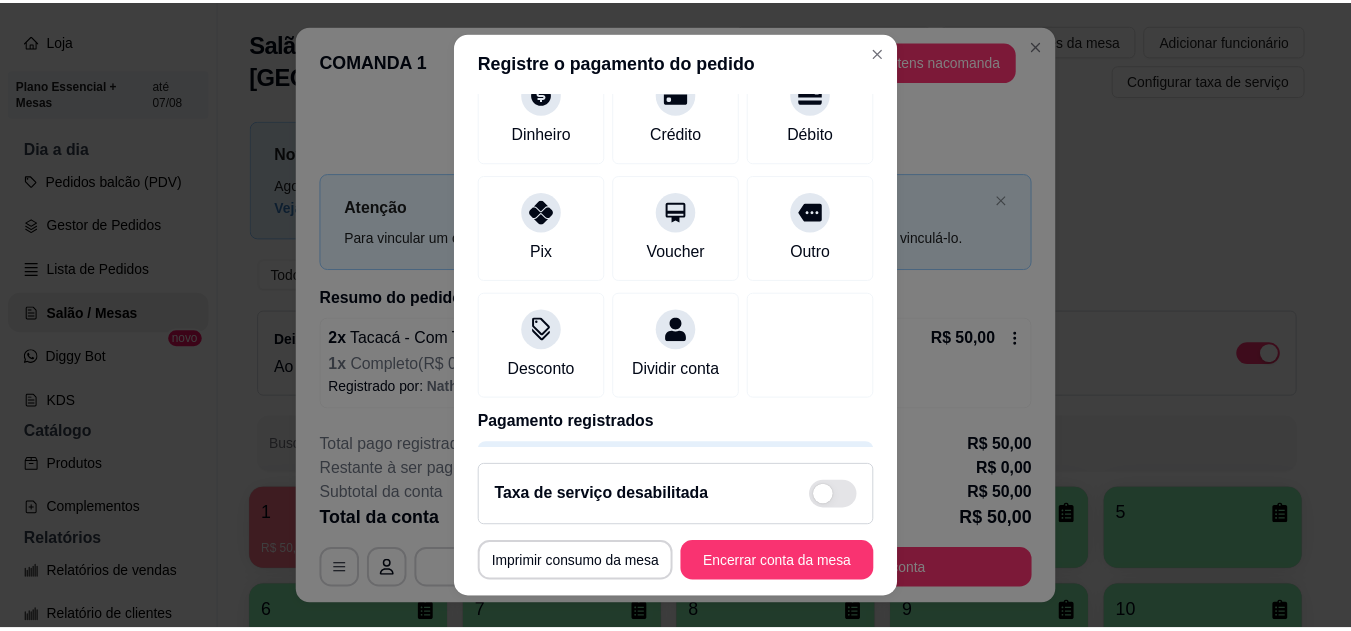 scroll, scrollTop: 160, scrollLeft: 0, axis: vertical 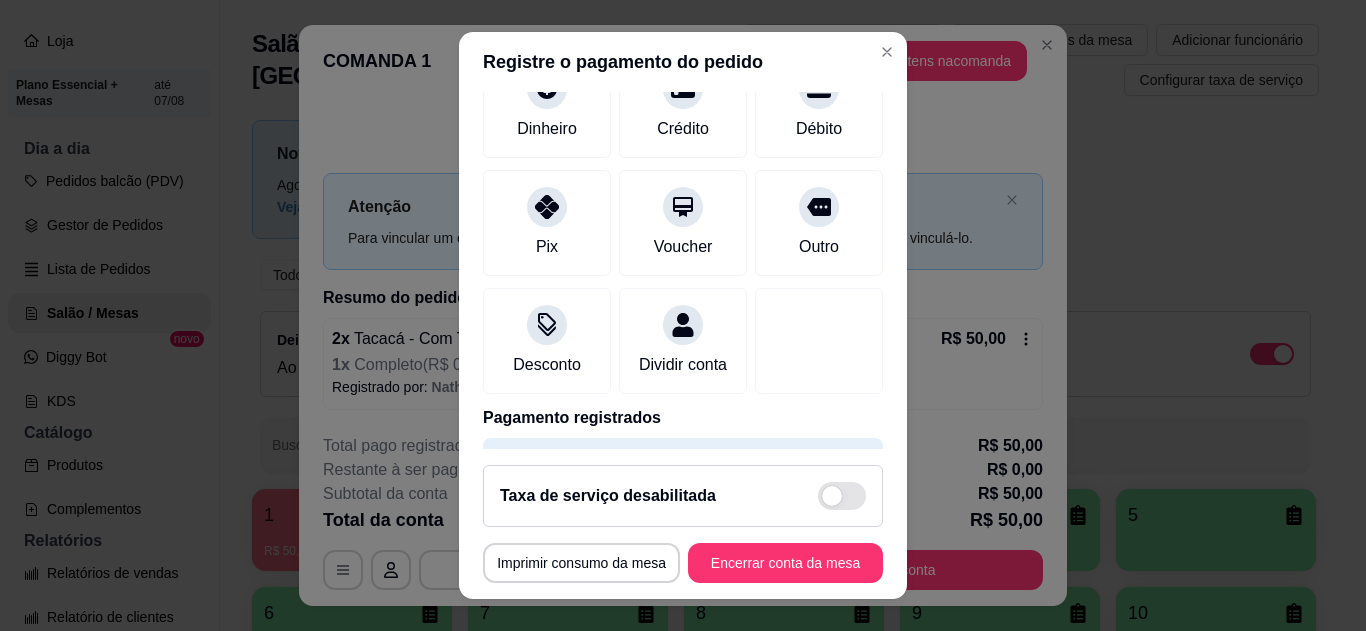 click on "Dividir conta" at bounding box center [683, 365] 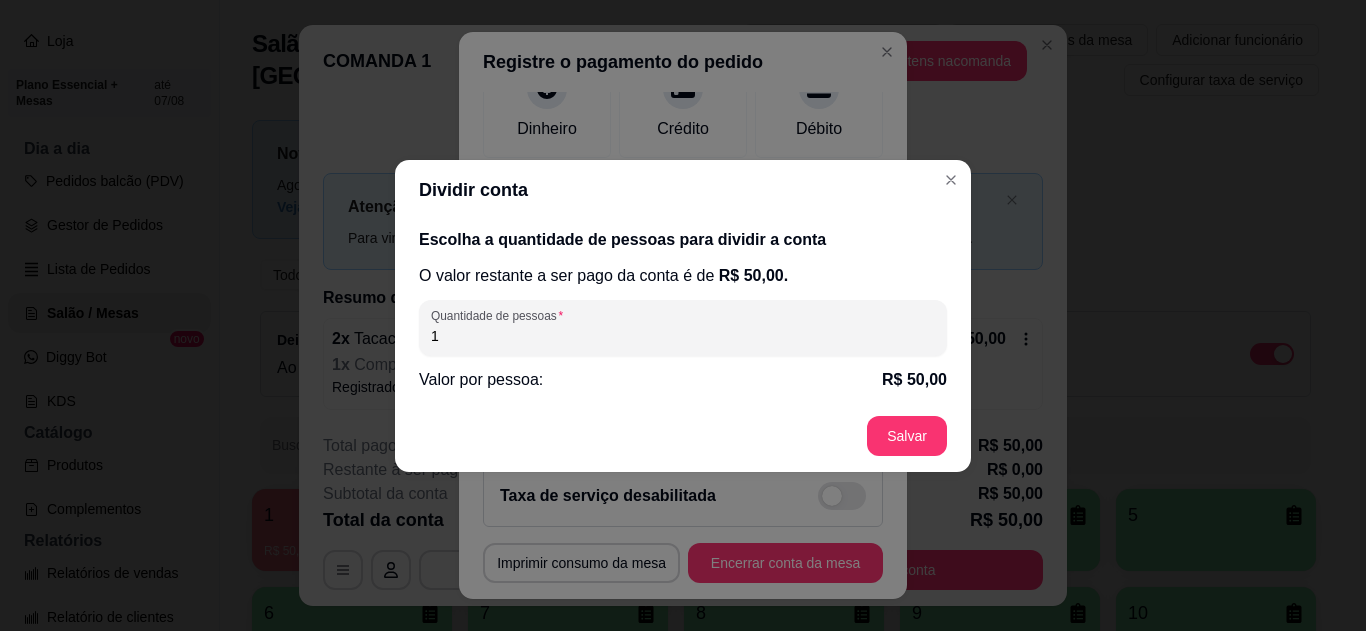 click on "1" at bounding box center [683, 336] 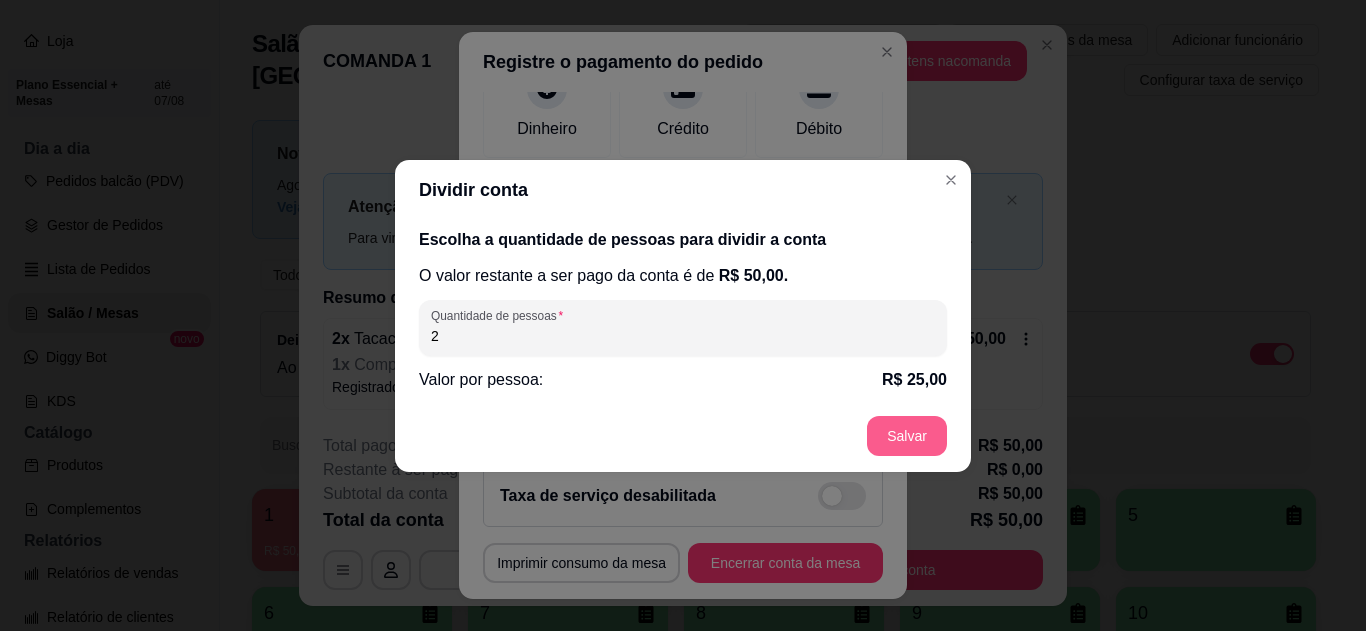 type on "2" 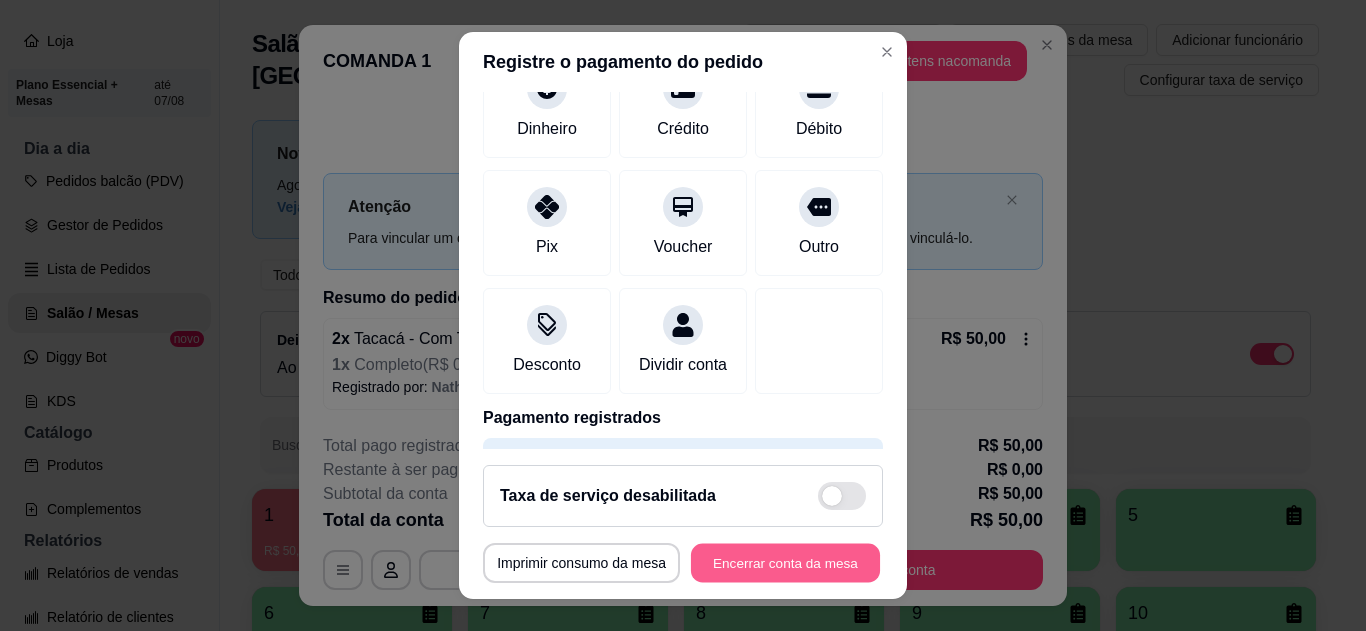 click on "Encerrar conta da mesa" at bounding box center [785, 563] 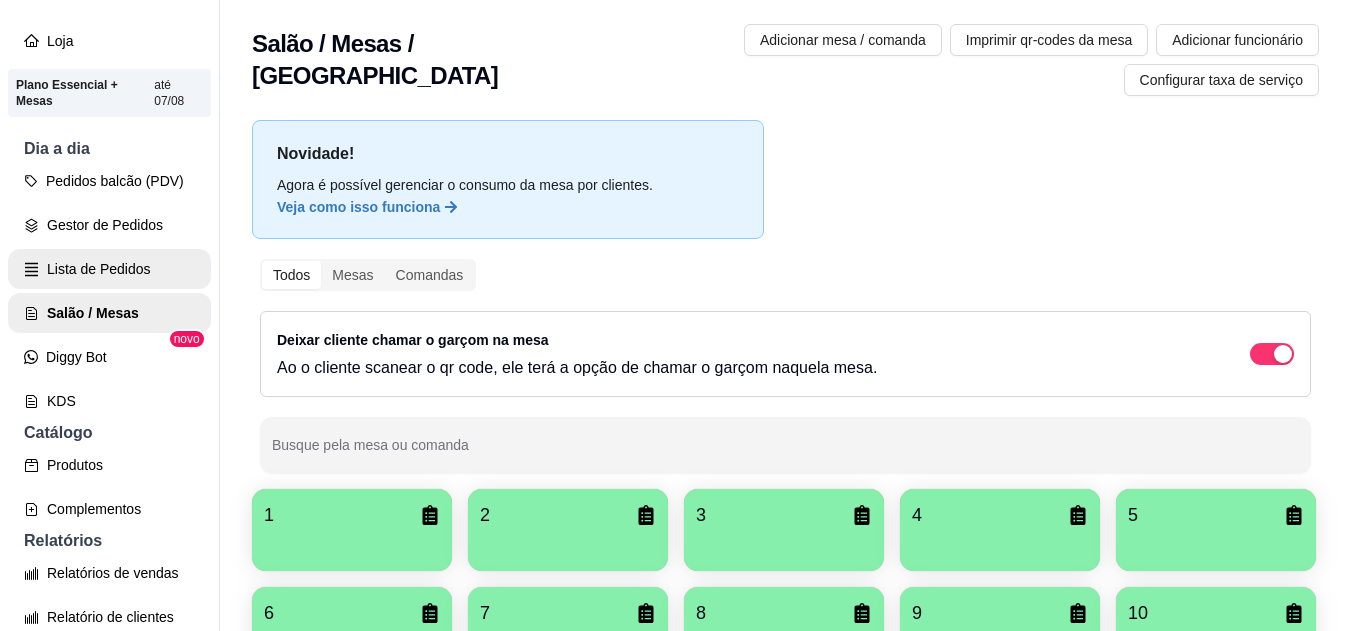 click on "Lista de Pedidos" at bounding box center (109, 269) 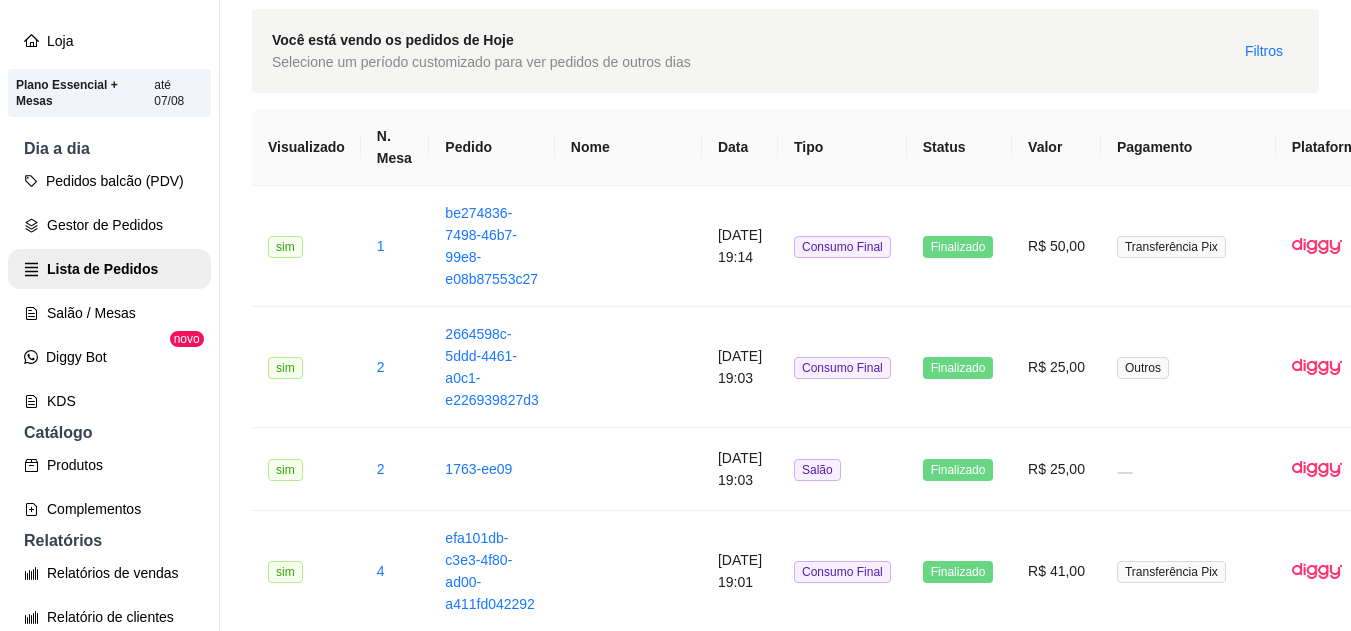 scroll, scrollTop: 80, scrollLeft: 0, axis: vertical 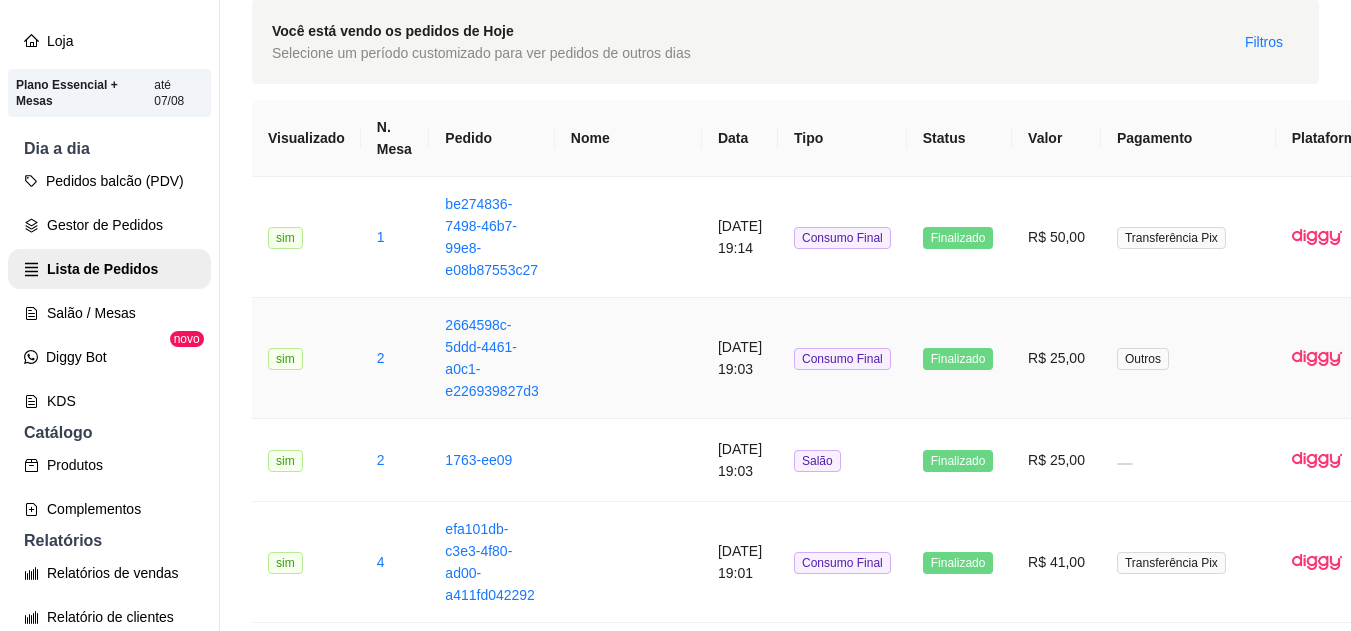 click on "Outros" at bounding box center [1188, 358] 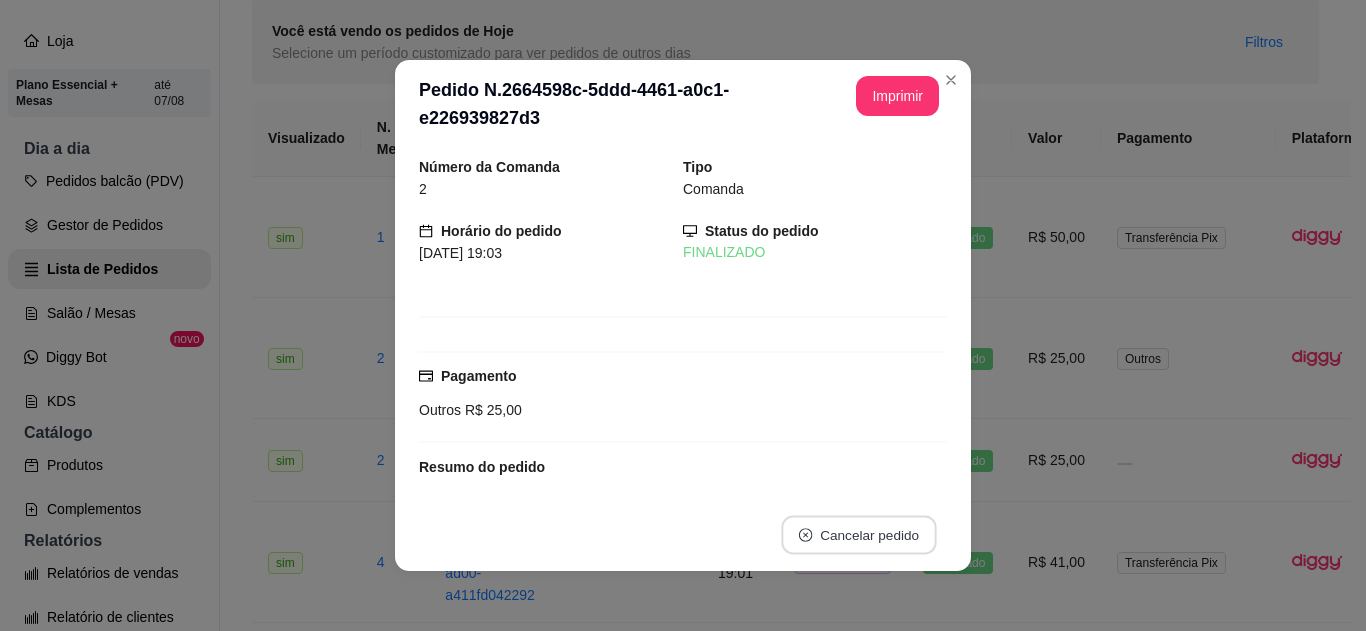 click on "Cancelar pedido" at bounding box center (858, 535) 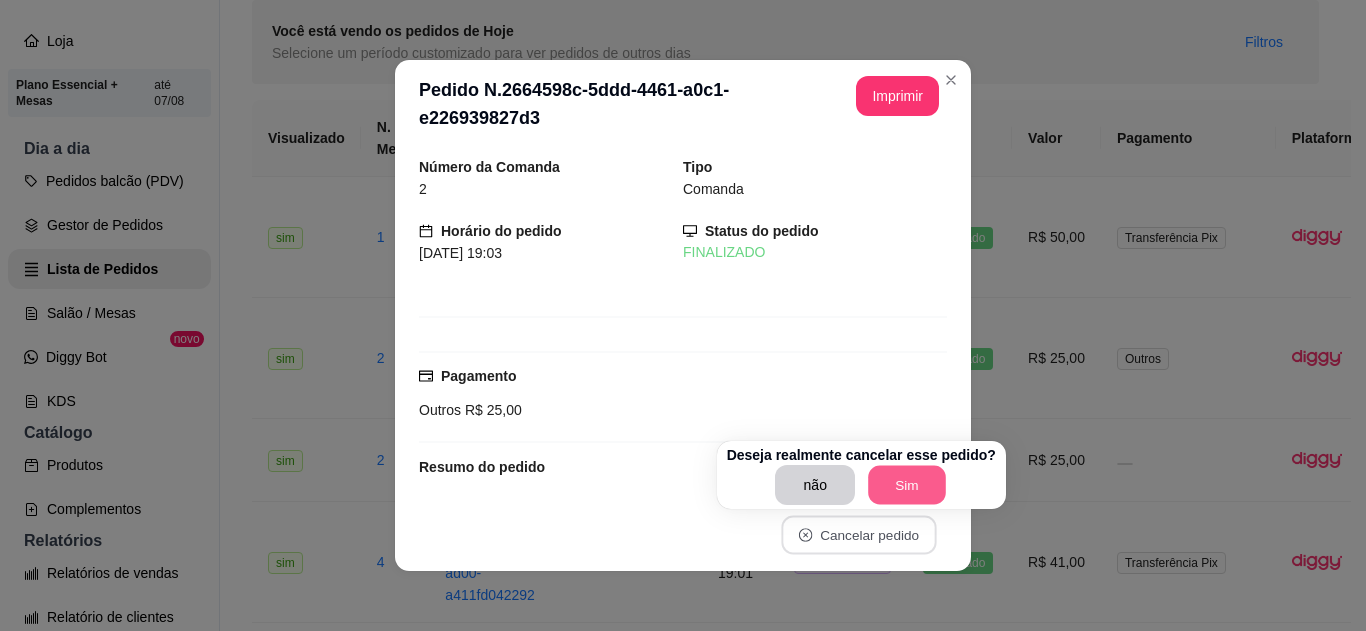 click on "Sim" at bounding box center (907, 485) 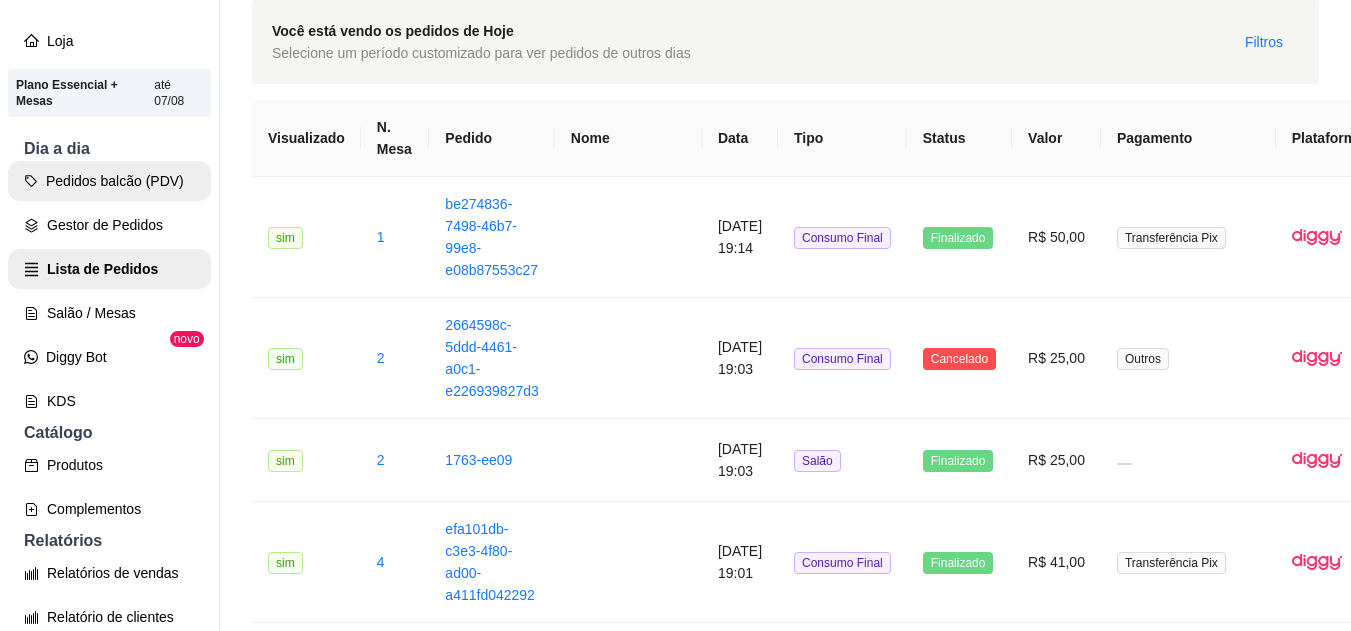 click on "Pedidos balcão (PDV)" at bounding box center [109, 181] 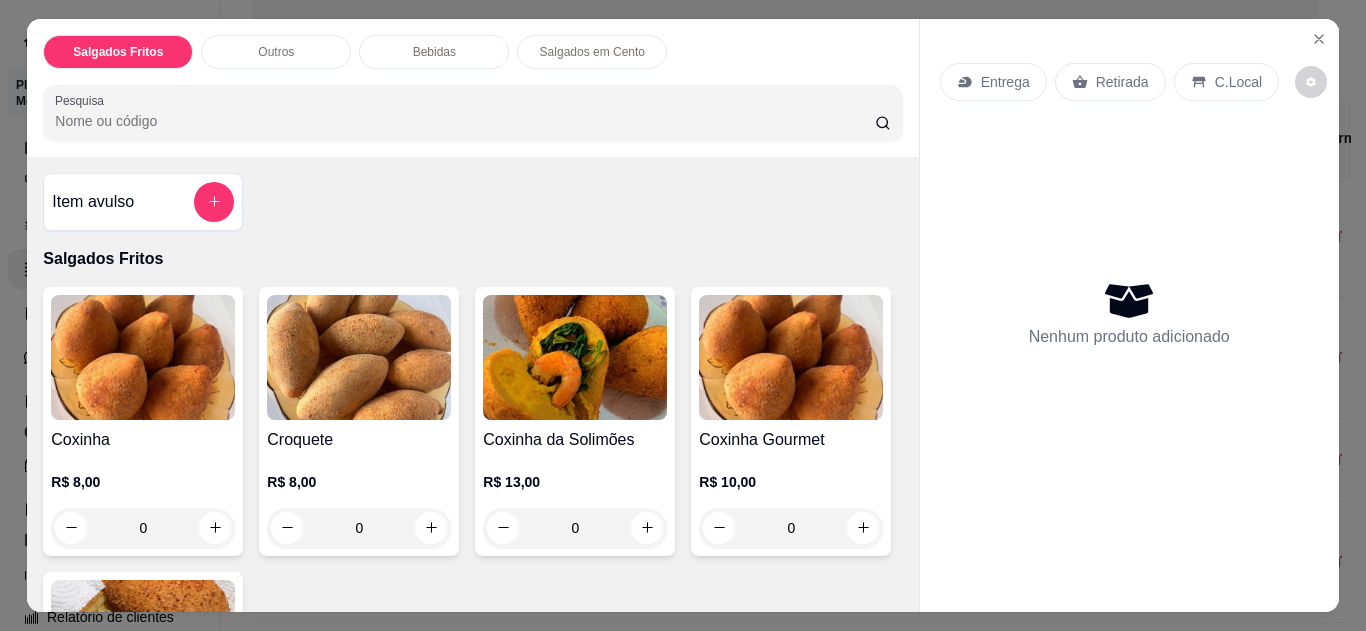 click 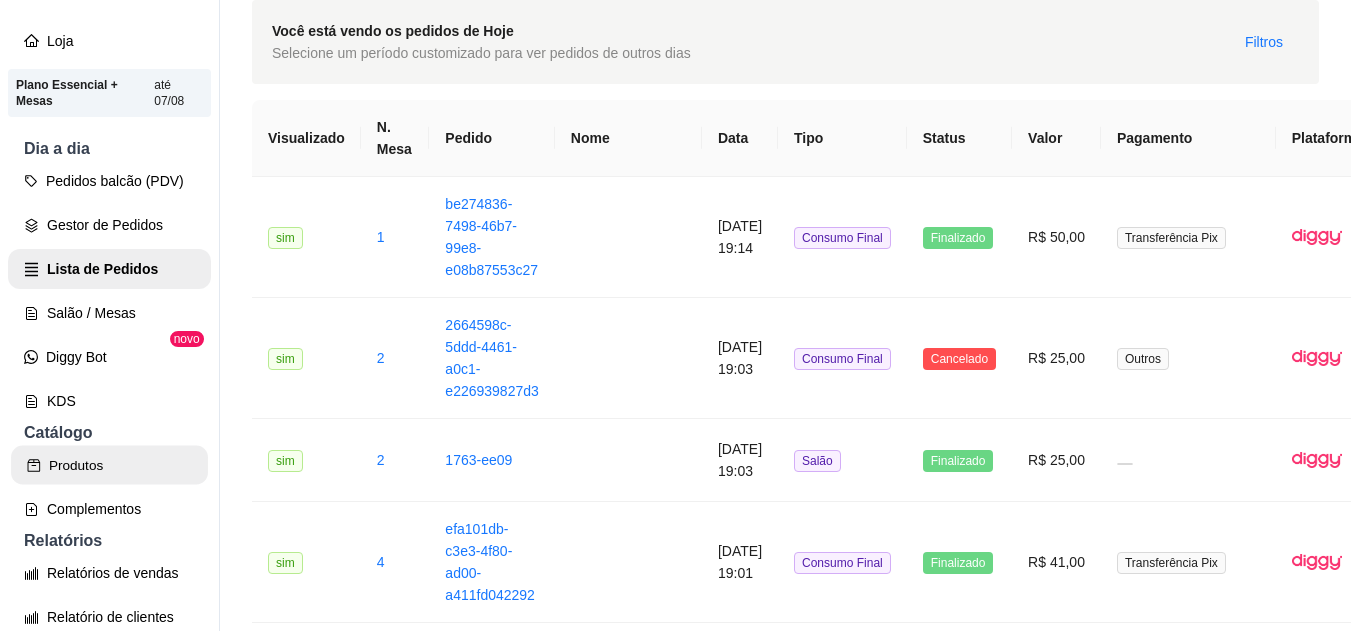 click on "Produtos" at bounding box center [109, 465] 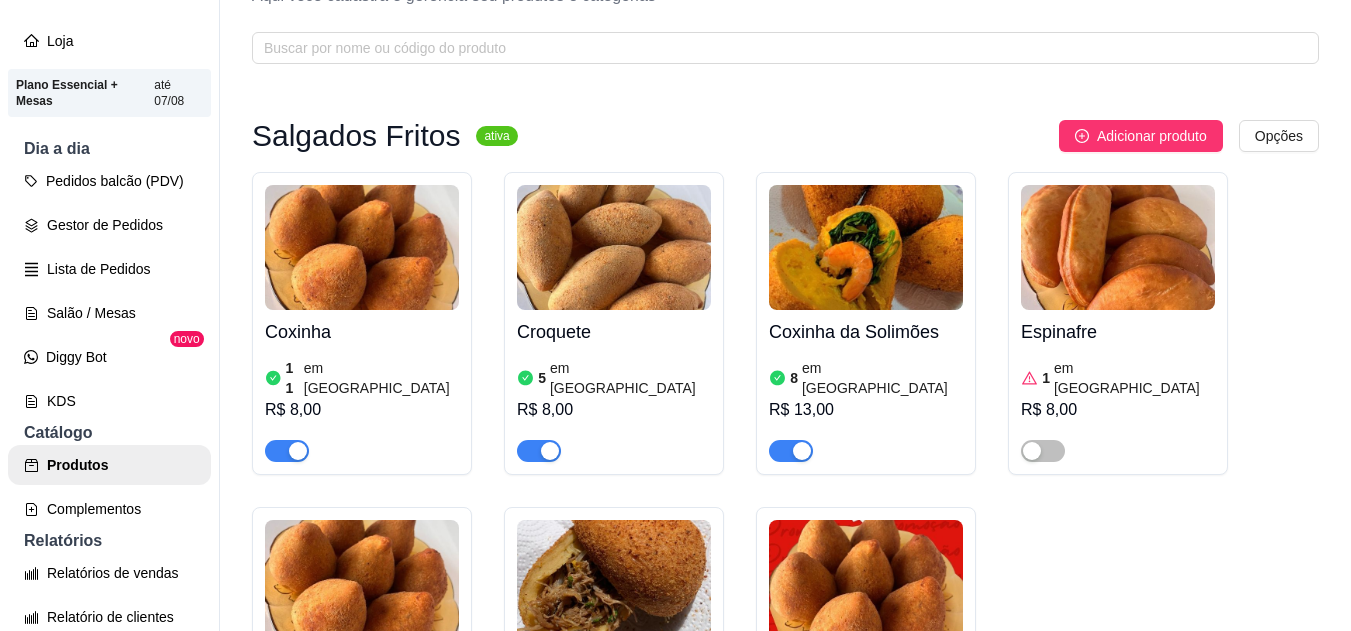 scroll, scrollTop: 0, scrollLeft: 0, axis: both 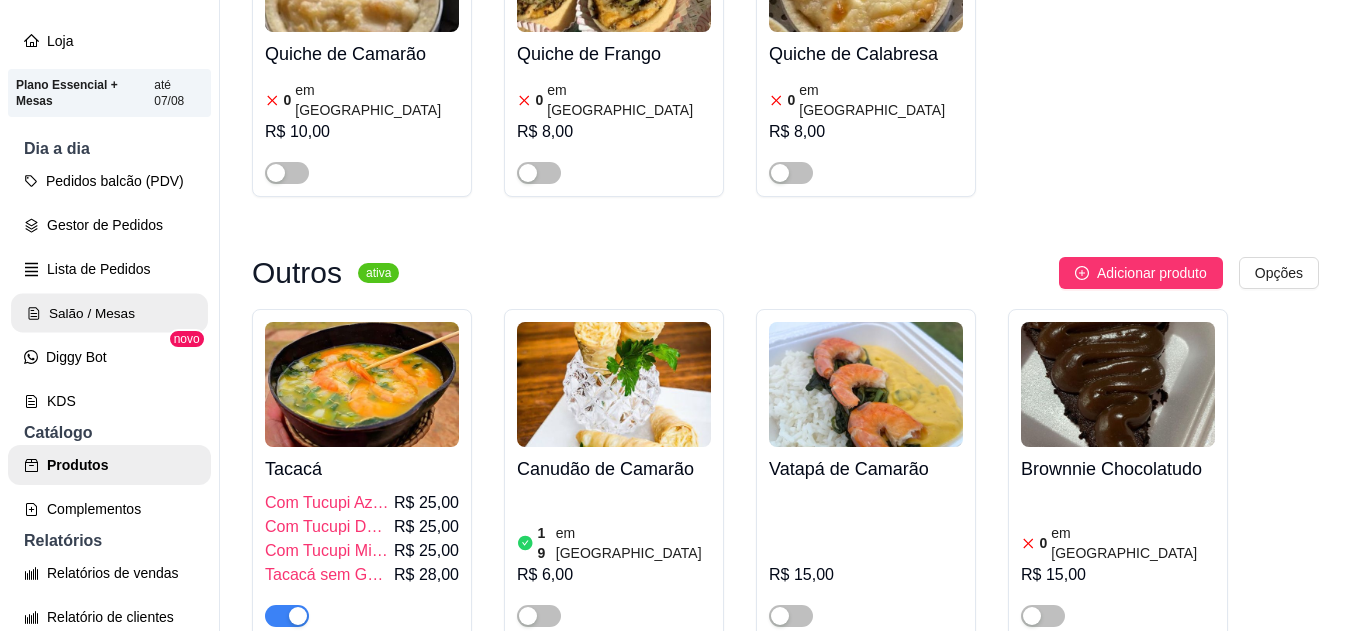 click on "Salão / Mesas" at bounding box center (109, 313) 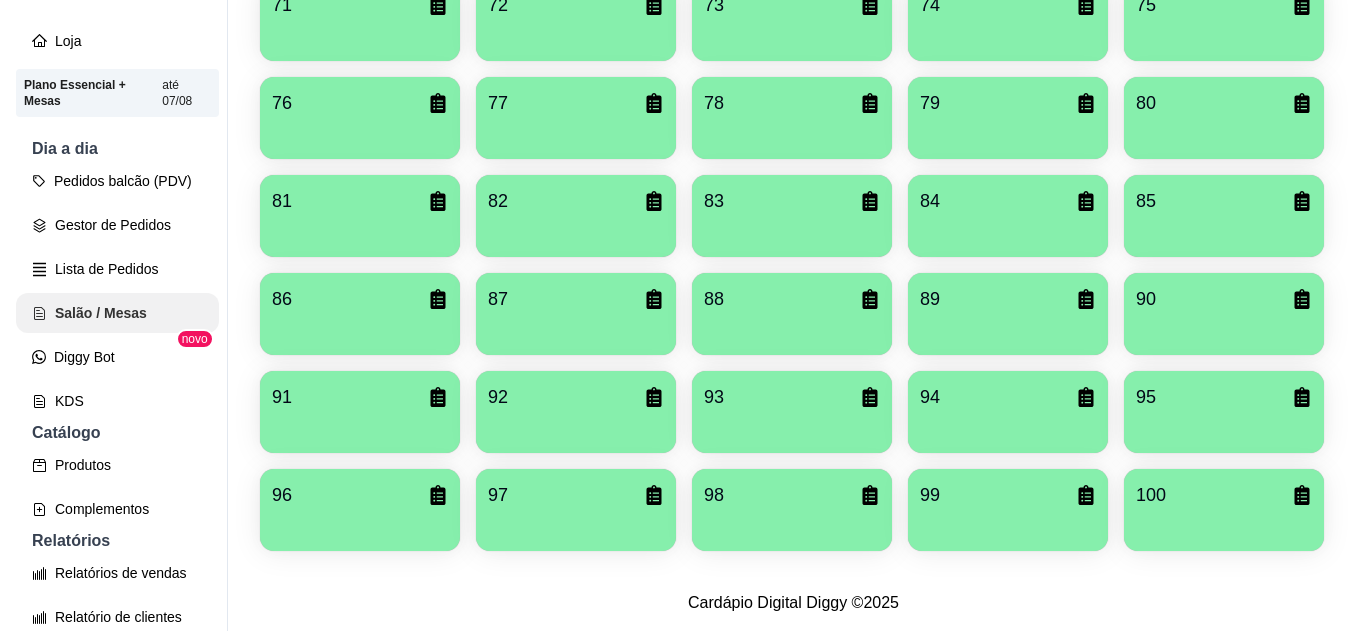 scroll, scrollTop: 0, scrollLeft: 0, axis: both 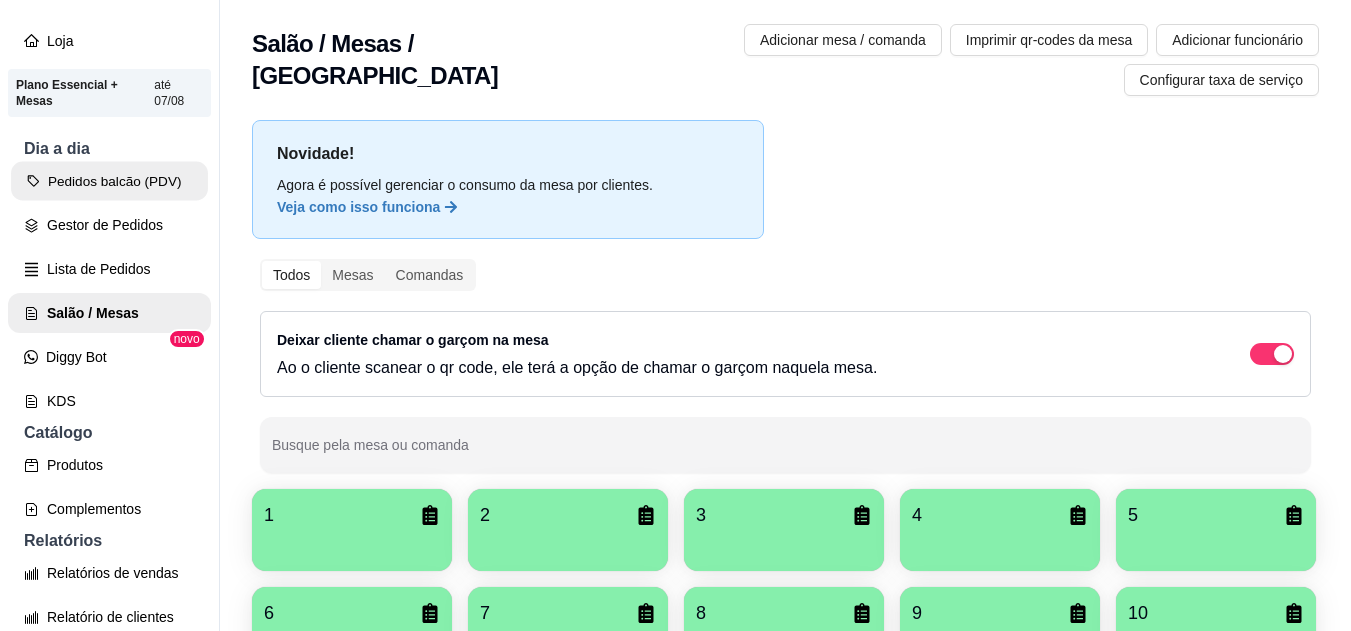 click on "Pedidos balcão (PDV)" at bounding box center (109, 181) 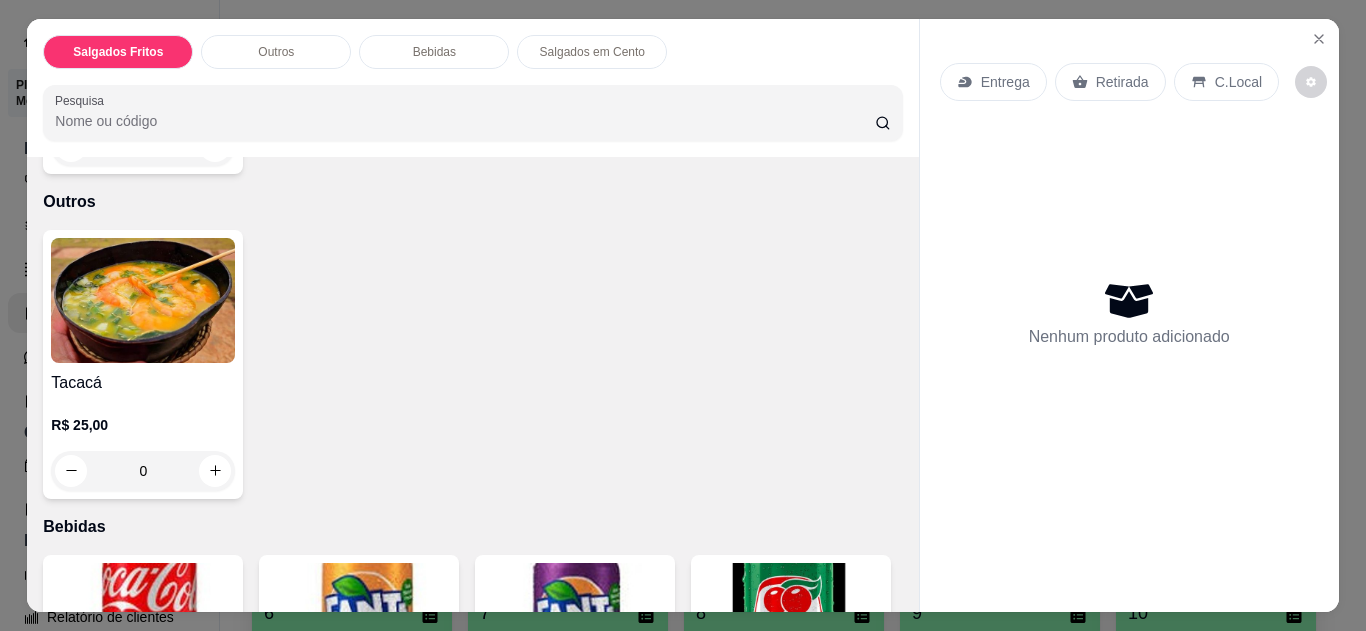 scroll, scrollTop: 760, scrollLeft: 0, axis: vertical 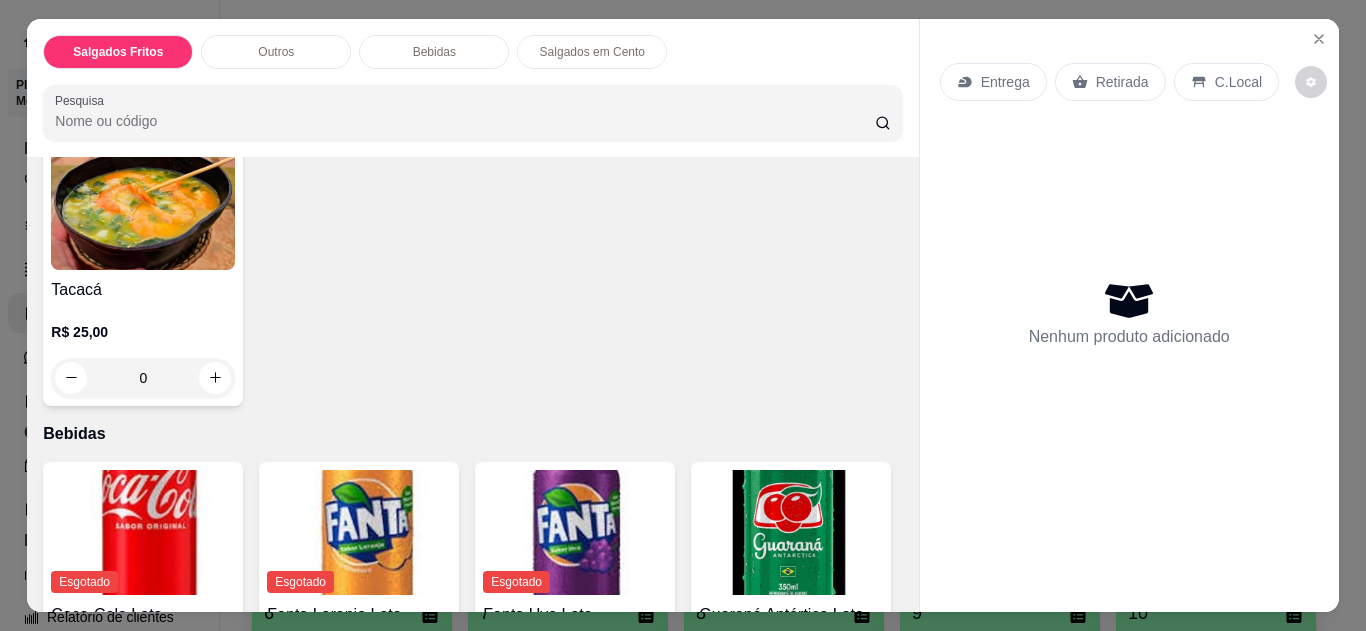 click on "0" at bounding box center (143, 378) 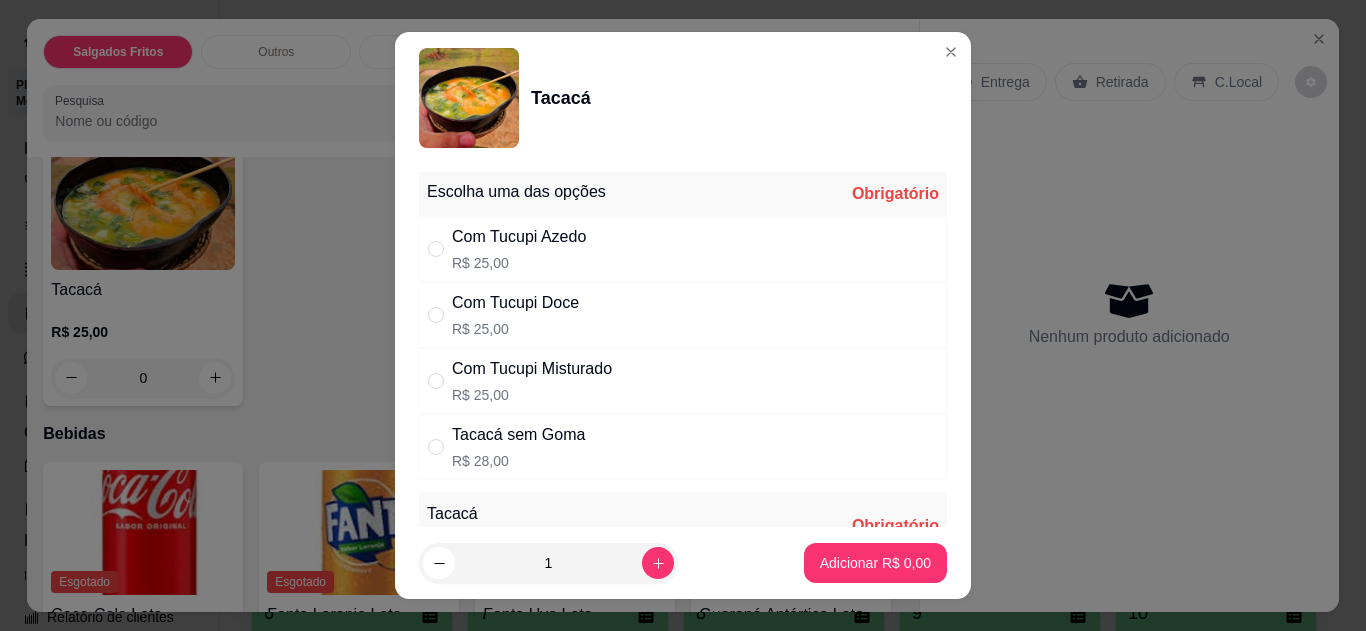 click on "Com Tucupi Doce R$ 25,00" at bounding box center (683, 315) 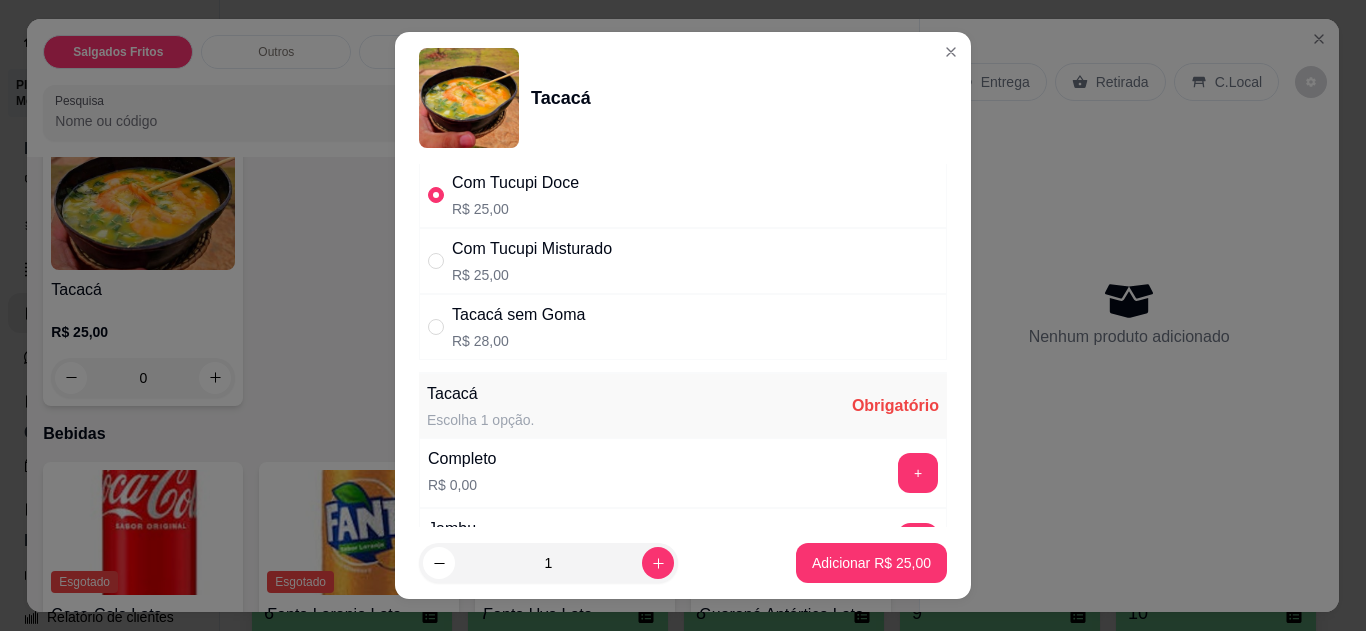 scroll, scrollTop: 160, scrollLeft: 0, axis: vertical 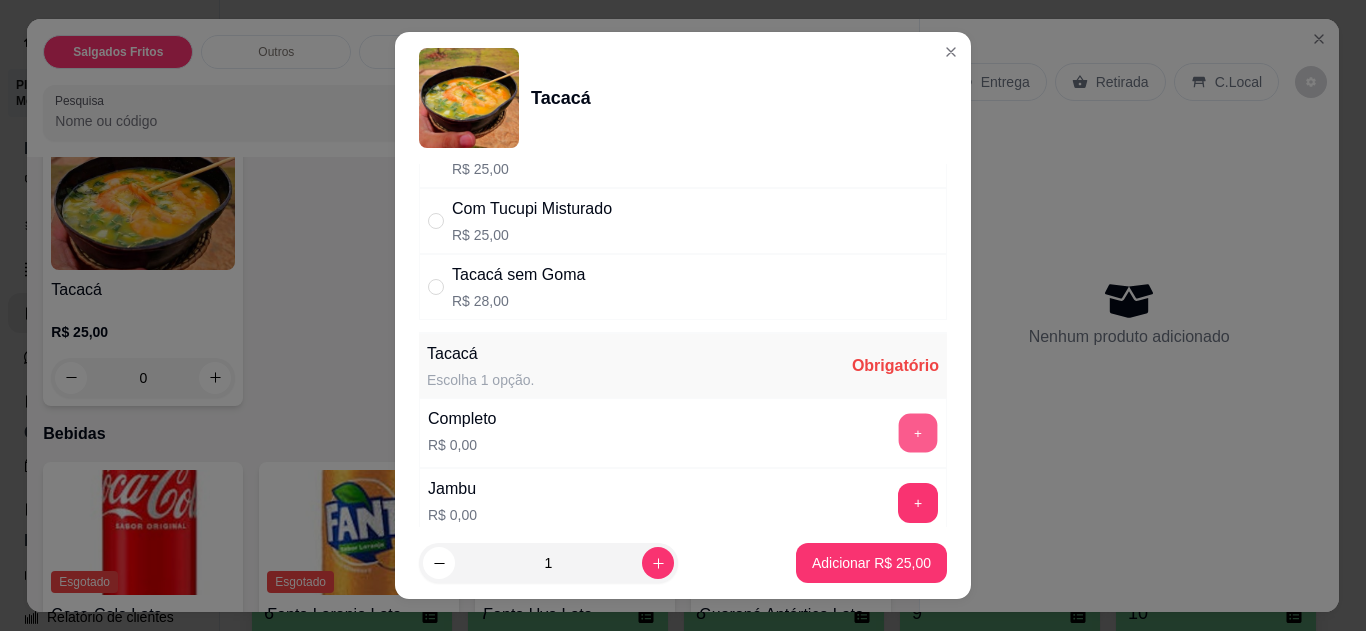 click on "+" at bounding box center (918, 432) 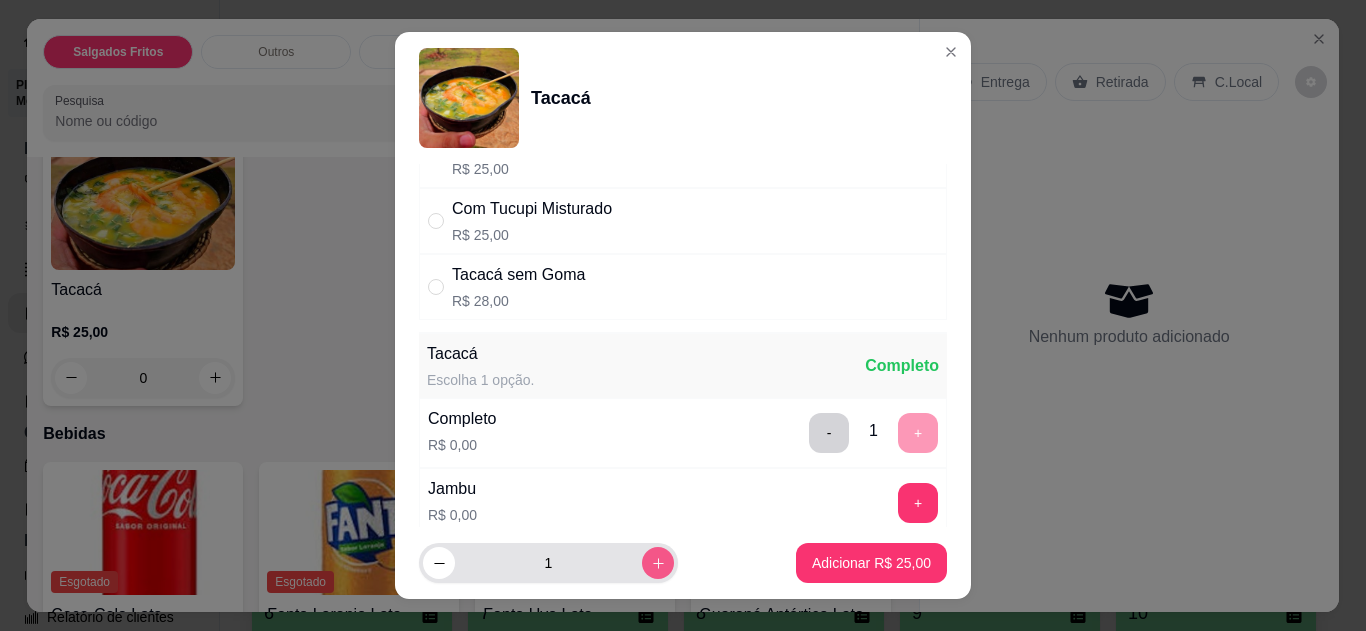 click 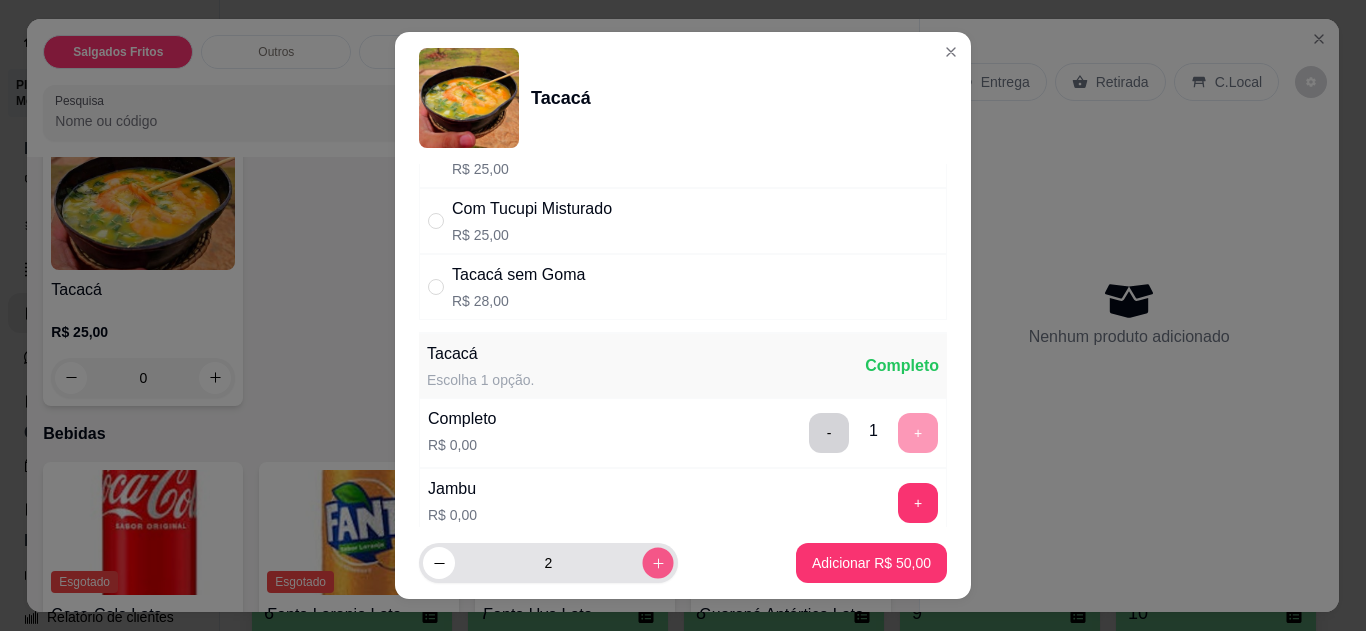 click 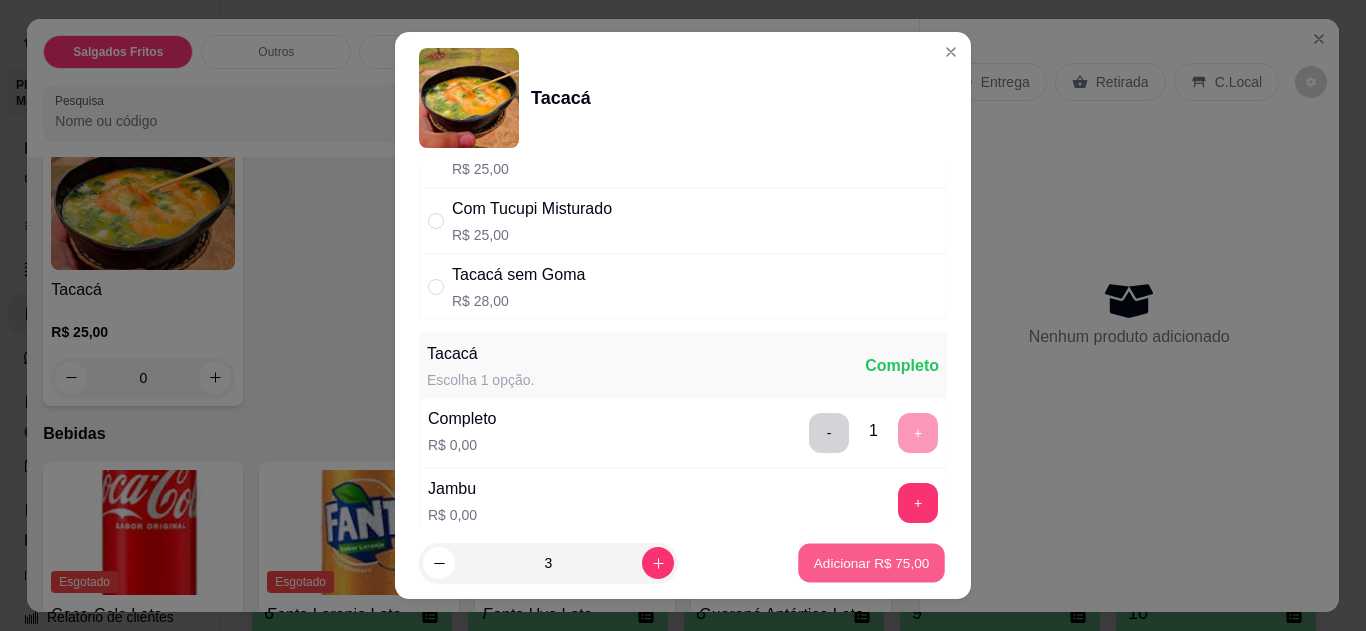 click on "Adicionar   R$ 75,00" at bounding box center (872, 563) 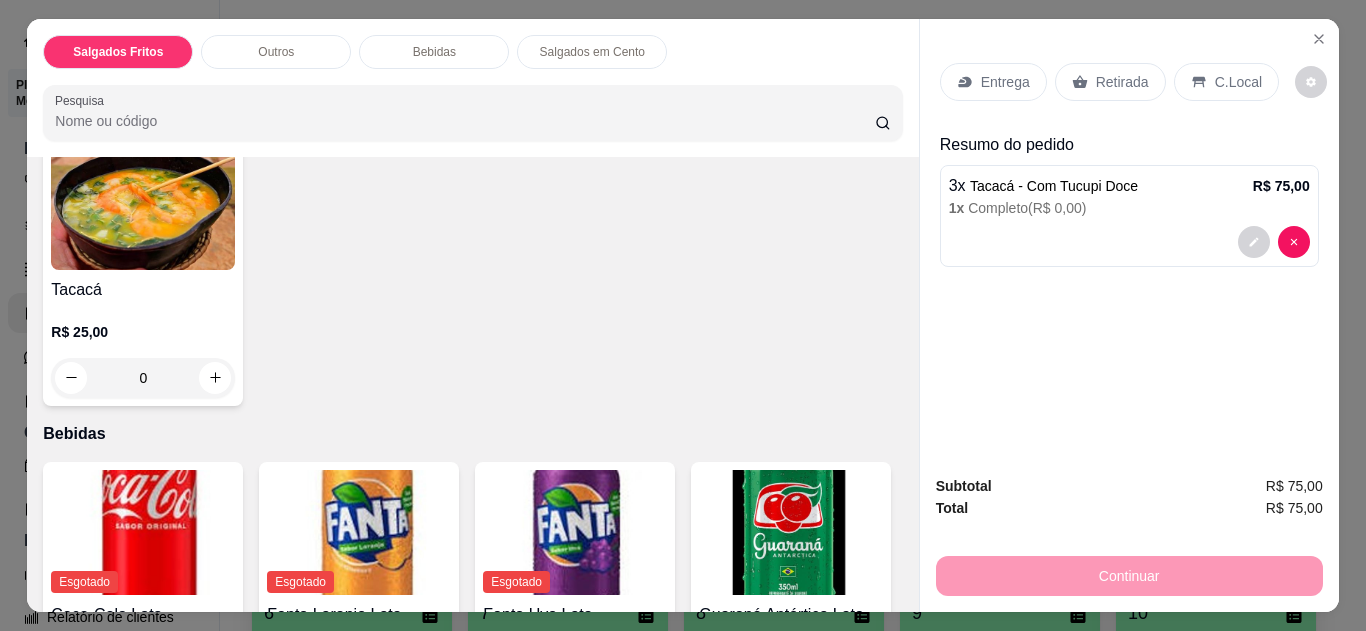 click on "C.Local" at bounding box center [1238, 82] 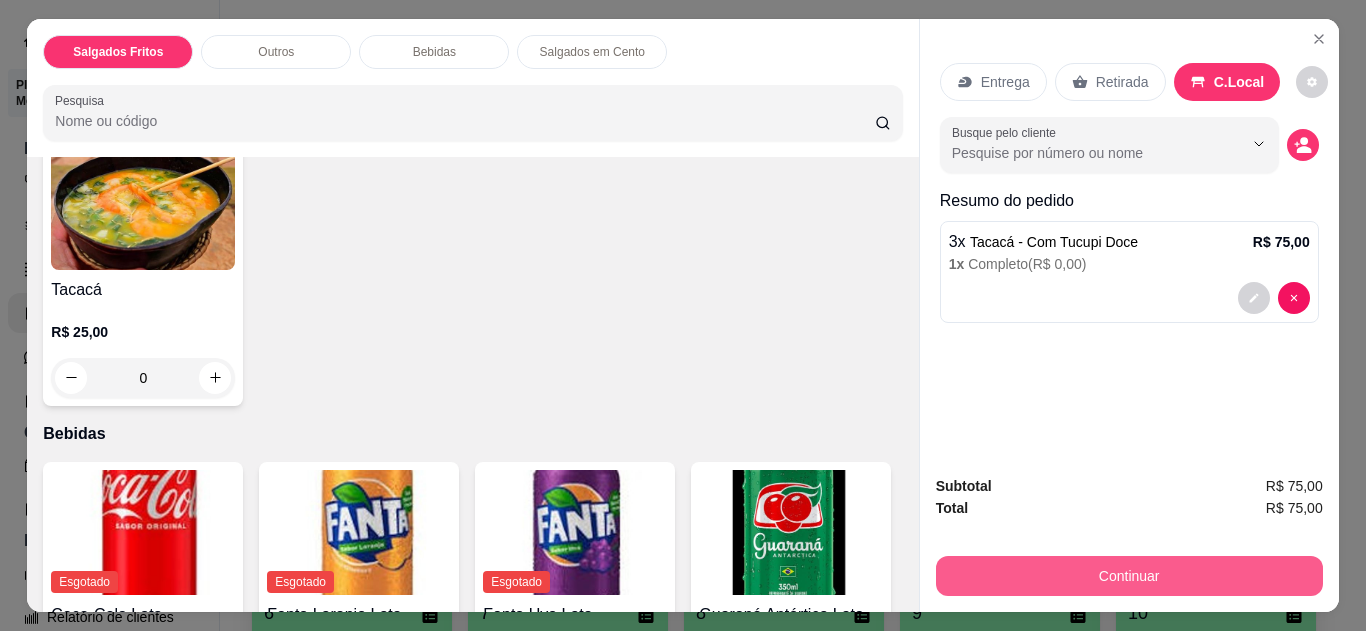 click on "Continuar" at bounding box center (1129, 576) 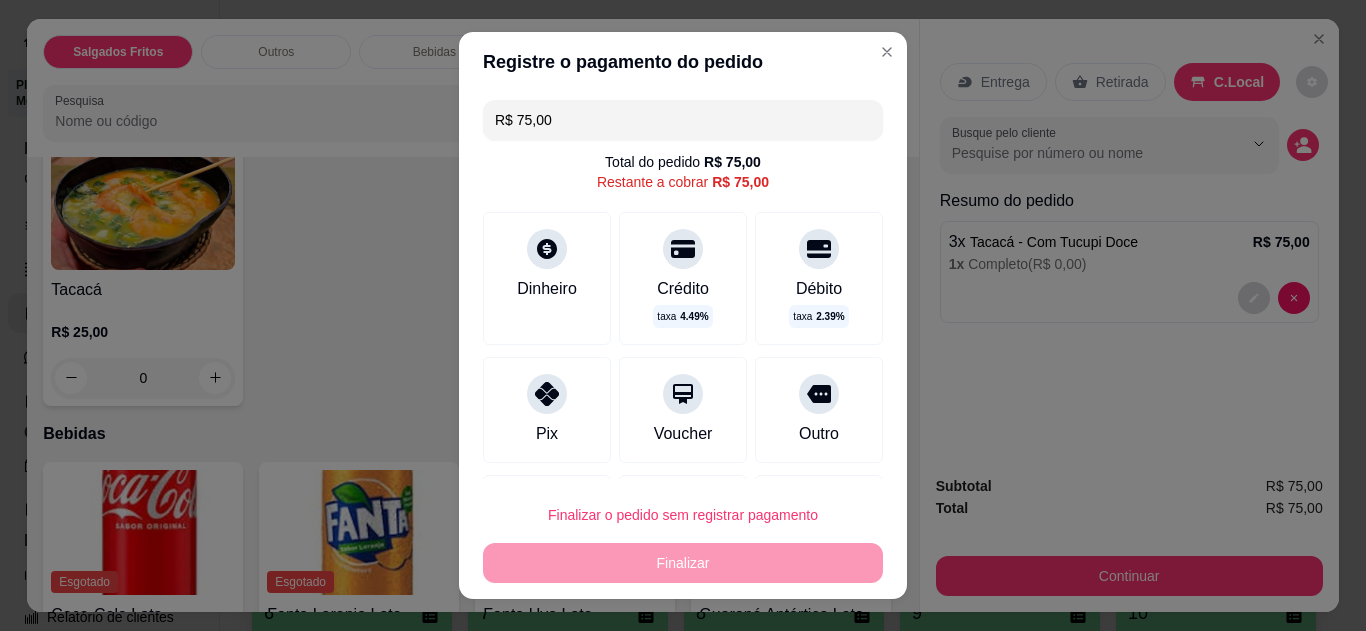 click 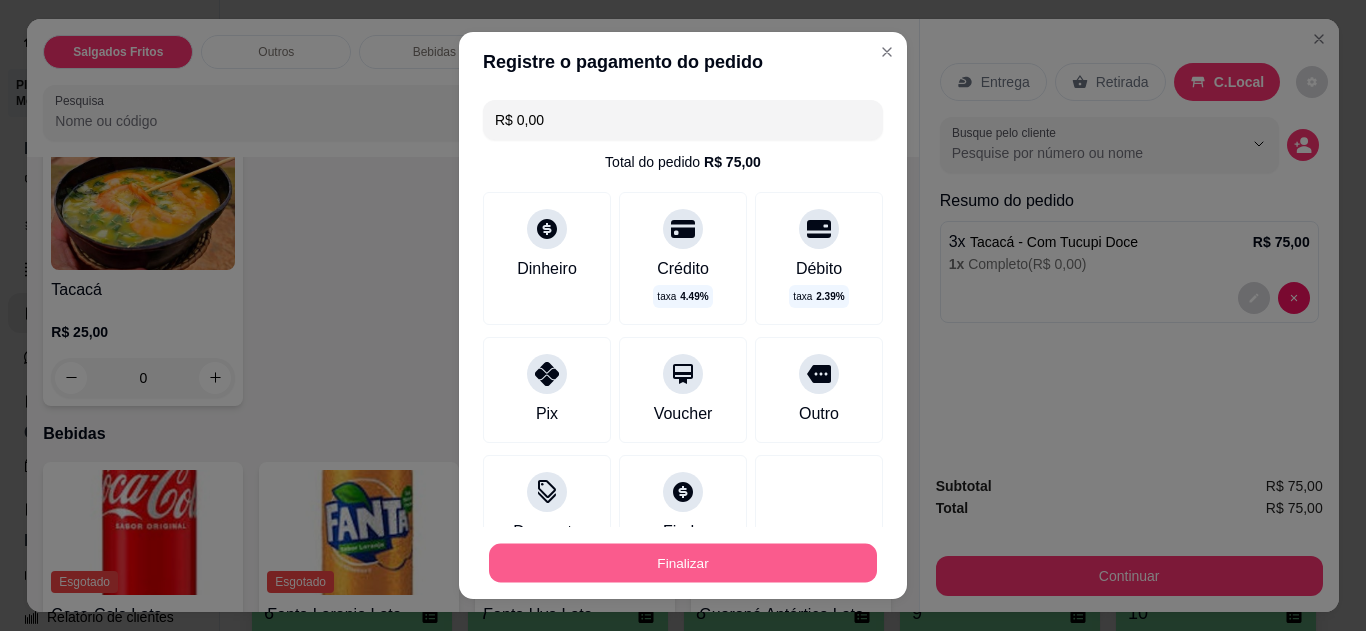 click on "Finalizar" at bounding box center [683, 563] 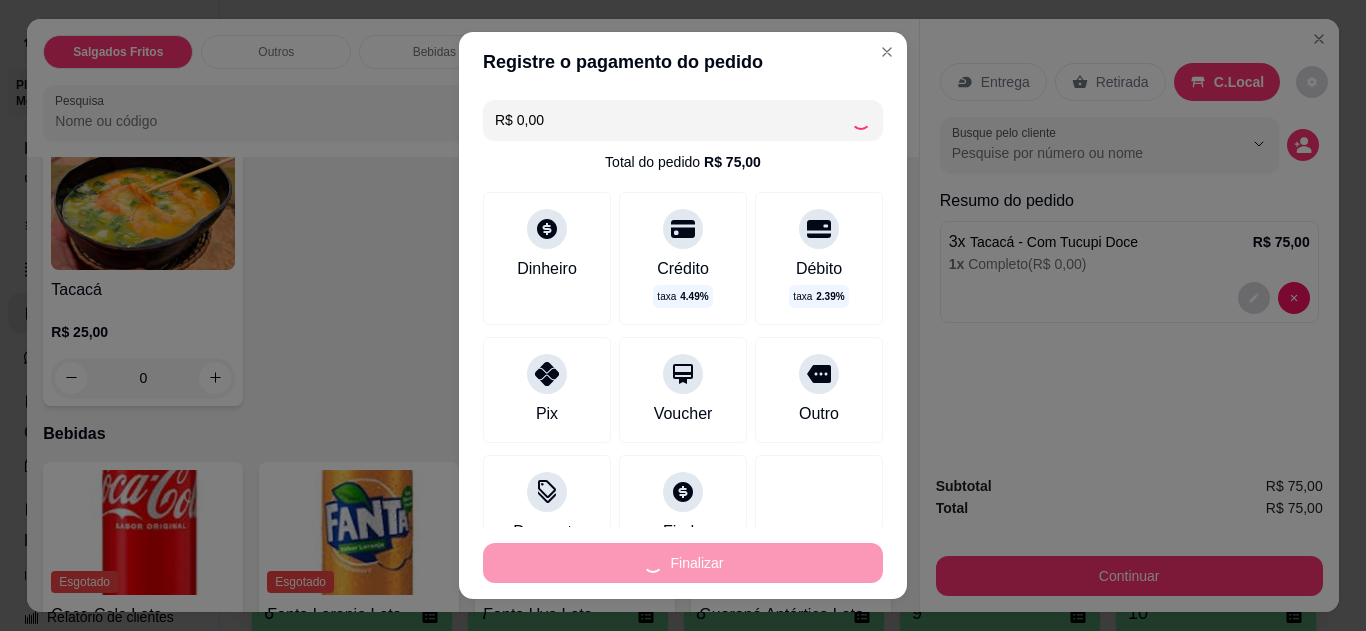 type on "-R$ 75,00" 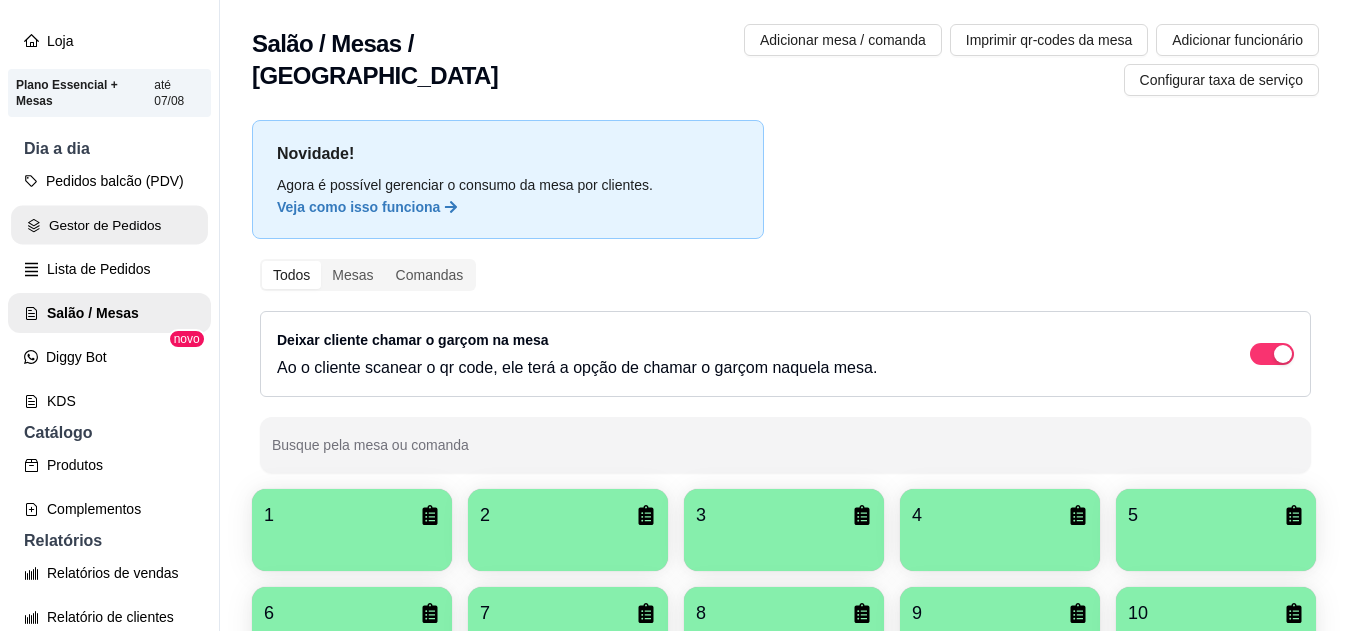 click on "Gestor de Pedidos" at bounding box center [109, 225] 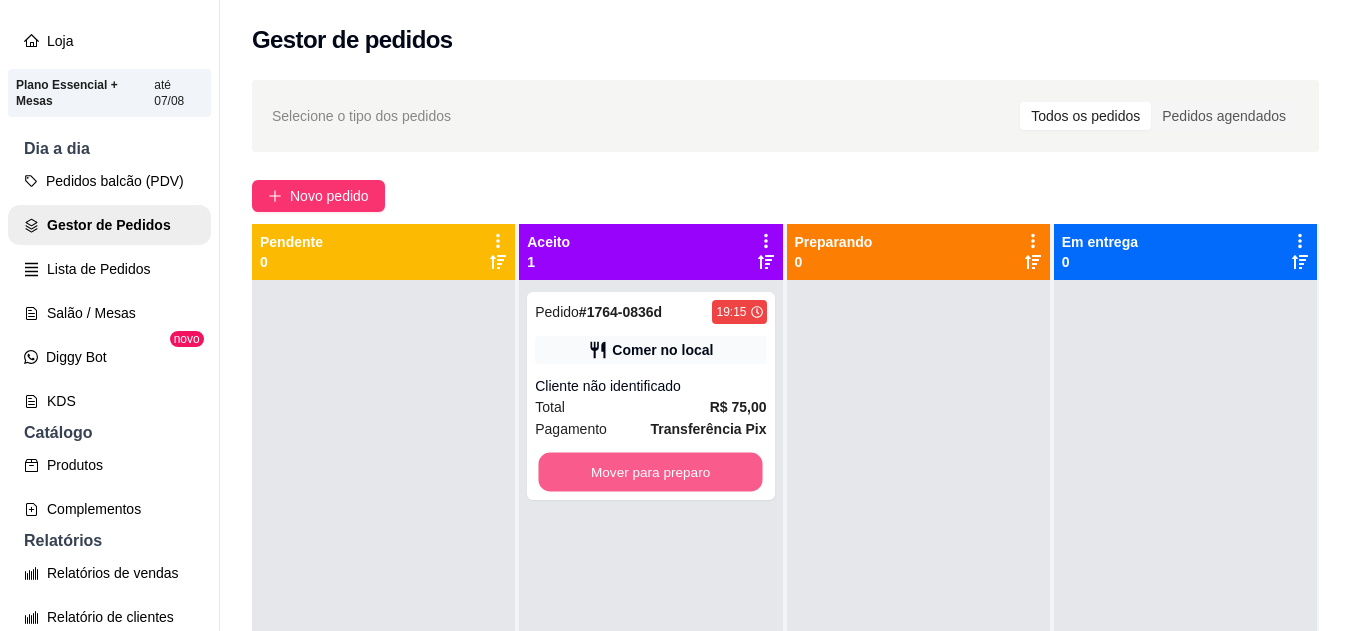click on "Mover para preparo" at bounding box center [651, 472] 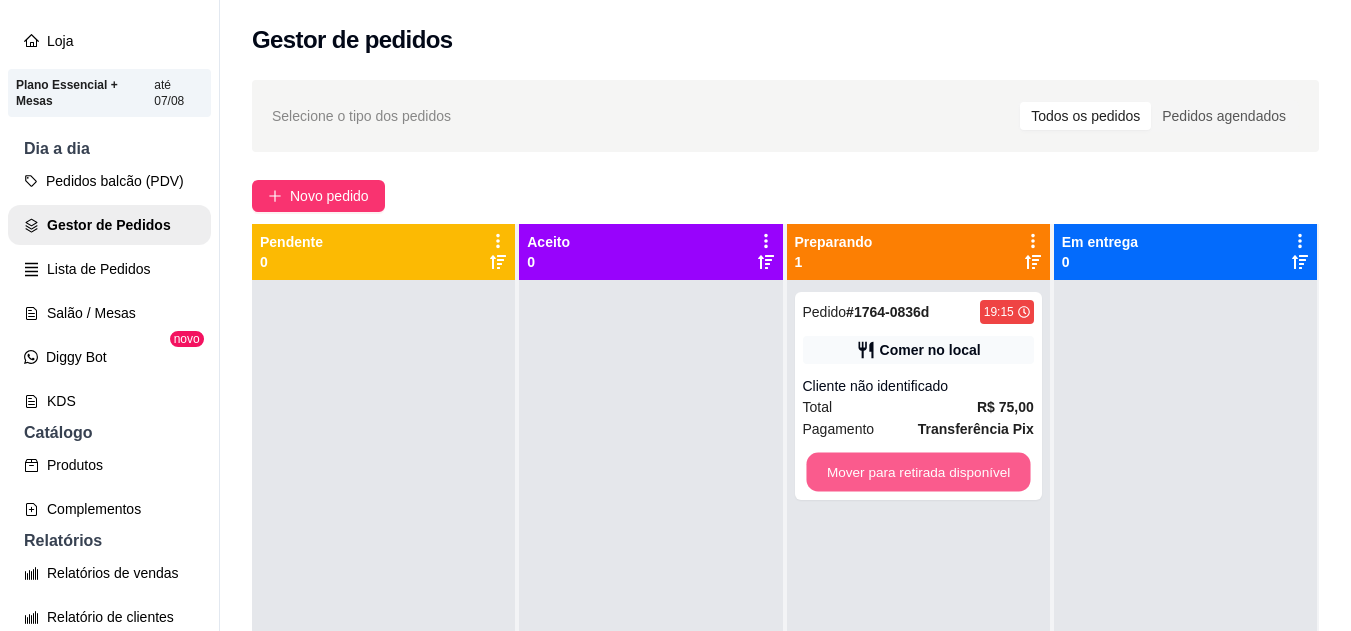 click on "Mover para retirada disponível" at bounding box center (918, 472) 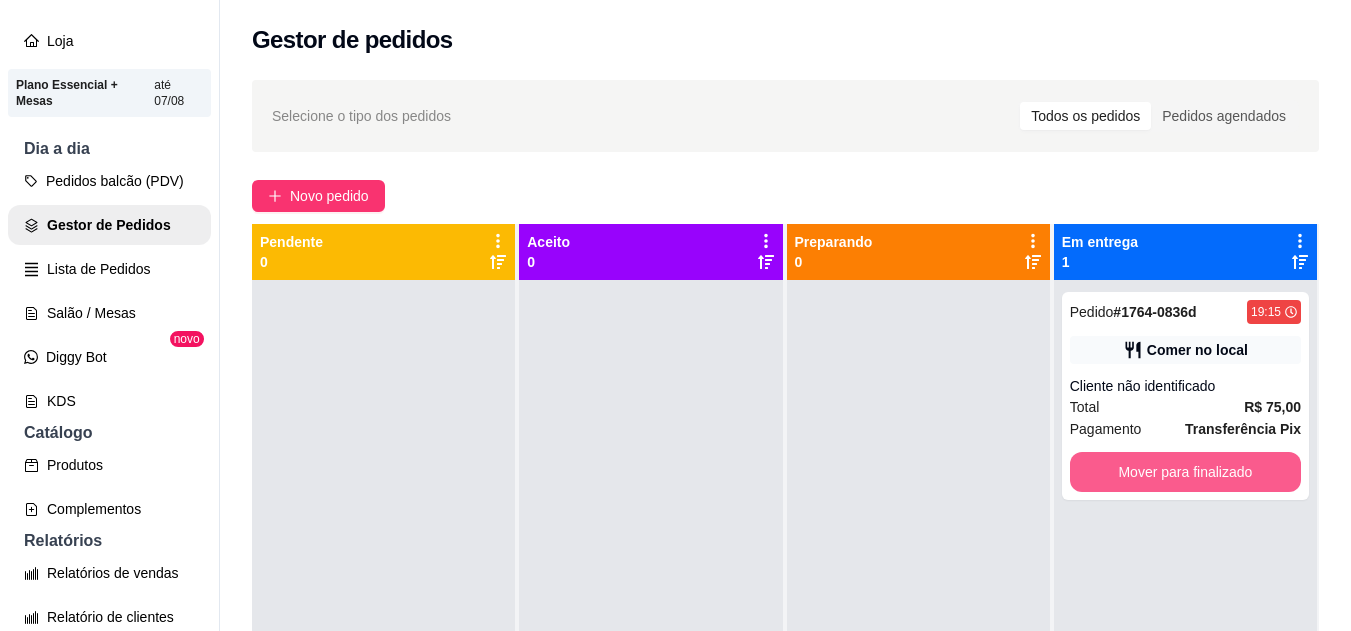 click on "Mover para finalizado" at bounding box center [1185, 472] 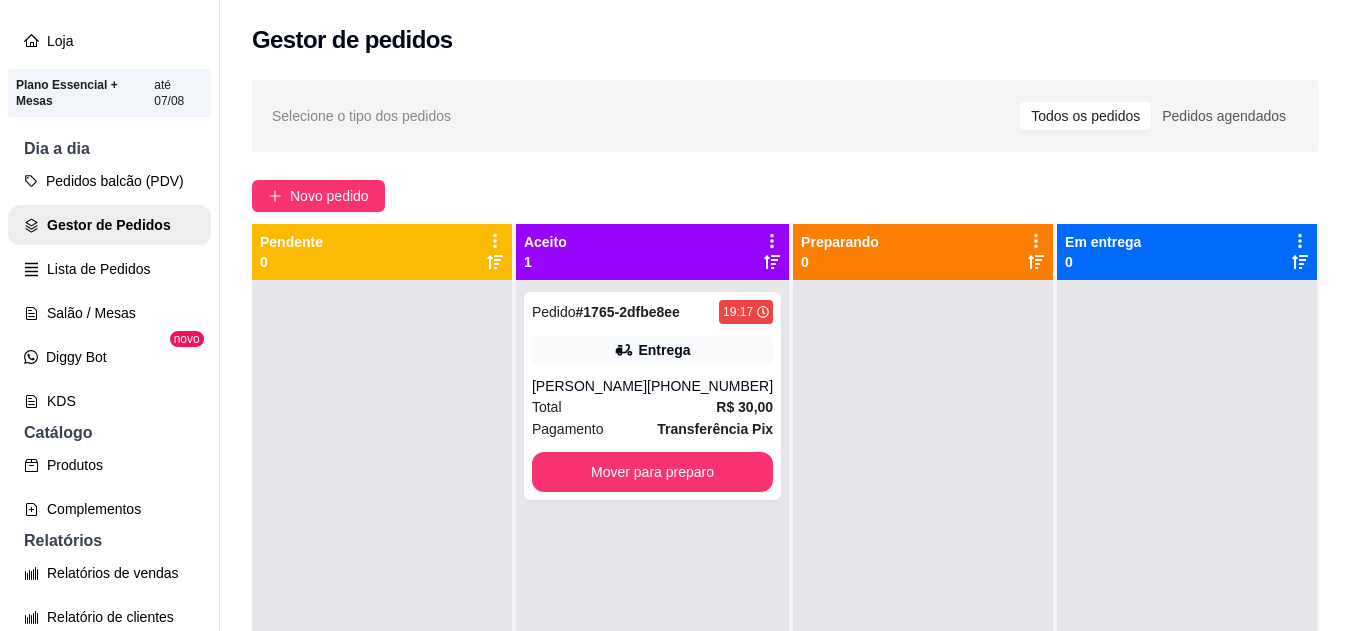 click on "(93) 99179-2747" at bounding box center [710, 386] 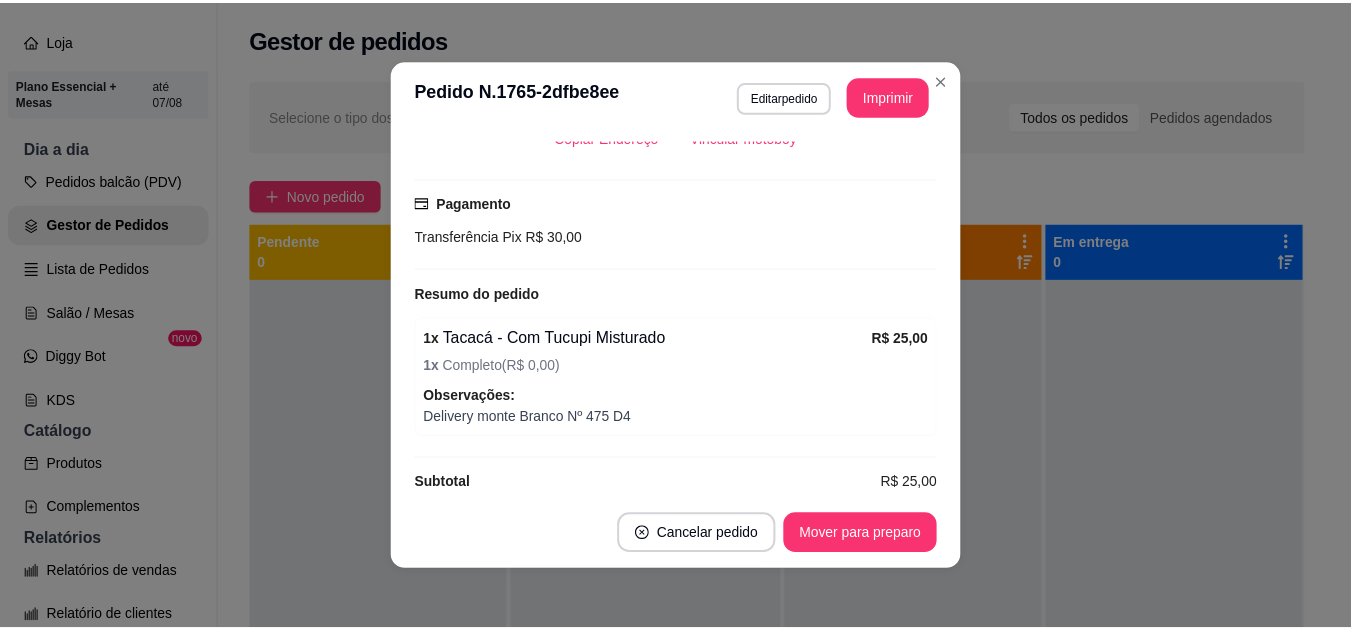 scroll, scrollTop: 480, scrollLeft: 0, axis: vertical 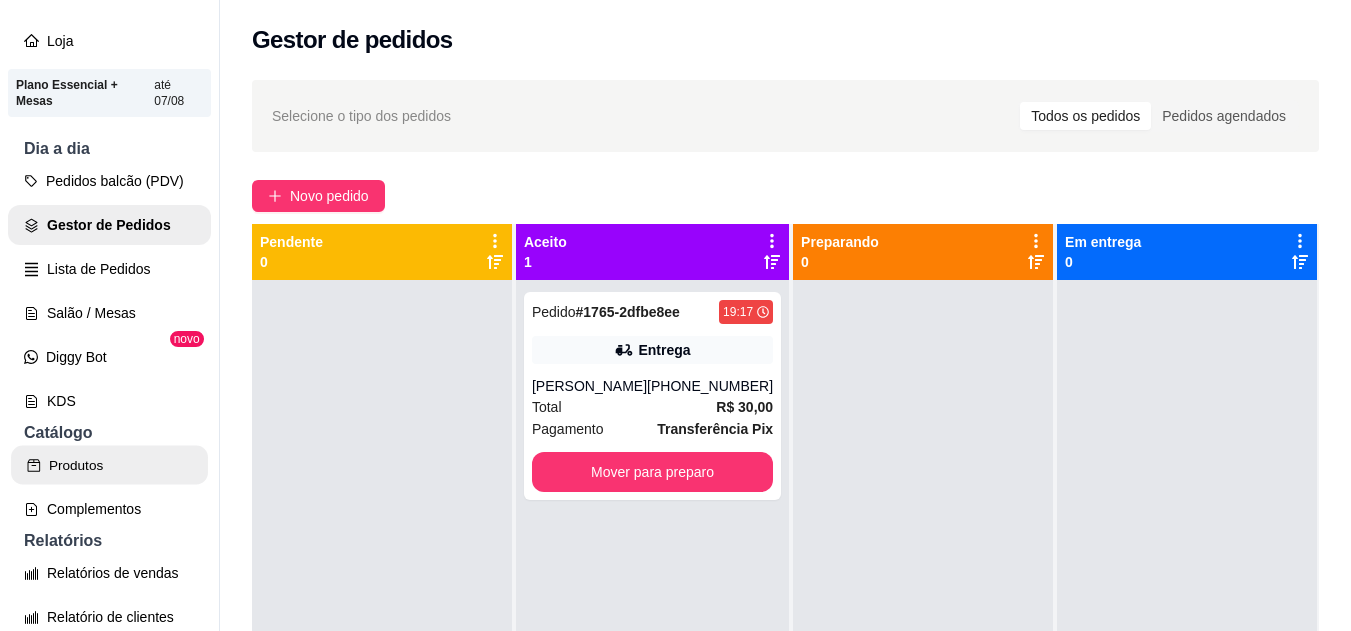 click on "Produtos" at bounding box center (109, 465) 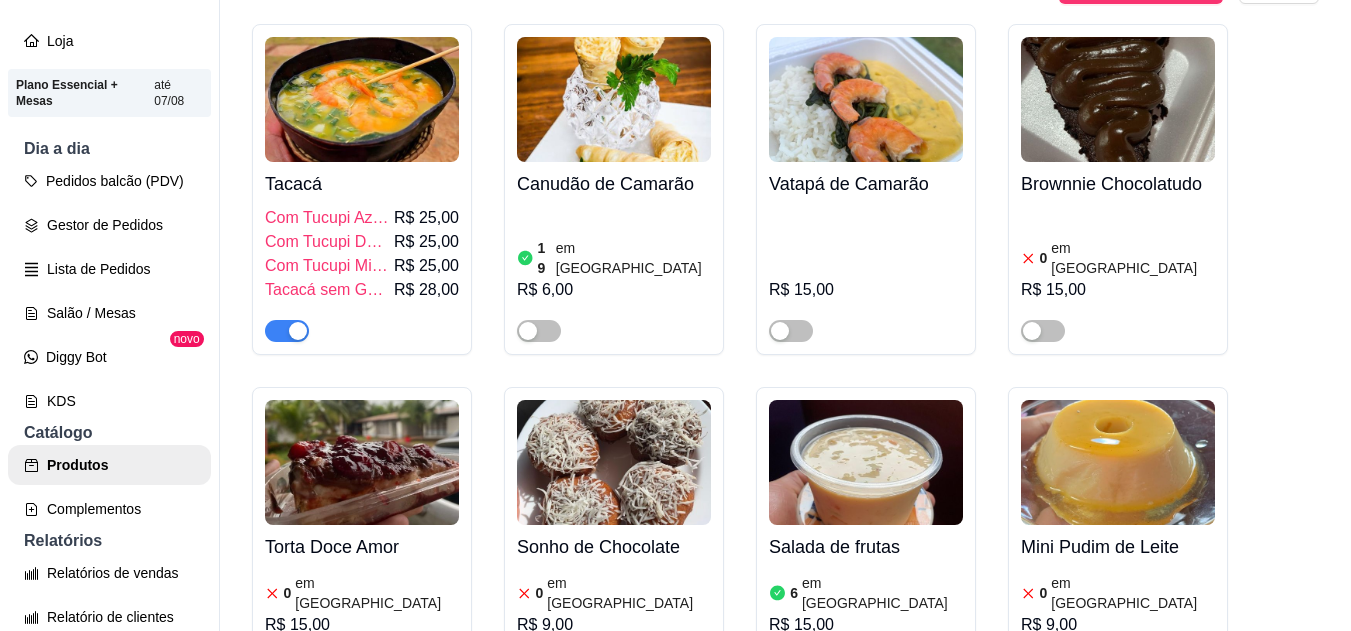 scroll, scrollTop: 2994, scrollLeft: 0, axis: vertical 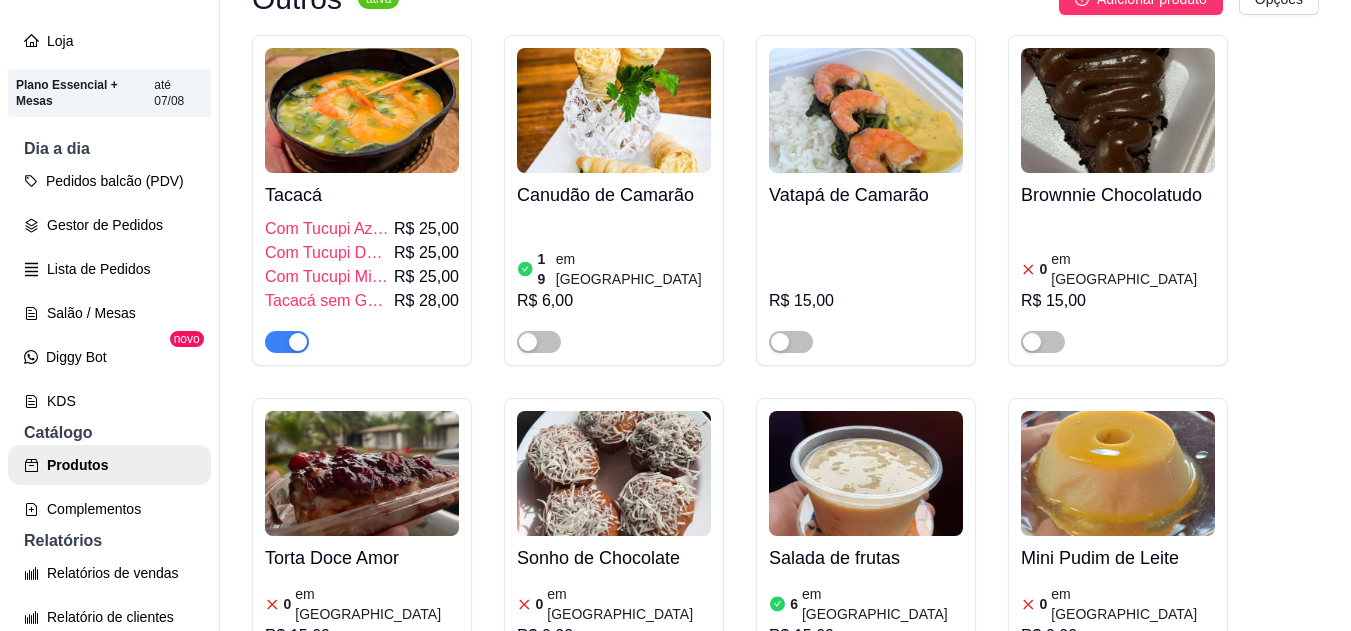 click at bounding box center [287, 341] 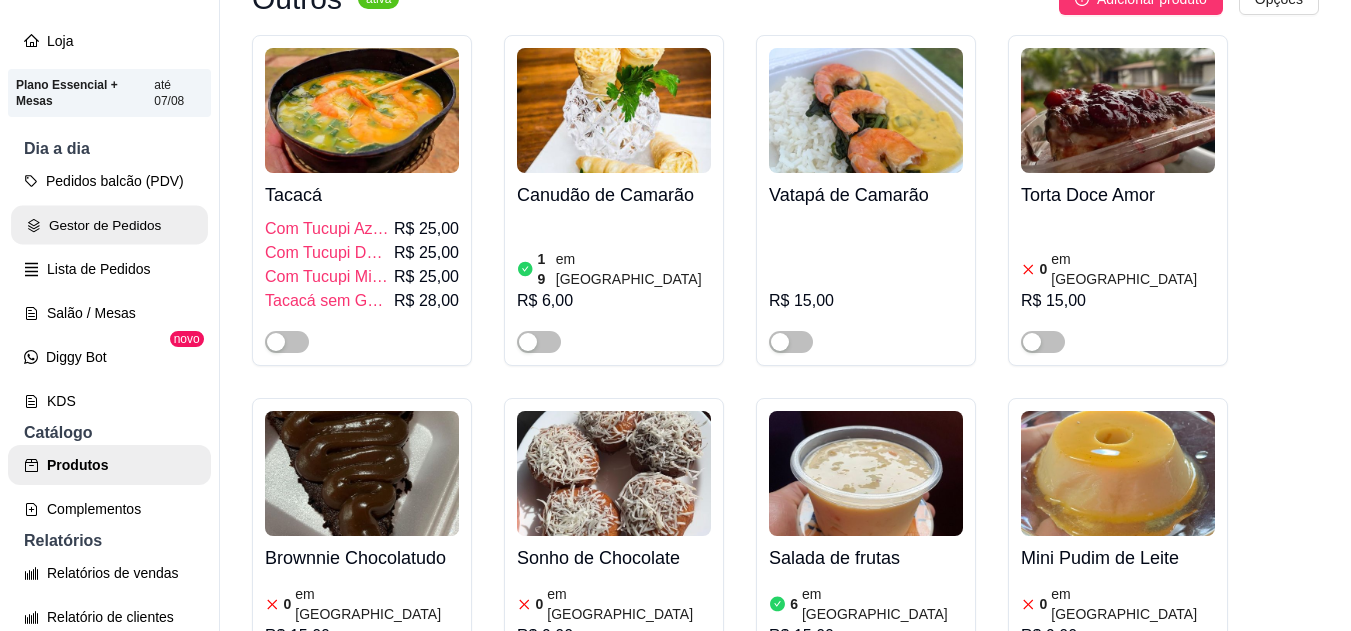 click on "Gestor de Pedidos" at bounding box center [109, 225] 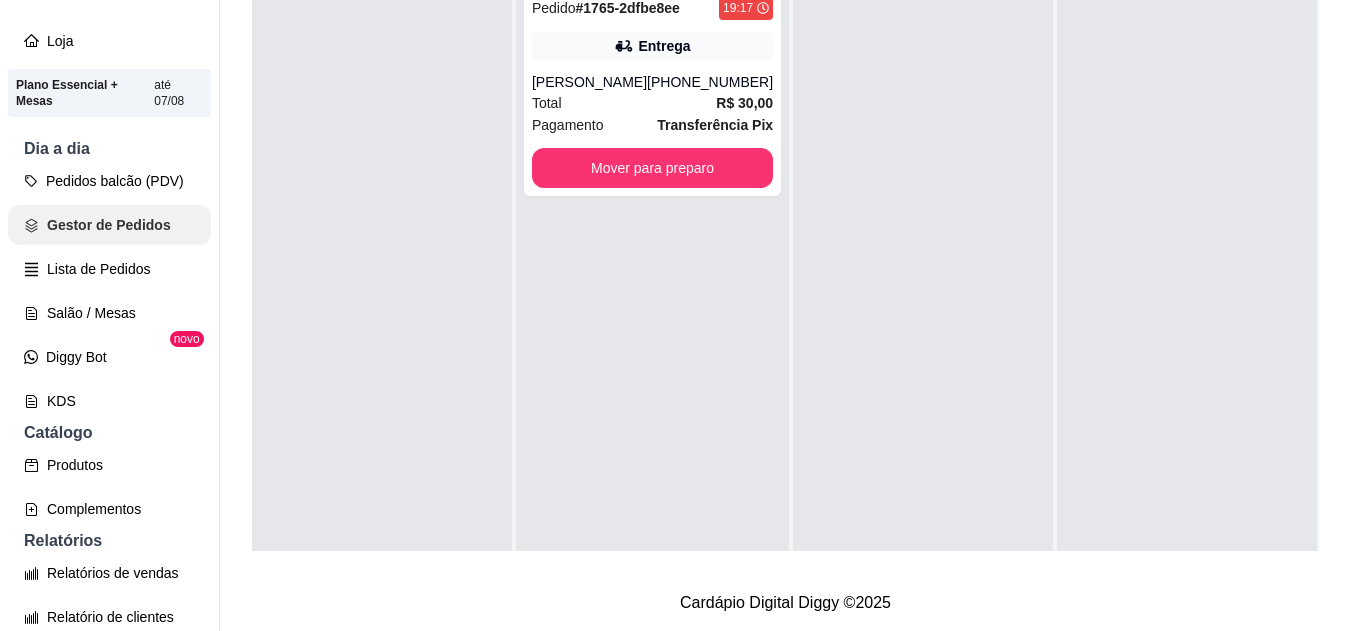 scroll, scrollTop: 0, scrollLeft: 0, axis: both 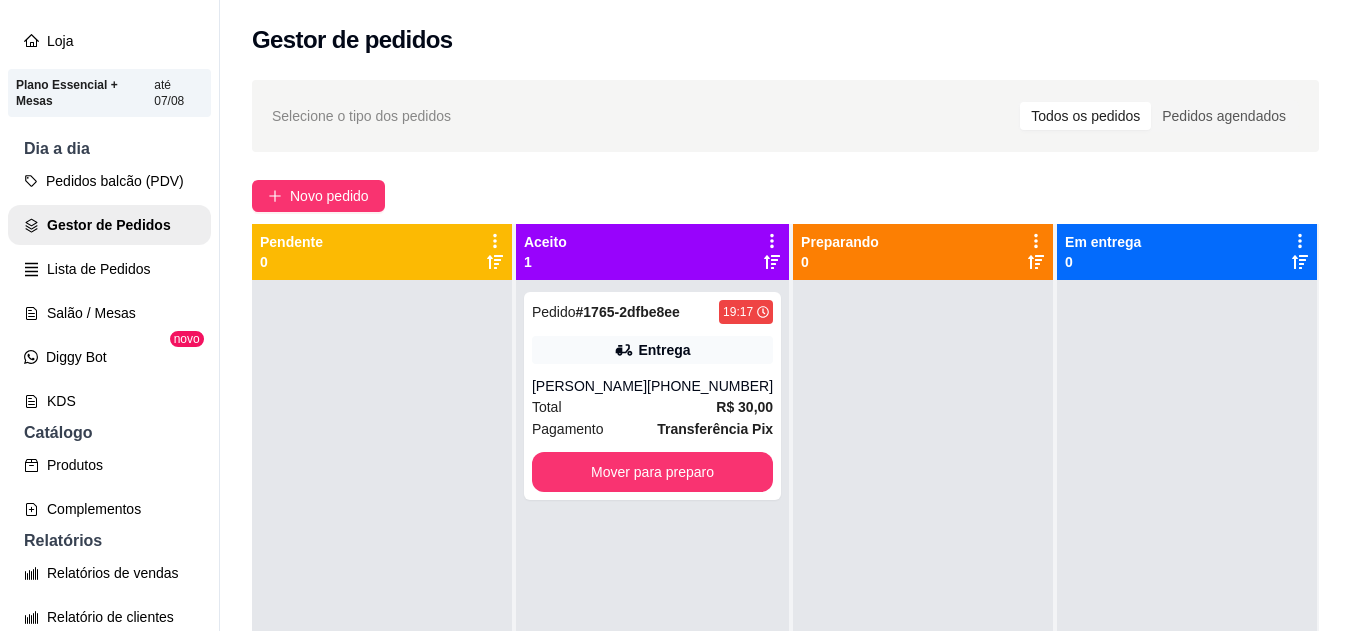 click on "Entrega" at bounding box center [652, 350] 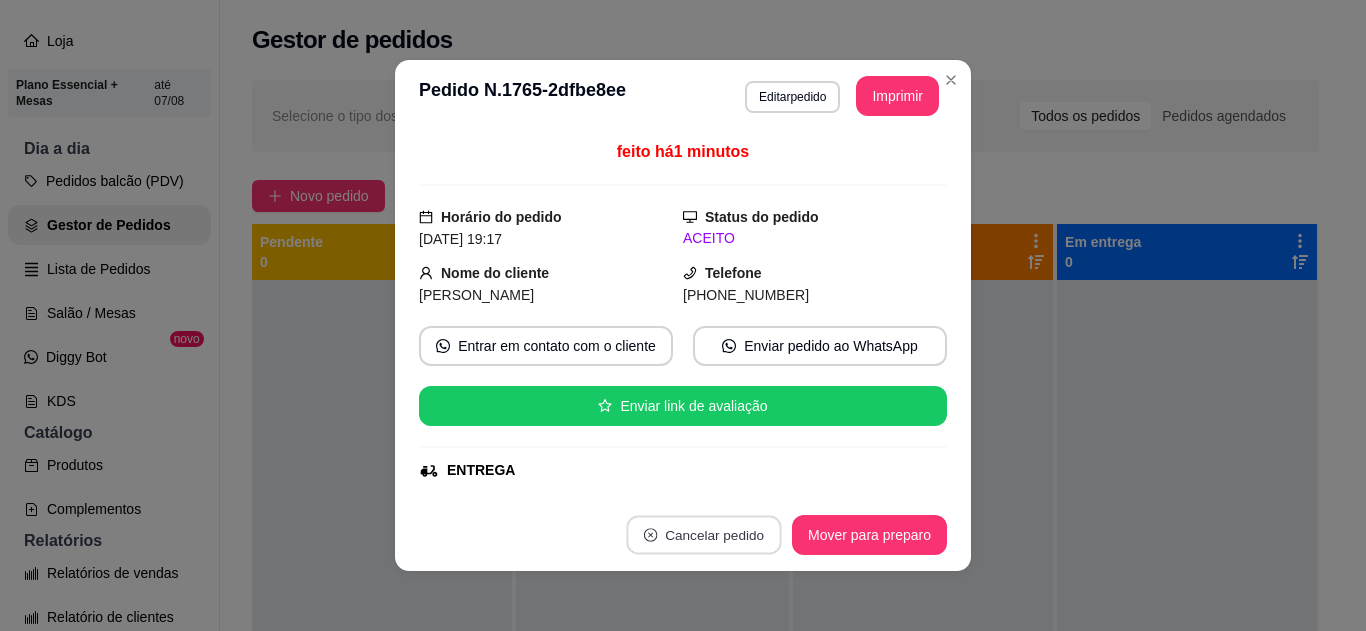 click on "Cancelar pedido" at bounding box center [703, 535] 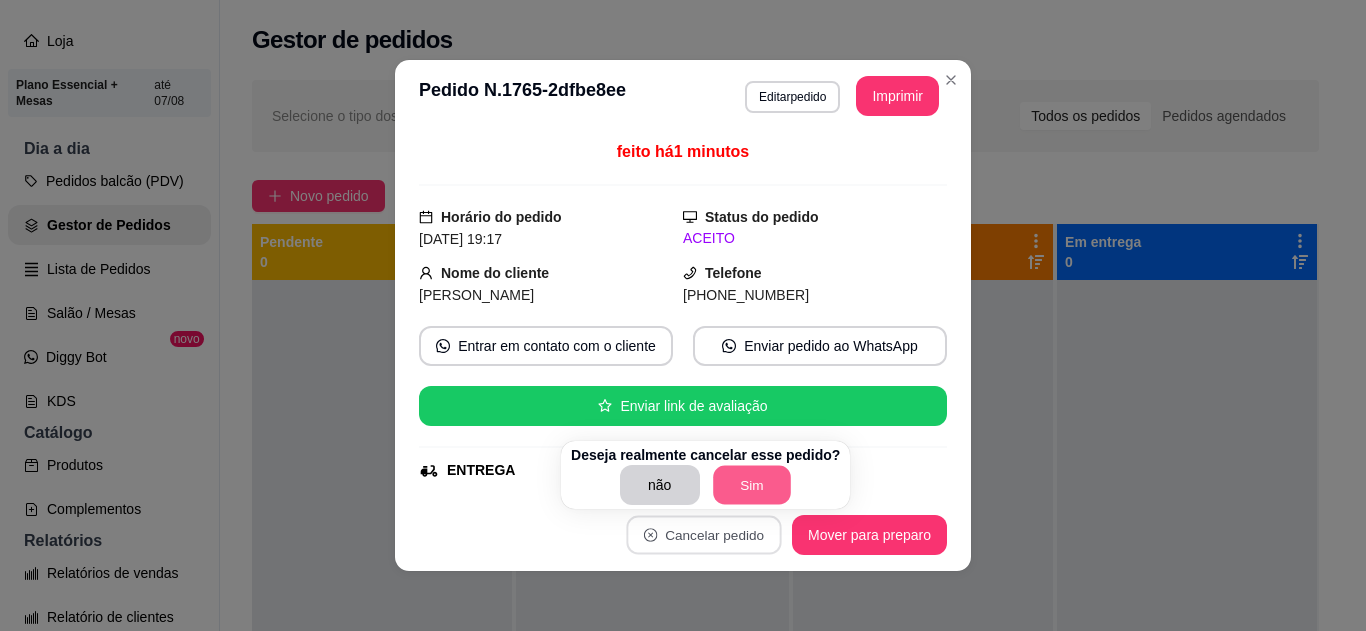 click on "Sim" at bounding box center [752, 485] 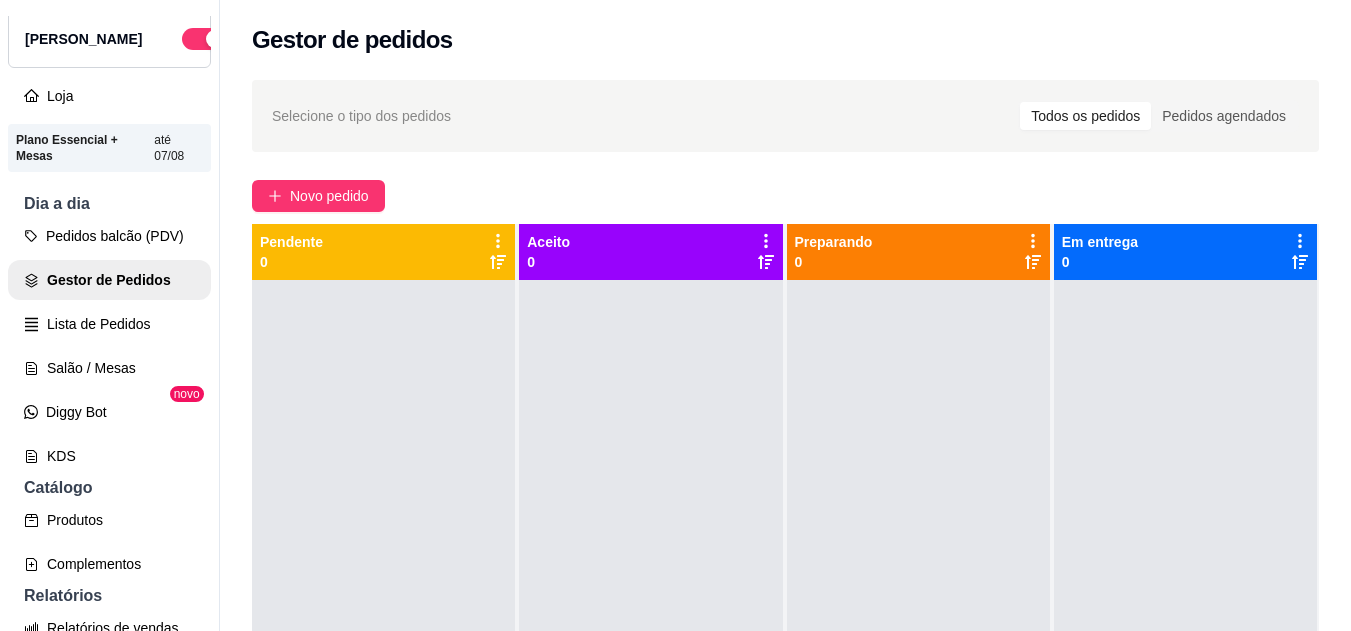 scroll, scrollTop: 5, scrollLeft: 0, axis: vertical 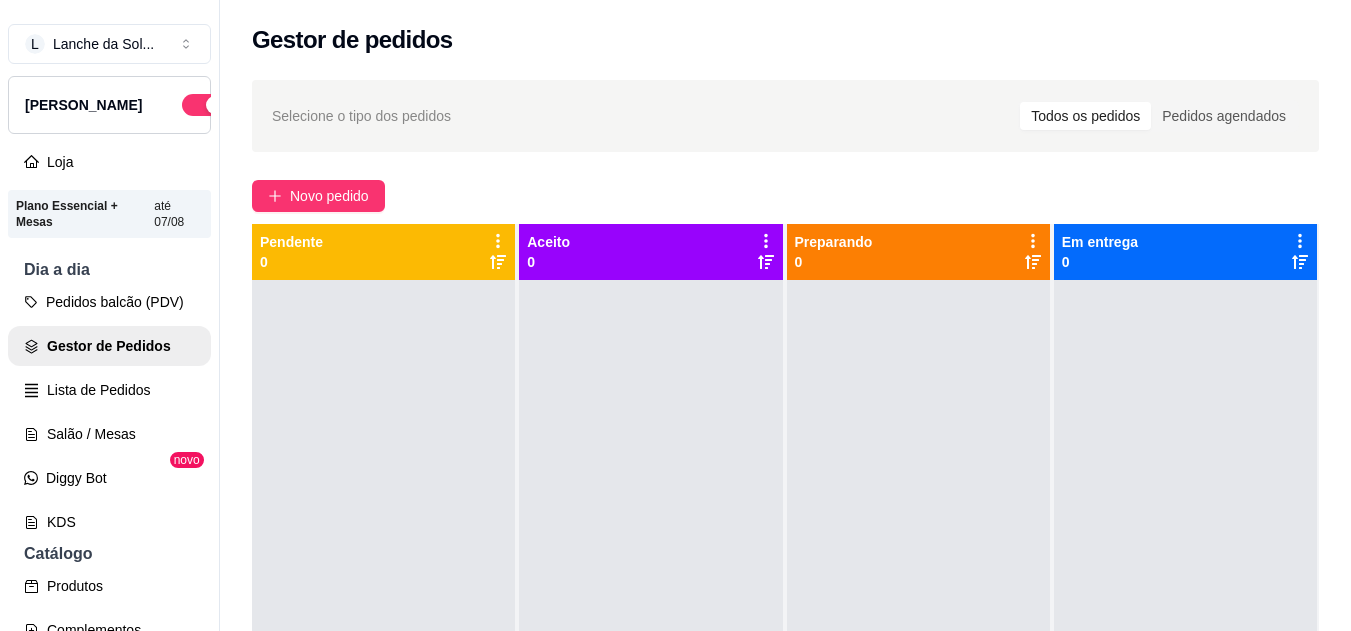click at bounding box center (215, 105) 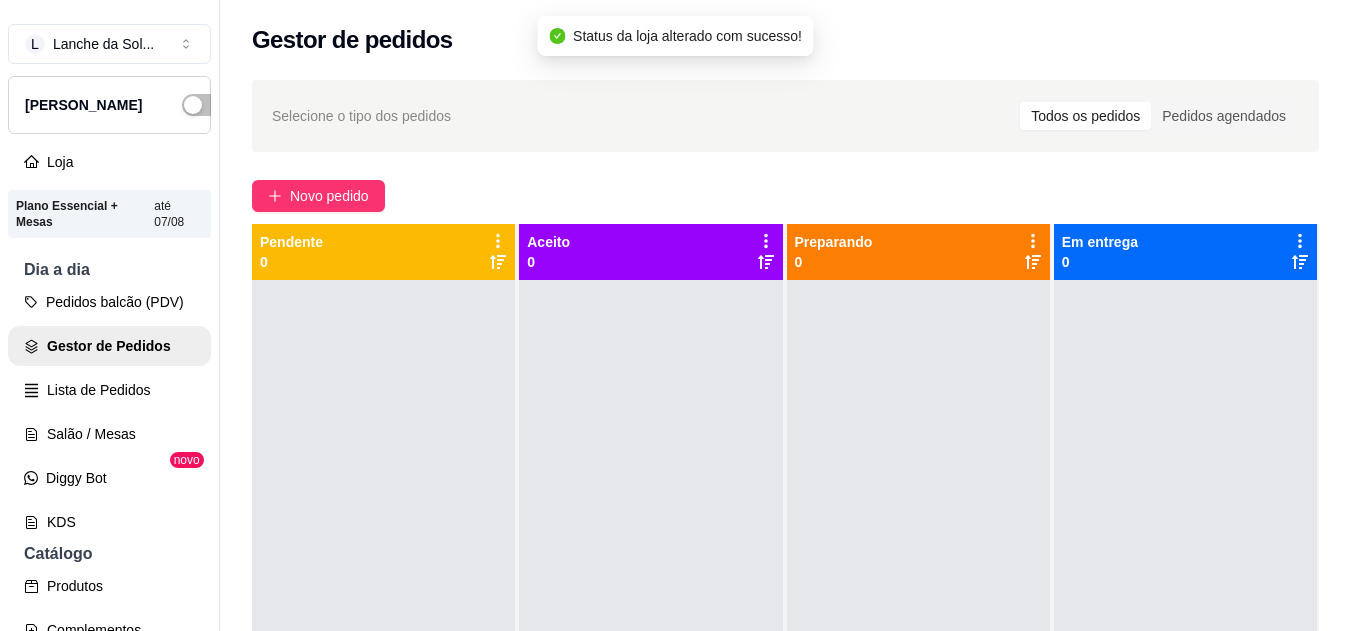 click on "L Lanche da Sol ... Loja Aberta Loja Plano Essencial + Mesas até 07/08   Dia a dia Pedidos balcão (PDV) Gestor de Pedidos Lista de Pedidos Salão / Mesas Diggy Bot novo KDS Catálogo Produtos Complementos Relatórios Relatórios de vendas Relatório de clientes Relatório de fidelidade novo Gerenciar Entregadores novo Nota Fiscal (NFC-e) Controle de caixa Controle de fiado Cupons Clientes Estoque Configurações Diggy Planos Precisa de ajuda? Sair" at bounding box center [110, 331] 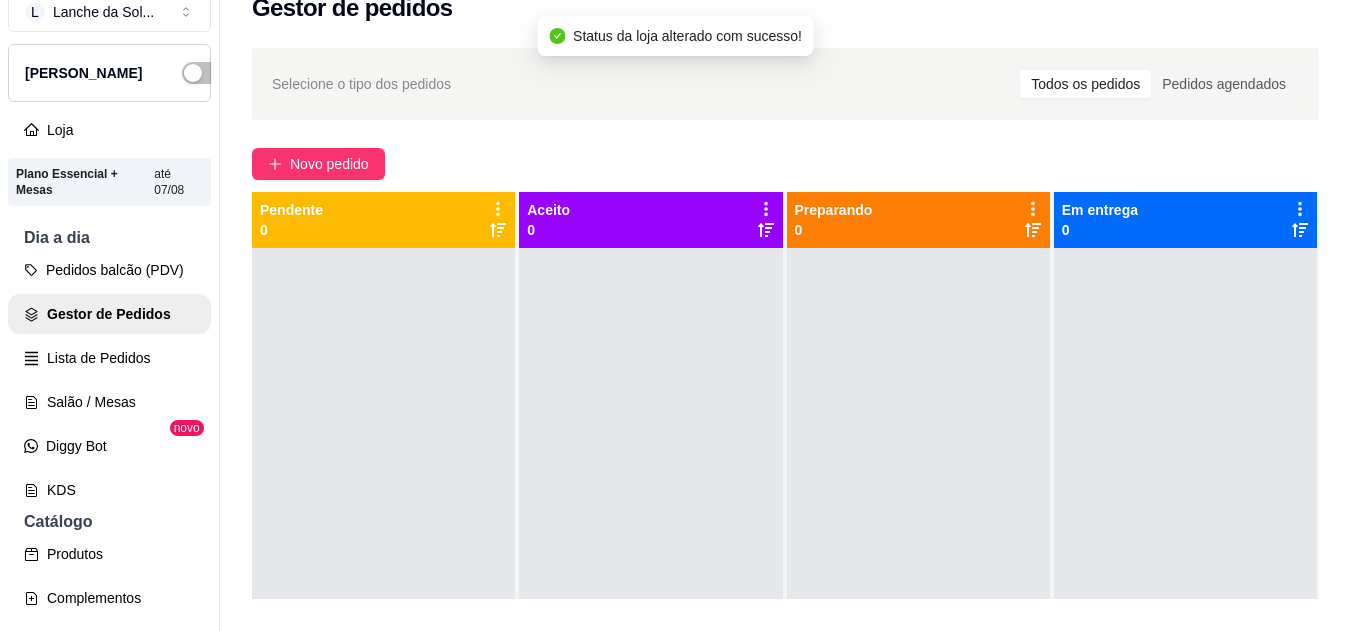 click on "L Lanche da Sol ... Loja Aberta Loja Plano Essencial + Mesas até 07/08   Dia a dia Pedidos balcão (PDV) Gestor de Pedidos Lista de Pedidos Salão / Mesas Diggy Bot novo KDS Catálogo Produtos Complementos Relatórios Relatórios de vendas Relatório de clientes Relatório de fidelidade novo Gerenciar Entregadores novo Nota Fiscal (NFC-e) Controle de caixa Controle de fiado Cupons Clientes Estoque Configurações Diggy Planos Precisa de ajuda? Sair" at bounding box center (110, 299) 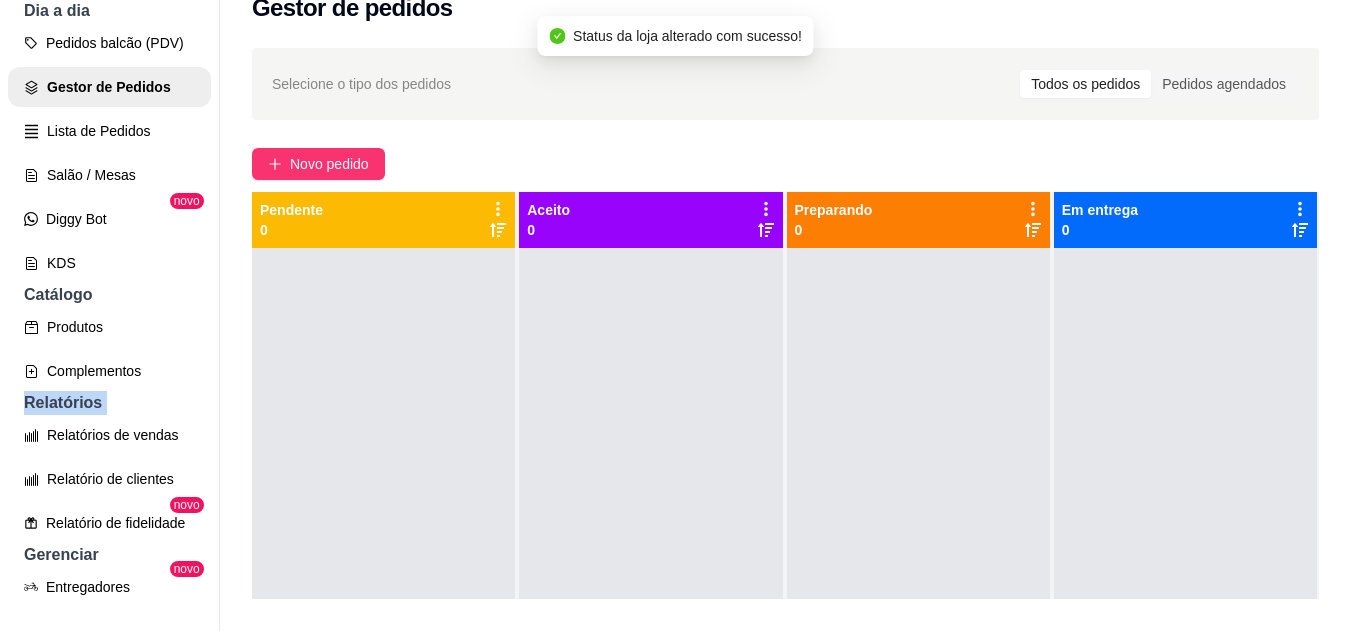 scroll, scrollTop: 293, scrollLeft: 0, axis: vertical 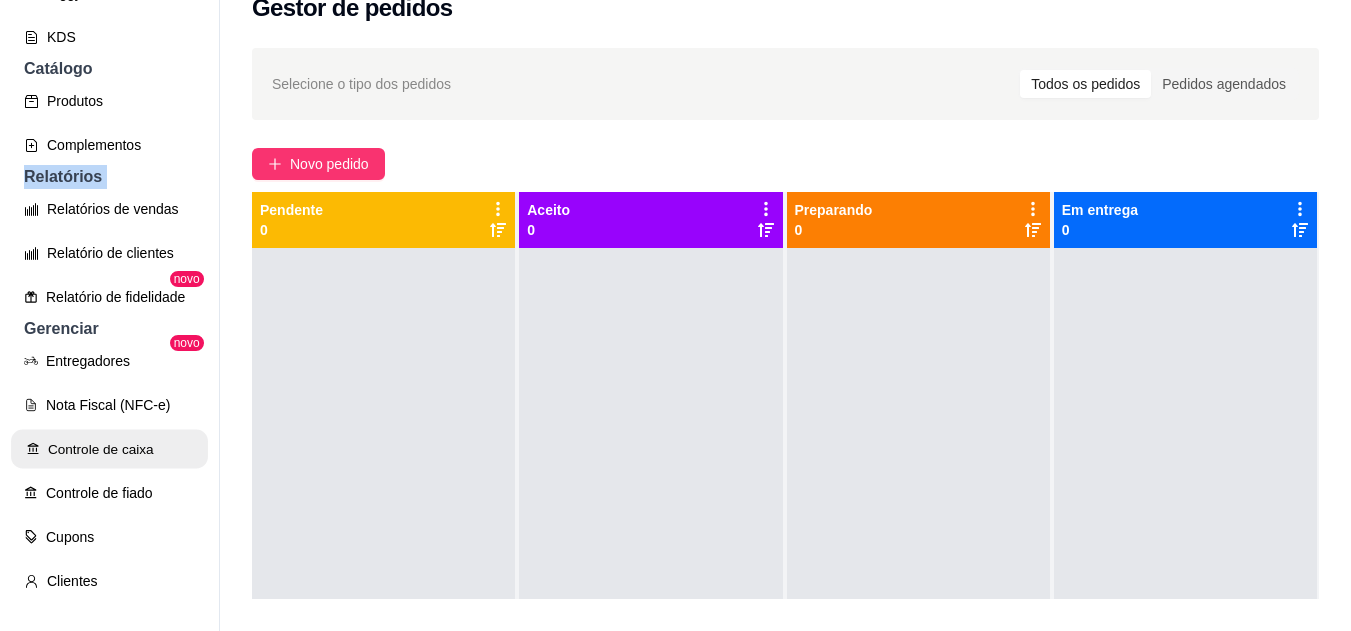 click on "Controle de caixa" at bounding box center (109, 449) 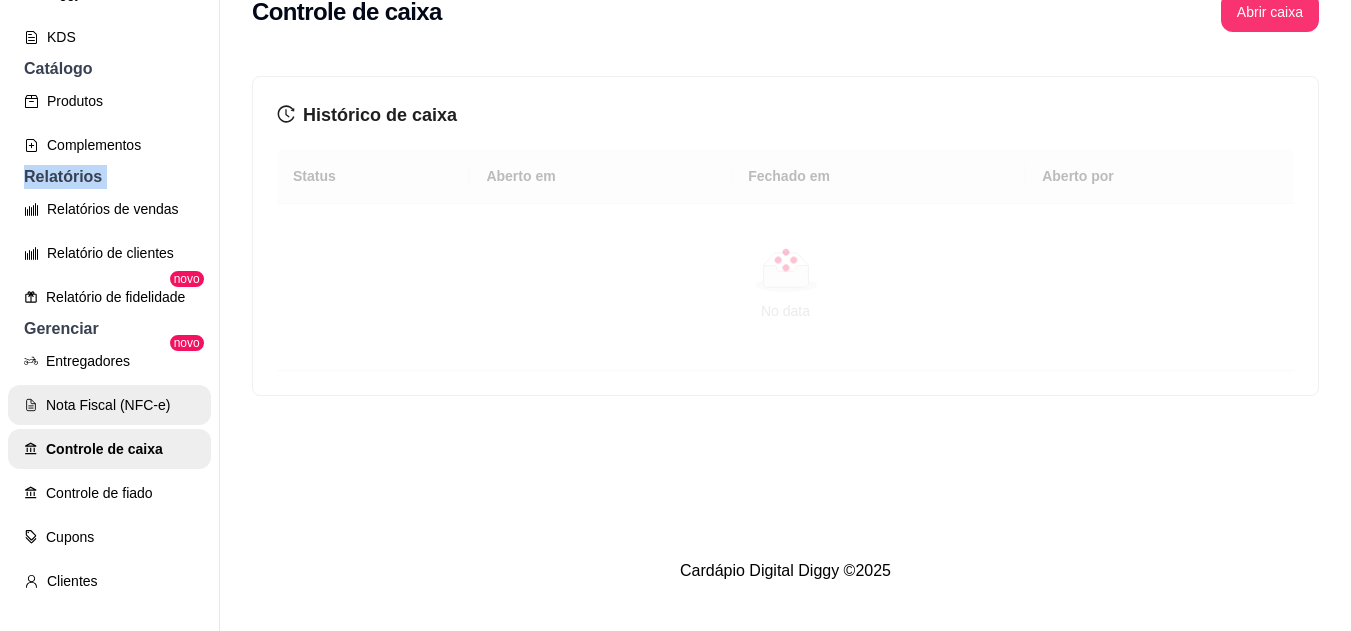 scroll, scrollTop: 0, scrollLeft: 0, axis: both 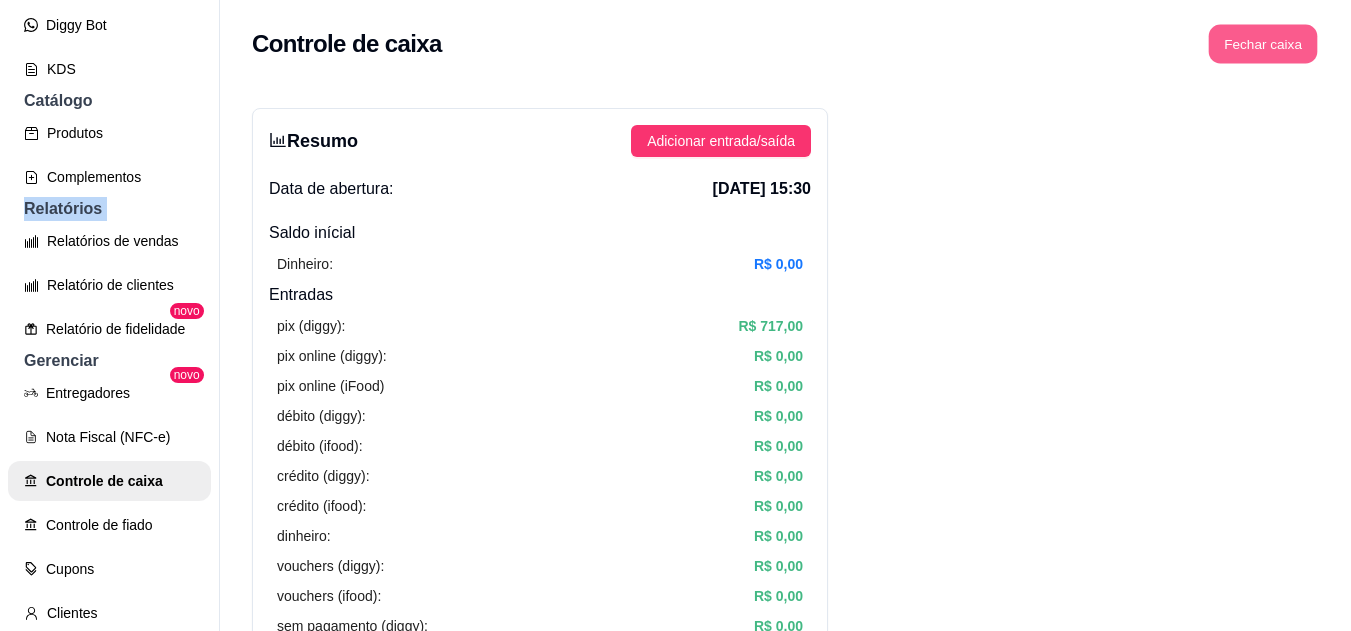 click on "Fechar caixa" at bounding box center [1263, 44] 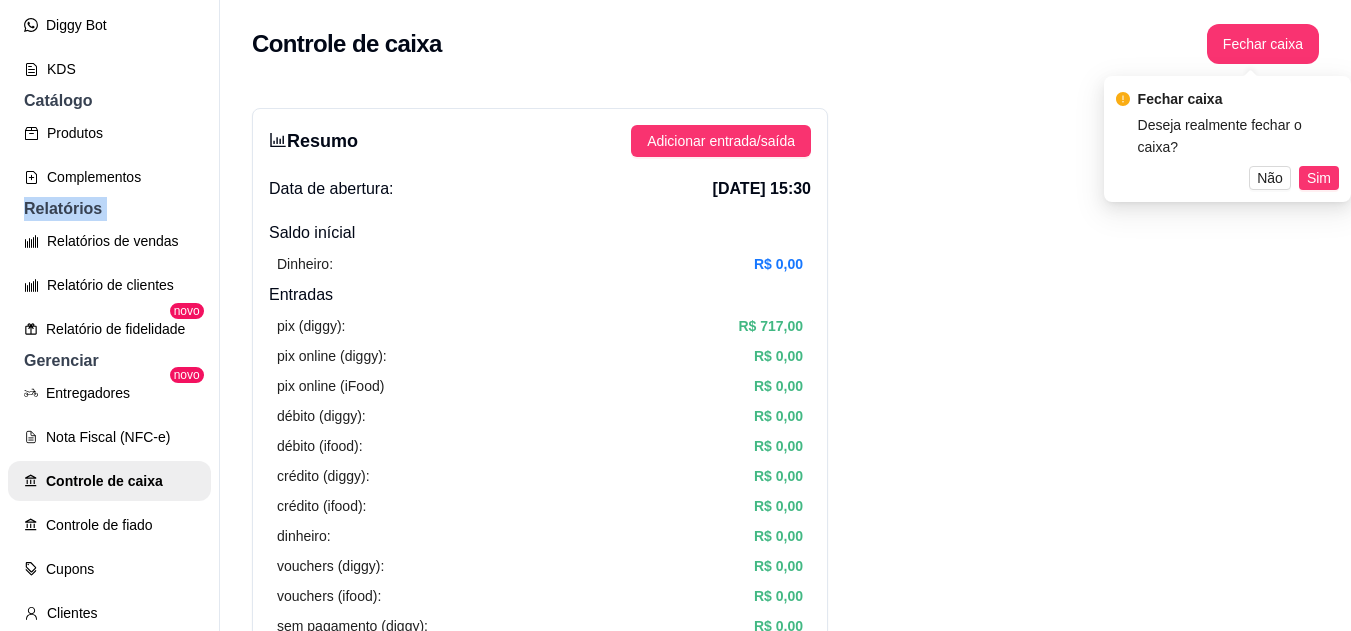 click on "Sim" at bounding box center (1319, 178) 